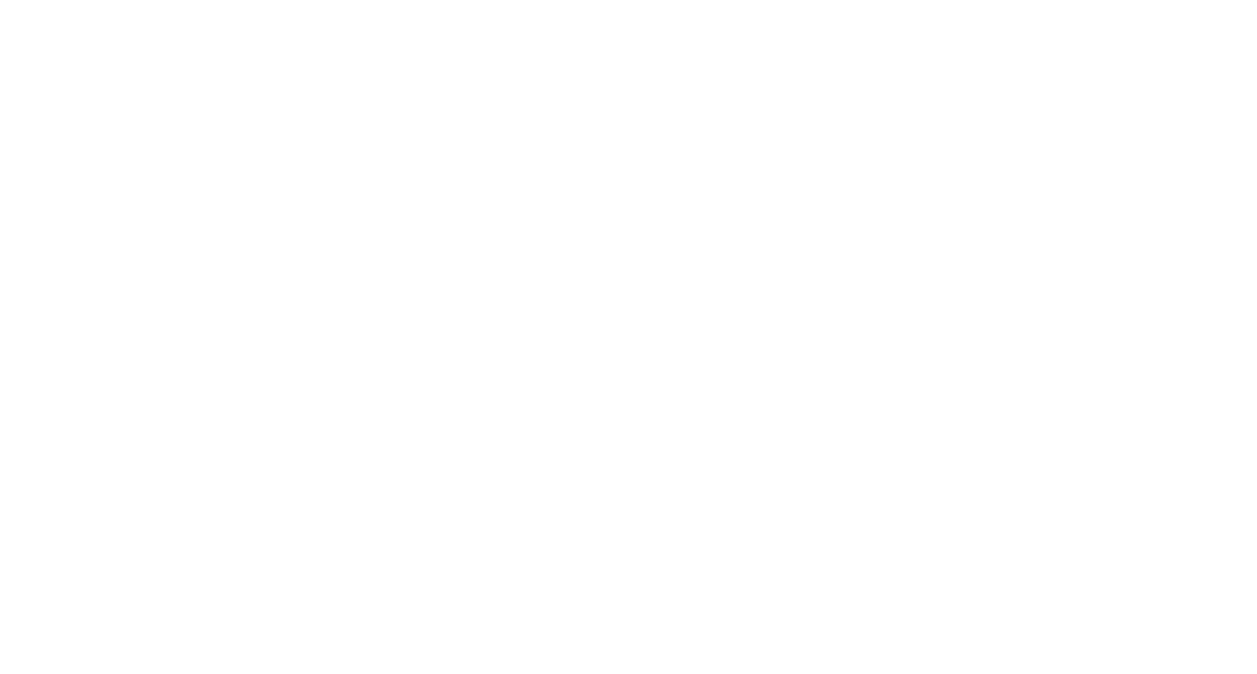 scroll, scrollTop: 0, scrollLeft: 0, axis: both 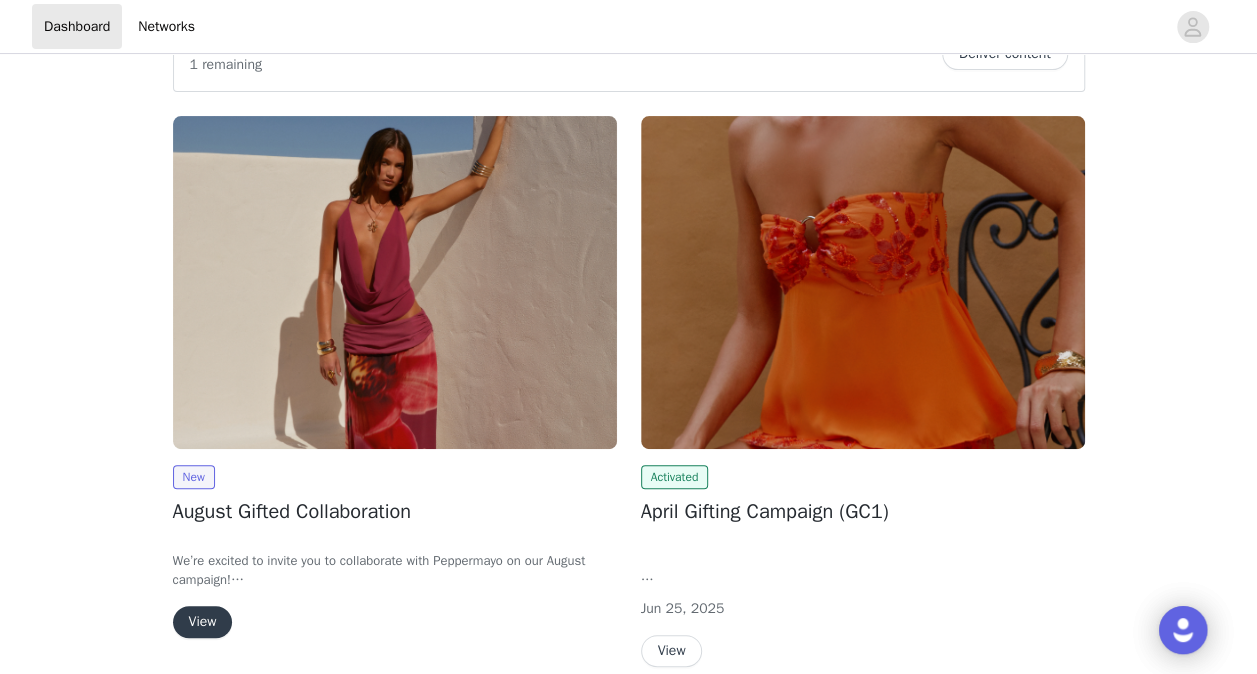 click at bounding box center (395, 282) 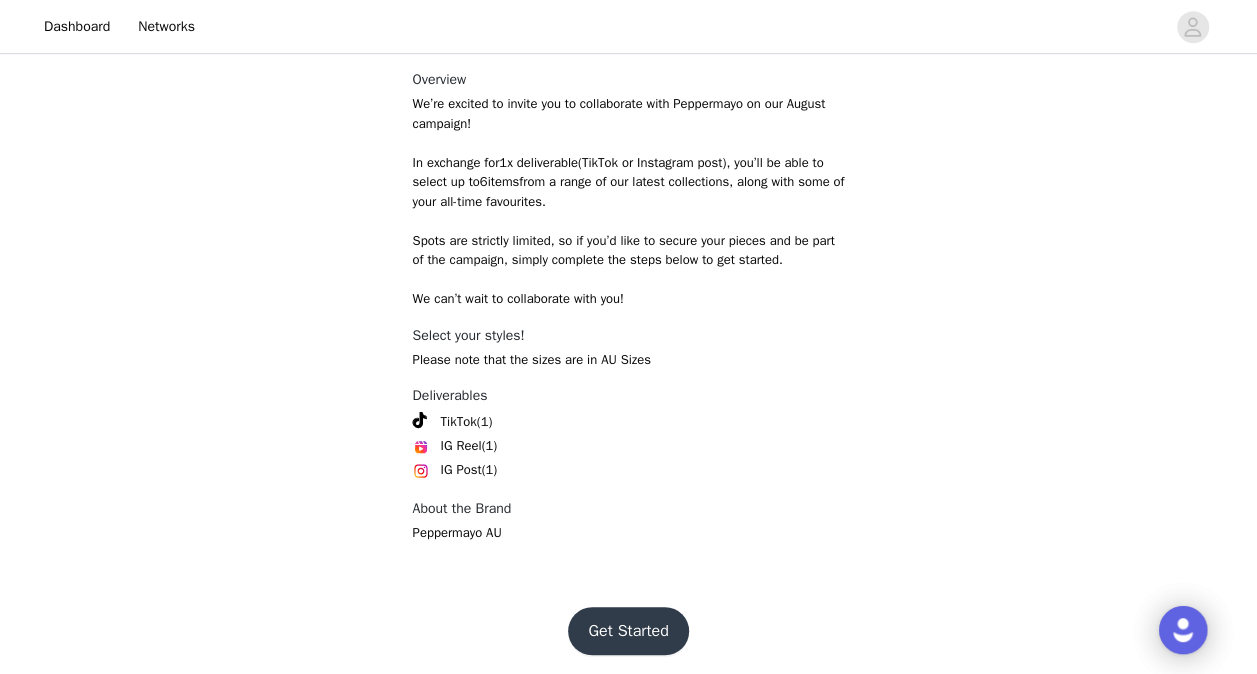 scroll, scrollTop: 482, scrollLeft: 0, axis: vertical 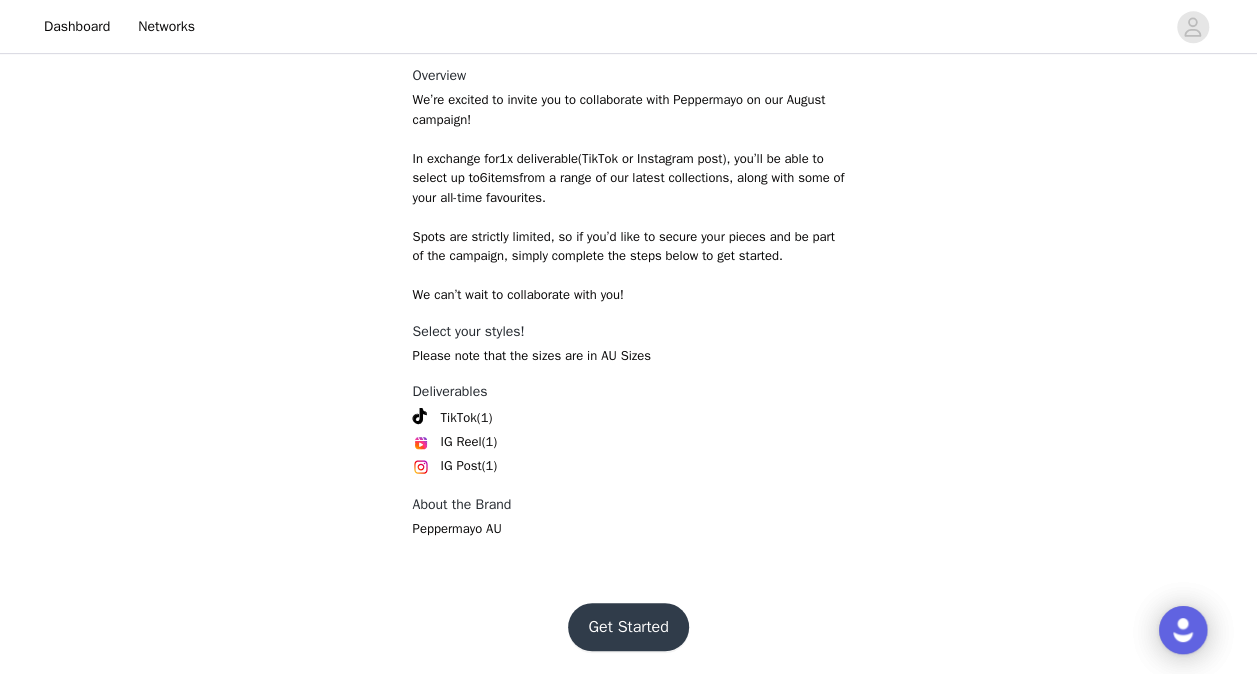 click on "Get Started" at bounding box center [628, 627] 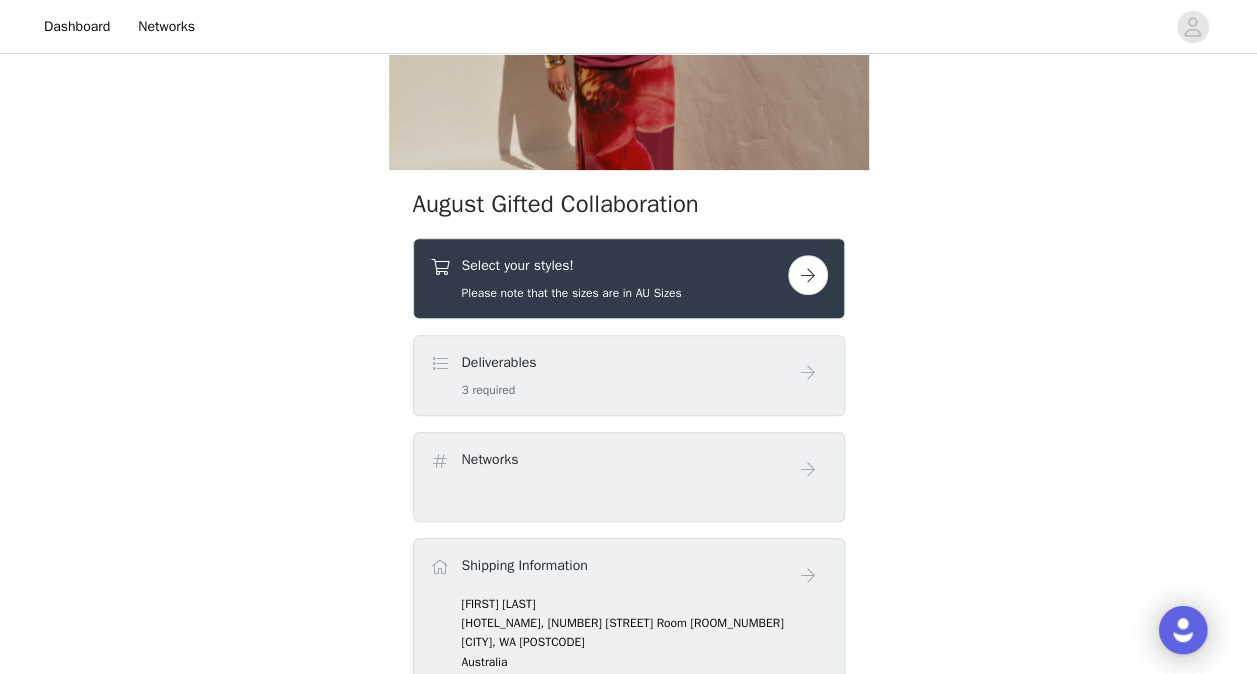 scroll, scrollTop: 300, scrollLeft: 0, axis: vertical 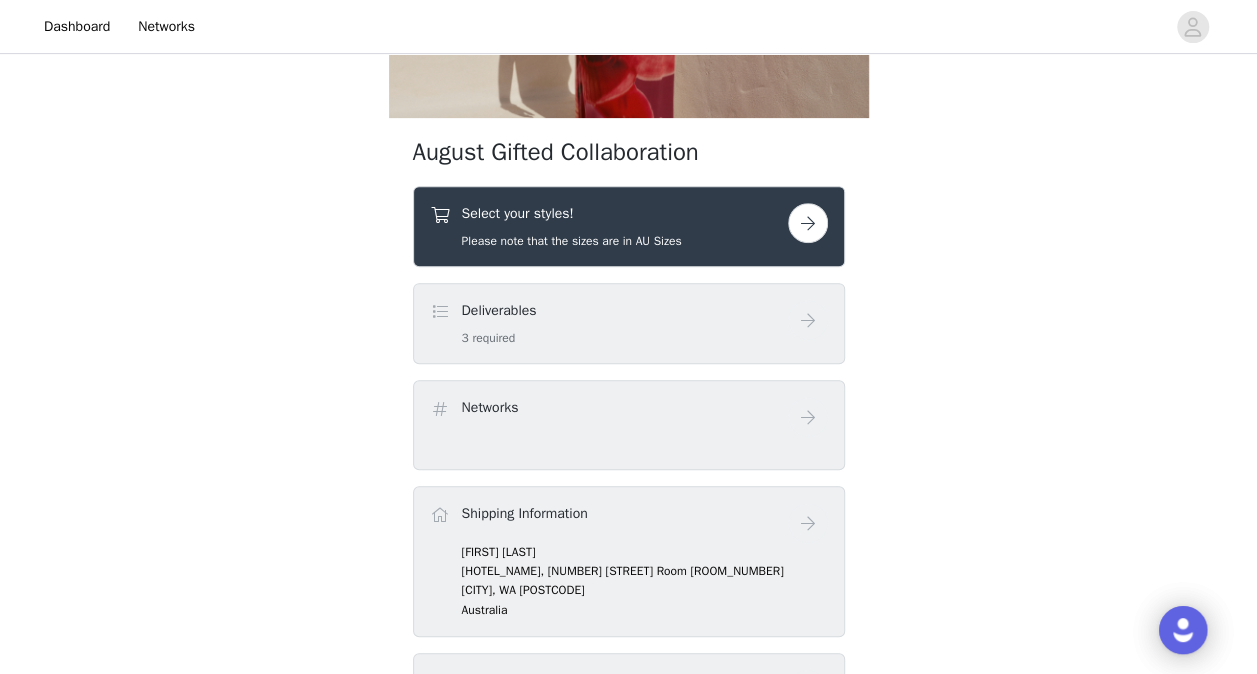 click on "Please note that the sizes are in AU Sizes" at bounding box center (572, 241) 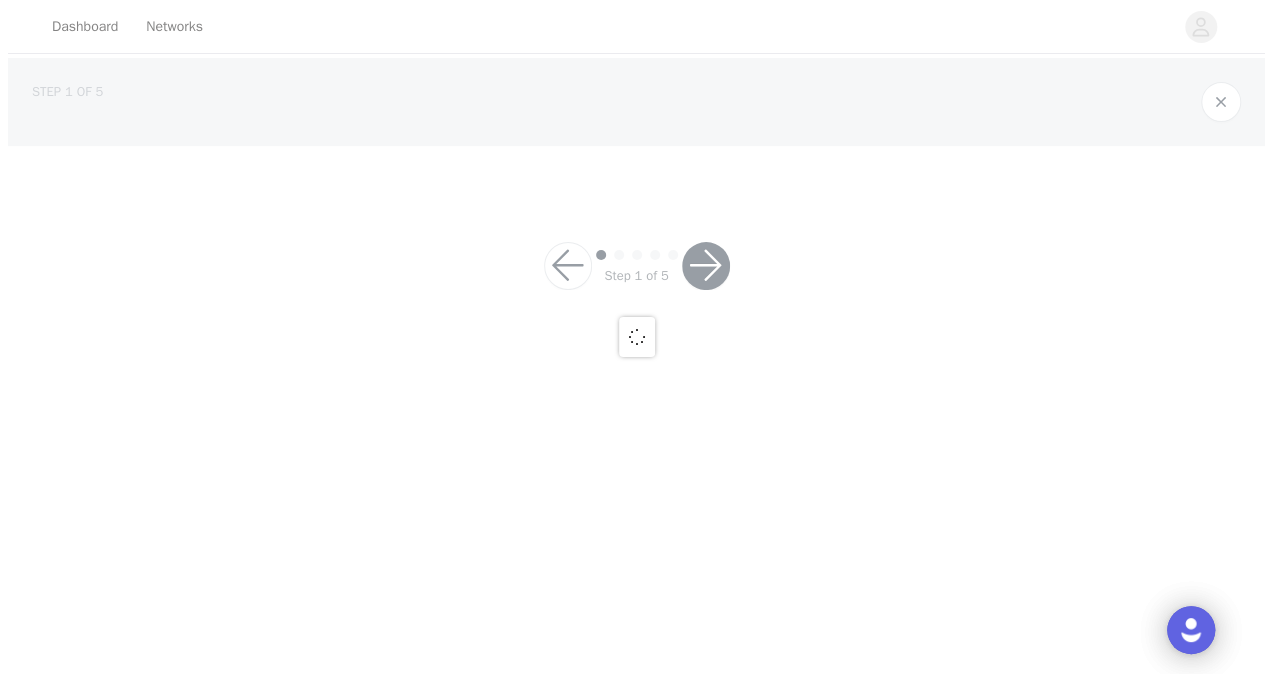 scroll, scrollTop: 0, scrollLeft: 0, axis: both 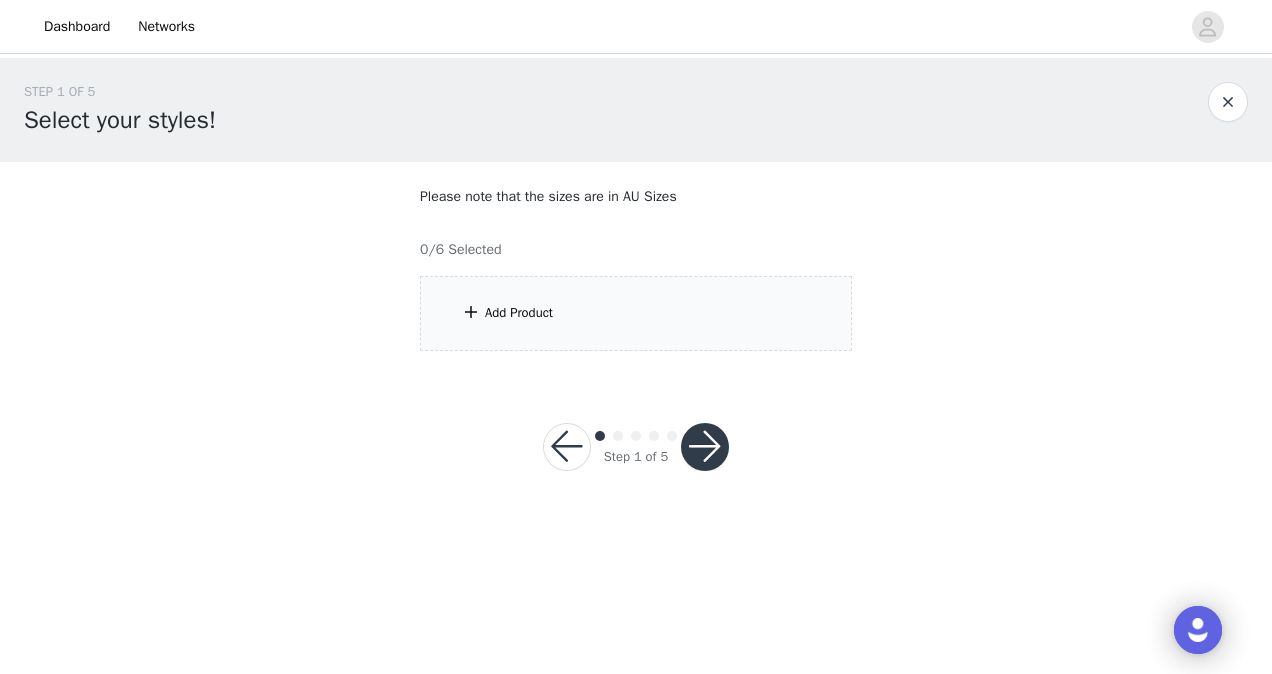 click on "Add Product" at bounding box center [636, 313] 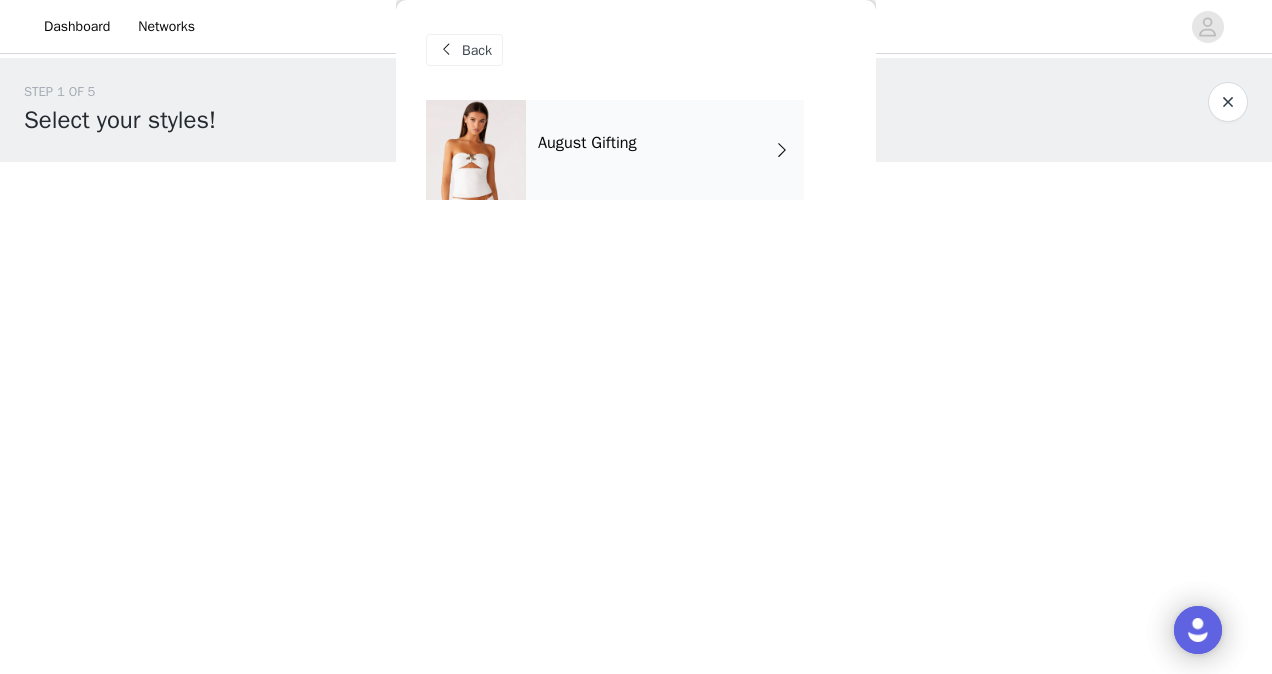 click on "August Gifting" at bounding box center [665, 150] 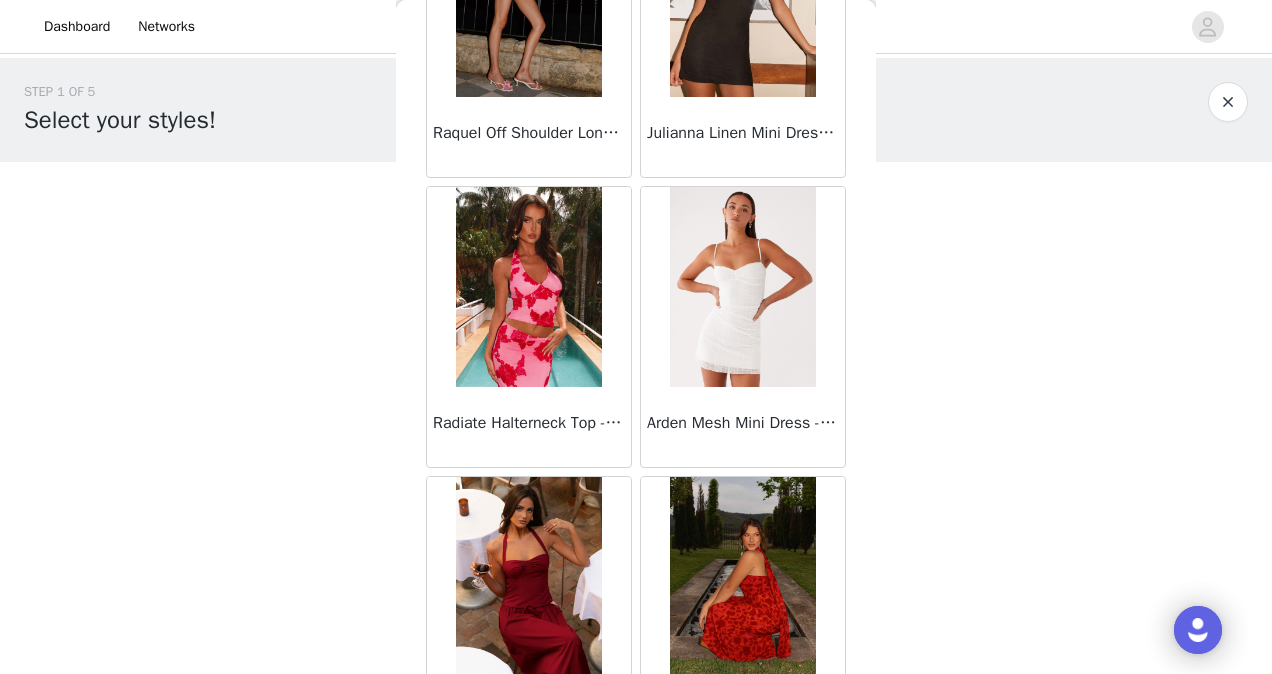 scroll, scrollTop: 500, scrollLeft: 0, axis: vertical 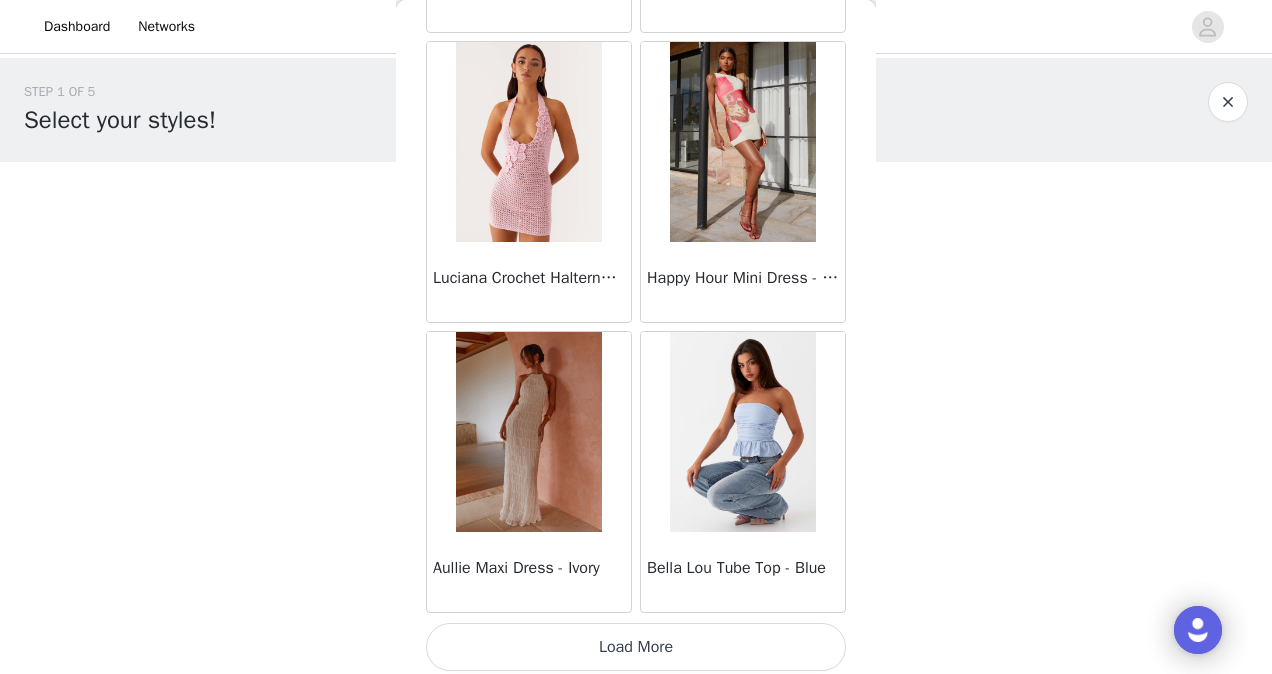 click on "Load More" at bounding box center [636, 647] 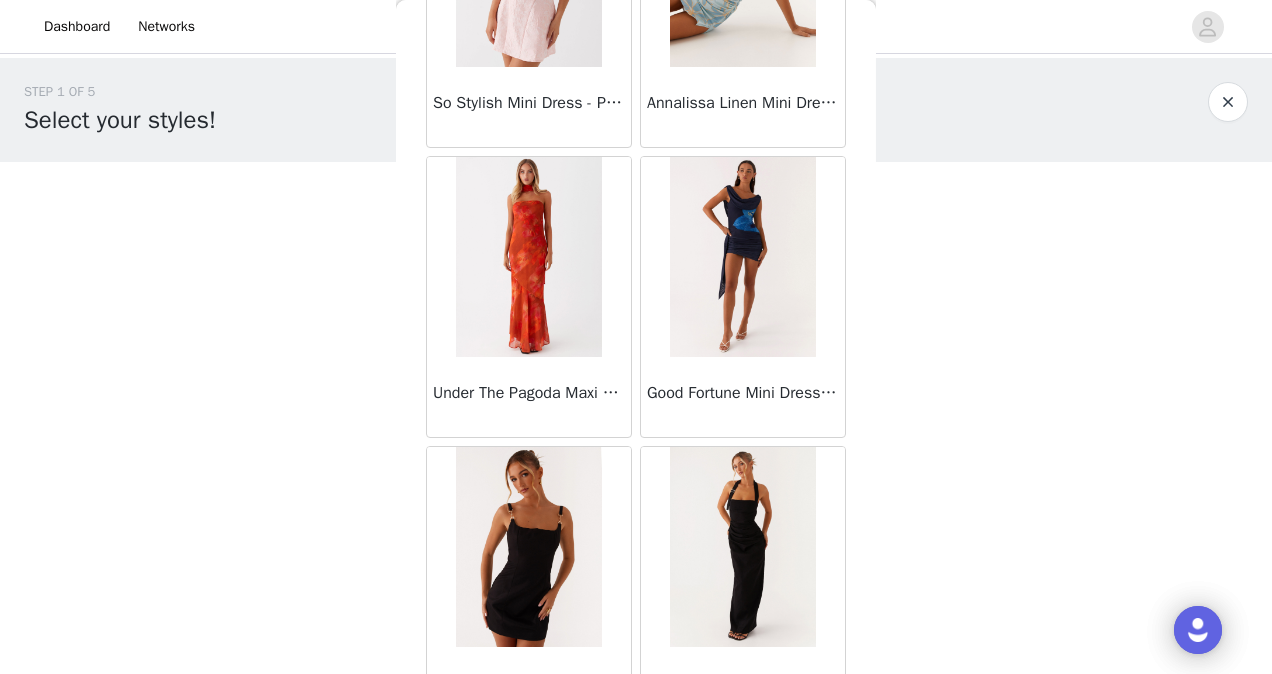 scroll, scrollTop: 5272, scrollLeft: 0, axis: vertical 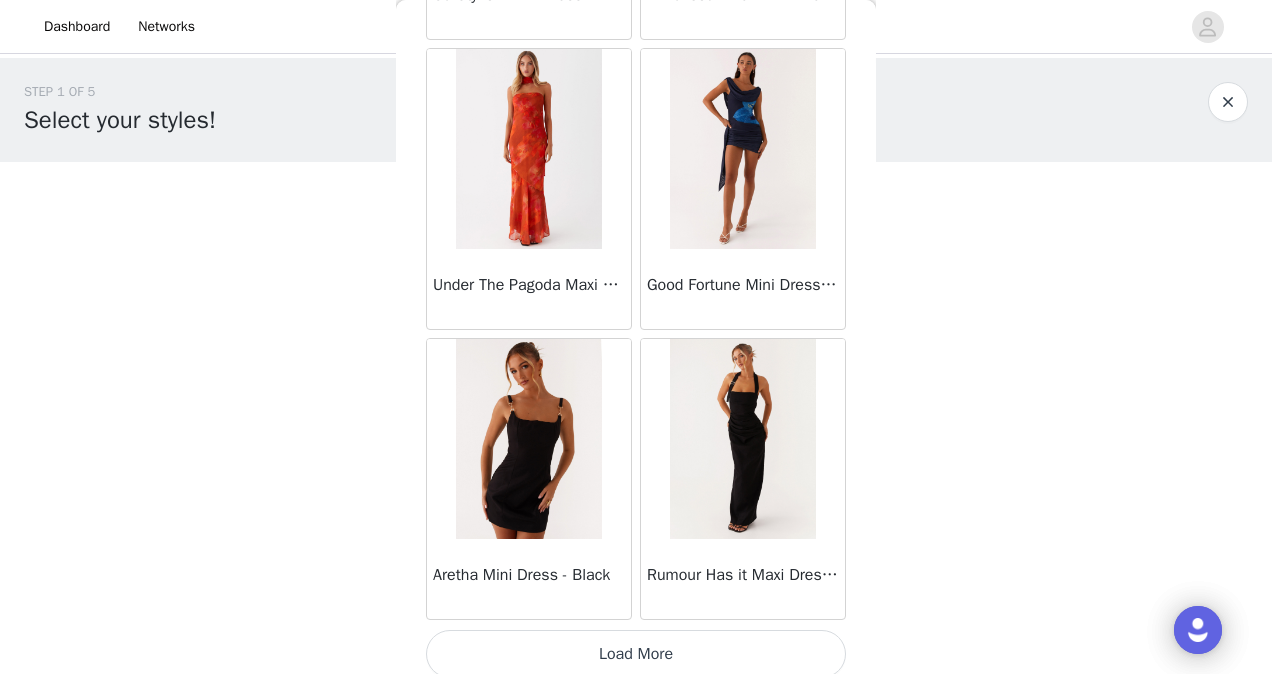 click on "Load More" at bounding box center (636, 654) 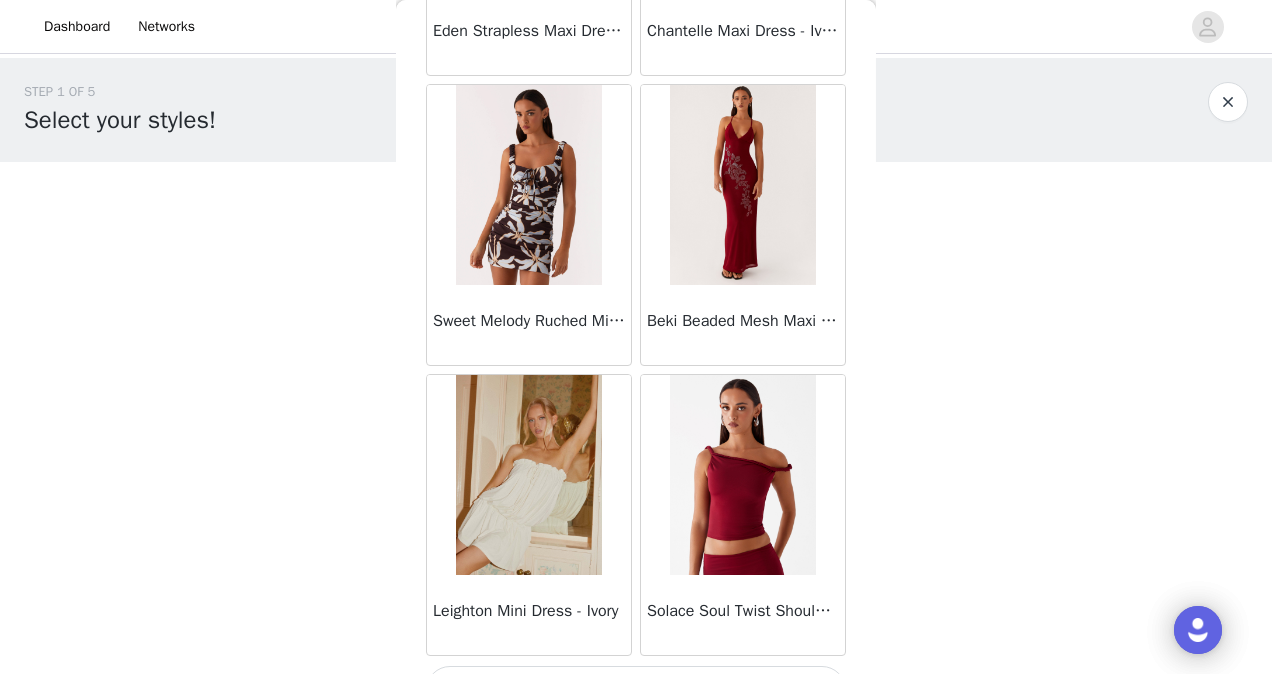scroll, scrollTop: 8166, scrollLeft: 0, axis: vertical 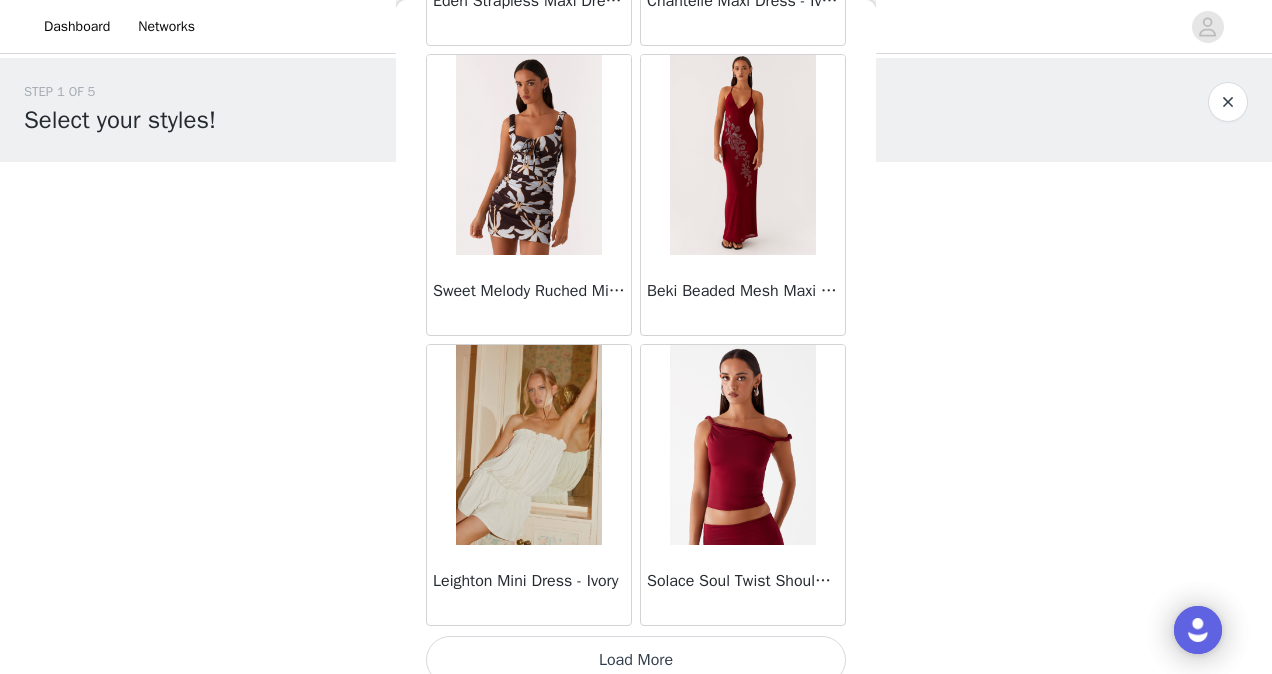 click on "Load More" at bounding box center [636, 660] 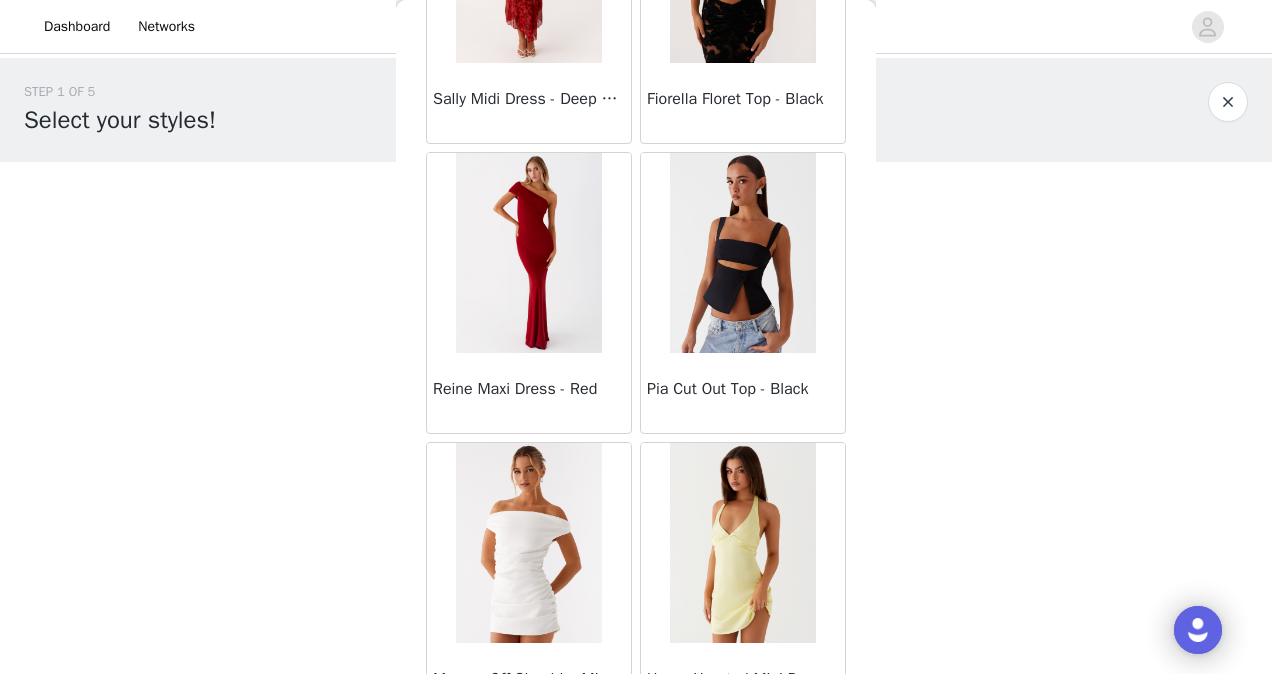 scroll, scrollTop: 11059, scrollLeft: 0, axis: vertical 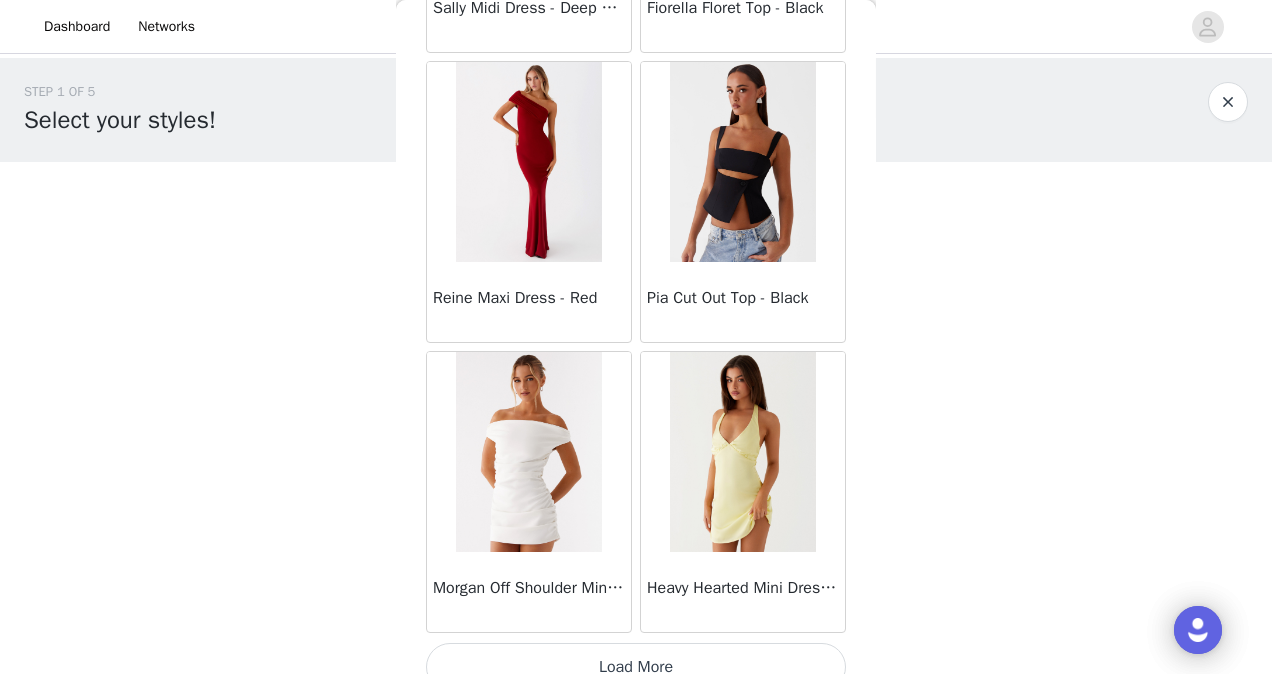 click on "Load More" at bounding box center [636, 667] 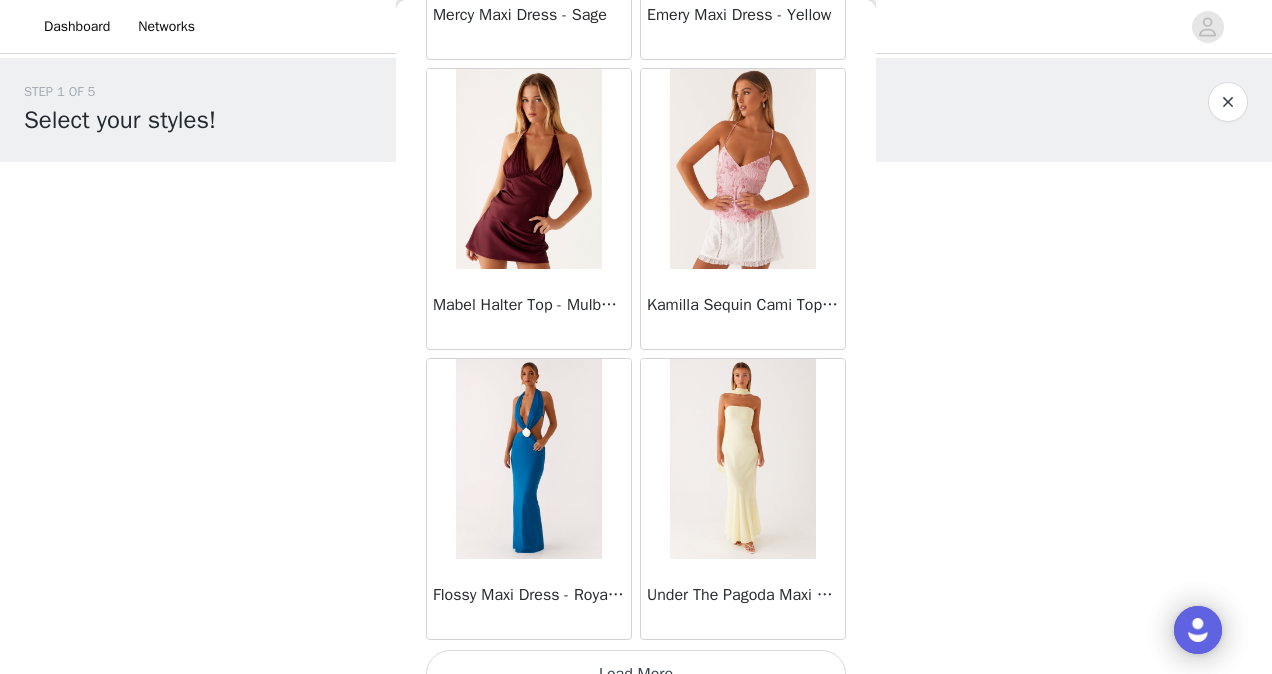 scroll, scrollTop: 13952, scrollLeft: 0, axis: vertical 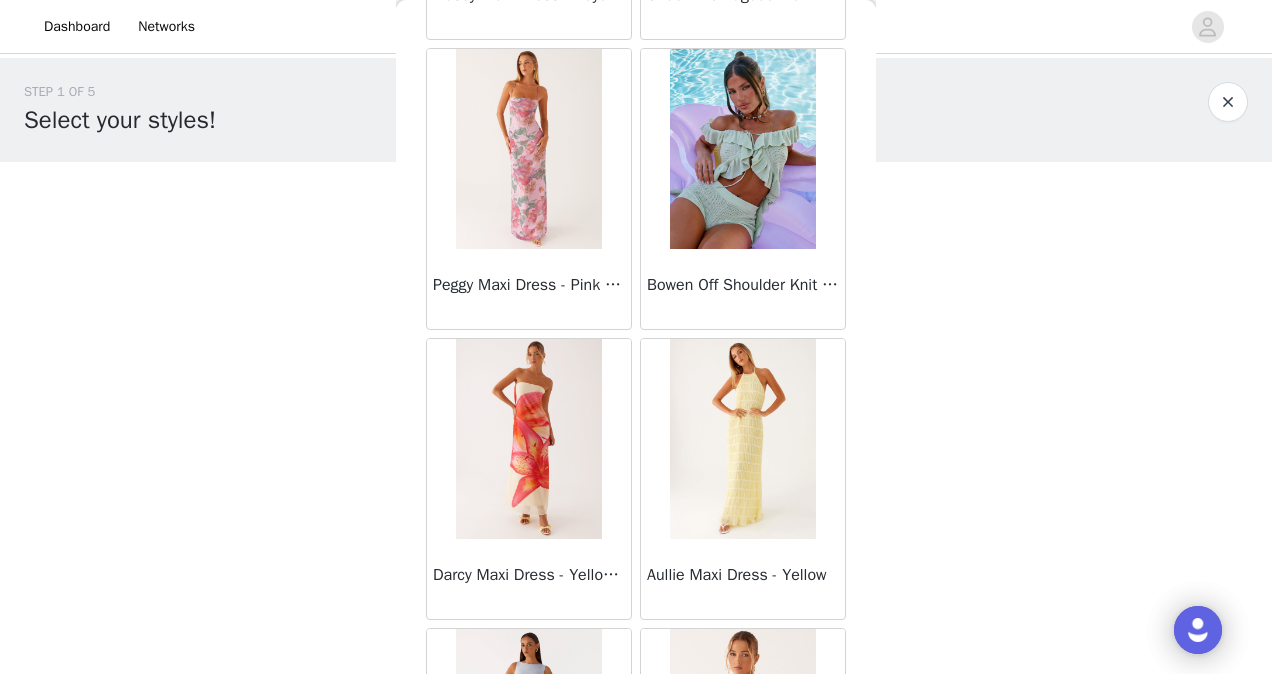 click at bounding box center [742, 439] 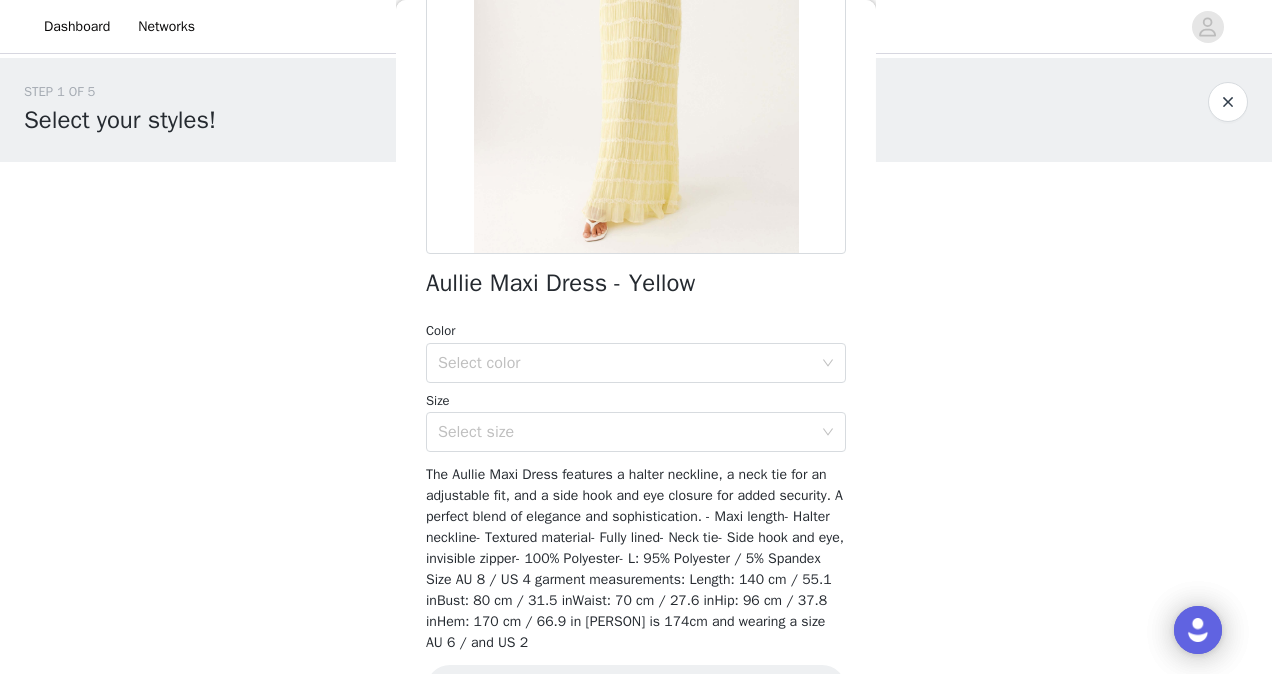 scroll, scrollTop: 300, scrollLeft: 0, axis: vertical 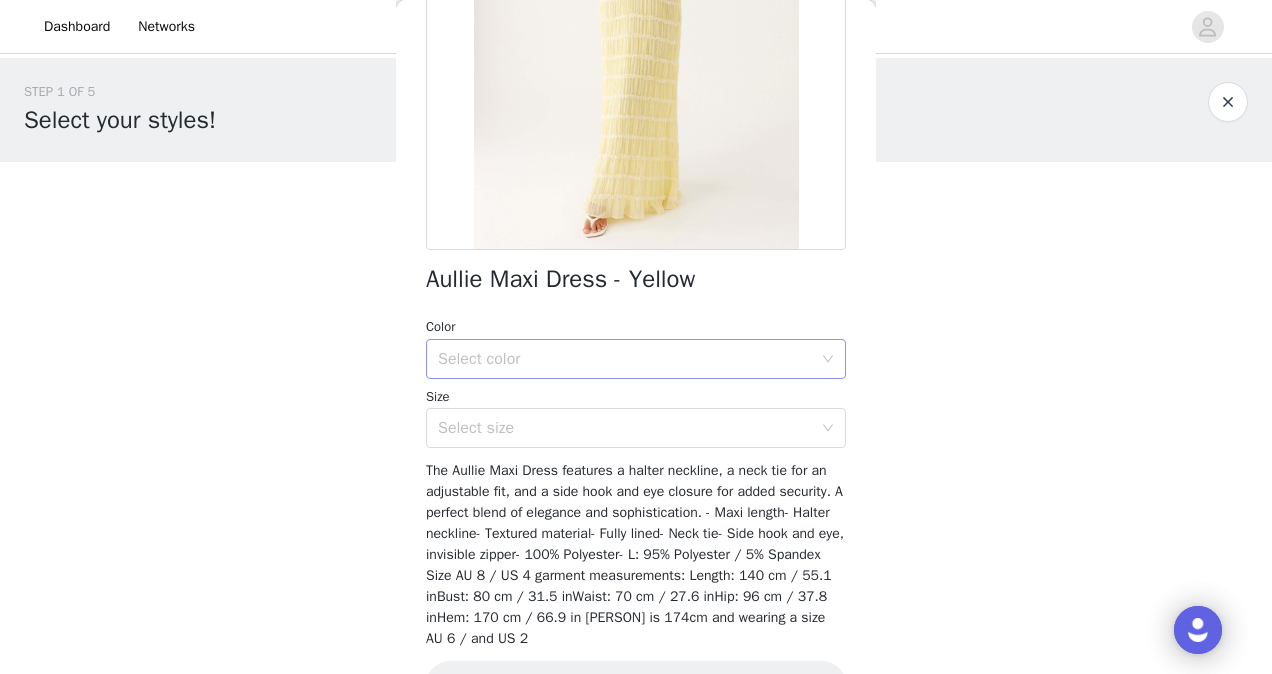 click on "Select color" at bounding box center [625, 359] 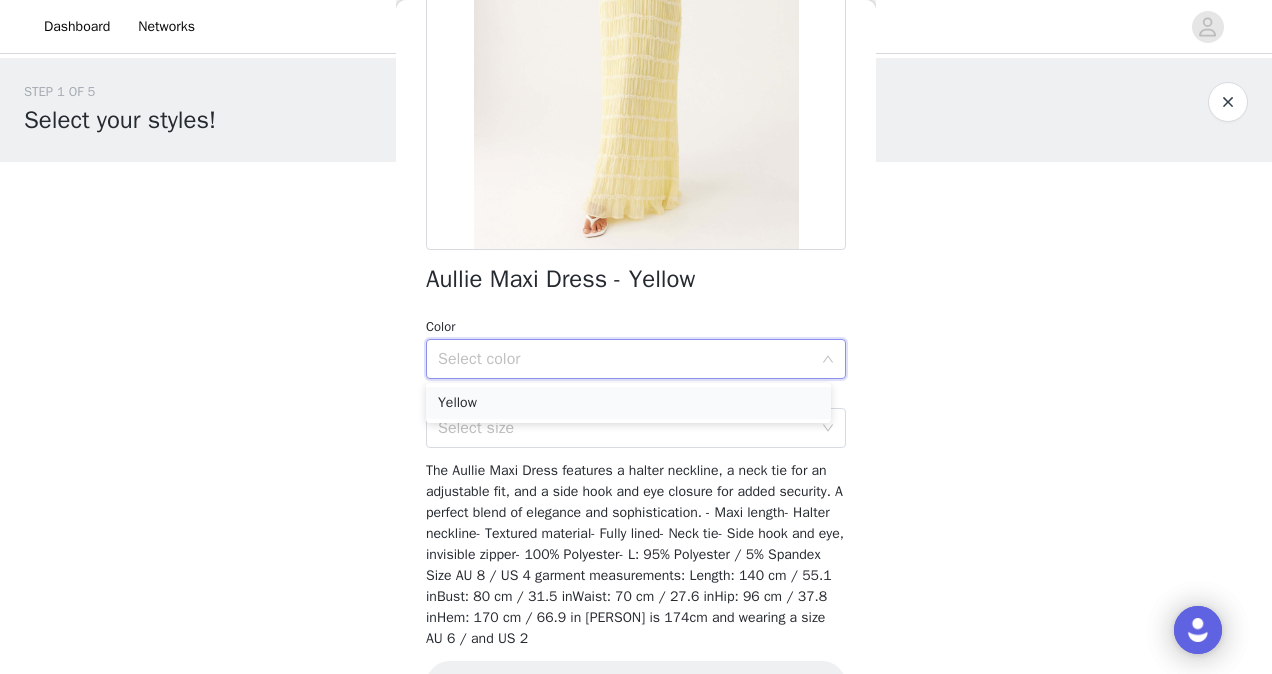 click on "Yellow" at bounding box center (628, 403) 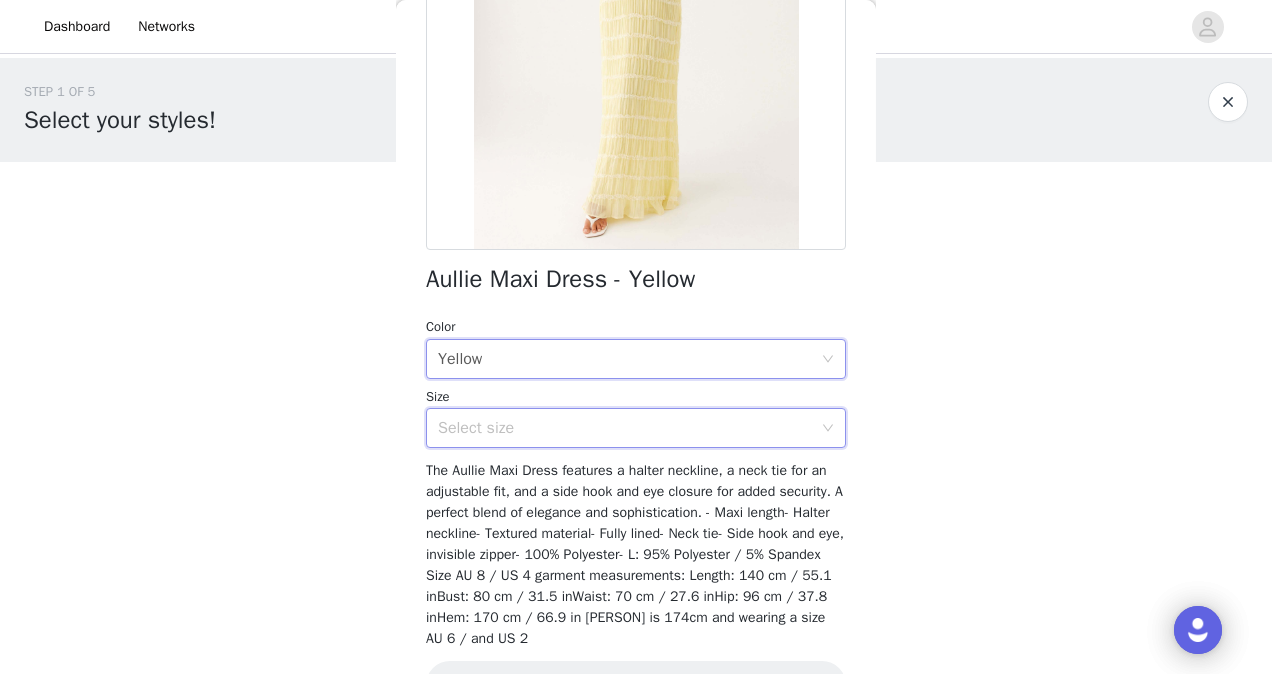 click on "Select size" at bounding box center [629, 428] 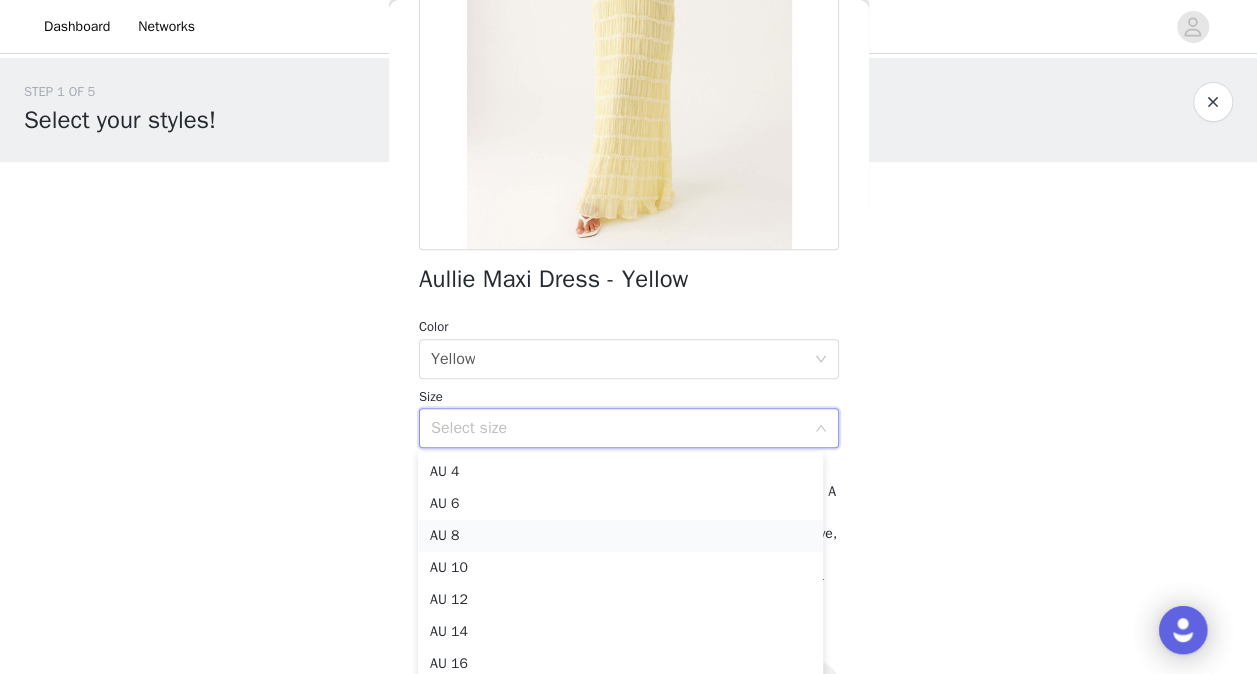 click on "AU 8" at bounding box center (620, 536) 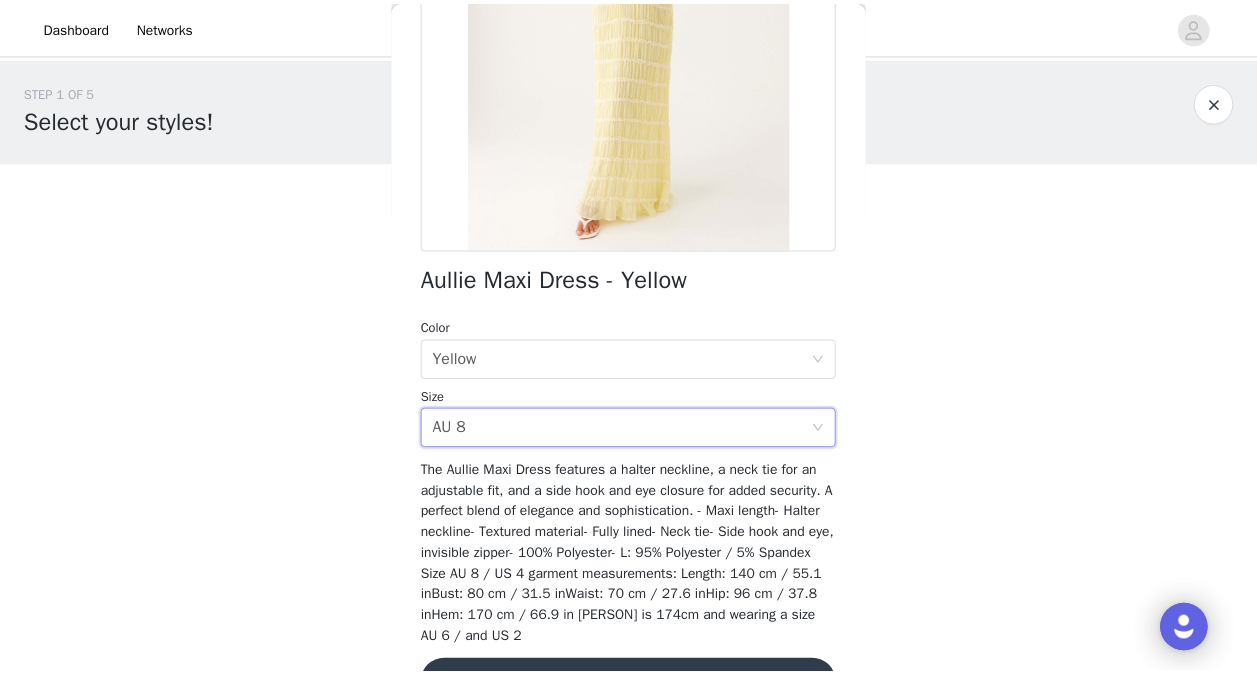 scroll, scrollTop: 359, scrollLeft: 0, axis: vertical 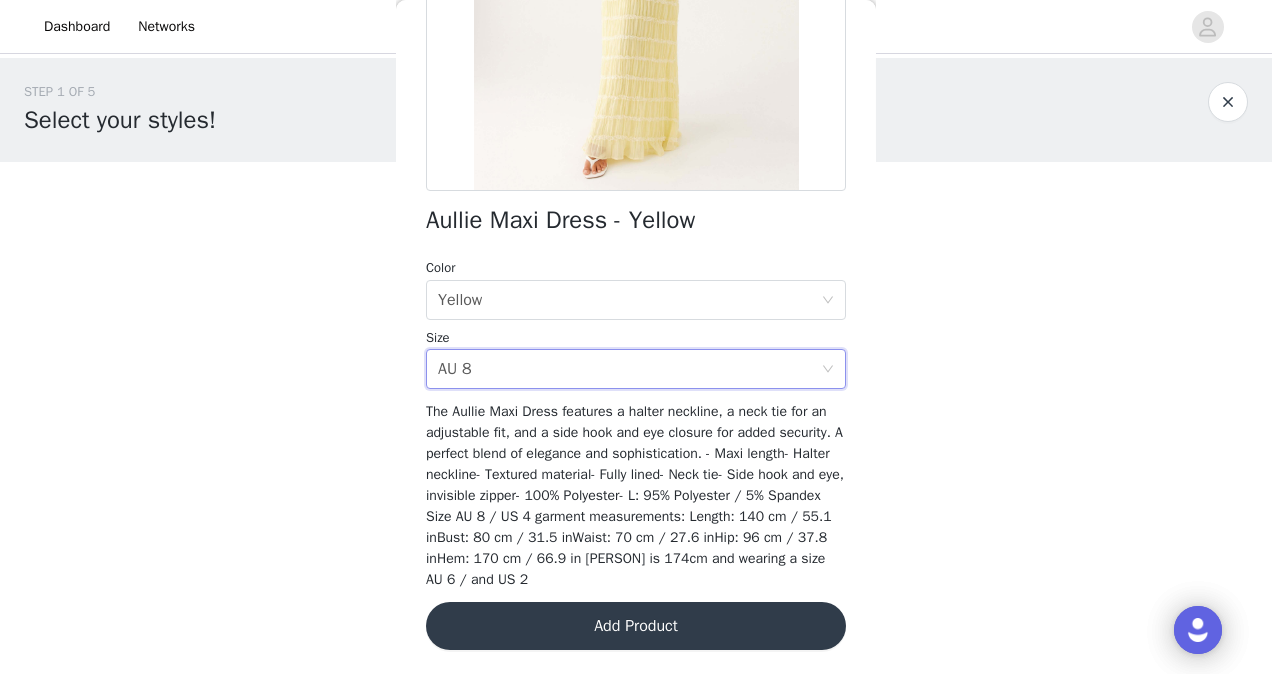 click on "Add Product" at bounding box center (636, 626) 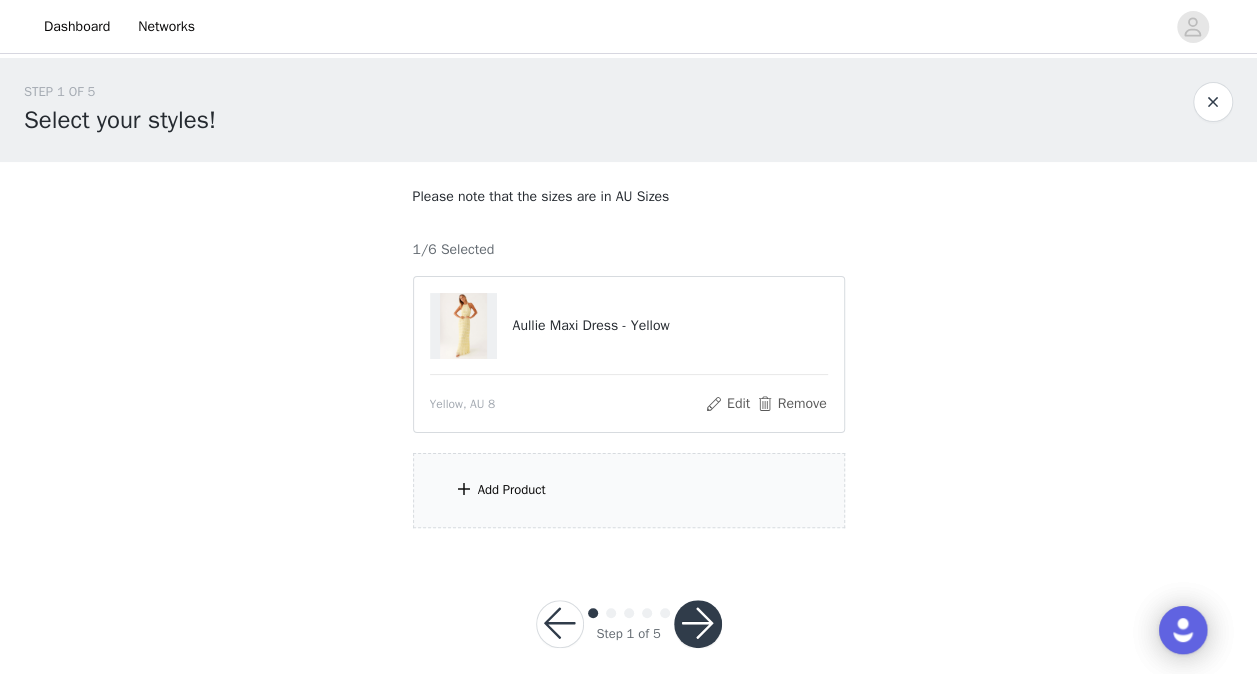 click on "Add Product" at bounding box center (629, 490) 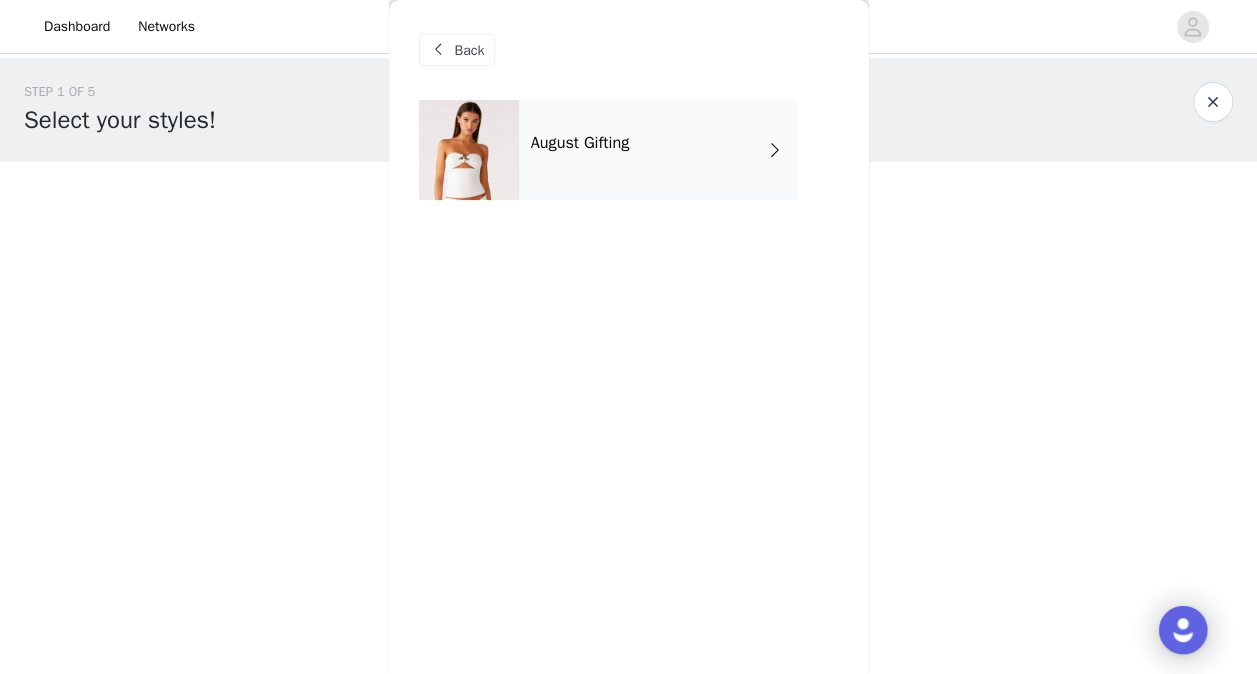 click on "August Gifting" at bounding box center [658, 150] 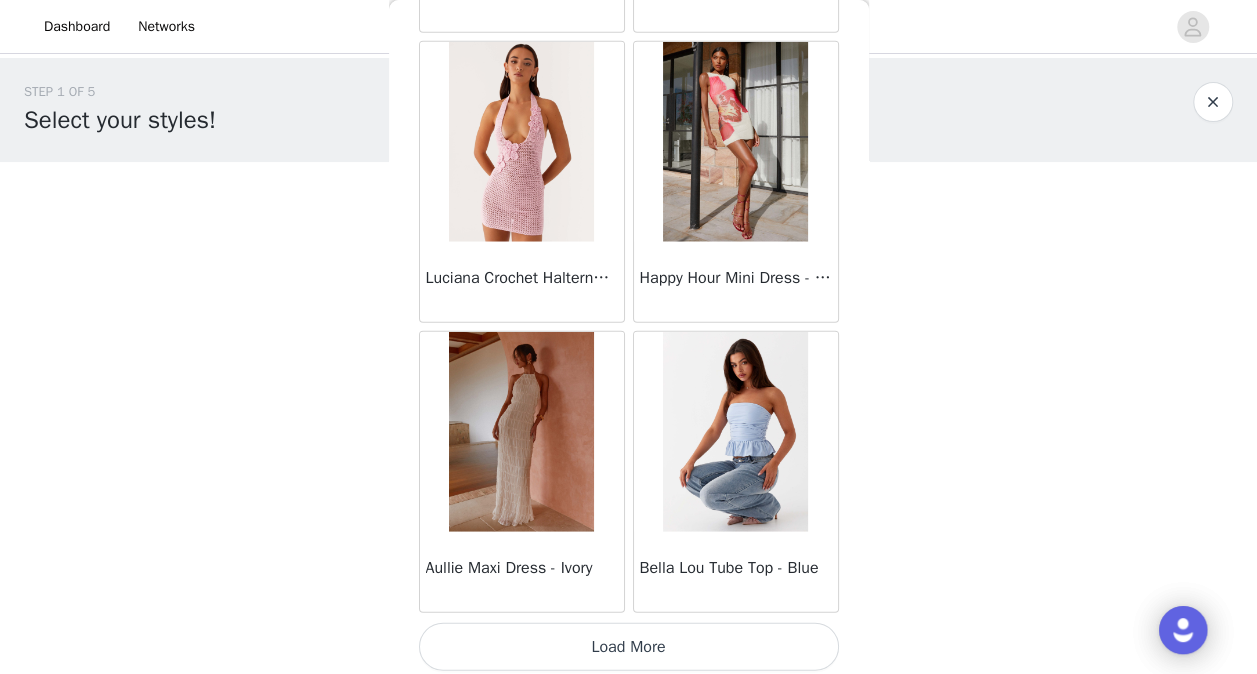 click on "Load More" at bounding box center (629, 647) 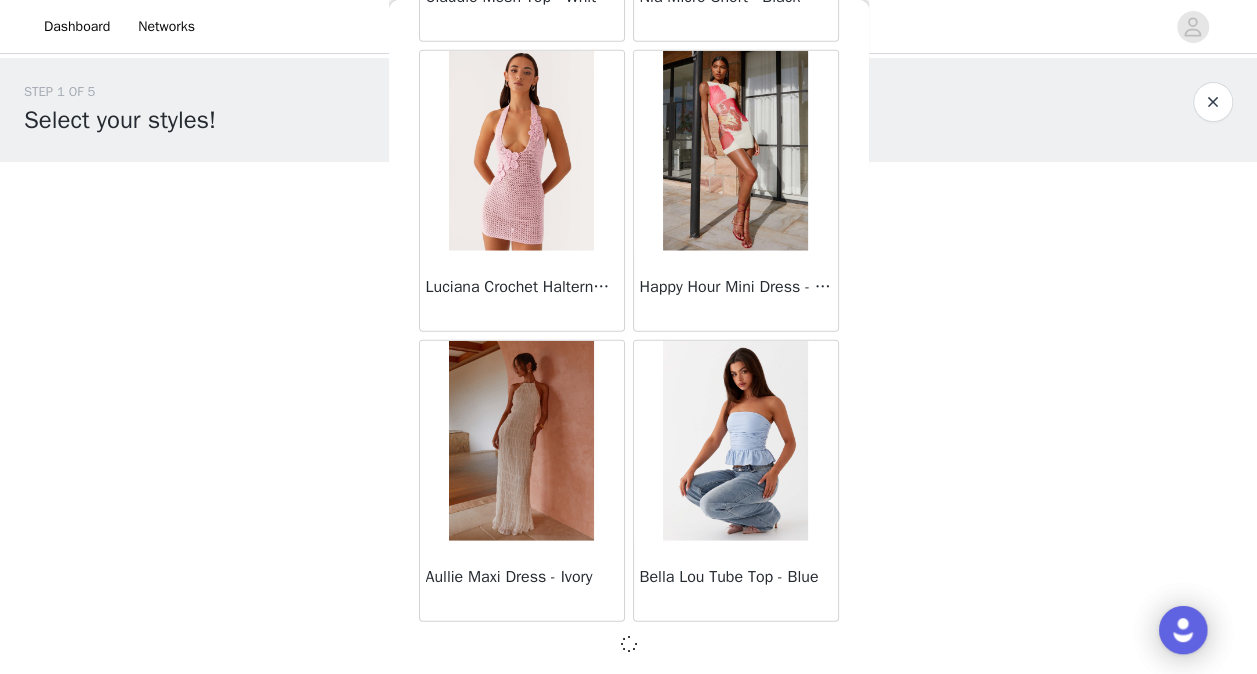 scroll, scrollTop: 2379, scrollLeft: 0, axis: vertical 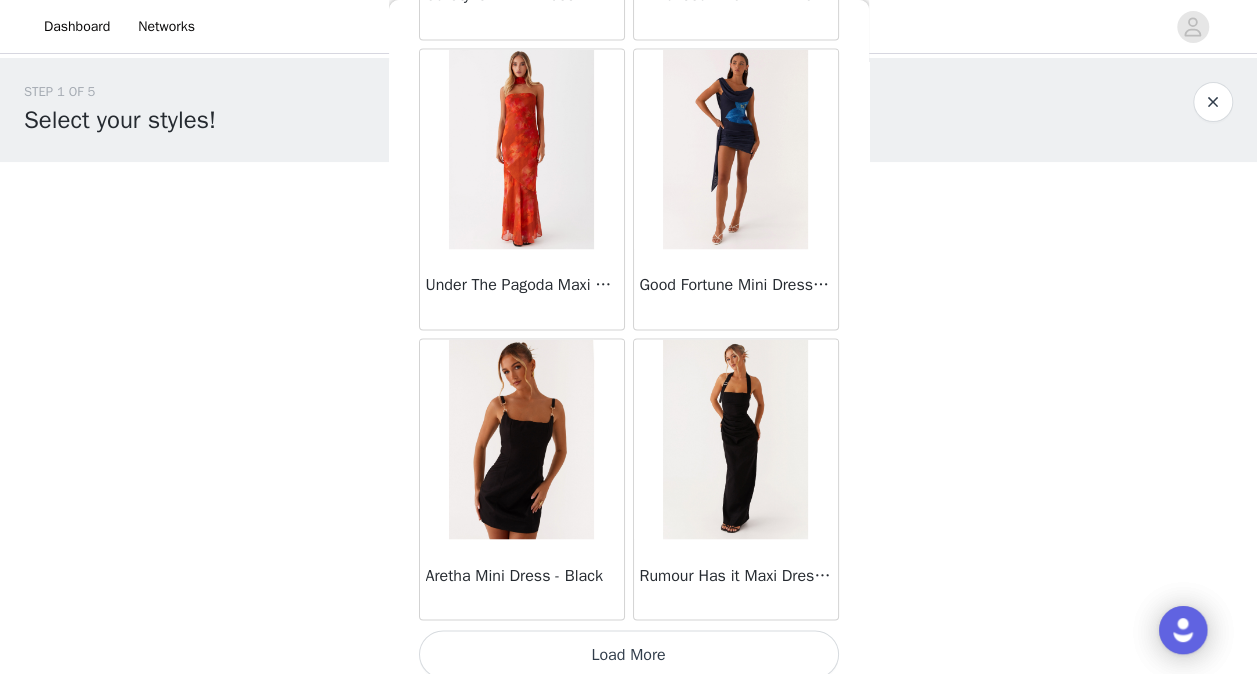 click on "Load More" at bounding box center (629, 654) 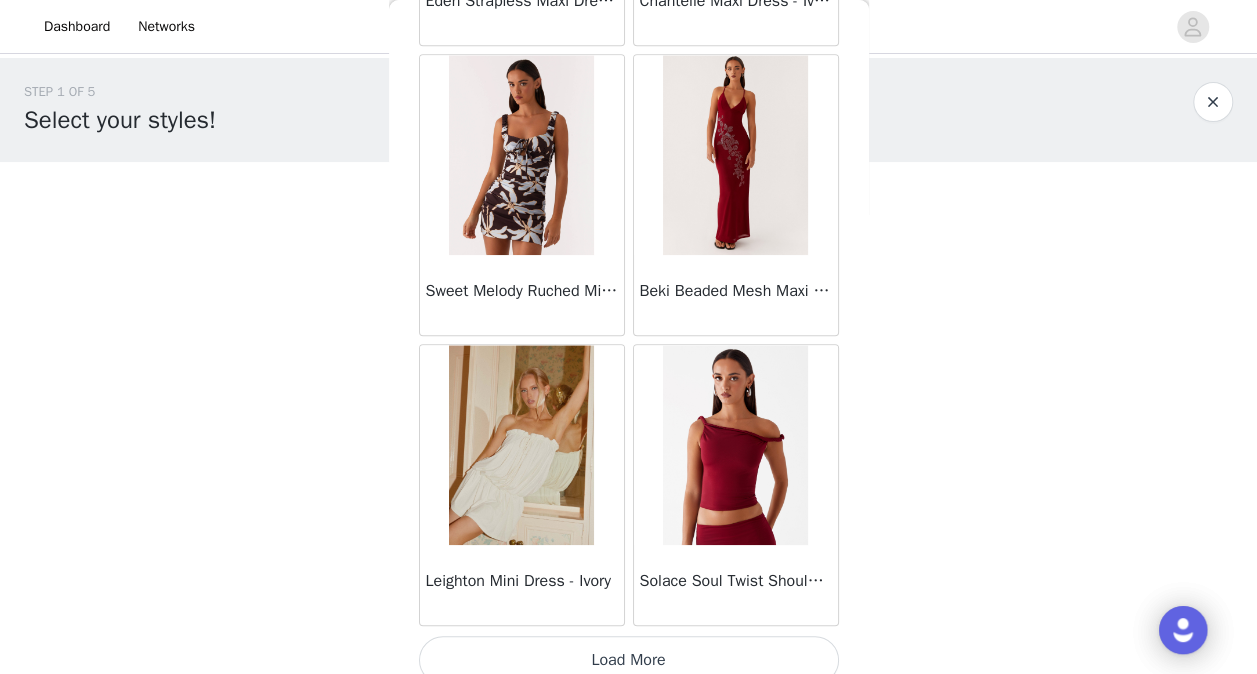 click on "Load More" at bounding box center (629, 660) 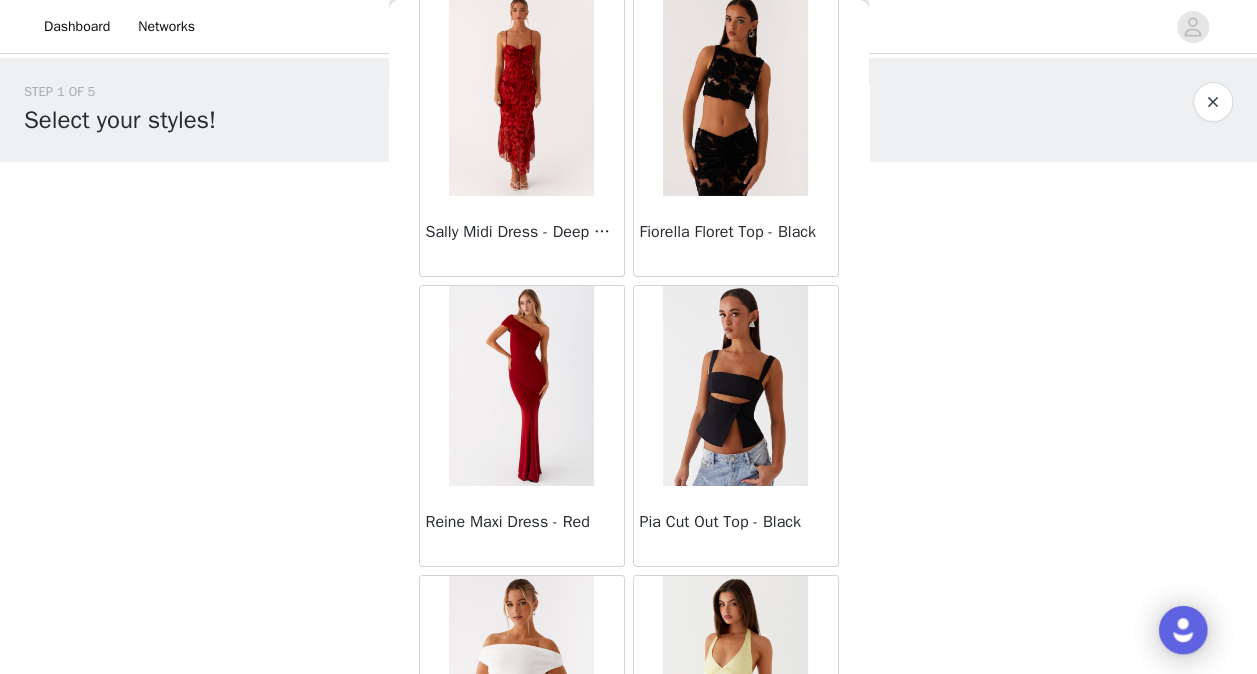 scroll, scrollTop: 11059, scrollLeft: 0, axis: vertical 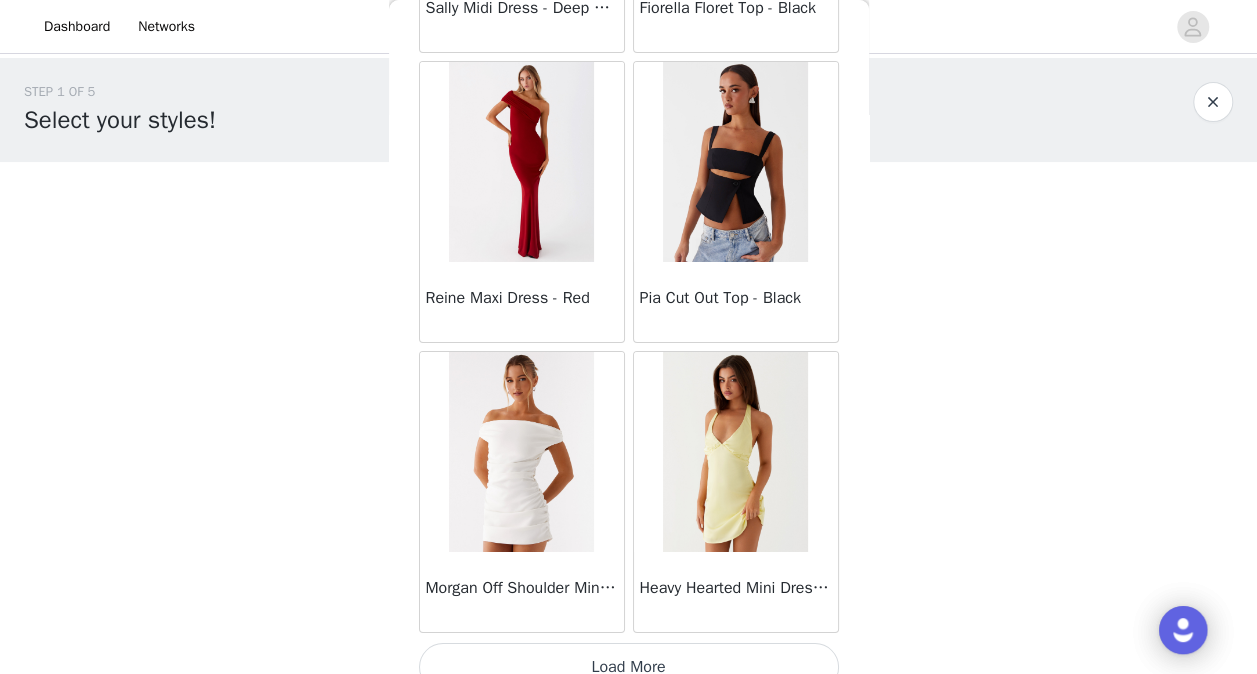 click on "Load More" at bounding box center (629, 667) 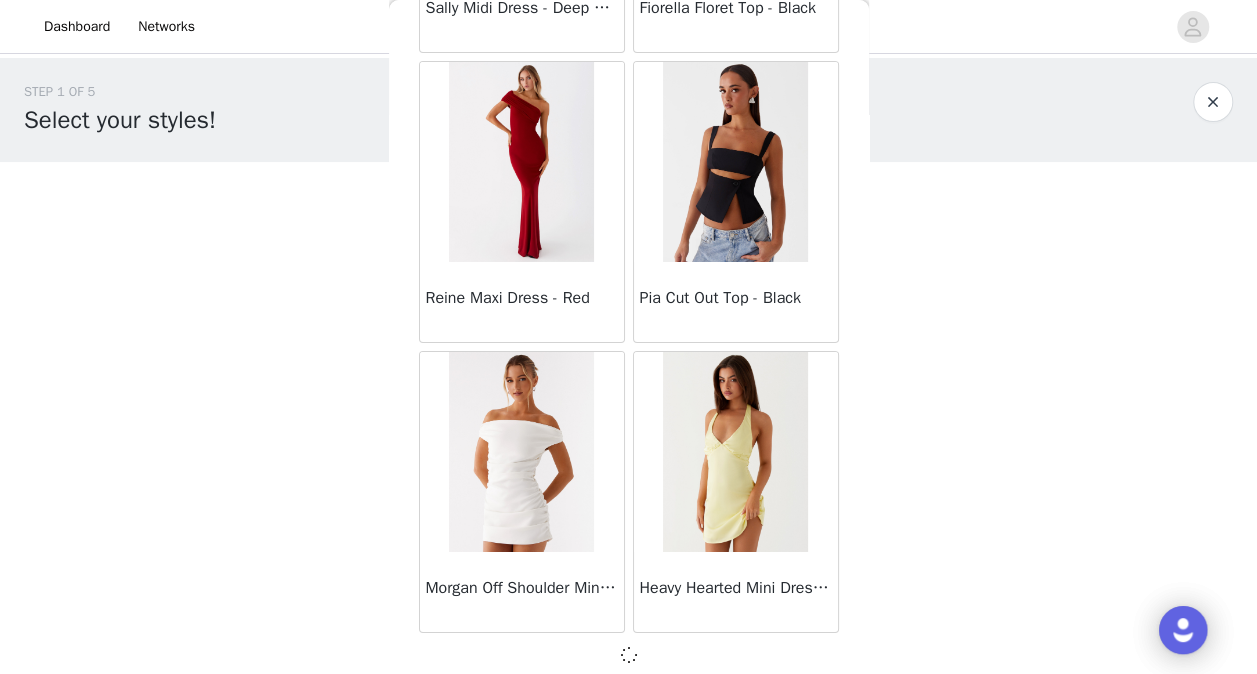 scroll, scrollTop: 11050, scrollLeft: 0, axis: vertical 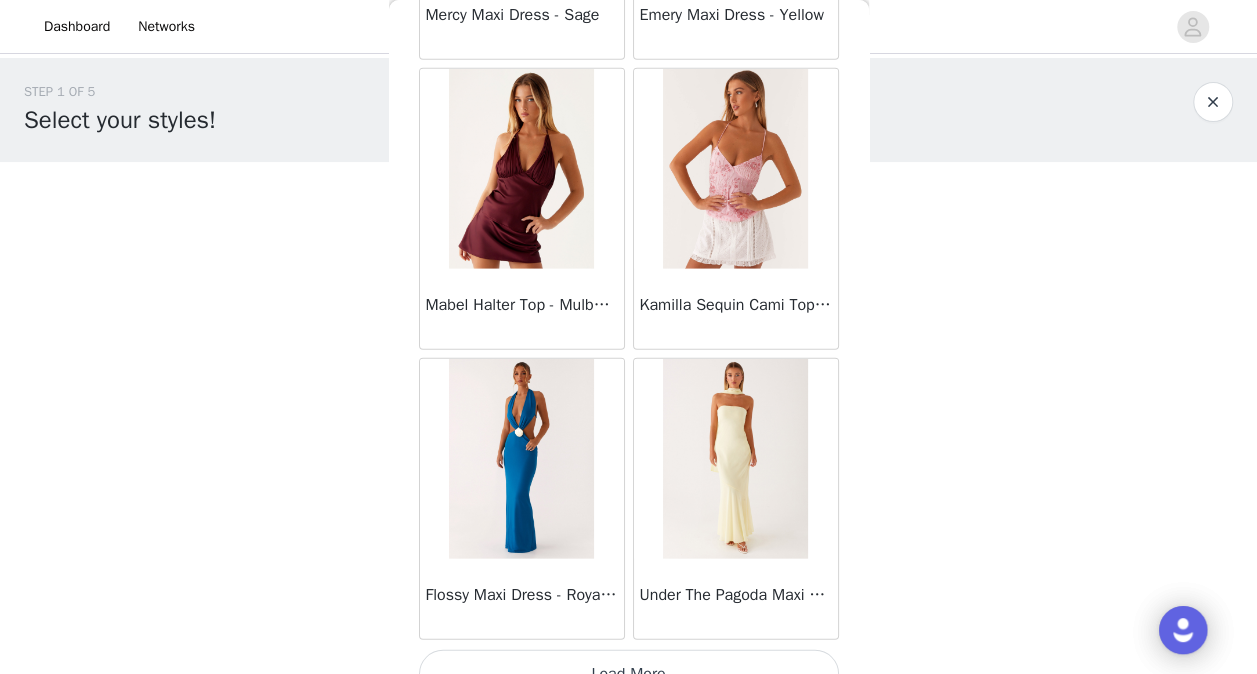 click on "Load More" at bounding box center (629, 674) 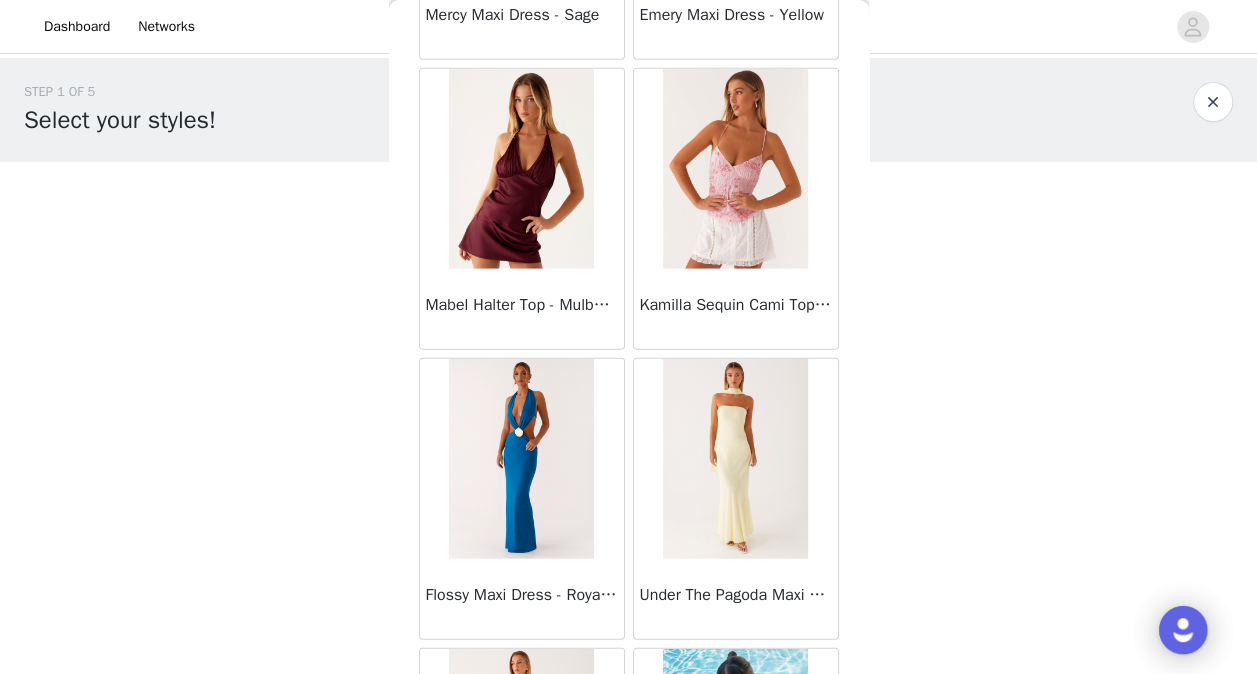 scroll, scrollTop: 16846, scrollLeft: 0, axis: vertical 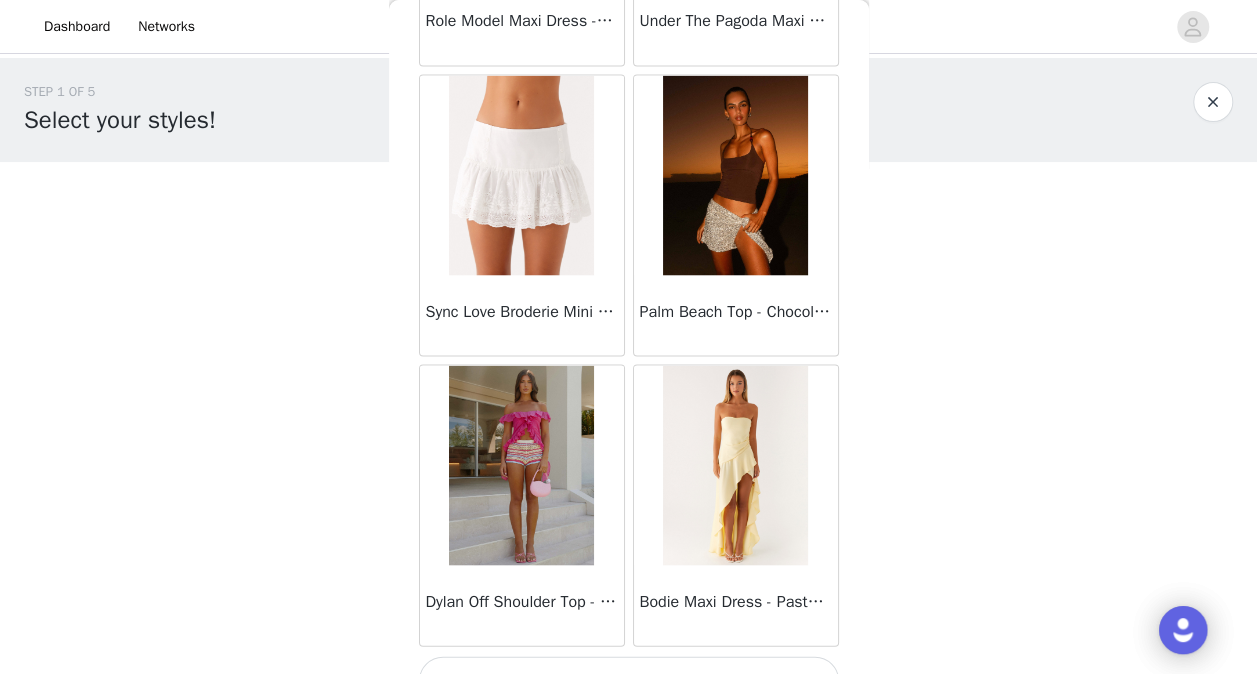 click on "Load More" at bounding box center [629, 680] 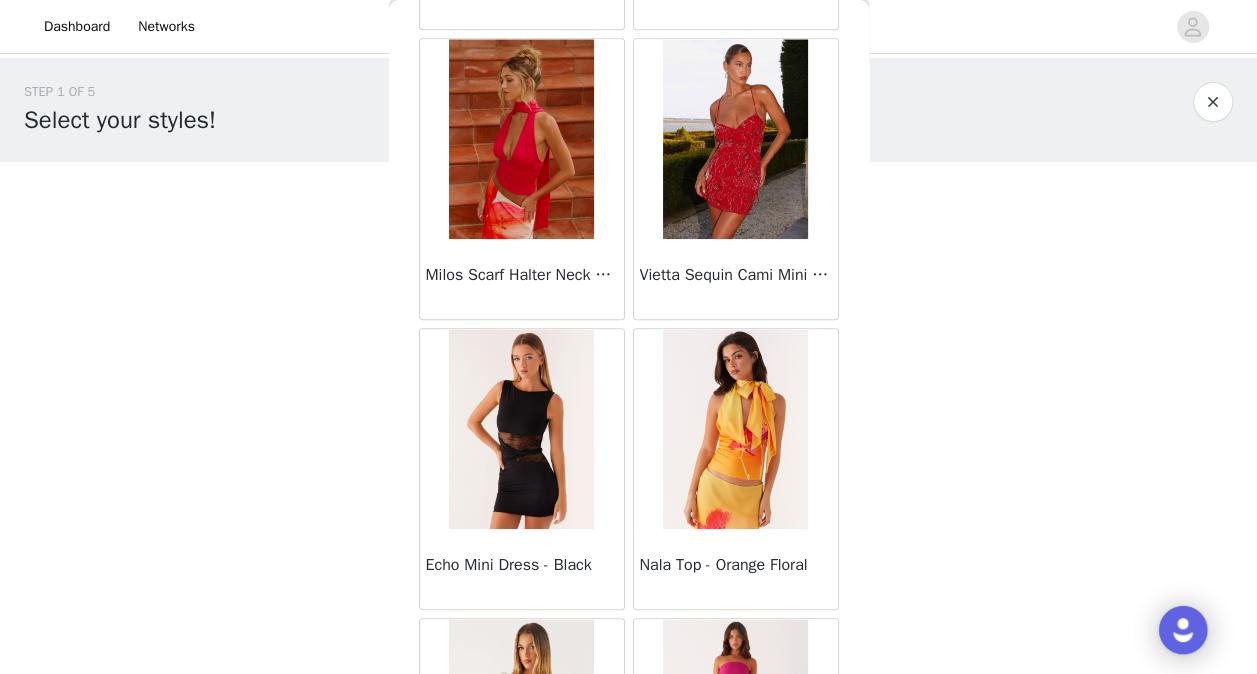 scroll, scrollTop: 19739, scrollLeft: 0, axis: vertical 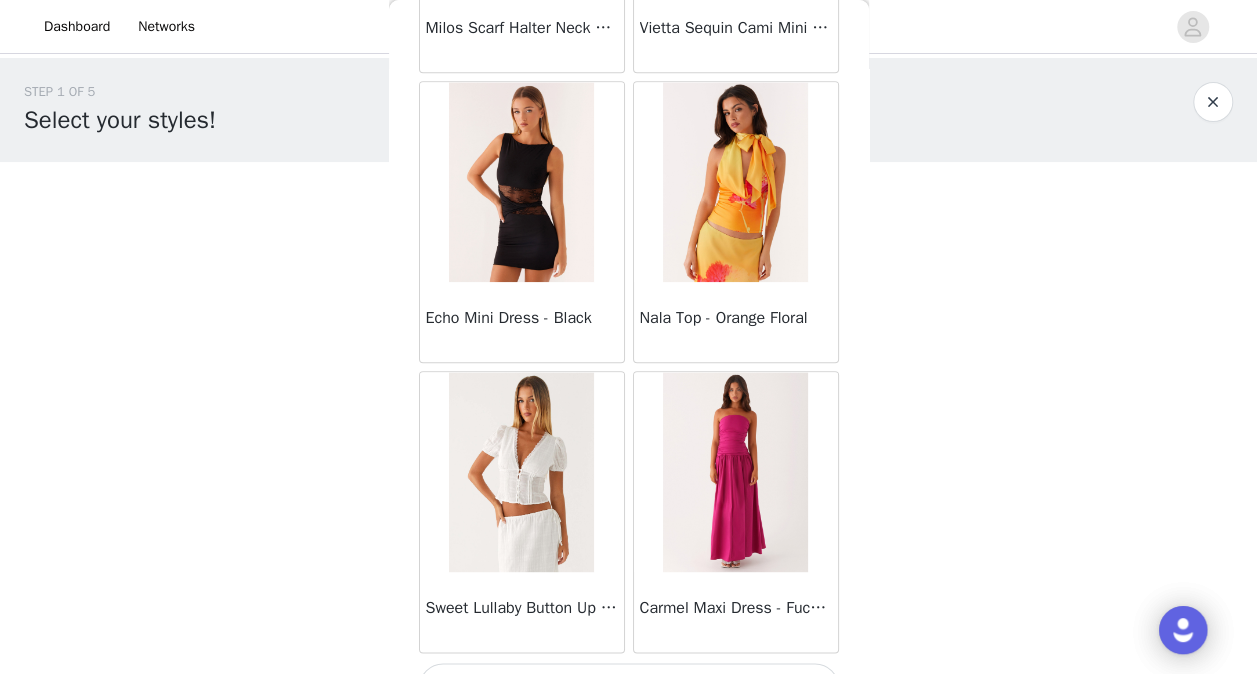 click on "Load More" at bounding box center (629, 687) 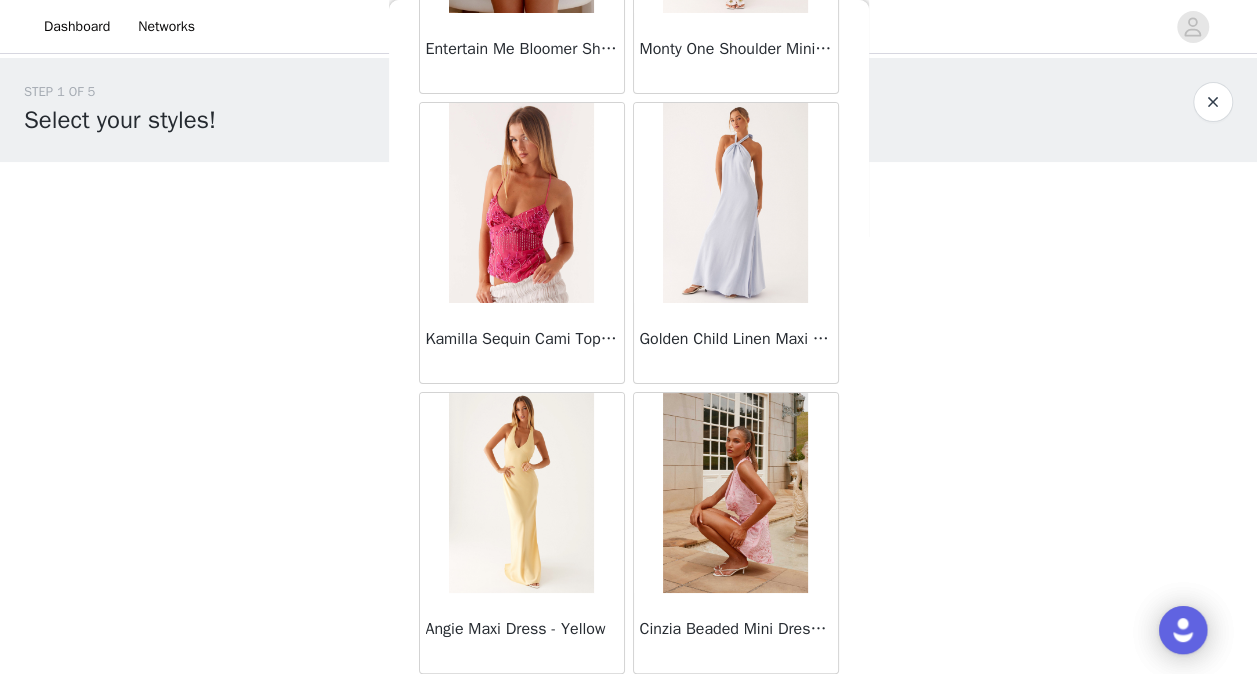 scroll, scrollTop: 22632, scrollLeft: 0, axis: vertical 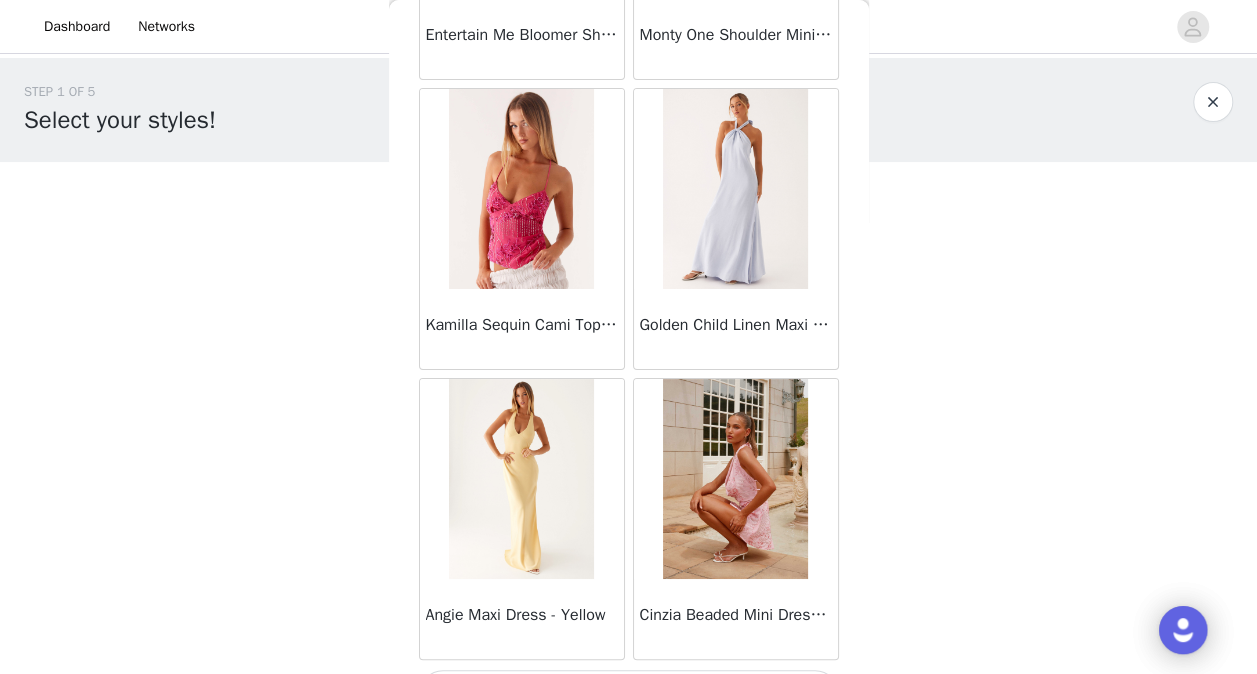 click on "Load More" at bounding box center (629, 694) 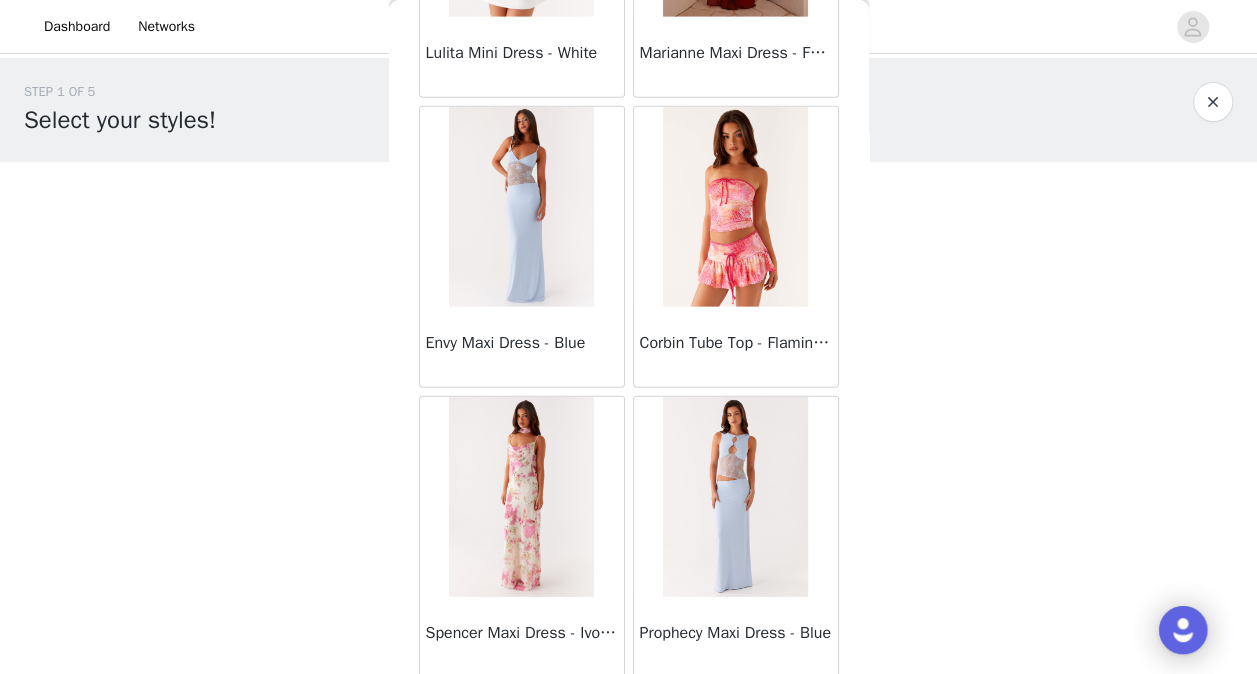 scroll, scrollTop: 25526, scrollLeft: 0, axis: vertical 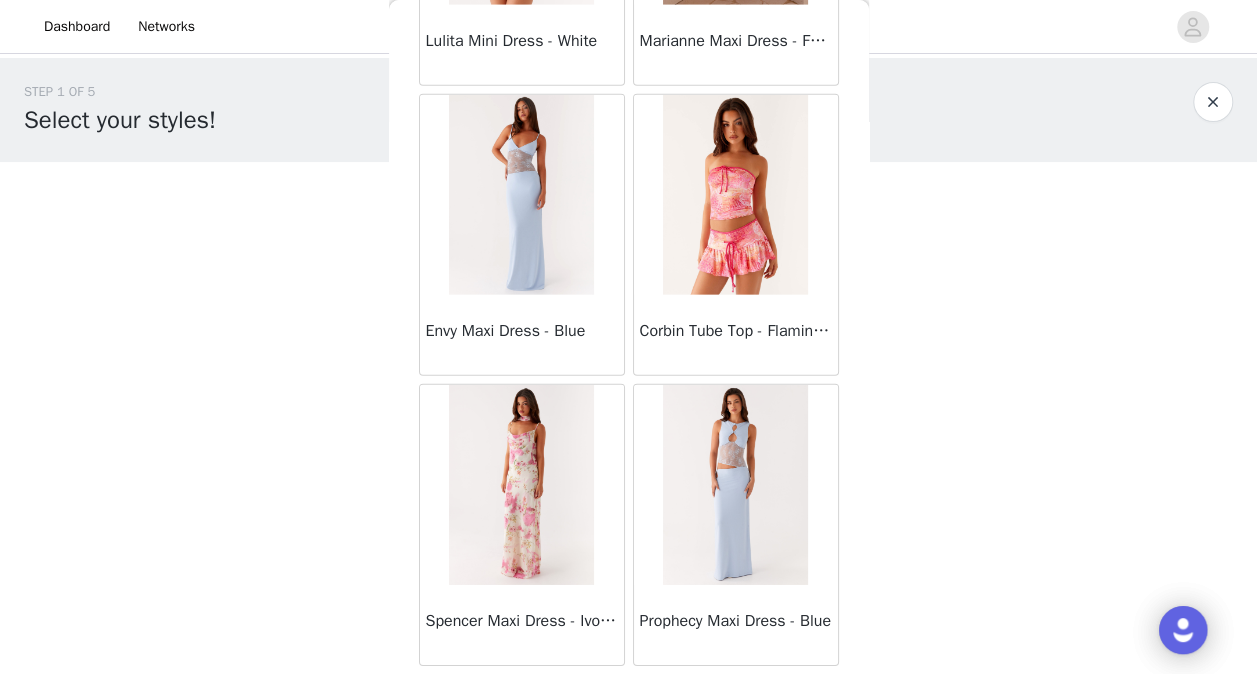 click on "Load More" at bounding box center [629, 700] 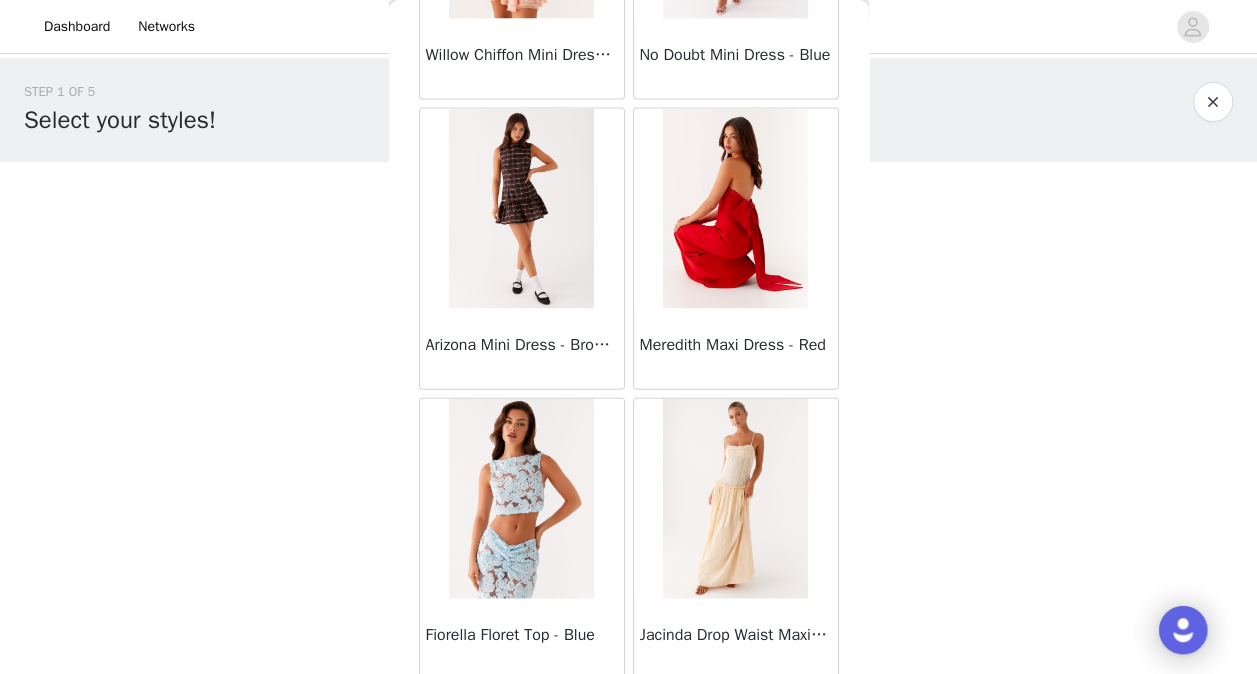 scroll, scrollTop: 28419, scrollLeft: 0, axis: vertical 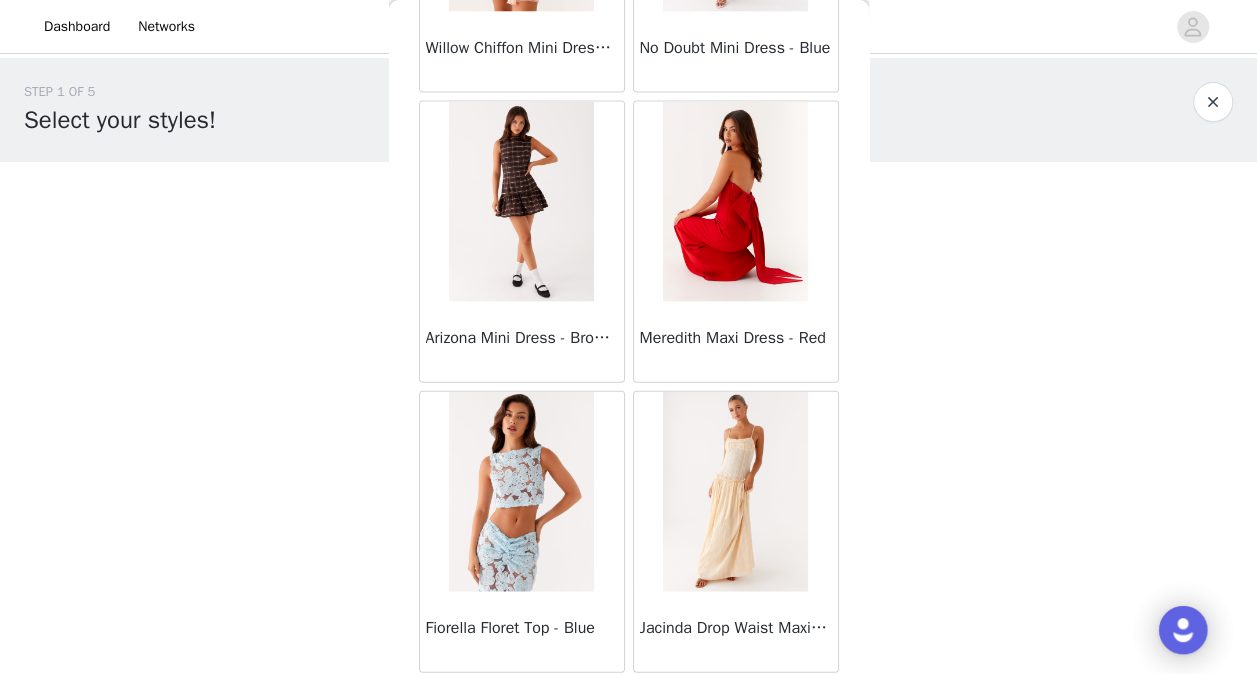 click on "Load More" at bounding box center [629, 707] 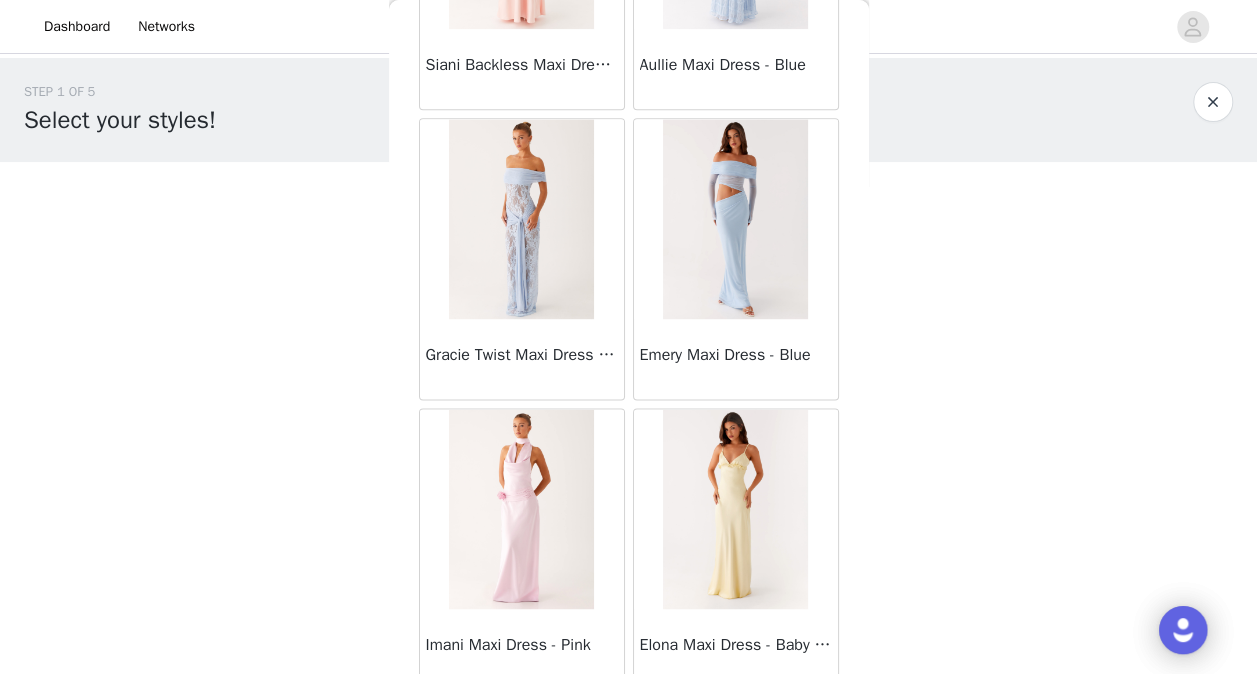 scroll, scrollTop: 31312, scrollLeft: 0, axis: vertical 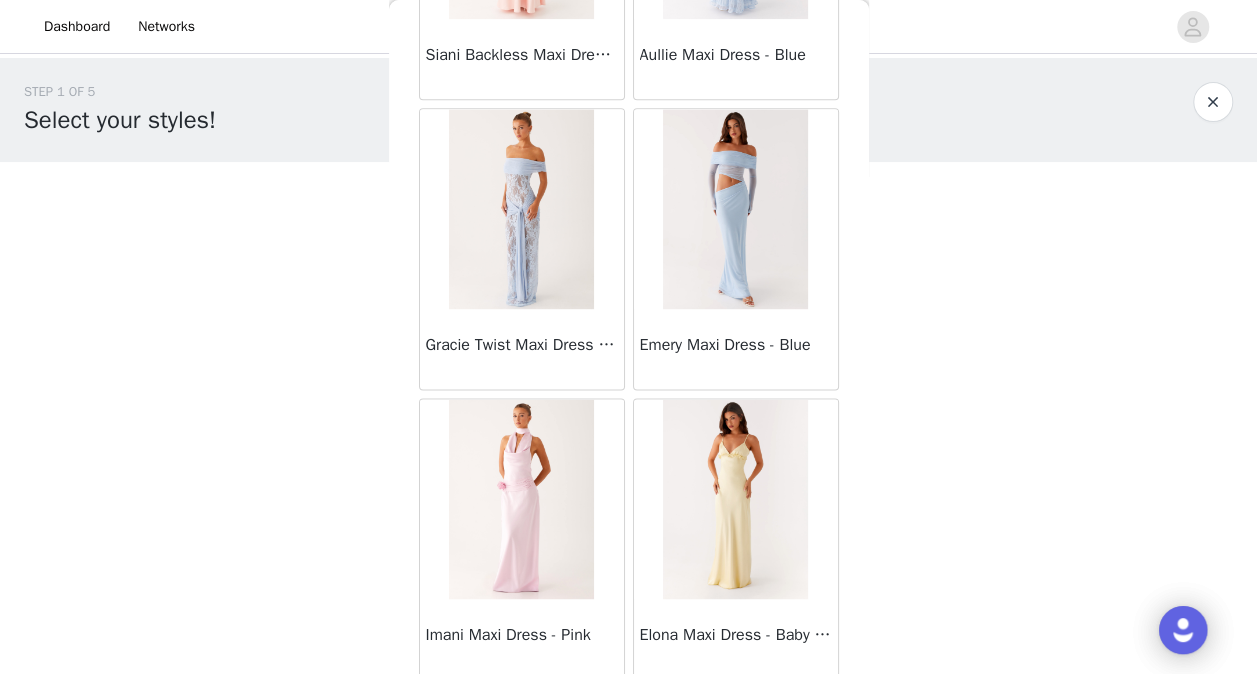 click on "Load More" at bounding box center (629, 714) 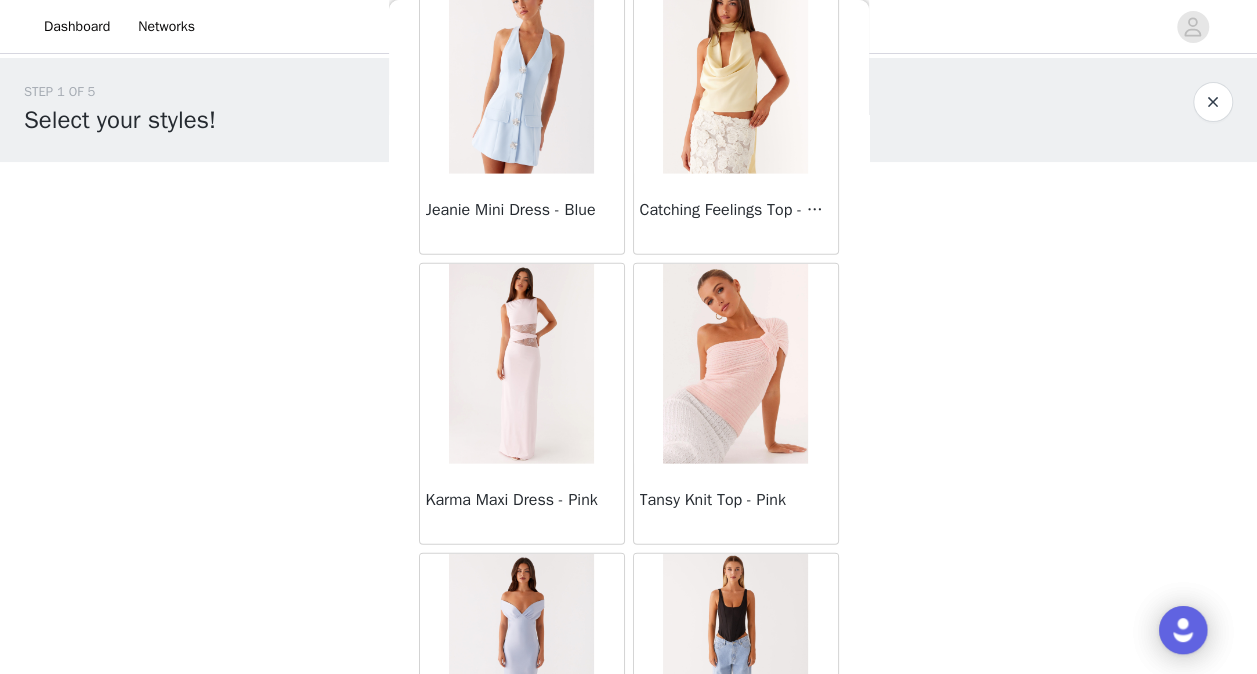 scroll, scrollTop: 32912, scrollLeft: 0, axis: vertical 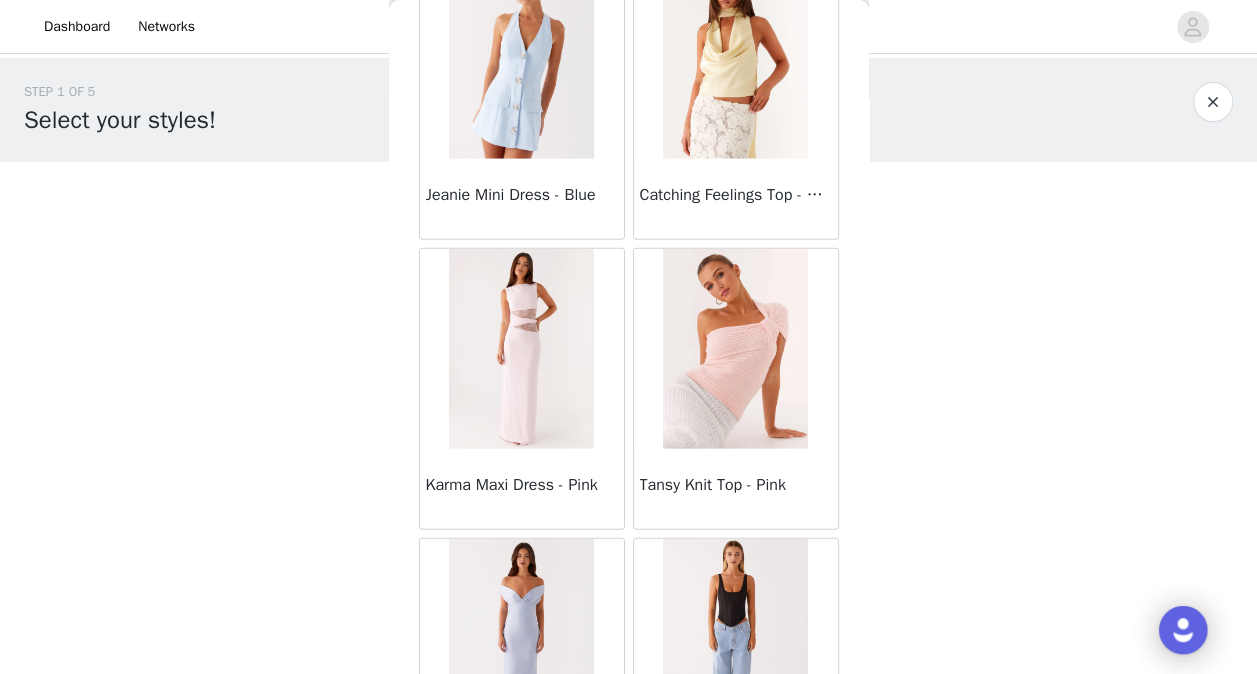 click at bounding box center [735, 349] 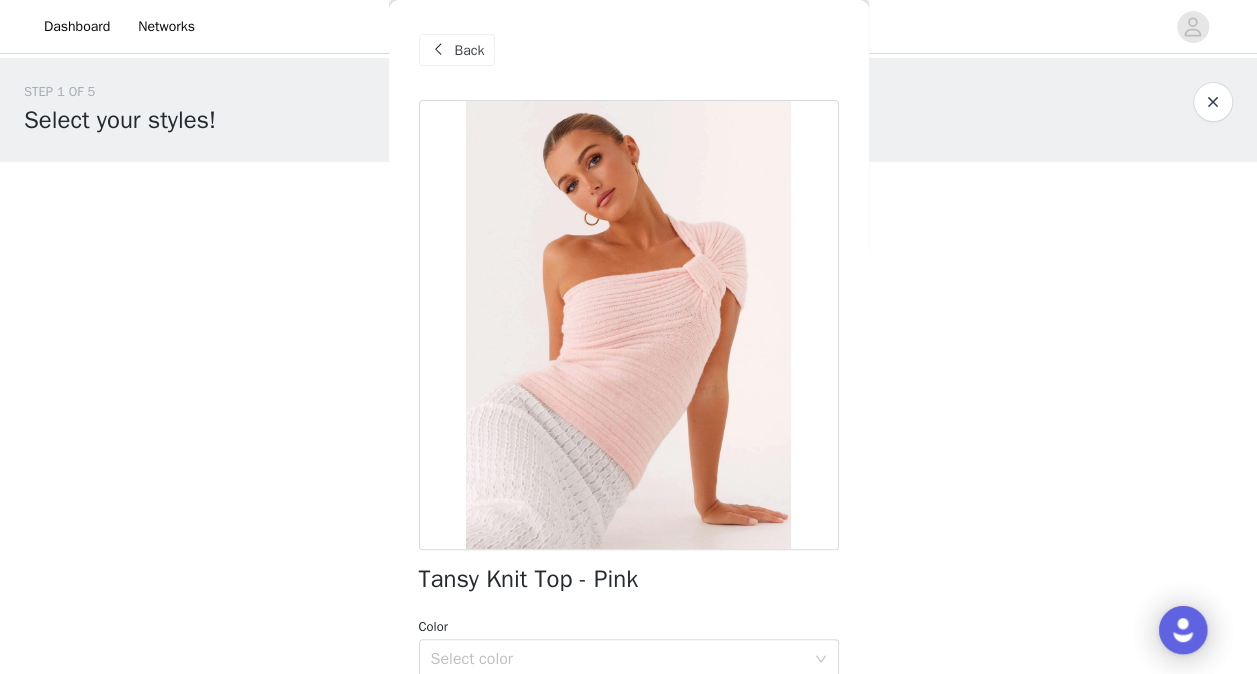 scroll, scrollTop: 100, scrollLeft: 0, axis: vertical 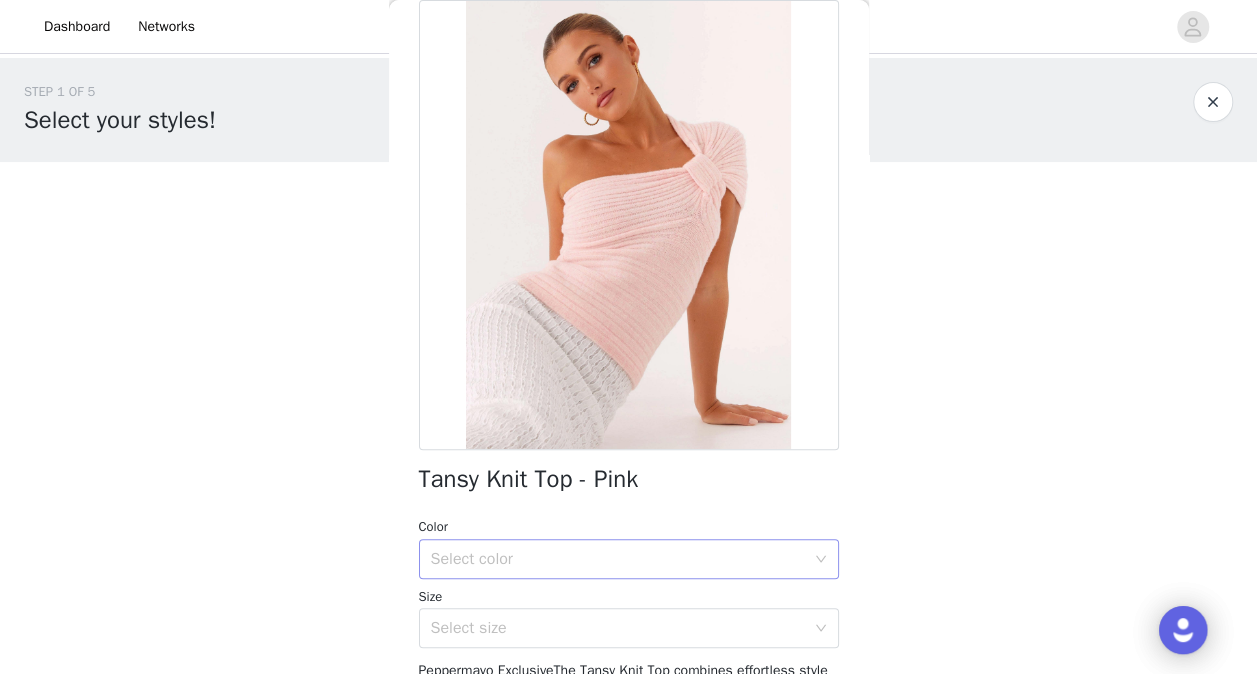 click on "Select color" at bounding box center (618, 559) 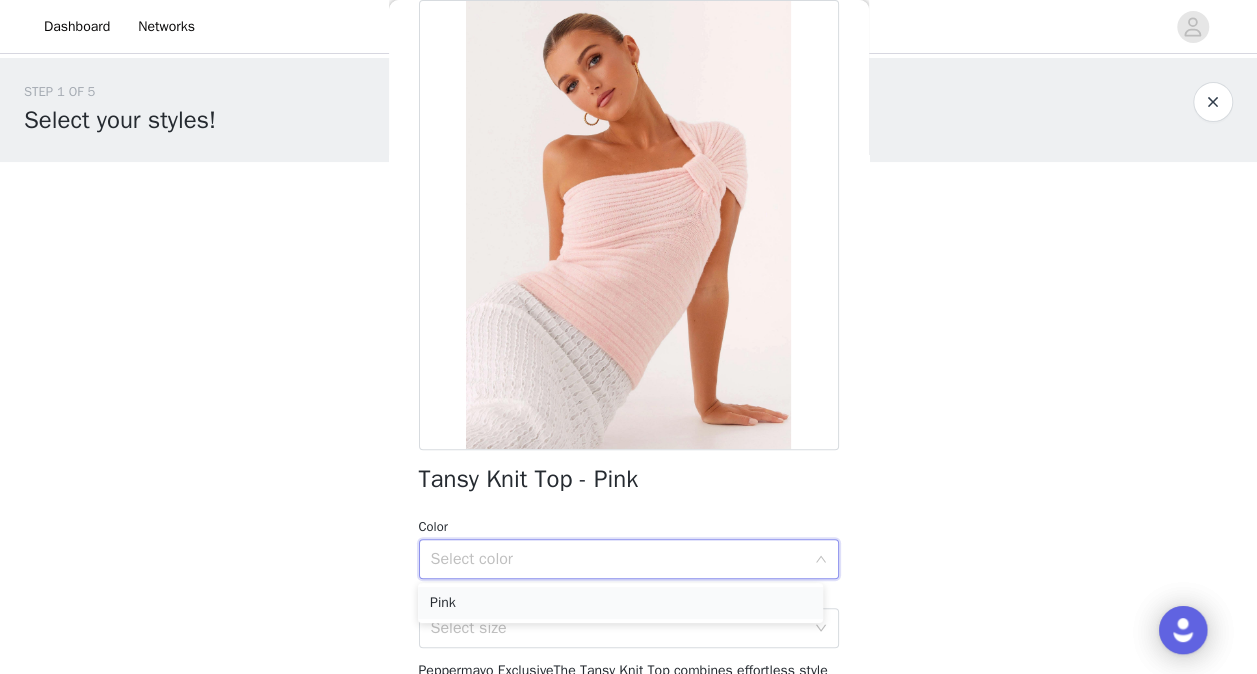 click on "Pink" at bounding box center (620, 603) 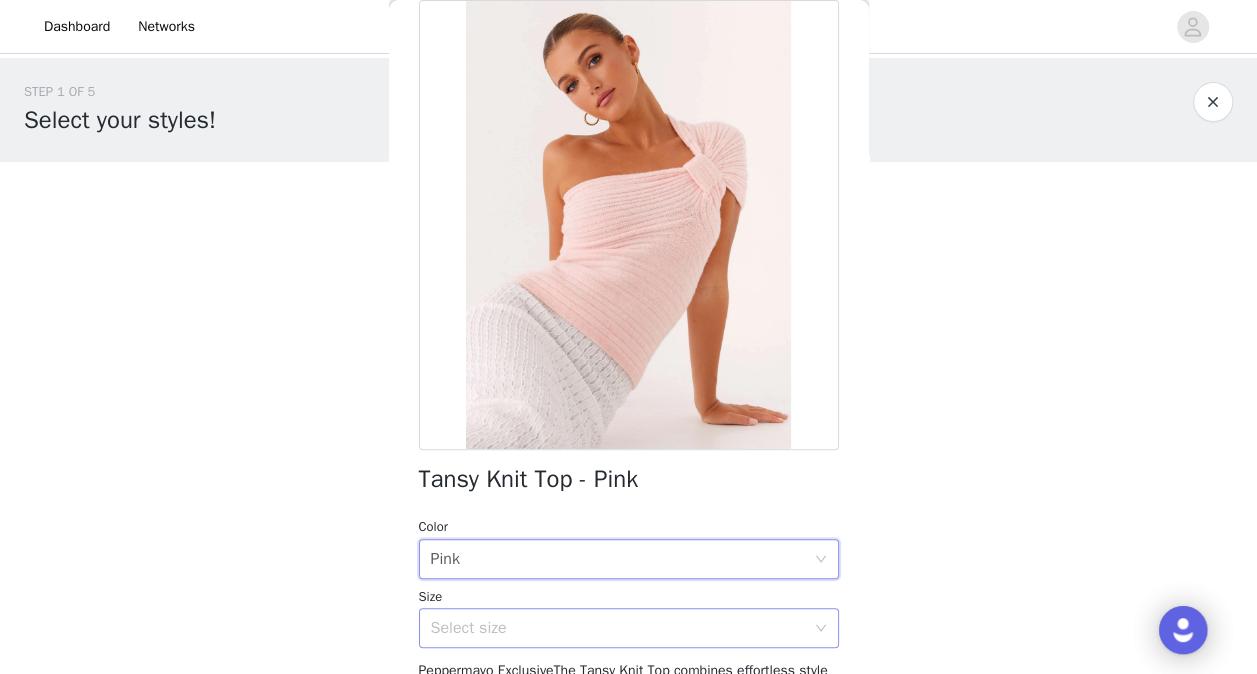 click on "Select size" at bounding box center [622, 628] 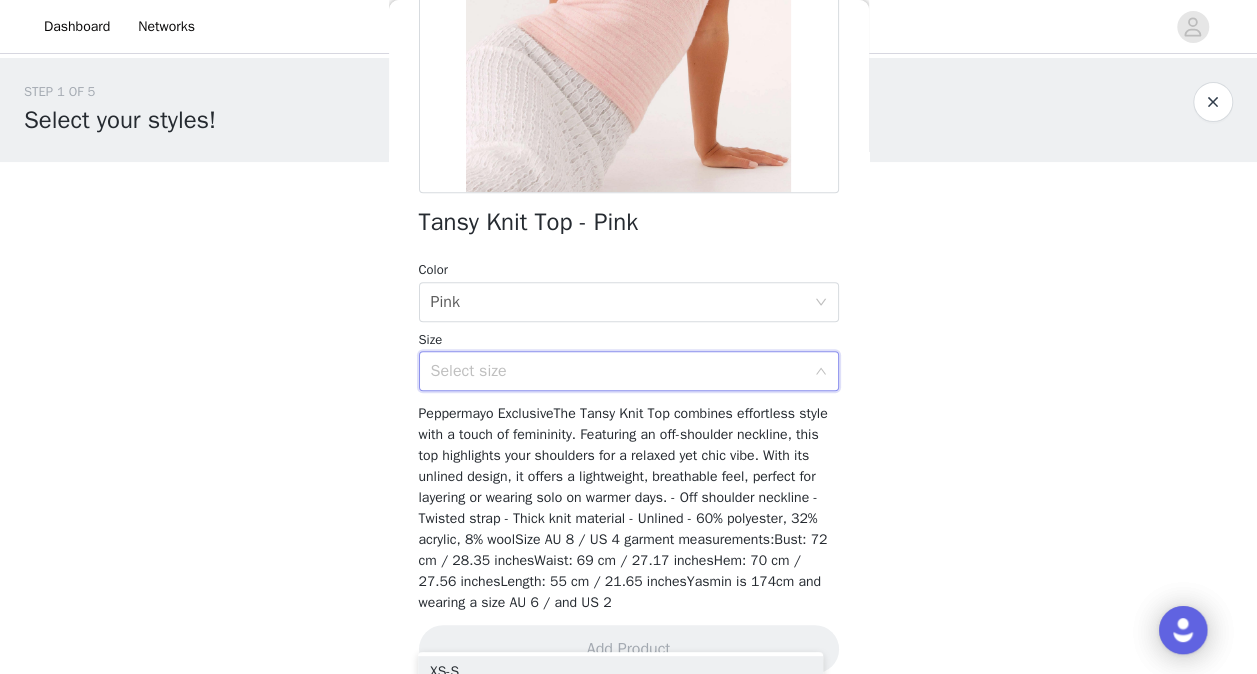scroll, scrollTop: 380, scrollLeft: 0, axis: vertical 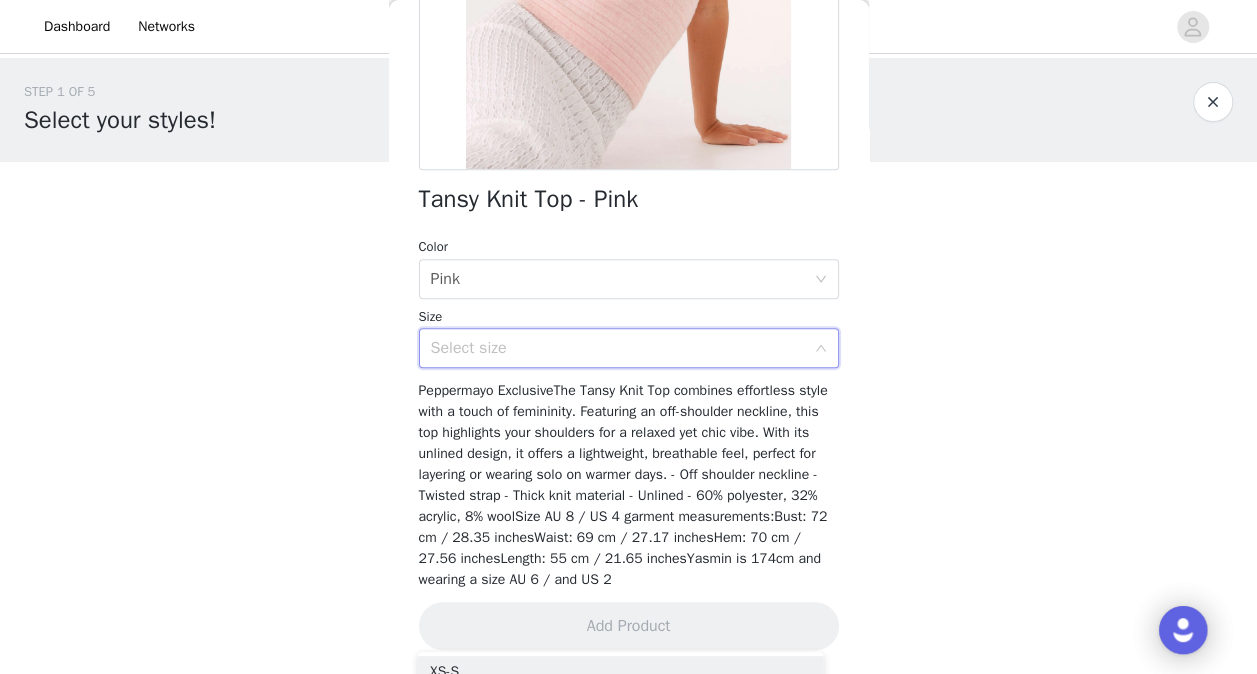 click on "Select size" at bounding box center [622, 348] 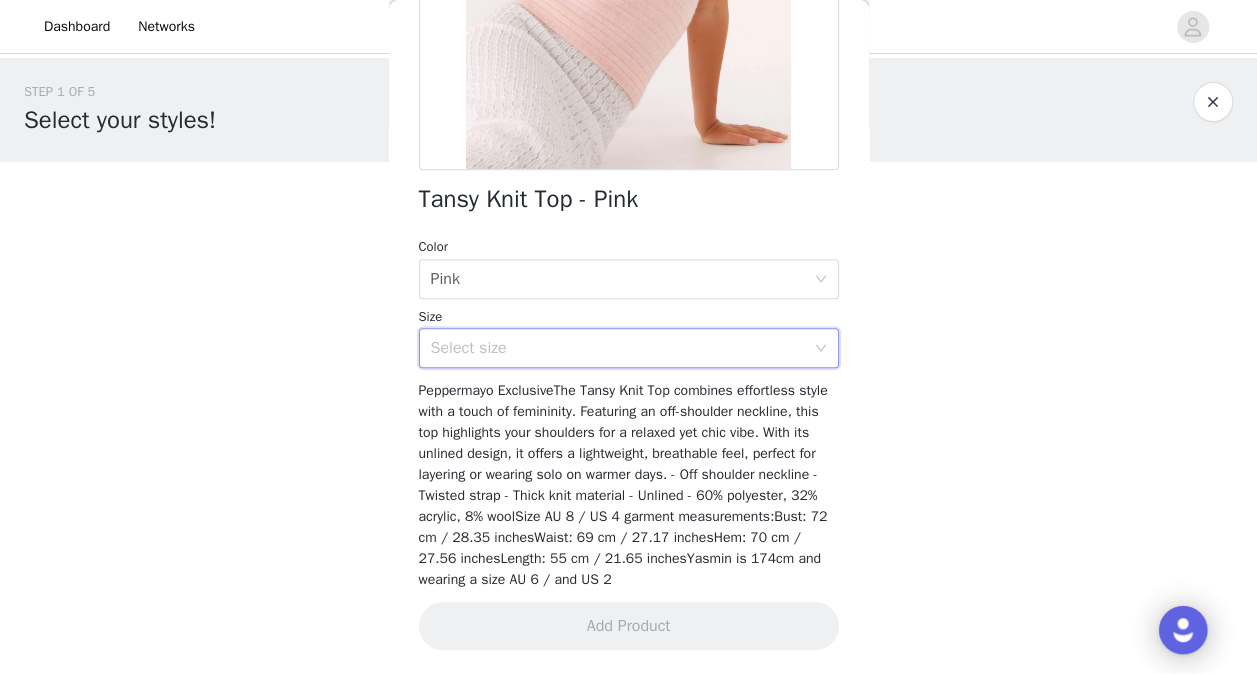 click on "Select size" at bounding box center (618, 348) 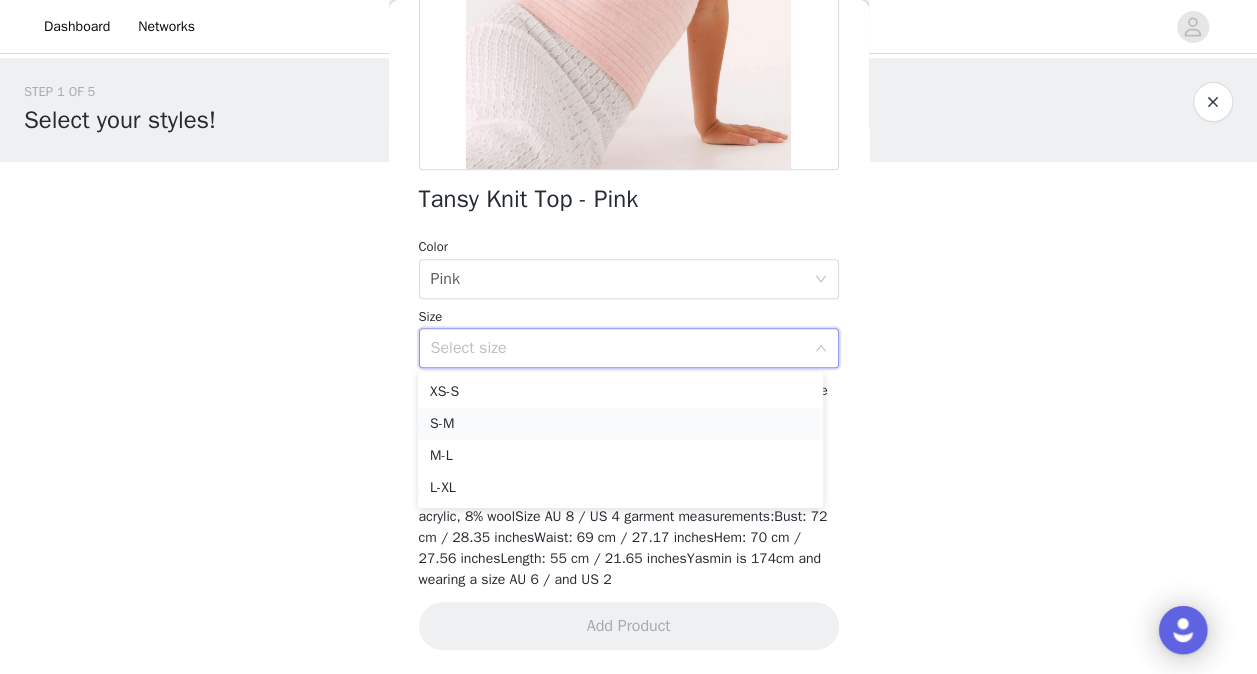click on "S-M" at bounding box center [620, 424] 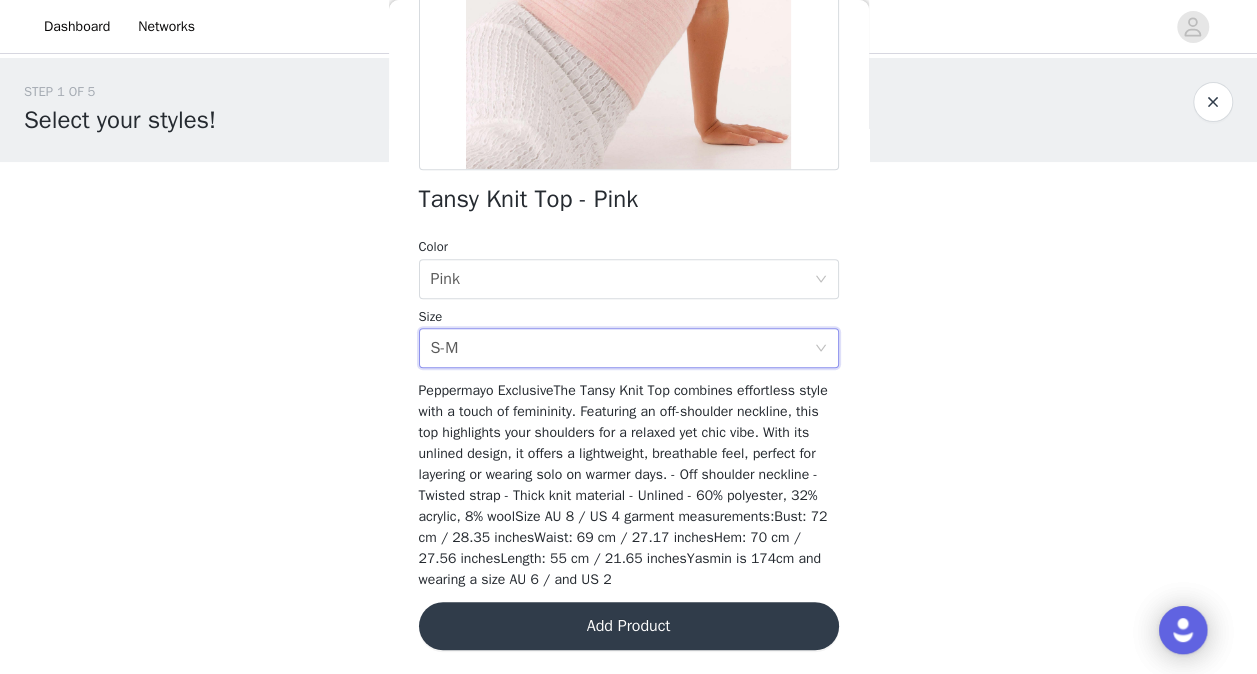 click on "Add Product" at bounding box center (629, 626) 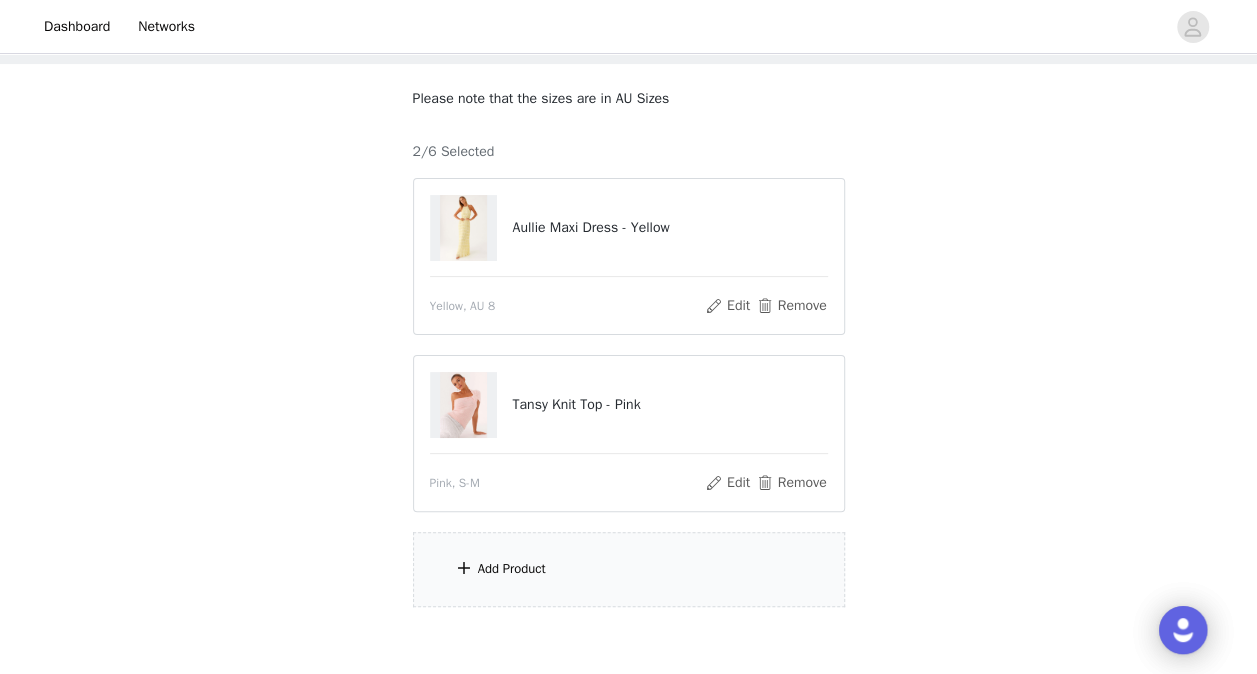 scroll, scrollTop: 196, scrollLeft: 0, axis: vertical 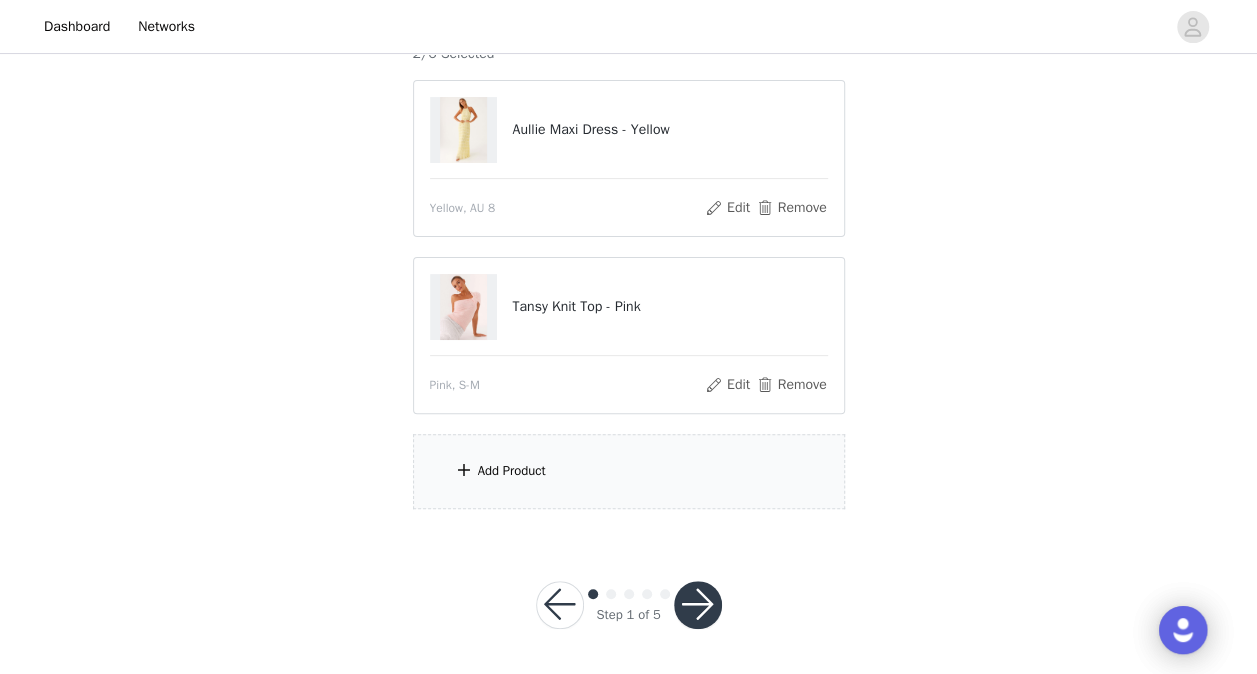 click on "Add Product" at bounding box center (512, 471) 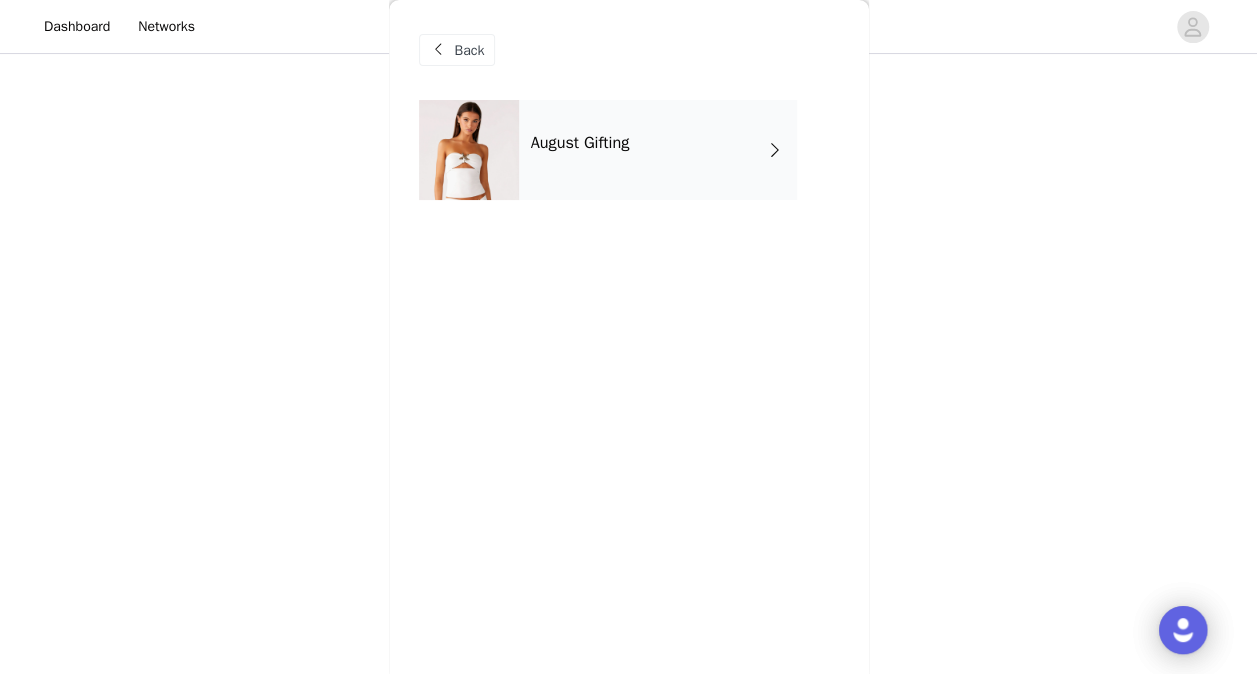click on "August Gifting" at bounding box center [658, 150] 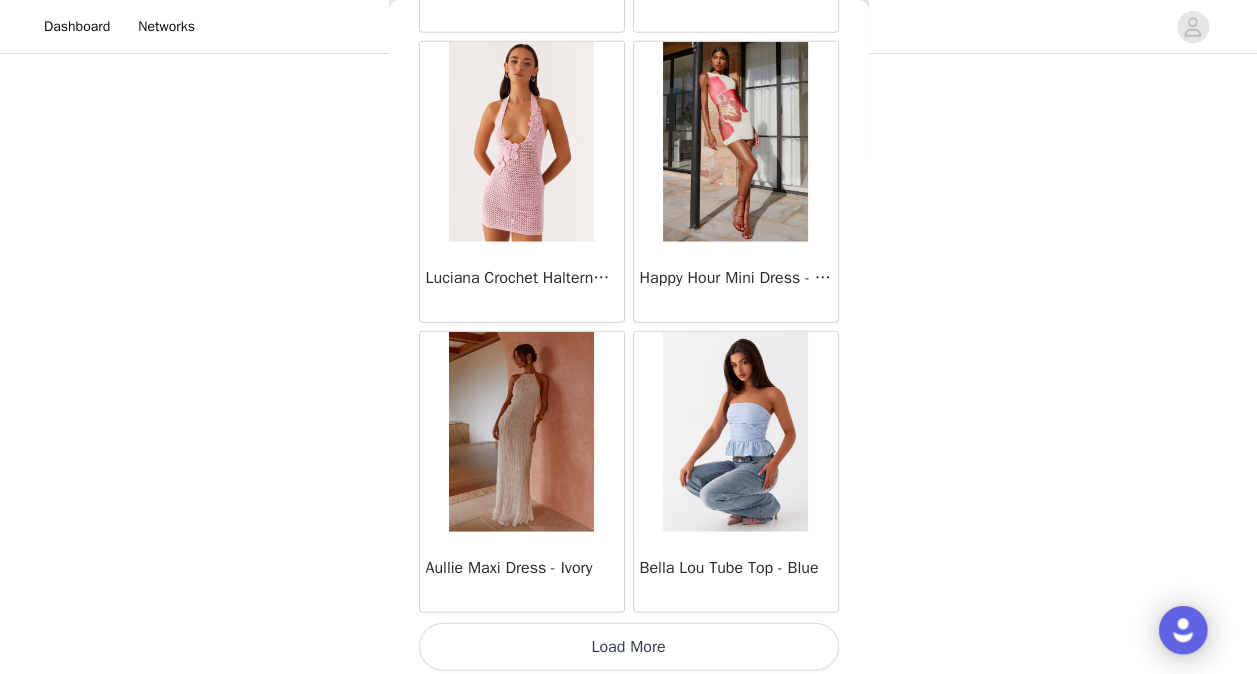 click on "Load More" at bounding box center (629, 647) 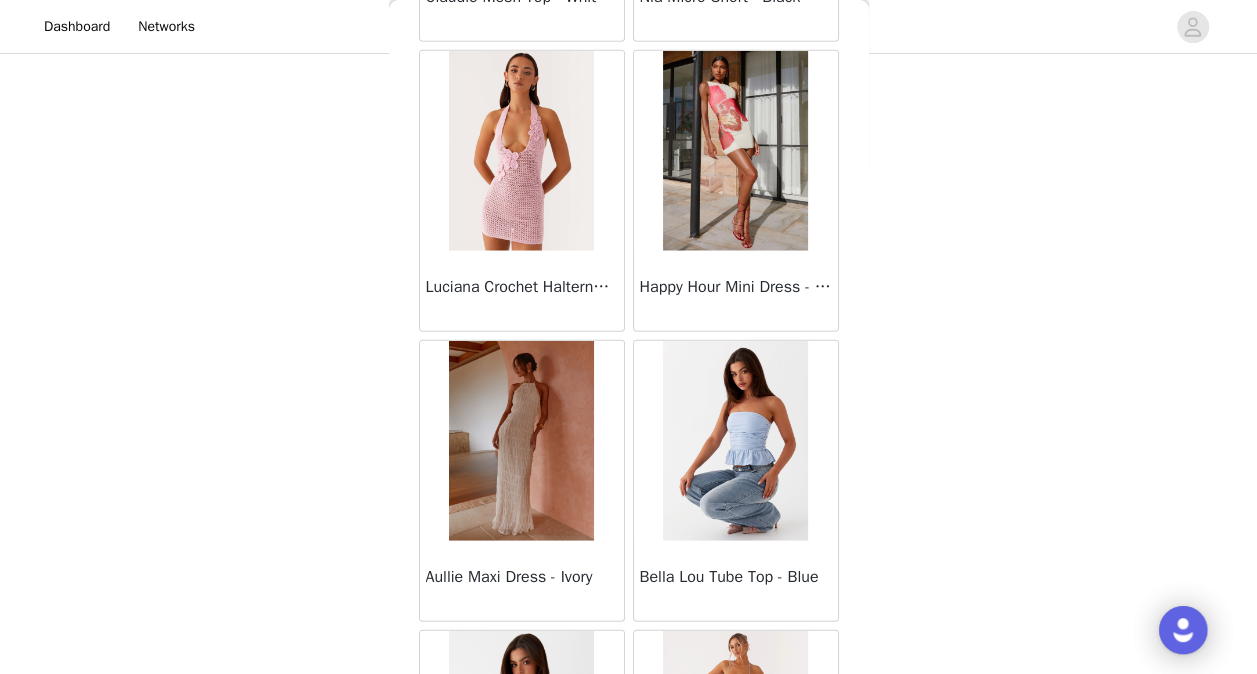 scroll, scrollTop: 2379, scrollLeft: 0, axis: vertical 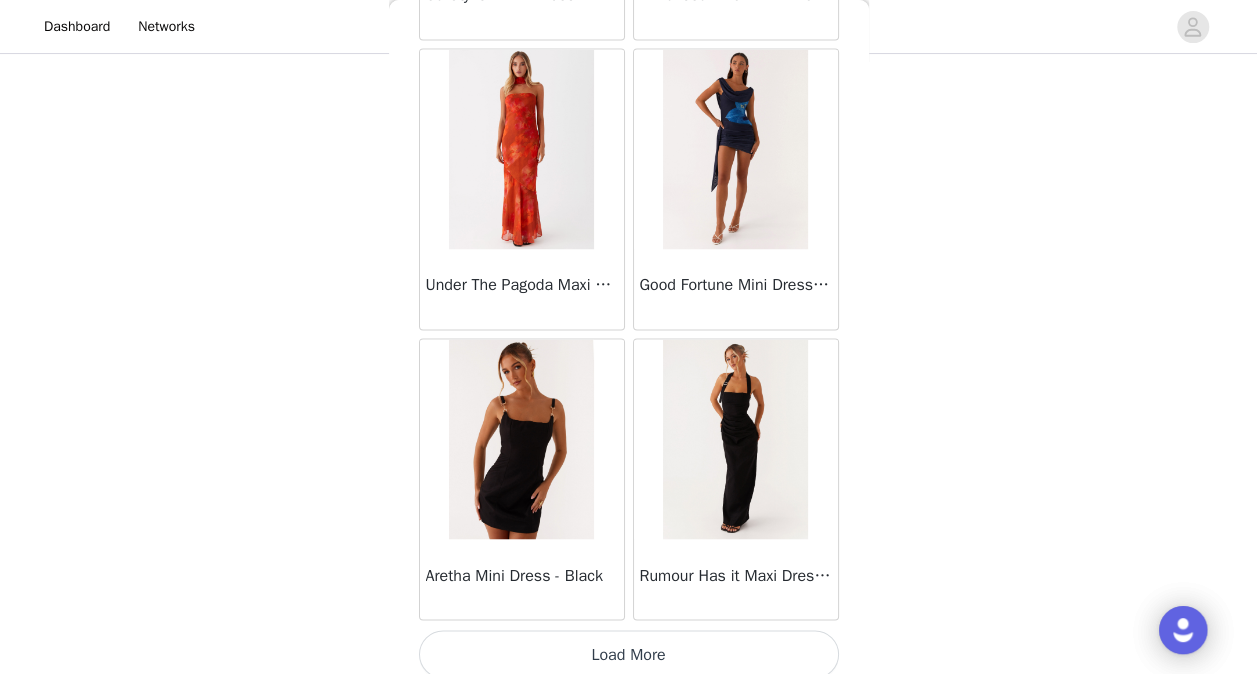 click on "Load More" at bounding box center (629, 654) 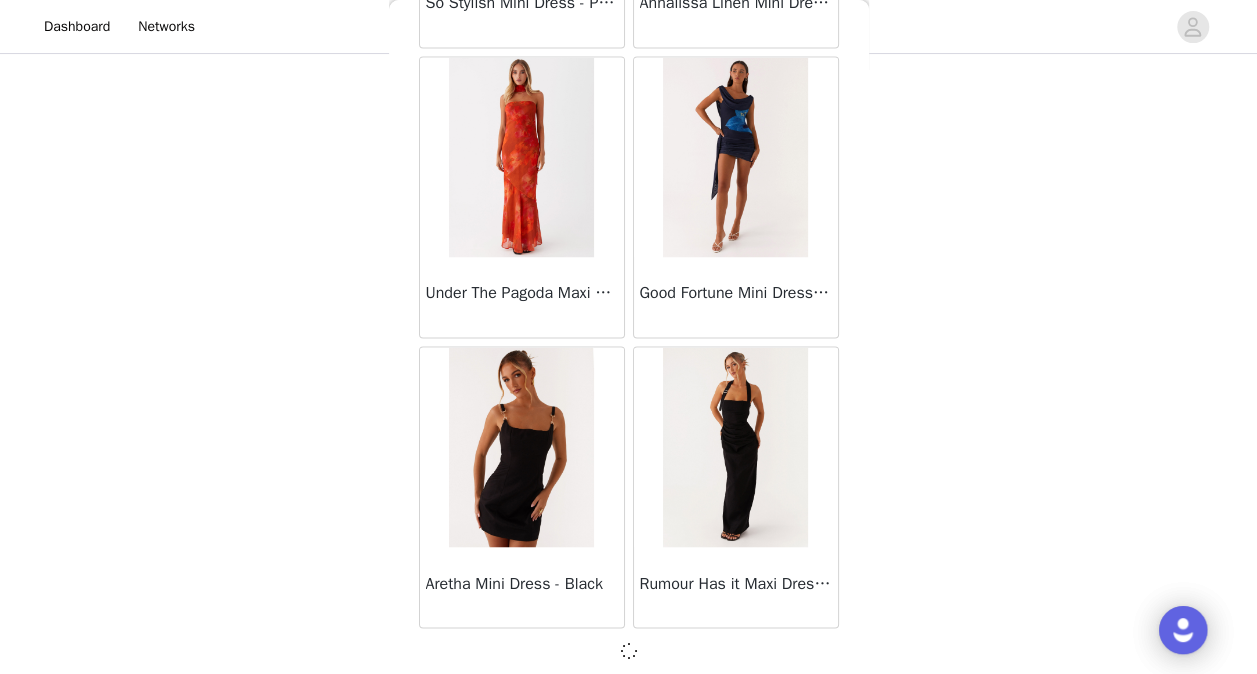 scroll, scrollTop: 5272, scrollLeft: 0, axis: vertical 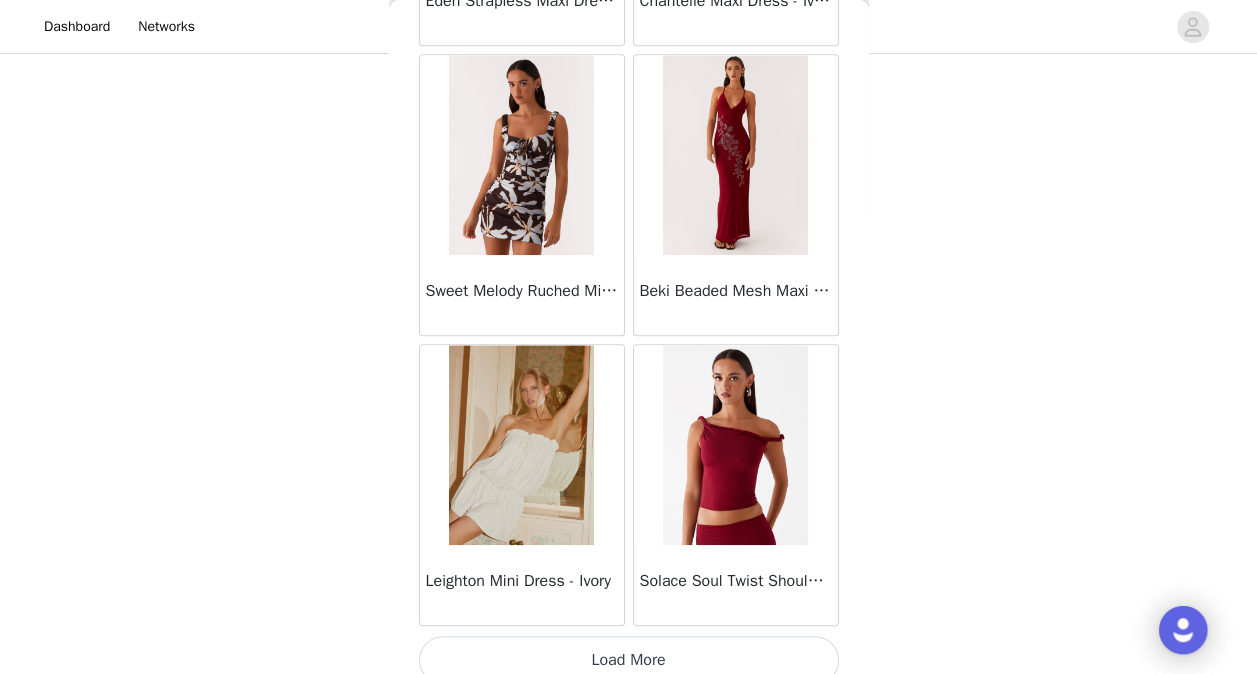 click on "Load More" at bounding box center (629, 660) 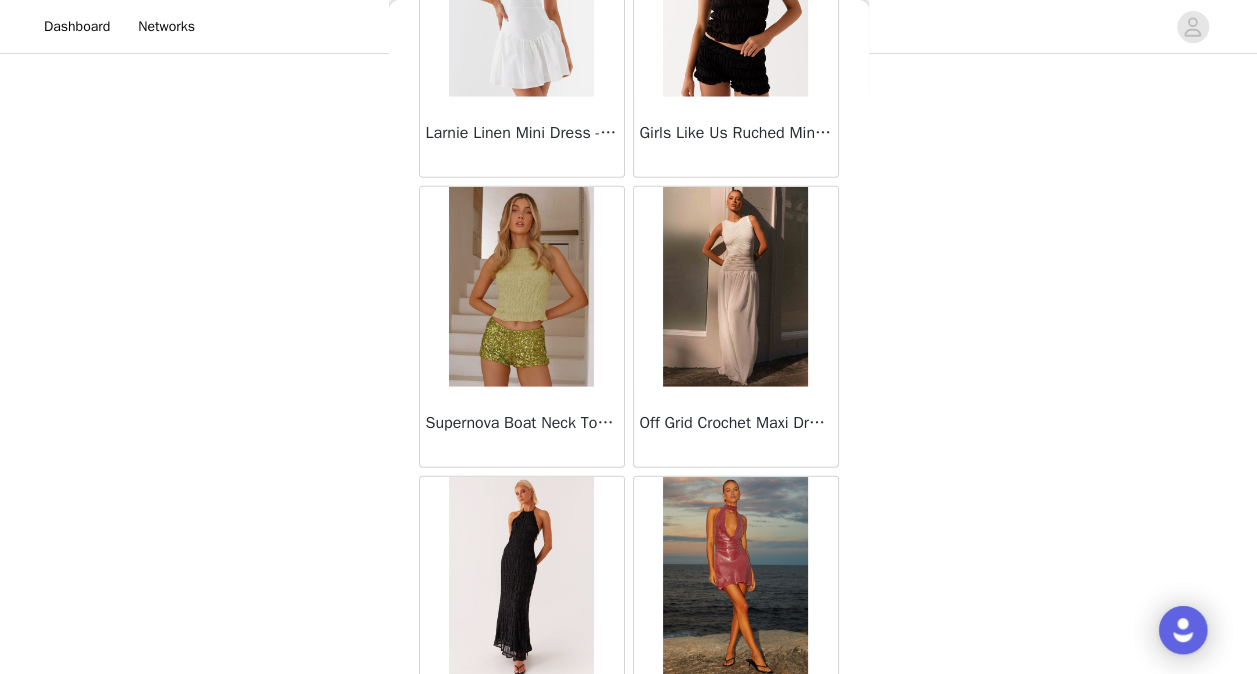scroll, scrollTop: 10066, scrollLeft: 0, axis: vertical 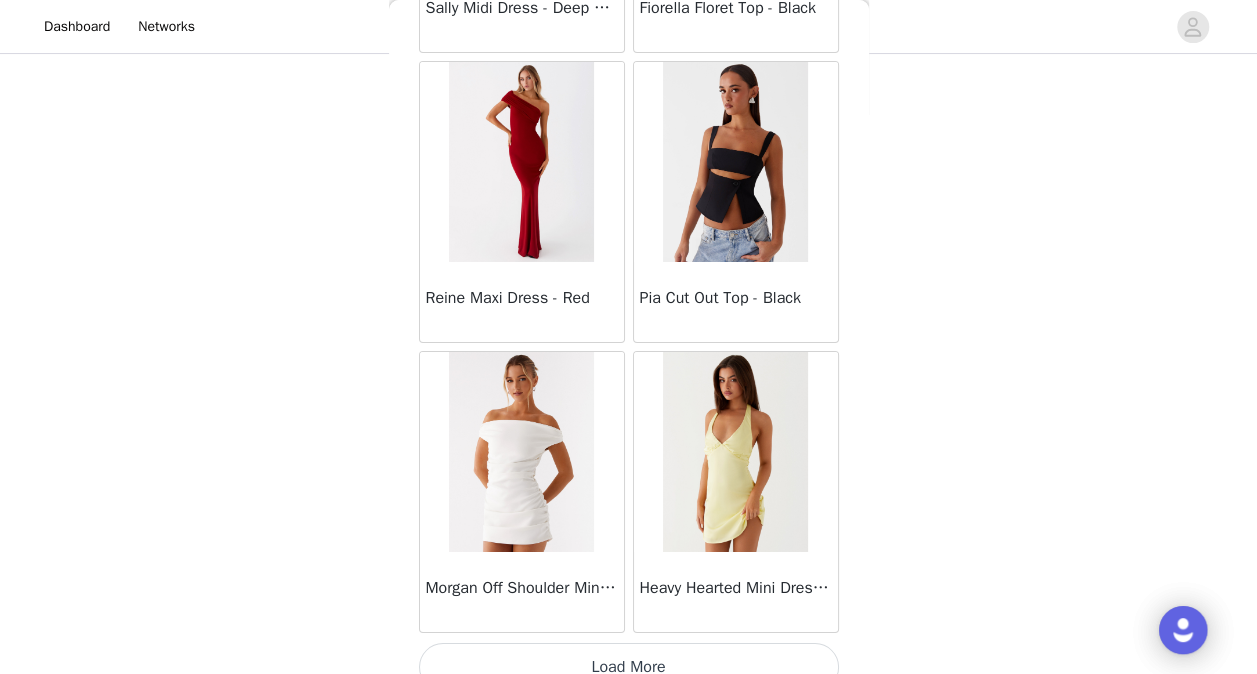 click on "Load More" at bounding box center [629, 667] 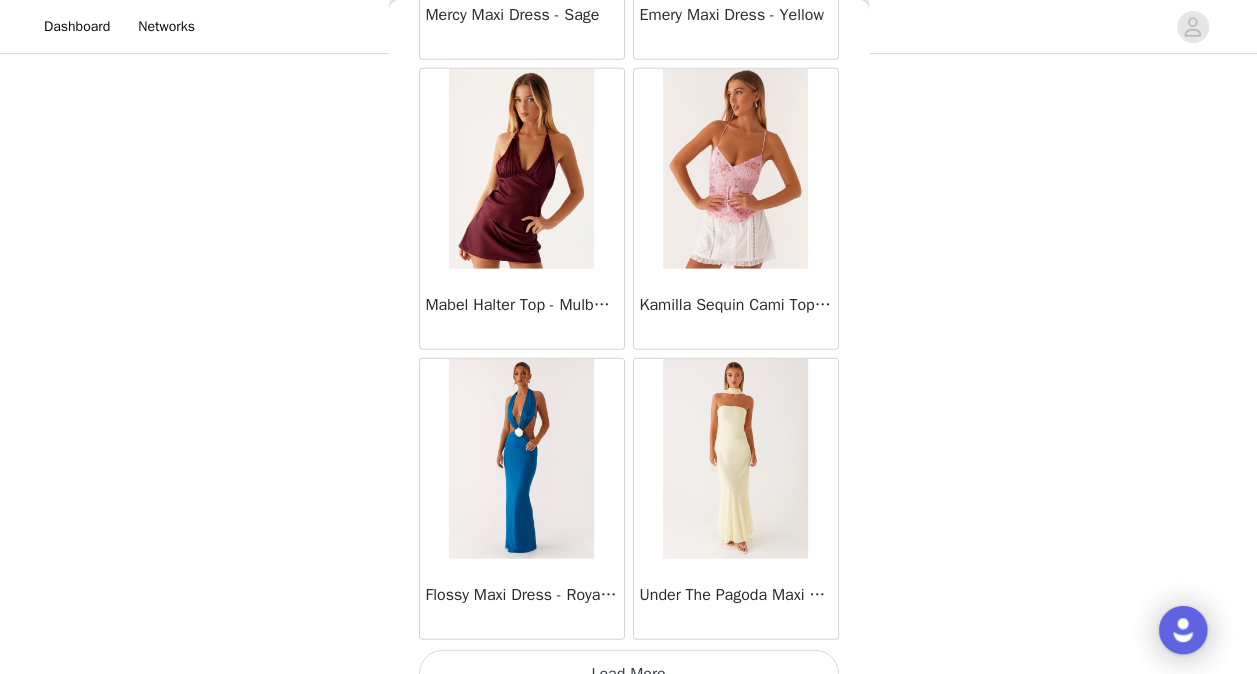click on "Load More" at bounding box center (629, 674) 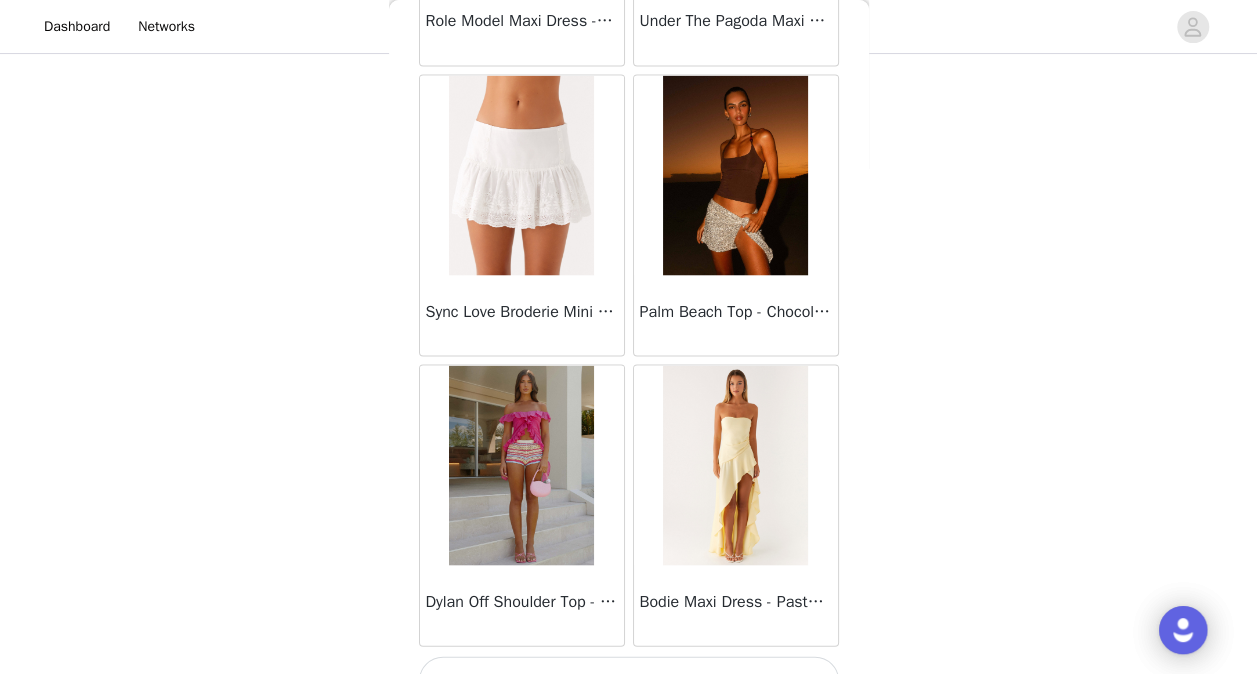 click on "Load More" at bounding box center [629, 680] 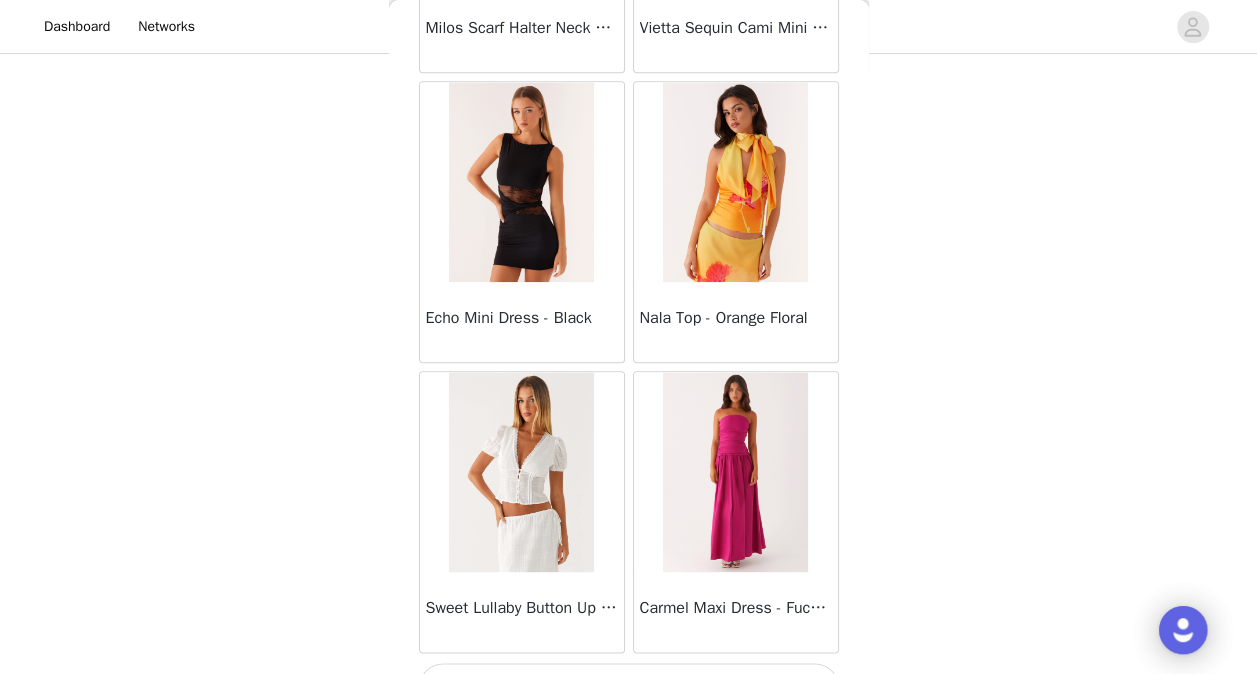 click on "Load More" at bounding box center (629, 687) 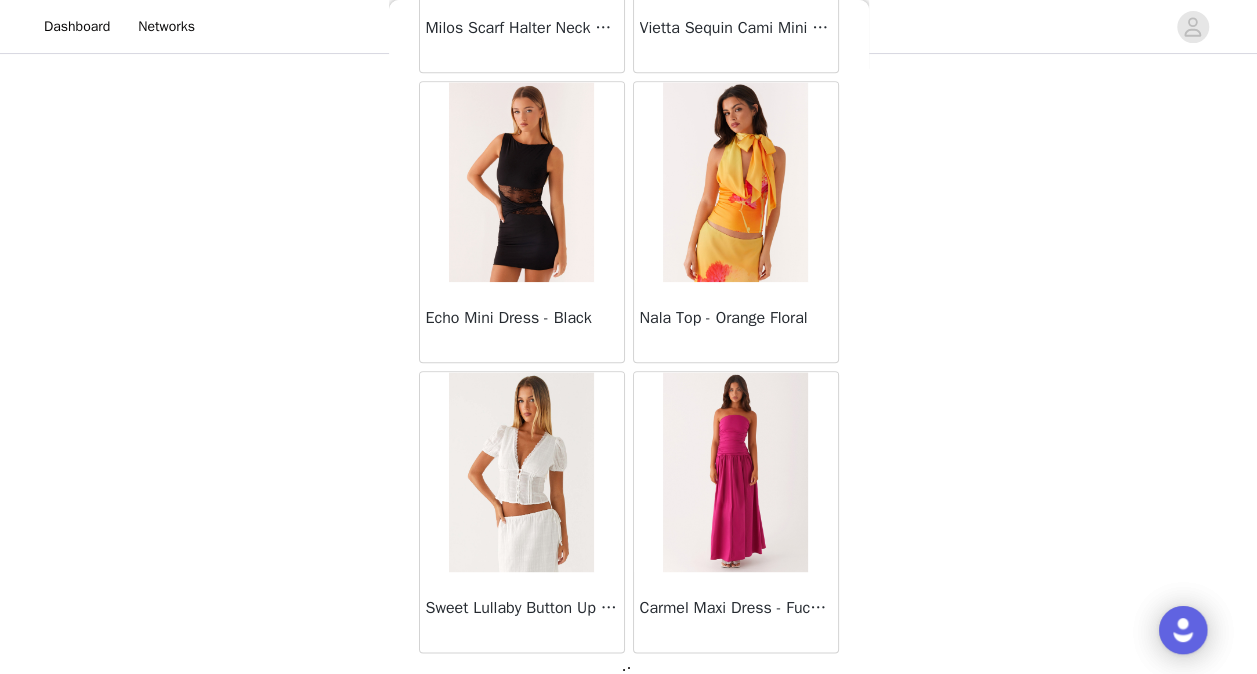 scroll, scrollTop: 19730, scrollLeft: 0, axis: vertical 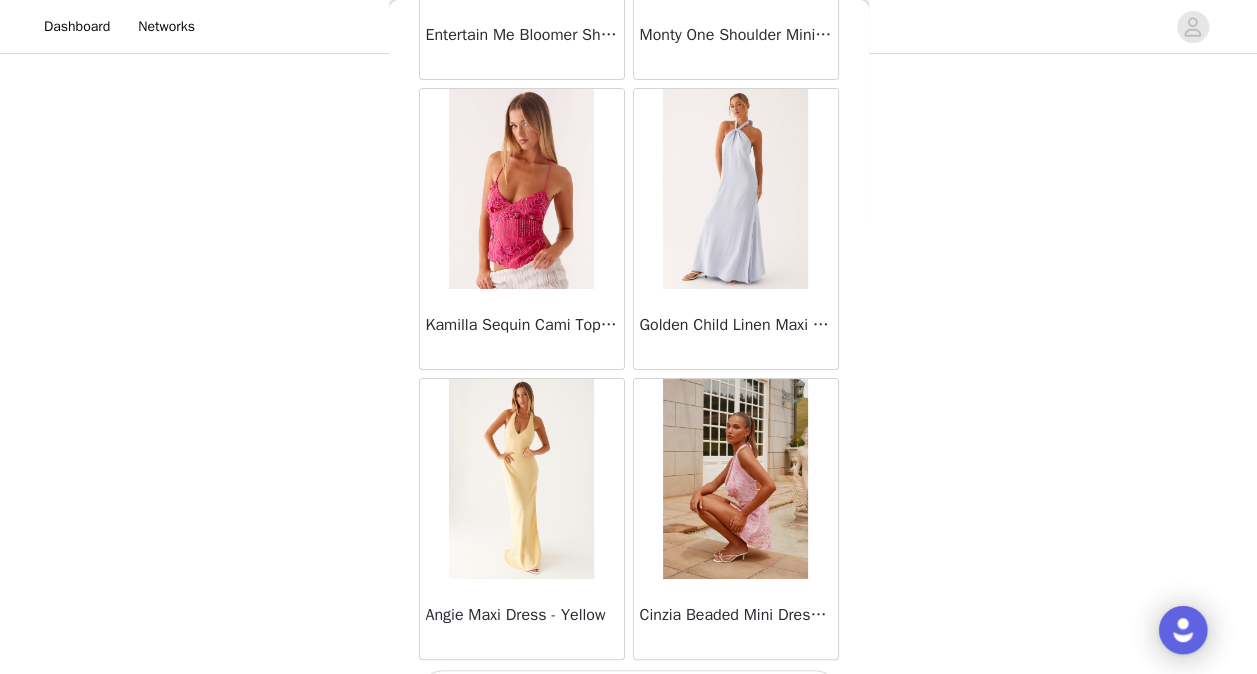 click on "Load More" at bounding box center [629, 694] 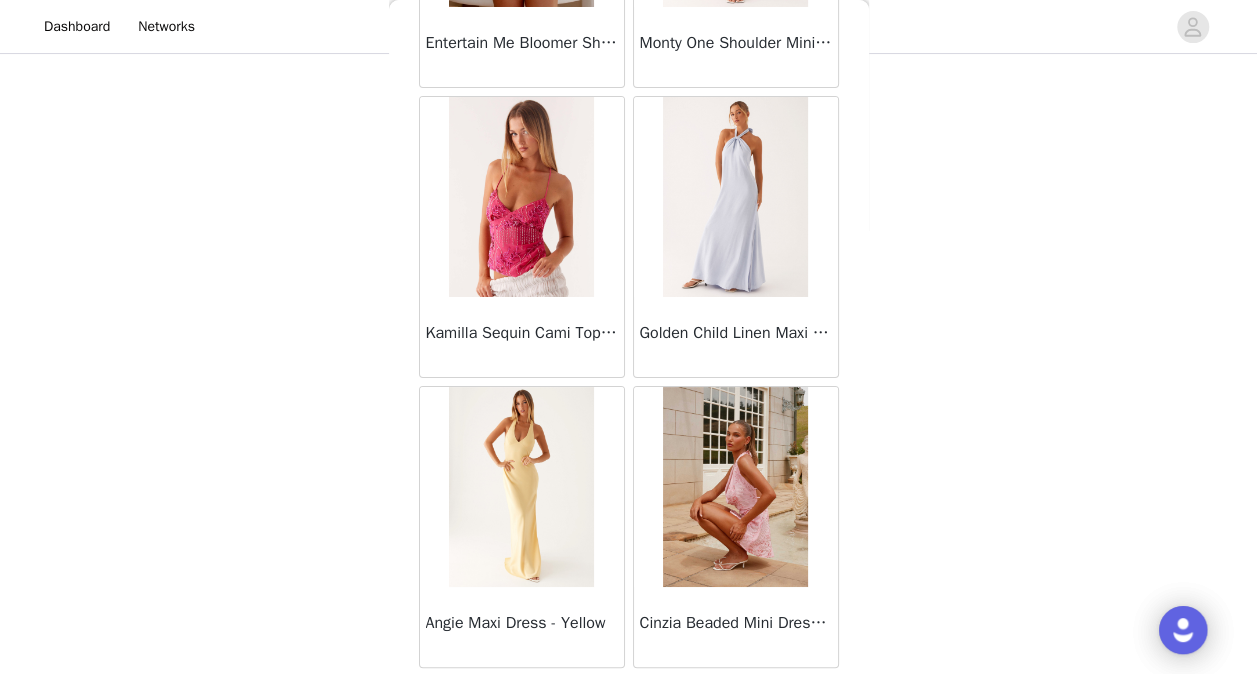 scroll, scrollTop: 22632, scrollLeft: 0, axis: vertical 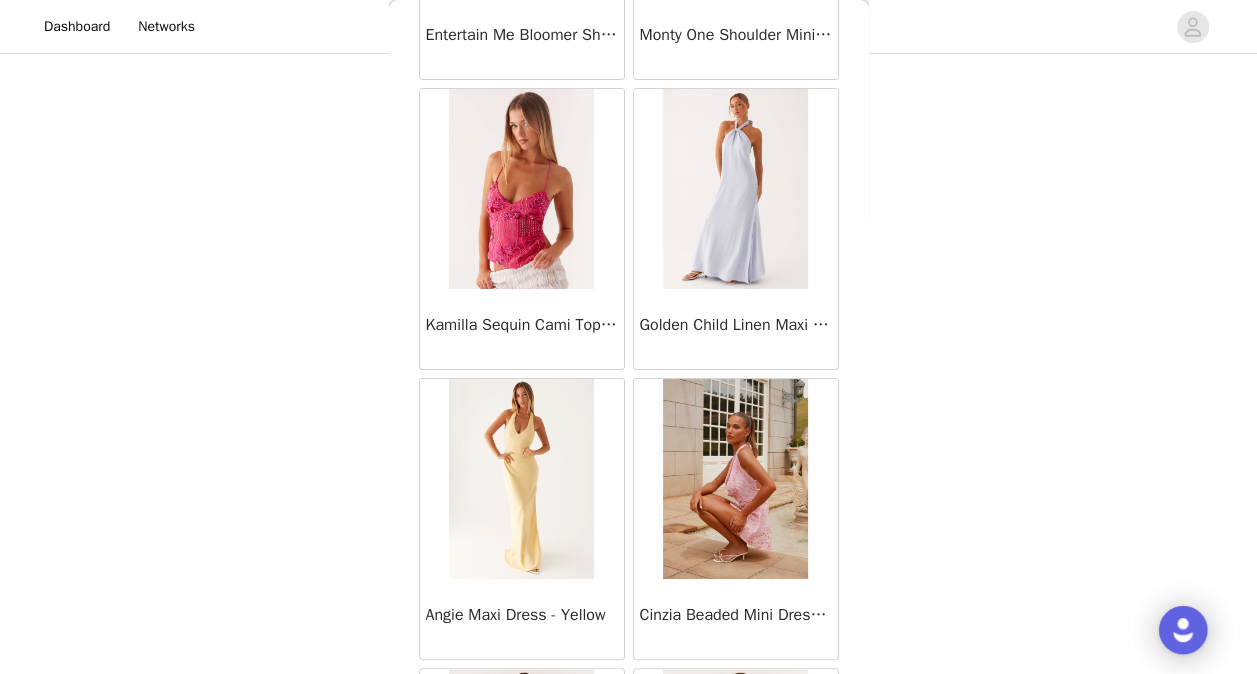 click at bounding box center (521, 479) 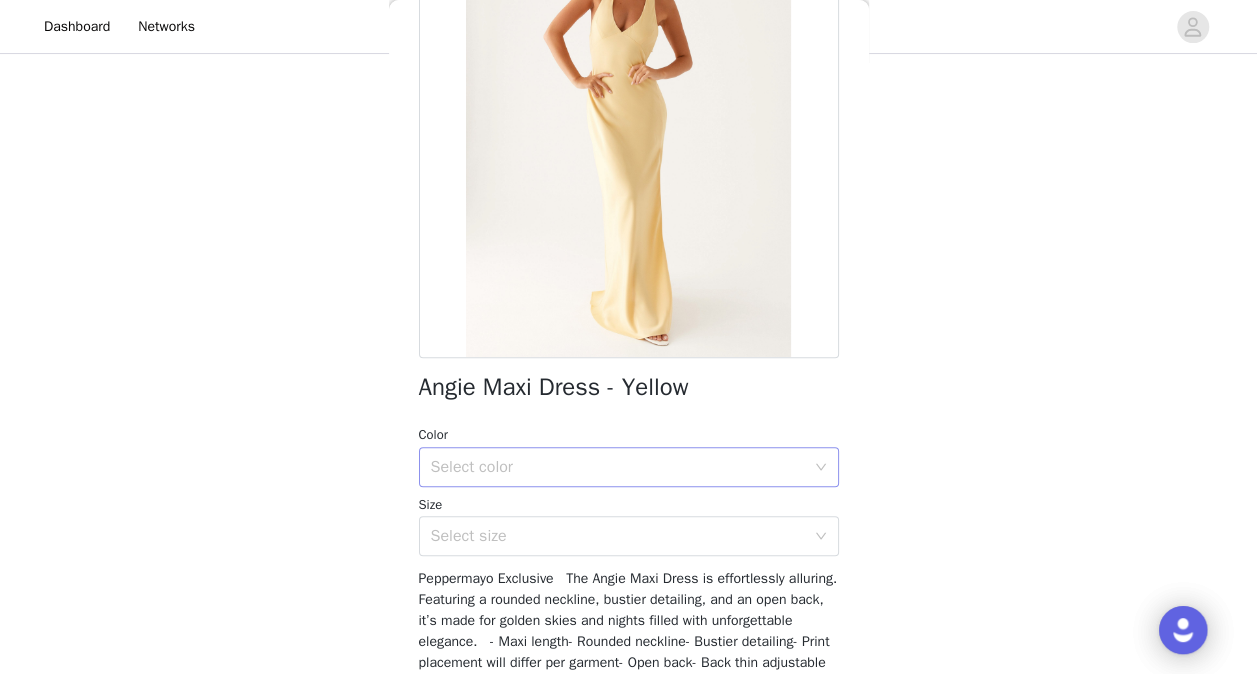 scroll, scrollTop: 200, scrollLeft: 0, axis: vertical 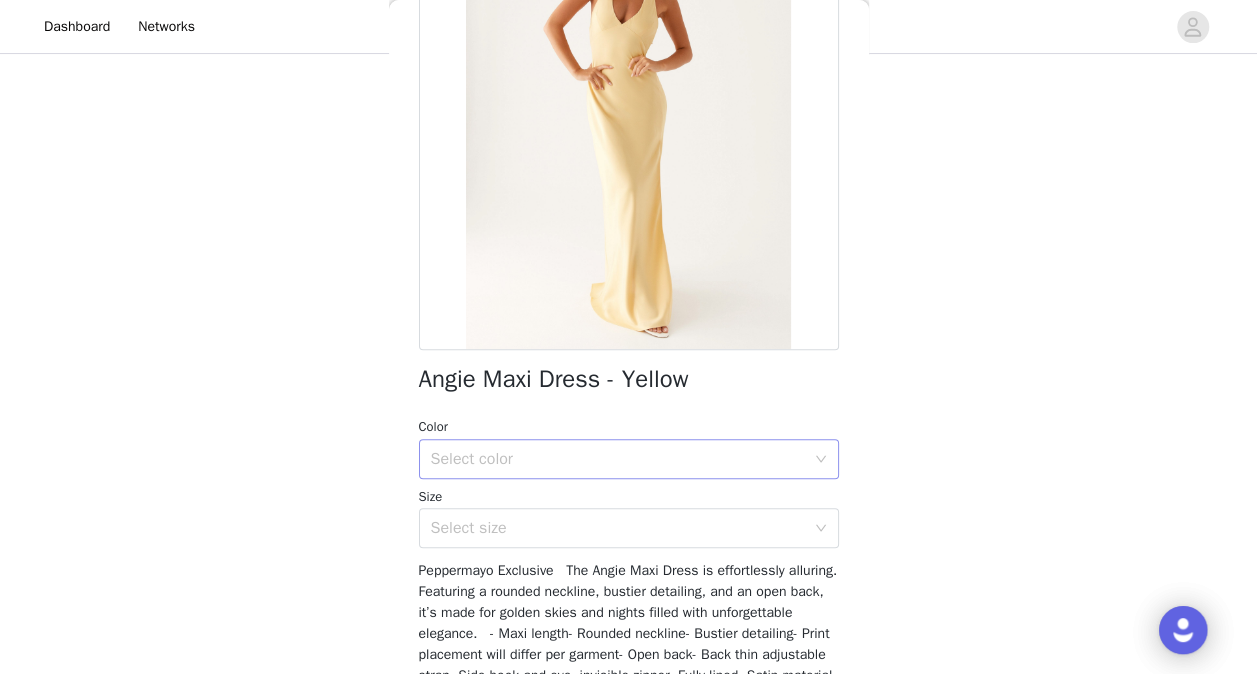 click on "Select color" at bounding box center [618, 459] 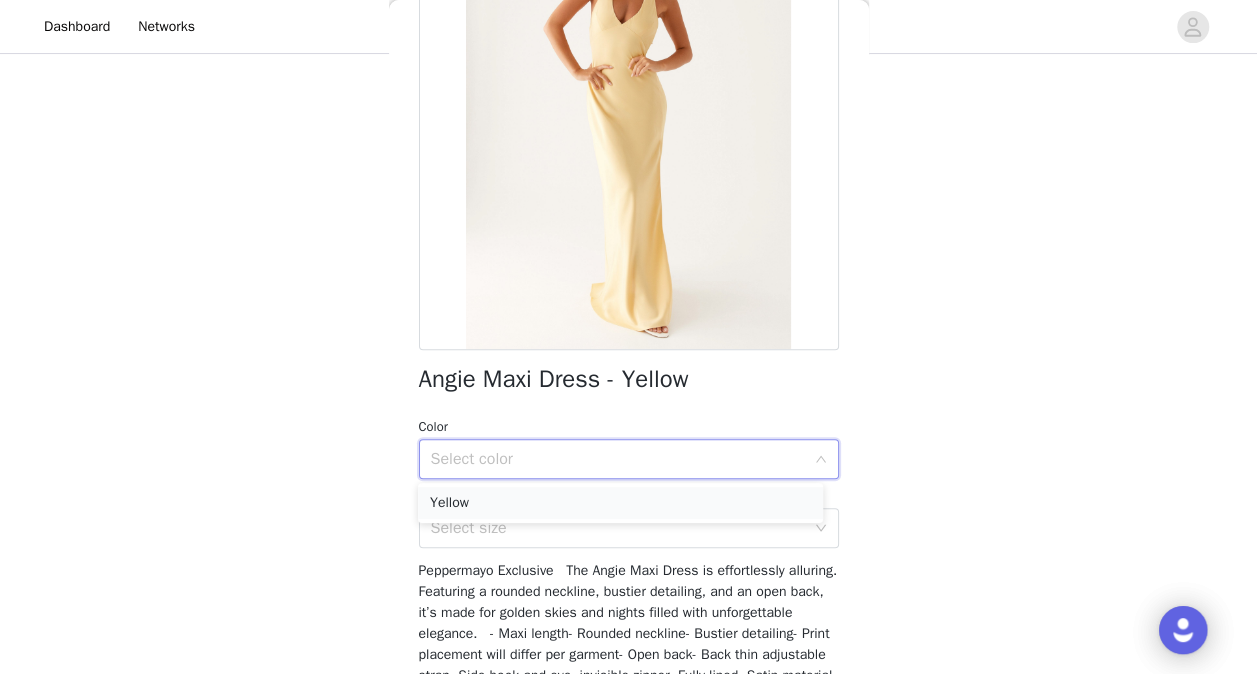 click on "Yellow" at bounding box center [620, 503] 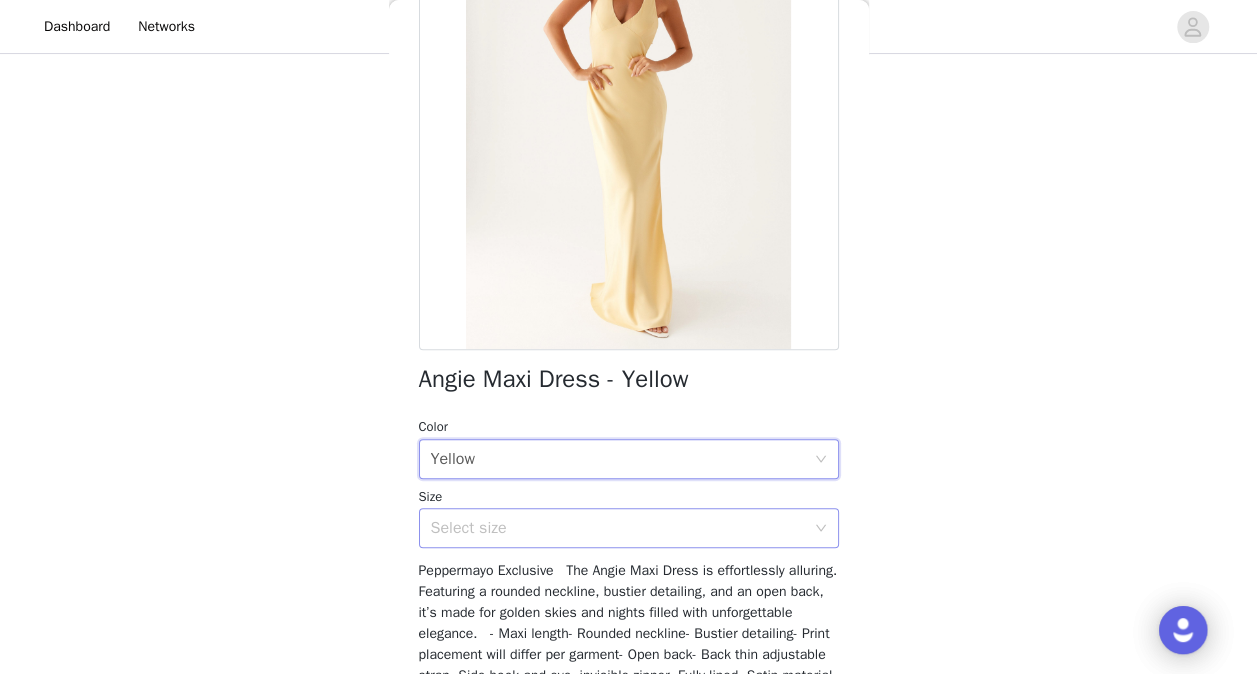 click on "Select size" at bounding box center [618, 528] 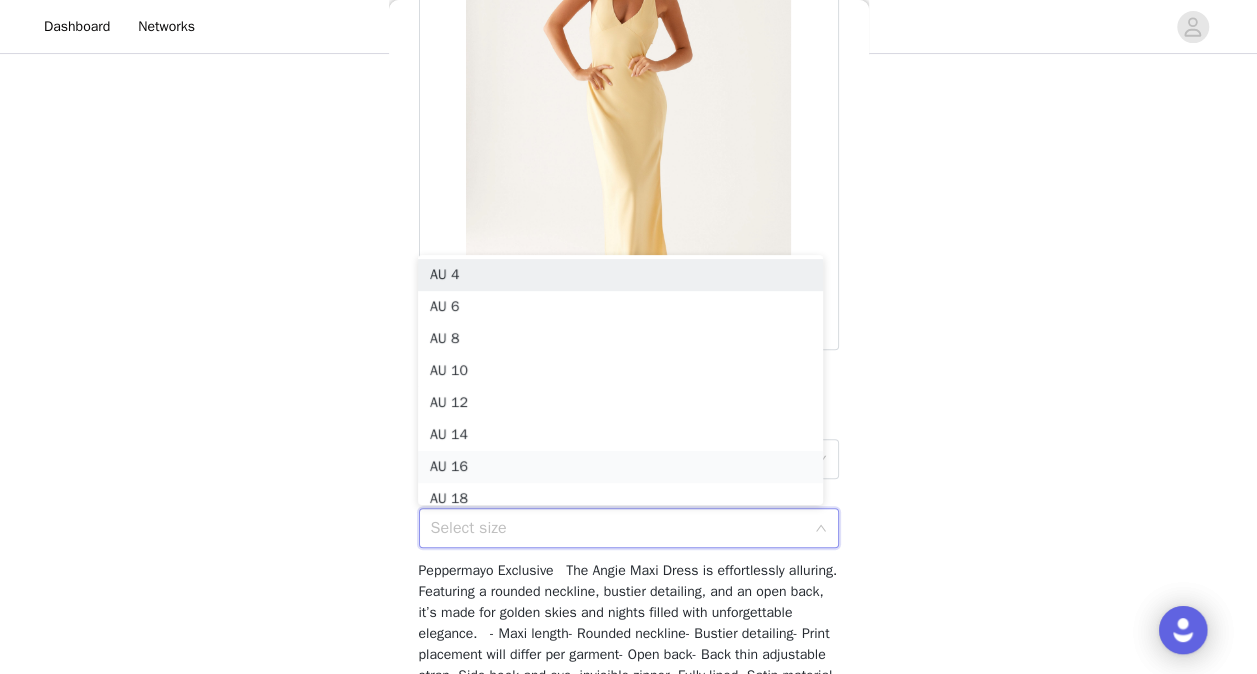 scroll, scrollTop: 10, scrollLeft: 0, axis: vertical 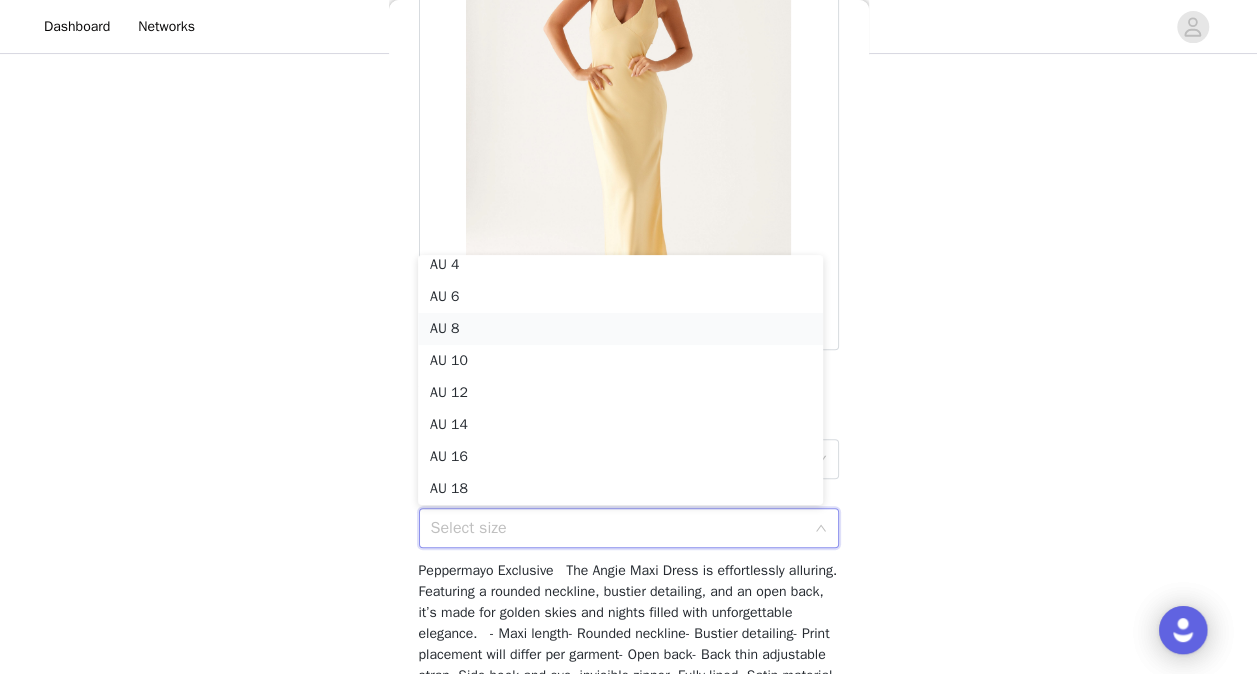 click on "AU 8" at bounding box center [620, 329] 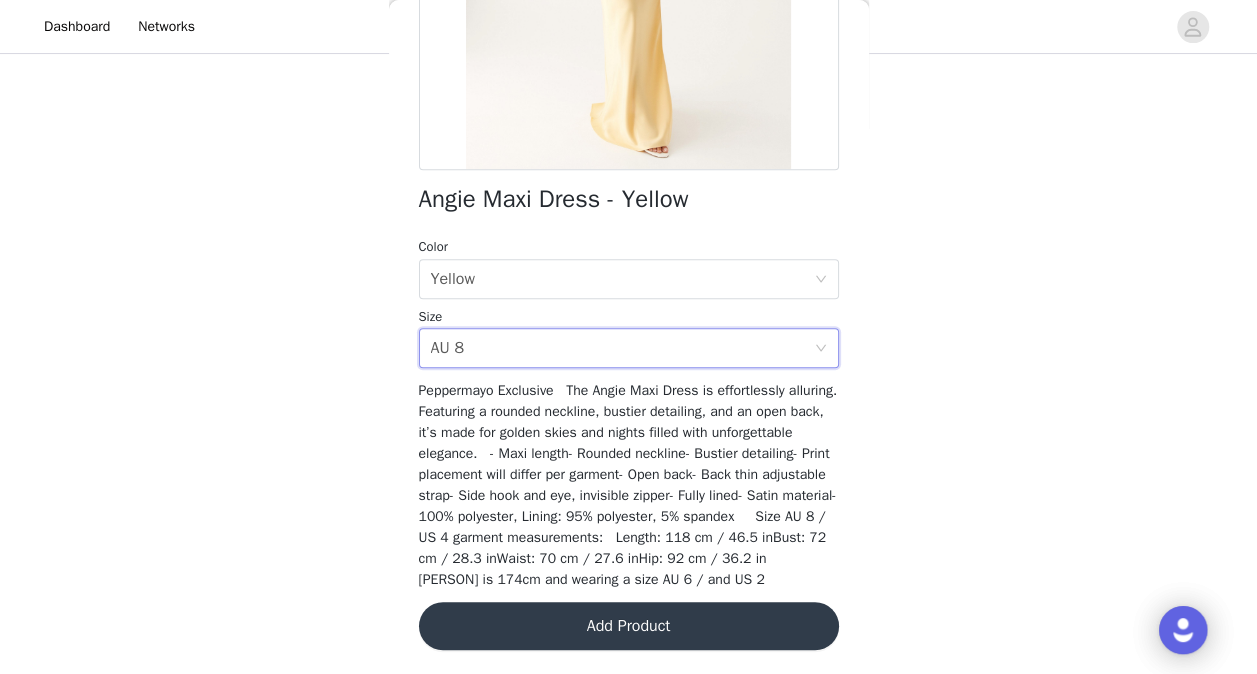 scroll, scrollTop: 401, scrollLeft: 0, axis: vertical 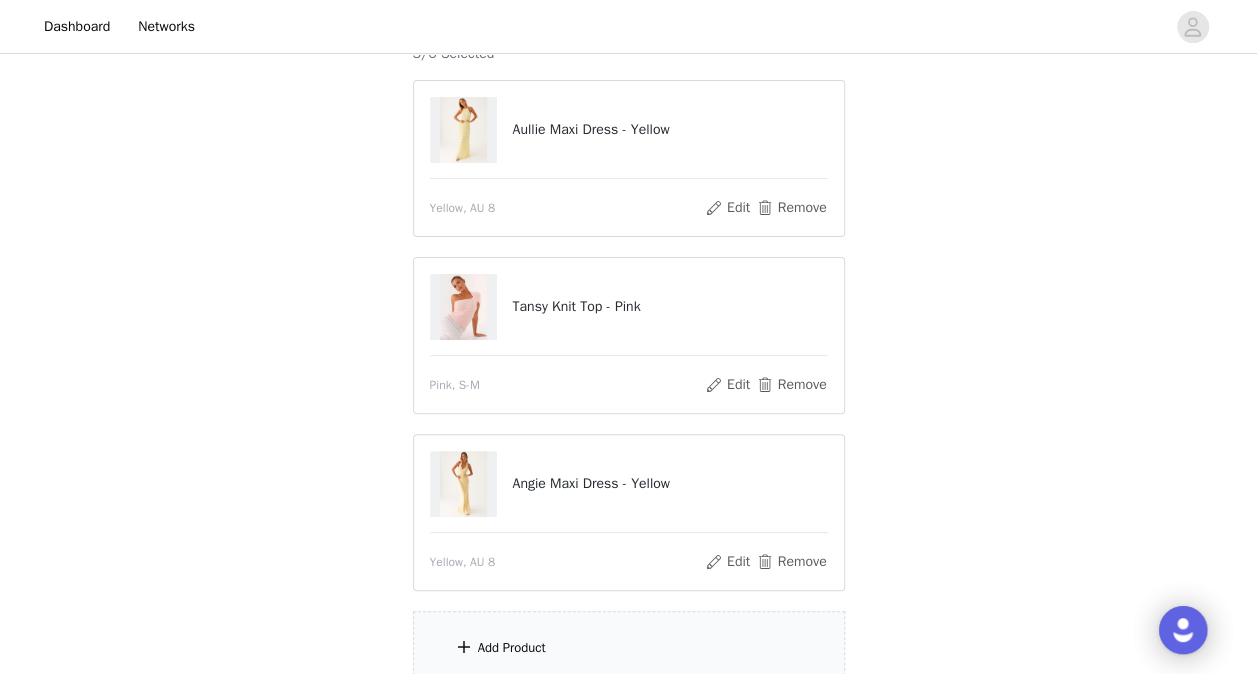 click on "Add Product" at bounding box center [629, 648] 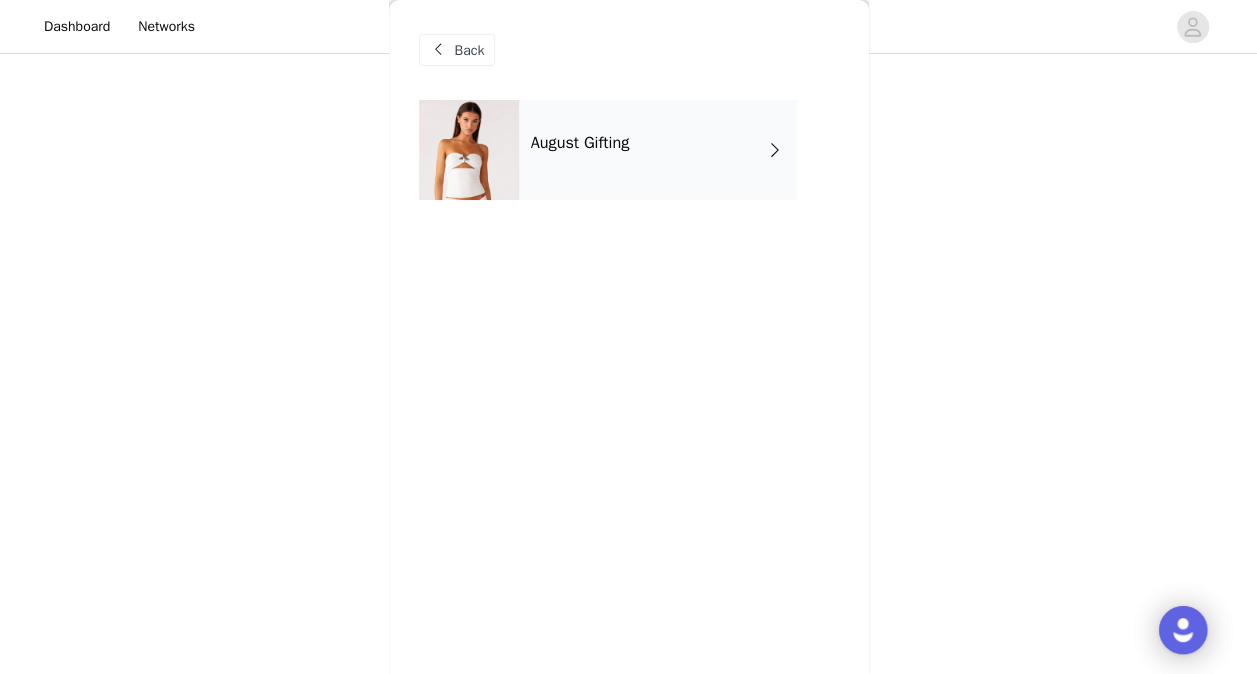 click on "August Gifting" at bounding box center [658, 150] 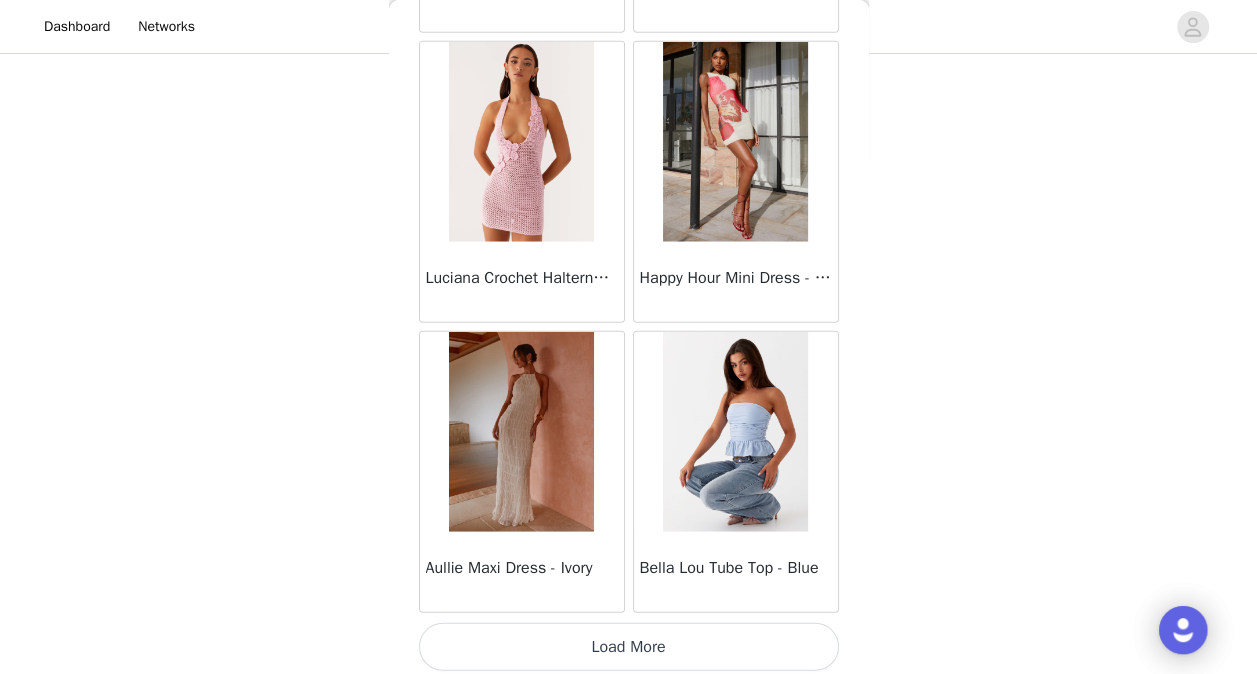 click on "Load More" at bounding box center [629, 647] 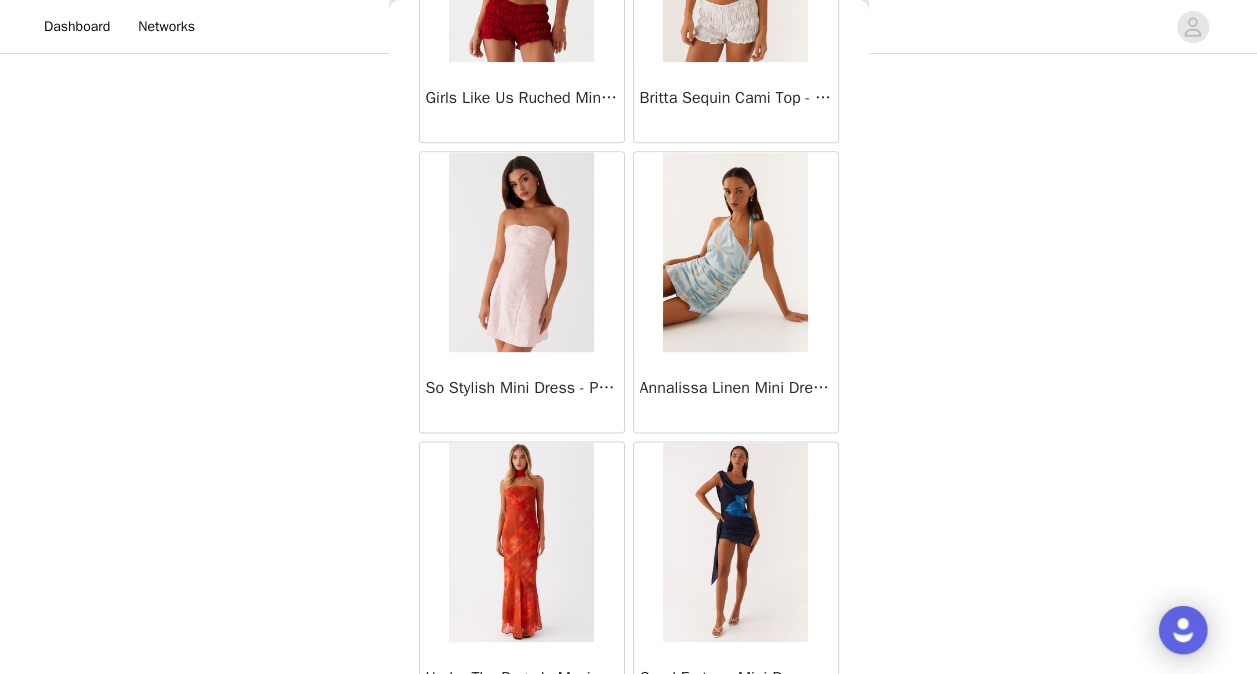 scroll, scrollTop: 5272, scrollLeft: 0, axis: vertical 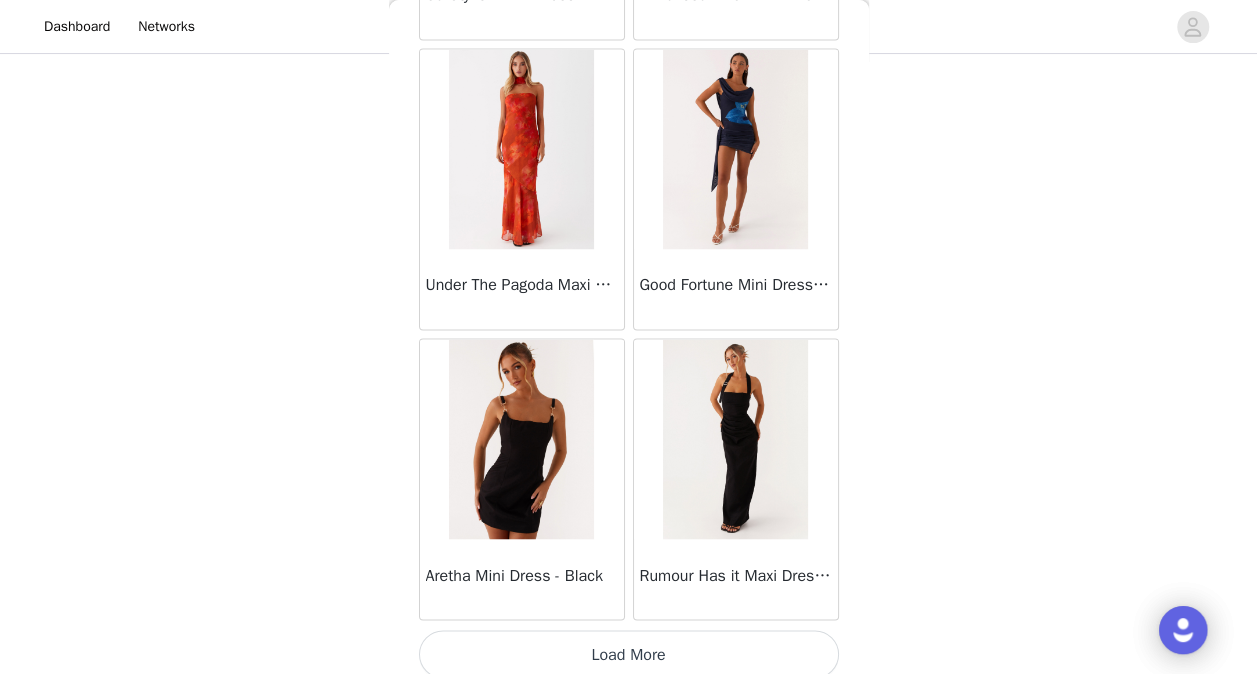 click on "Load More" at bounding box center [629, 654] 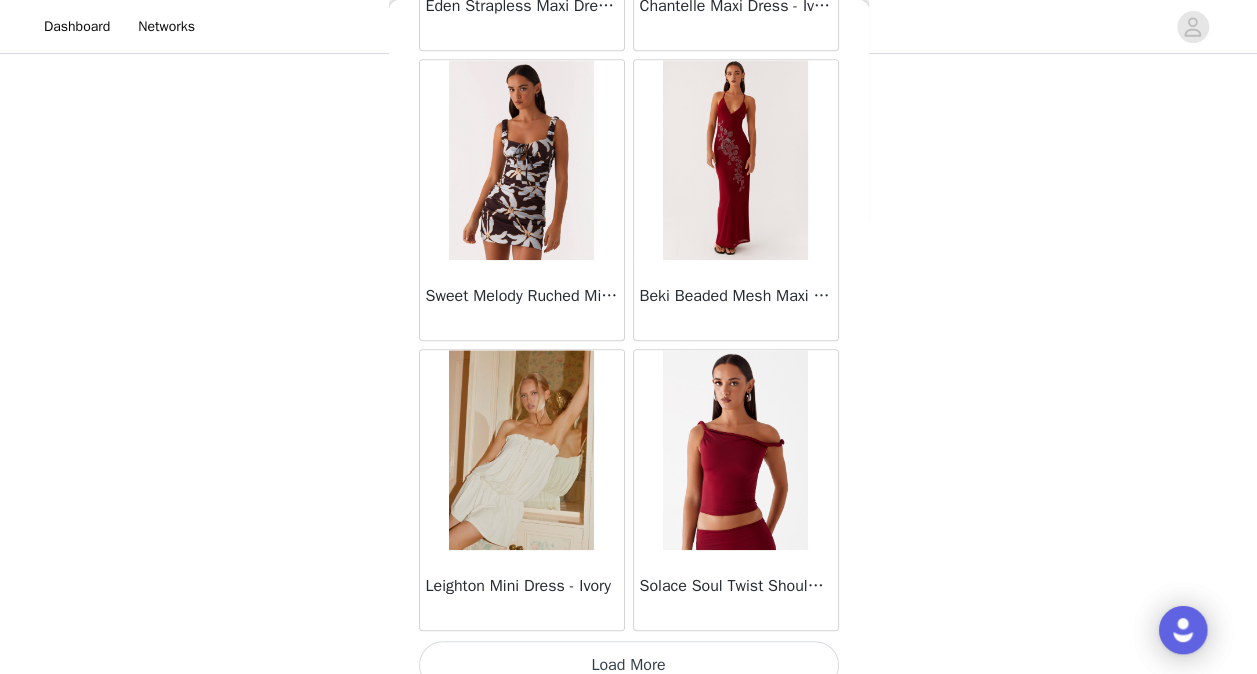 scroll, scrollTop: 8166, scrollLeft: 0, axis: vertical 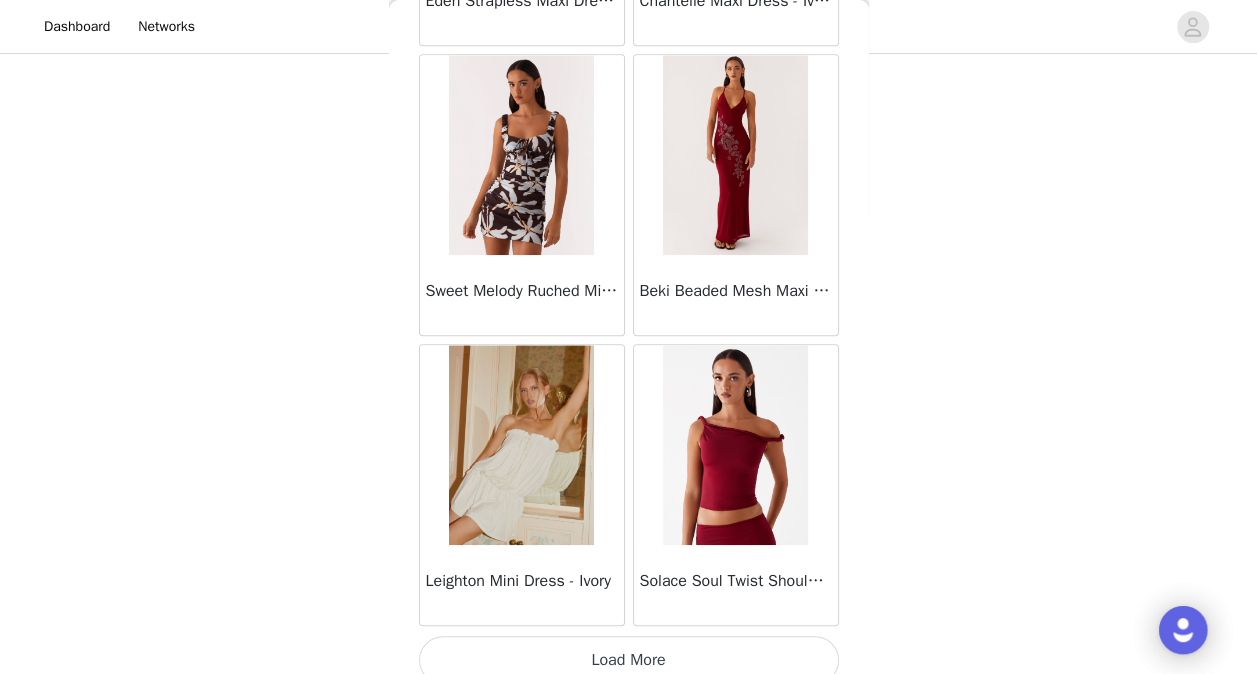 click on "Load More" at bounding box center (629, 660) 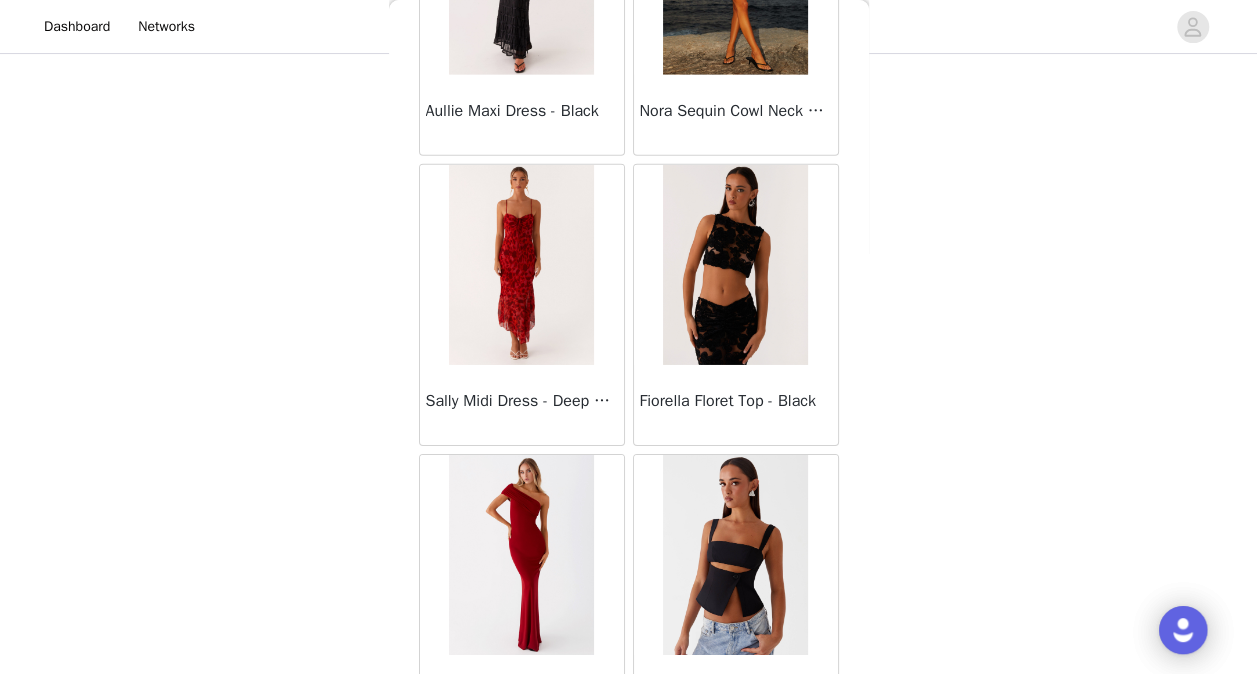 scroll, scrollTop: 11059, scrollLeft: 0, axis: vertical 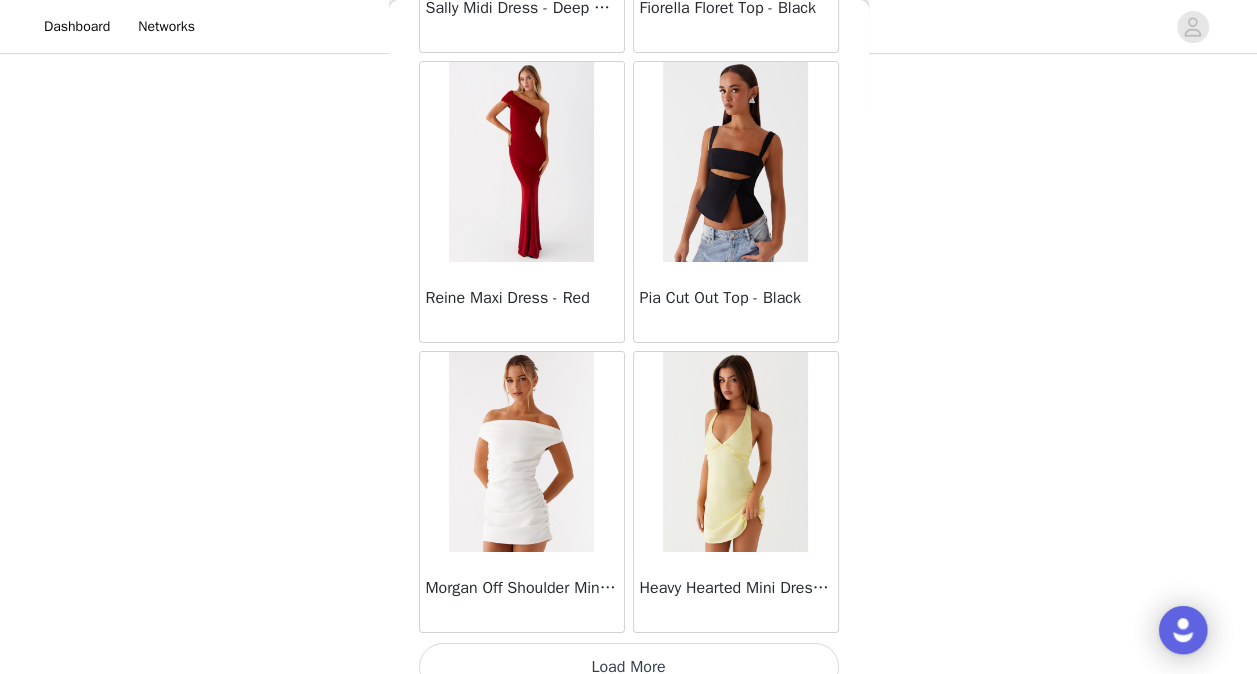 click on "Load More" at bounding box center [629, 667] 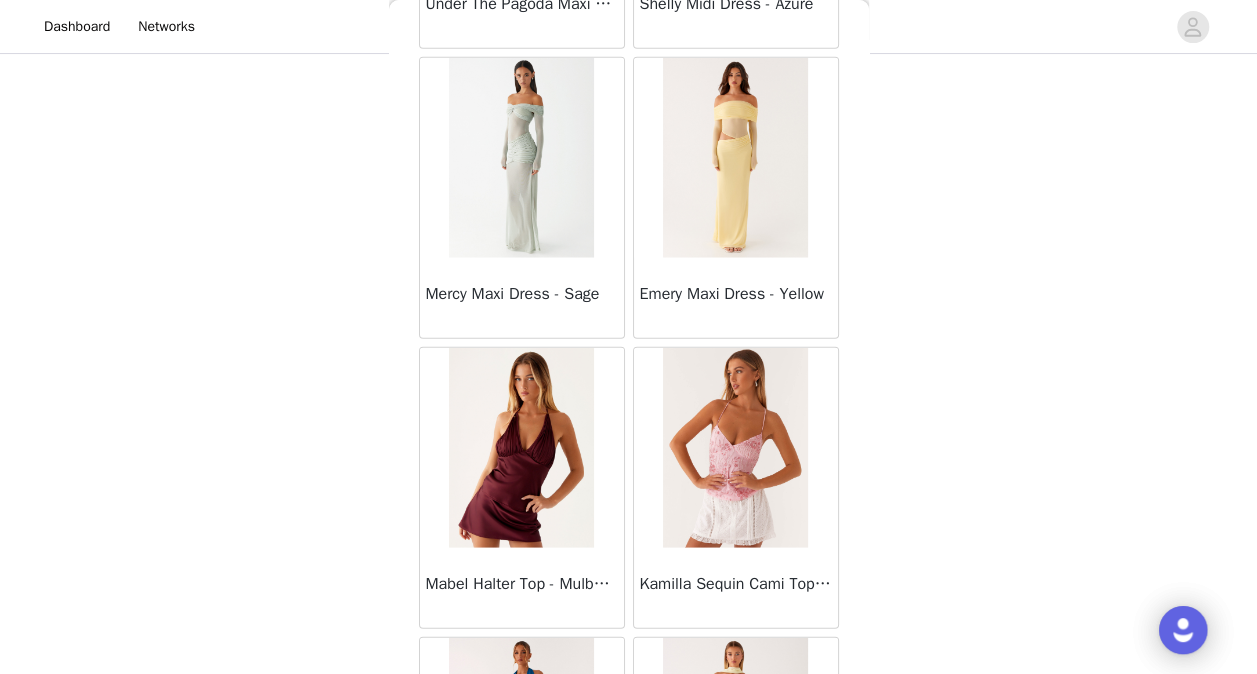 scroll, scrollTop: 13952, scrollLeft: 0, axis: vertical 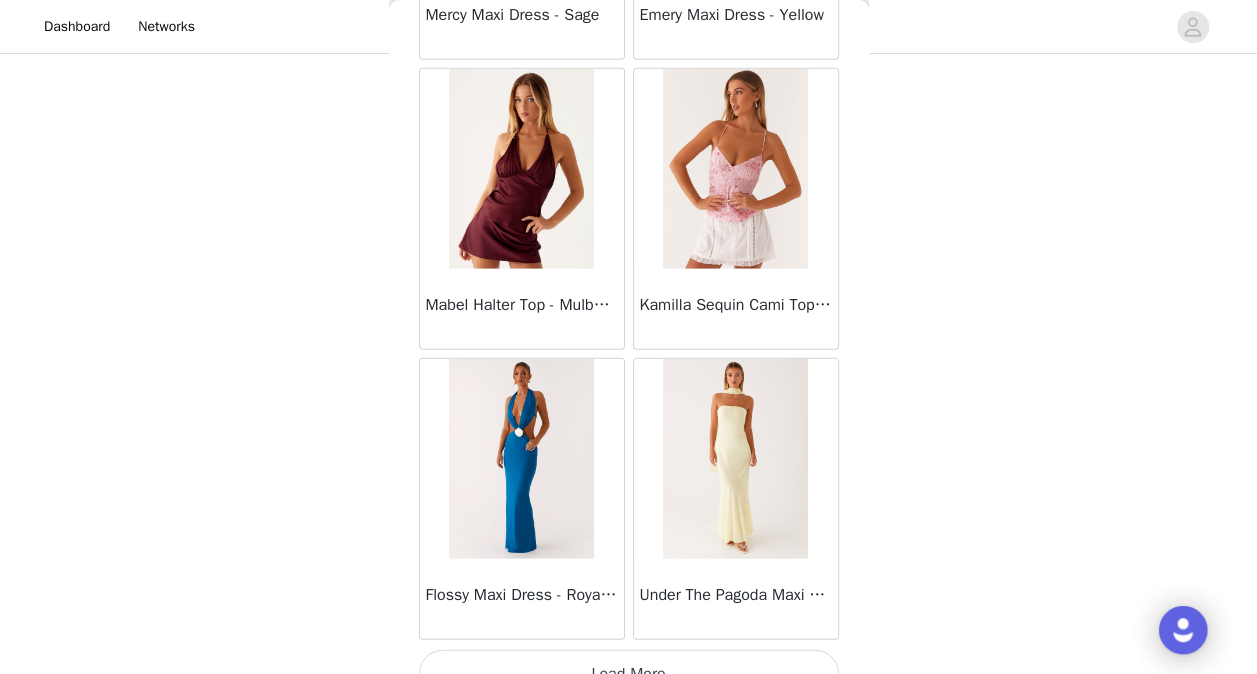 click on "Load More" at bounding box center [629, 674] 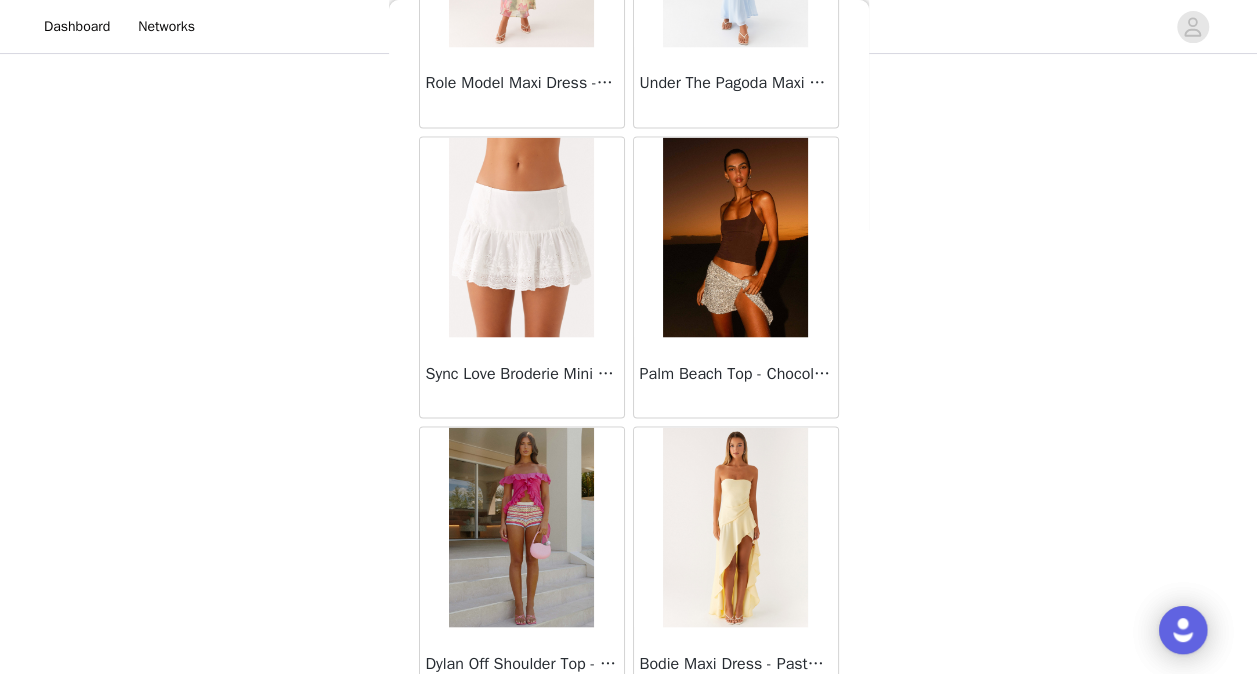 scroll, scrollTop: 16846, scrollLeft: 0, axis: vertical 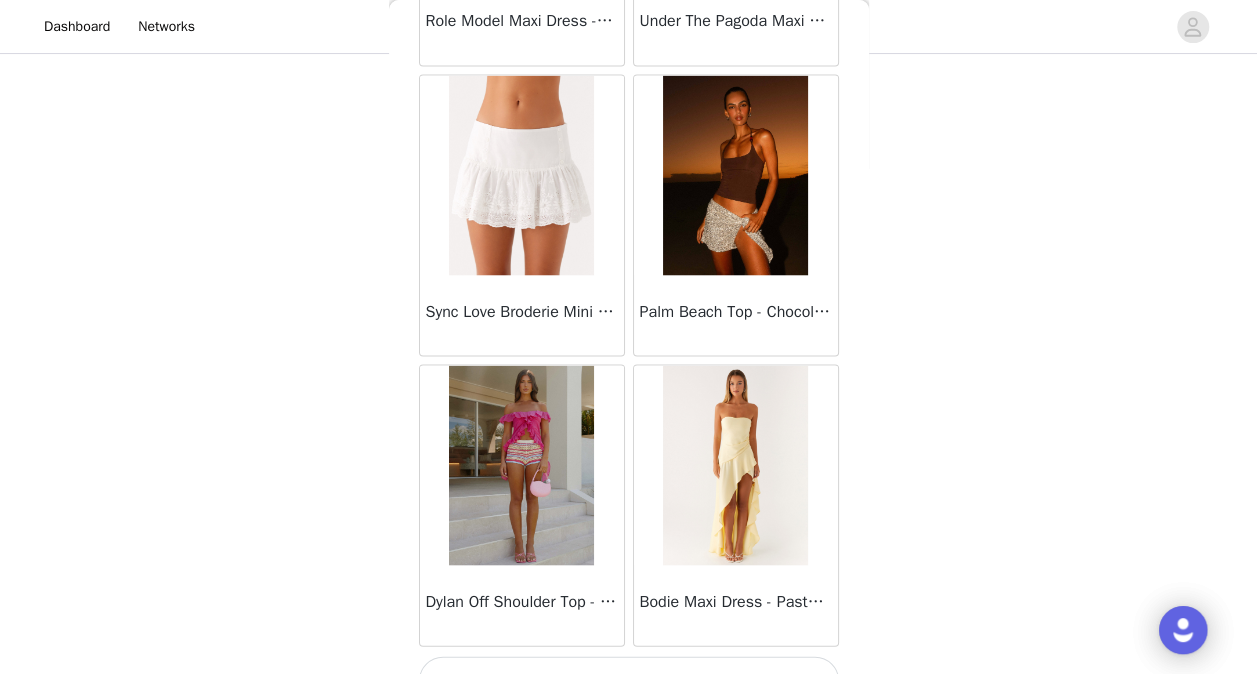 click on "Load More" at bounding box center [629, 680] 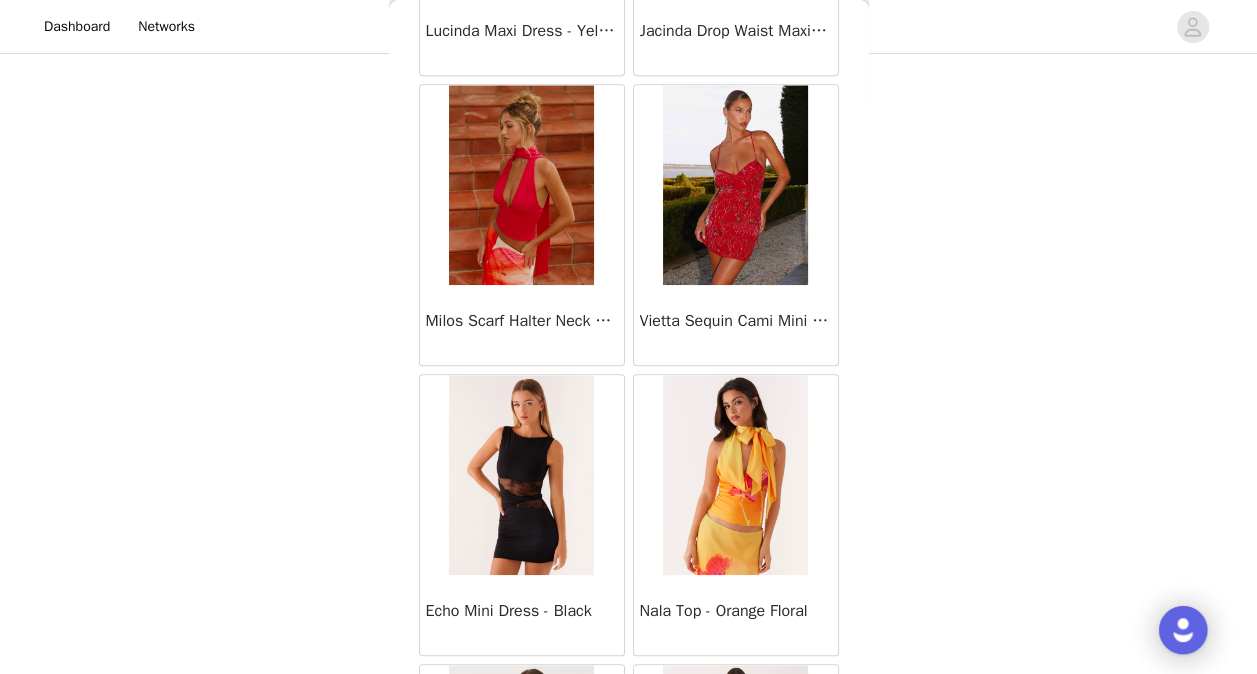 scroll, scrollTop: 19739, scrollLeft: 0, axis: vertical 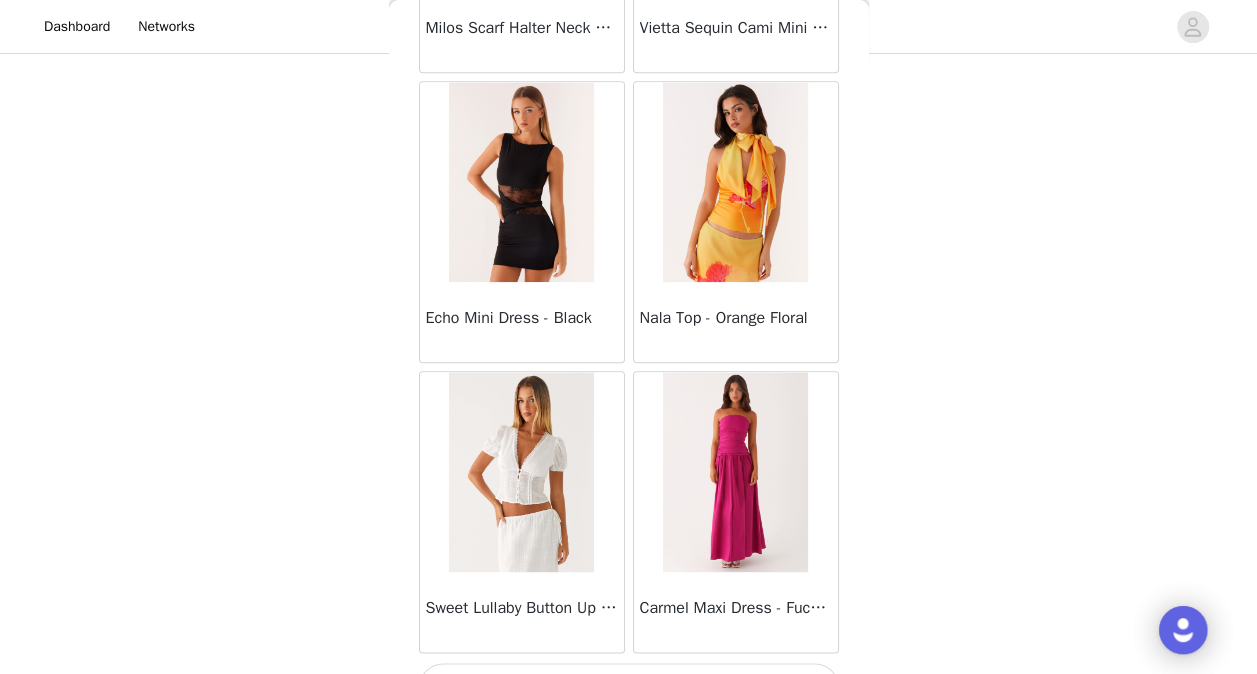 click on "Load More" at bounding box center (629, 687) 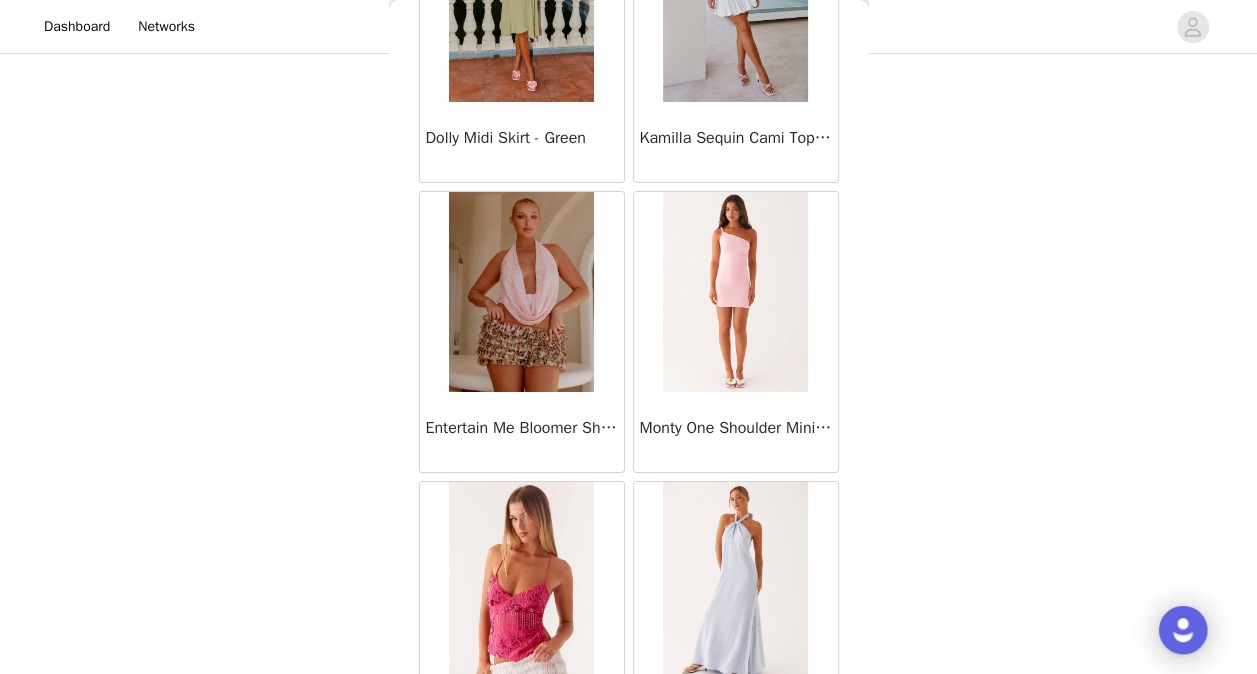scroll, scrollTop: 22632, scrollLeft: 0, axis: vertical 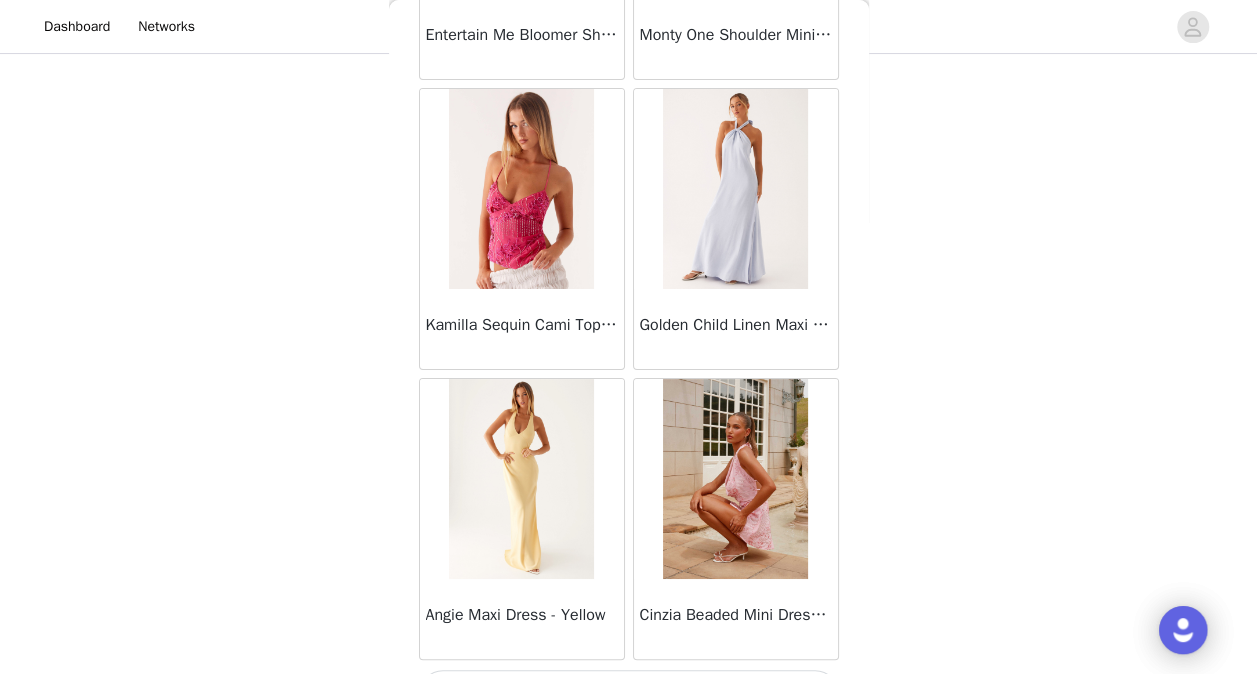 click on "Load More" at bounding box center (629, 694) 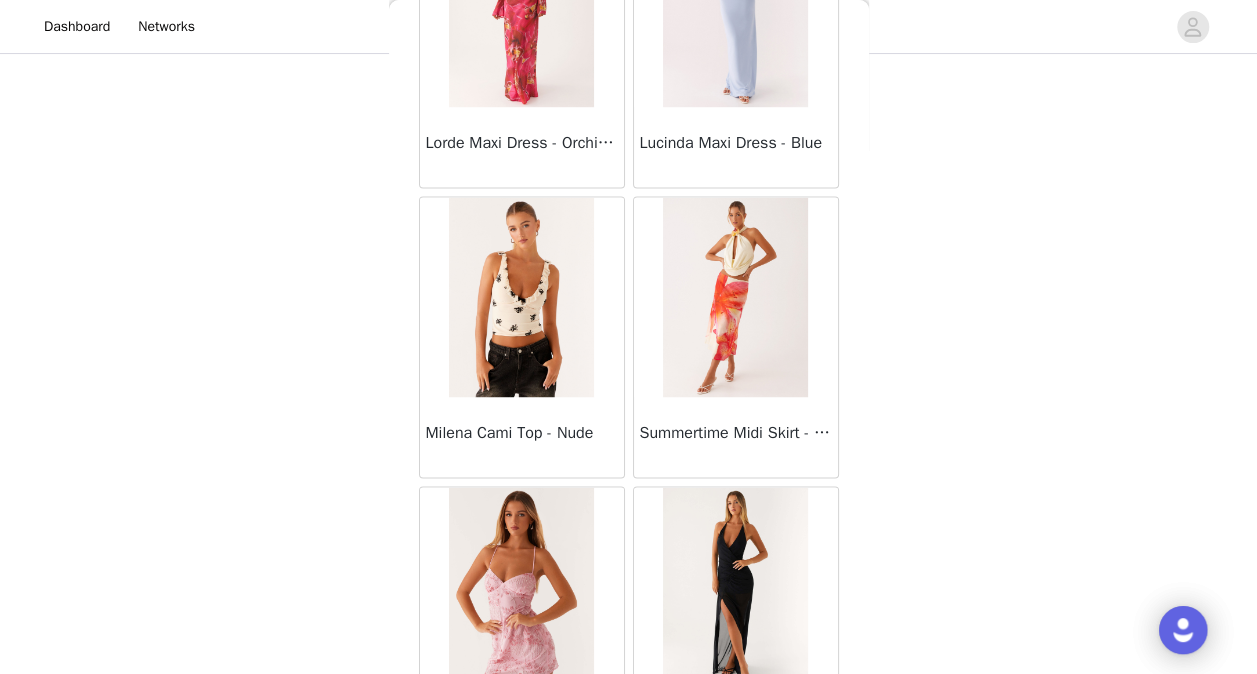 scroll, scrollTop: 24032, scrollLeft: 0, axis: vertical 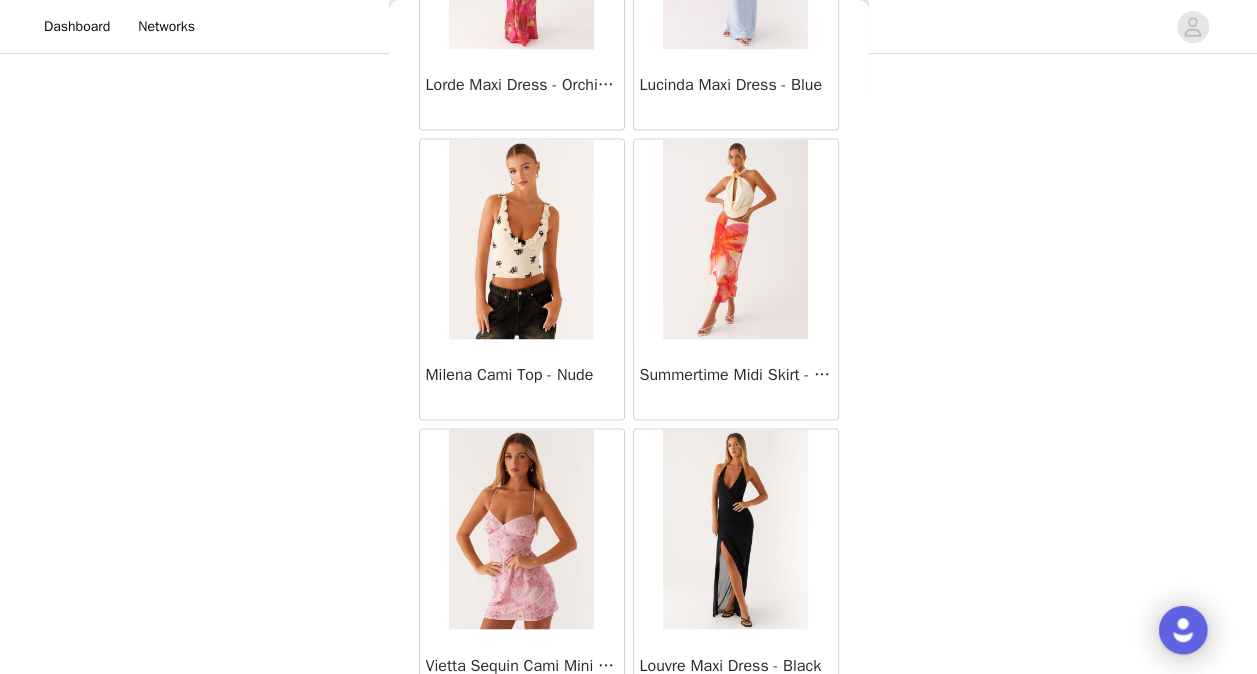 click at bounding box center (521, 239) 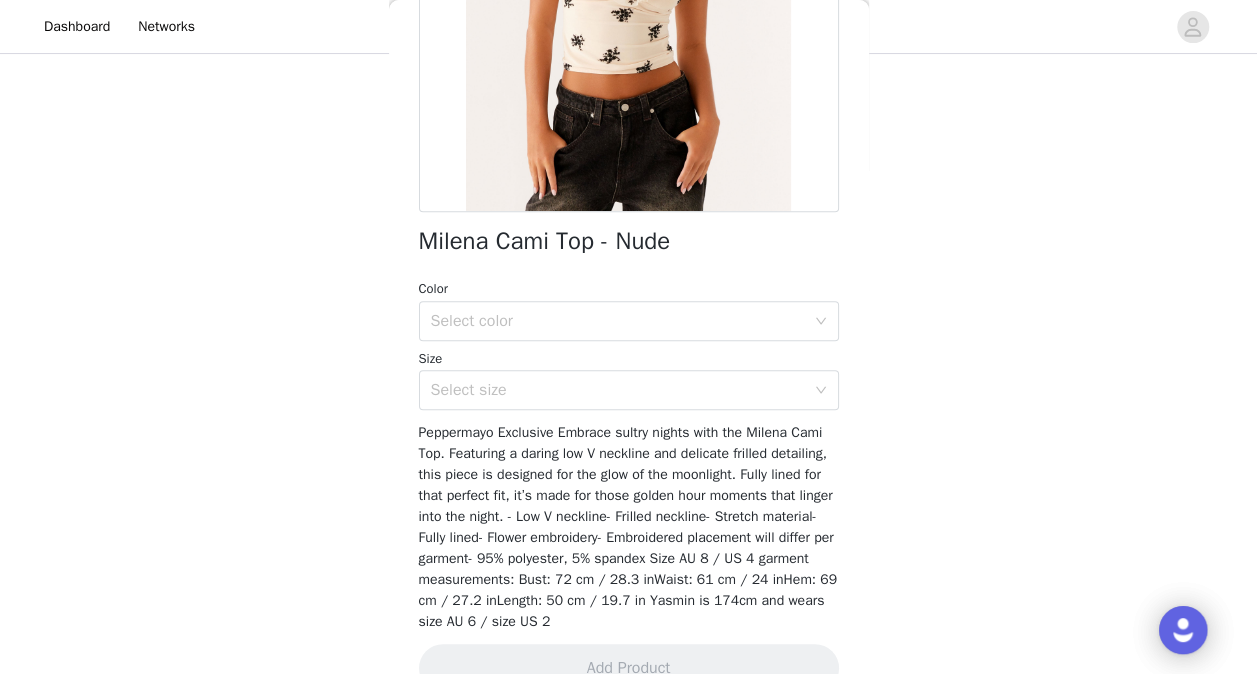 scroll, scrollTop: 380, scrollLeft: 0, axis: vertical 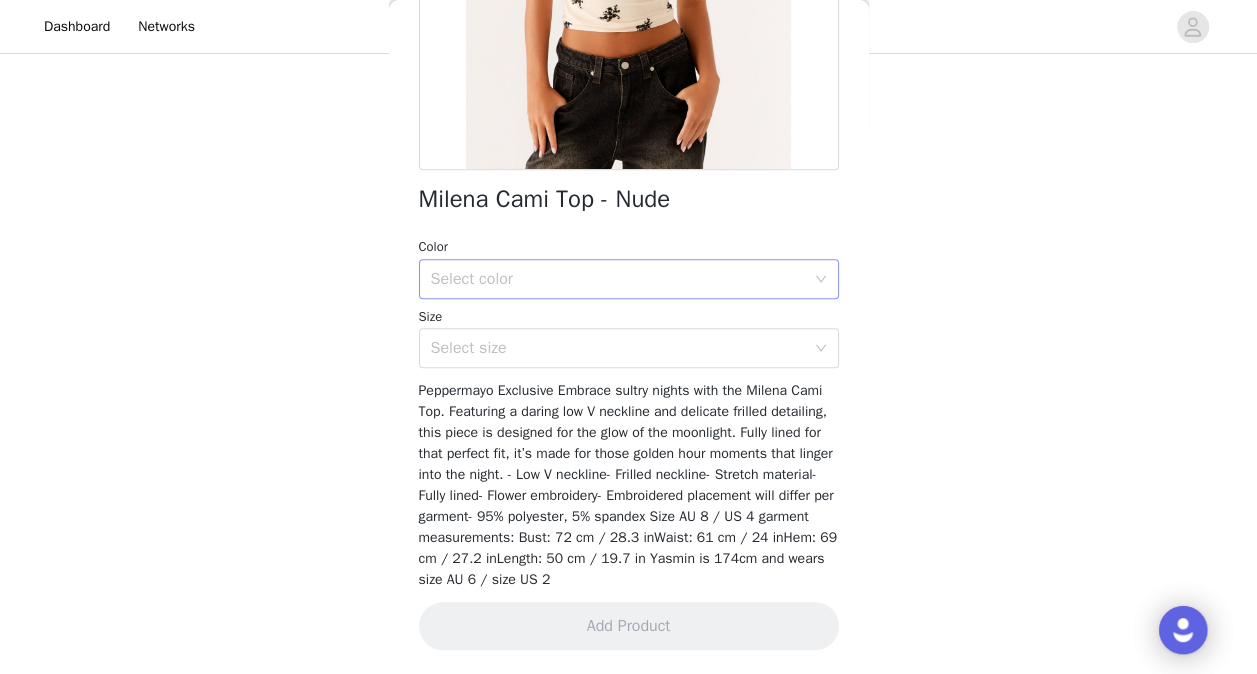 click on "Select color" at bounding box center [618, 279] 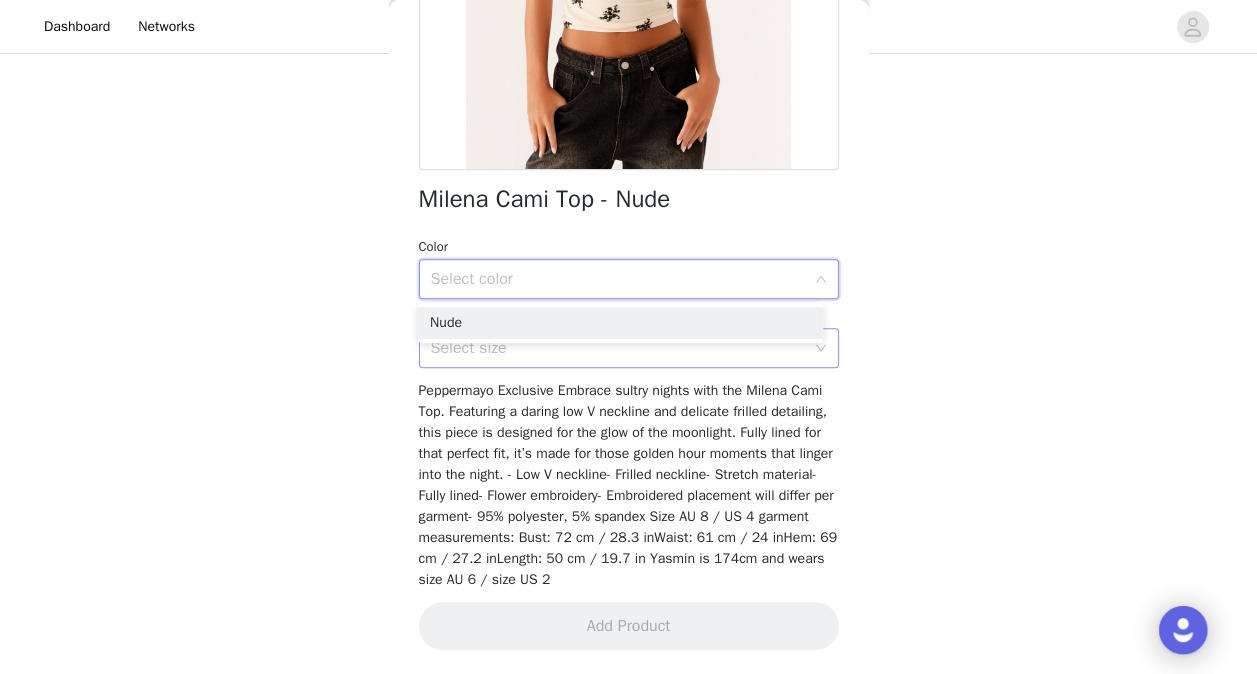 click on "Nude" at bounding box center [620, 323] 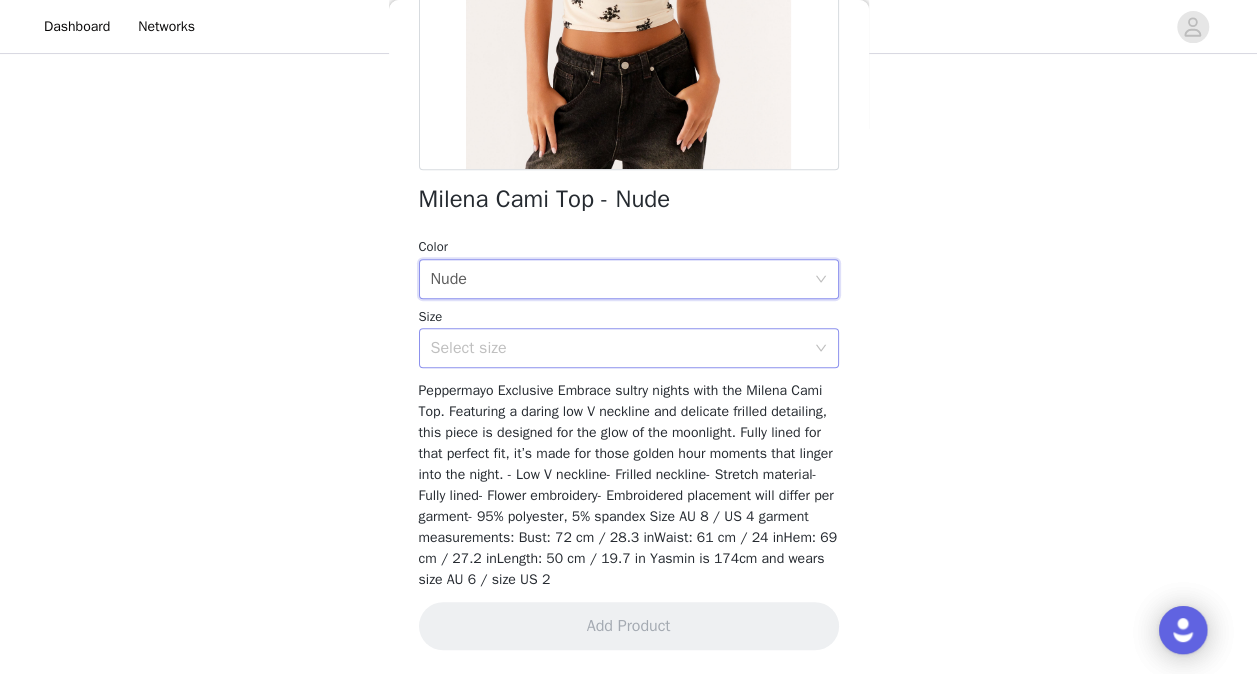 click on "Select size" at bounding box center [618, 348] 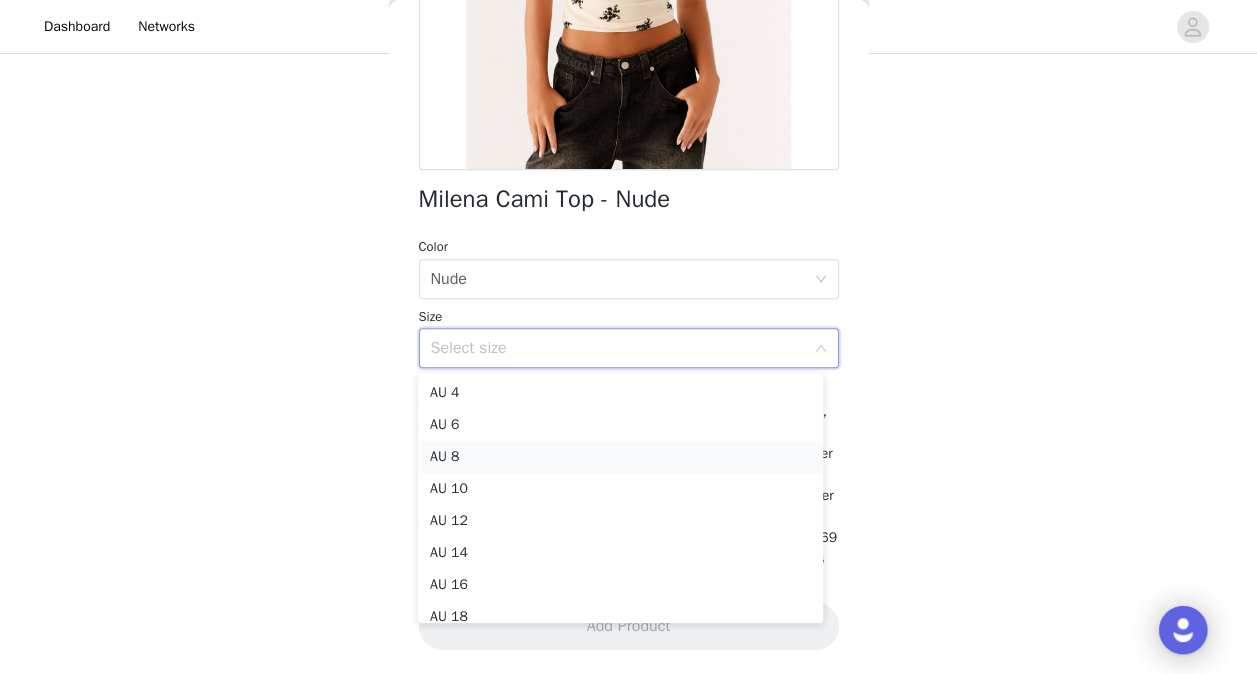 click on "AU 8" at bounding box center (620, 457) 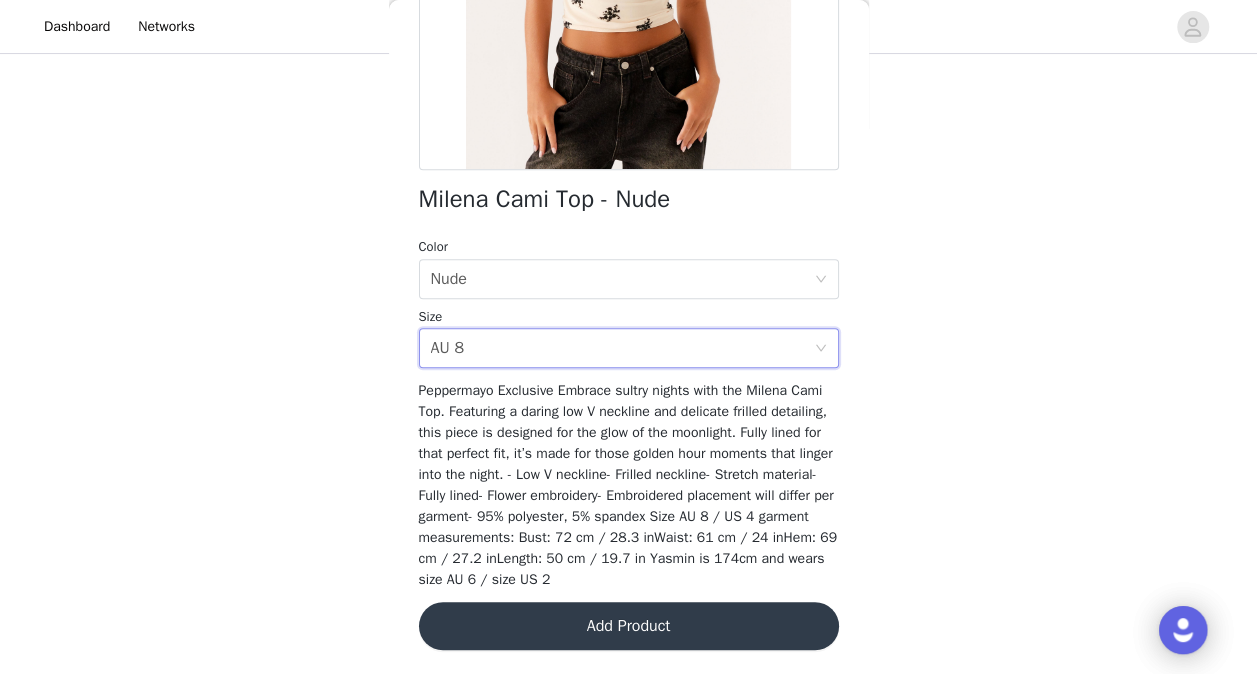 click on "Add Product" at bounding box center (629, 626) 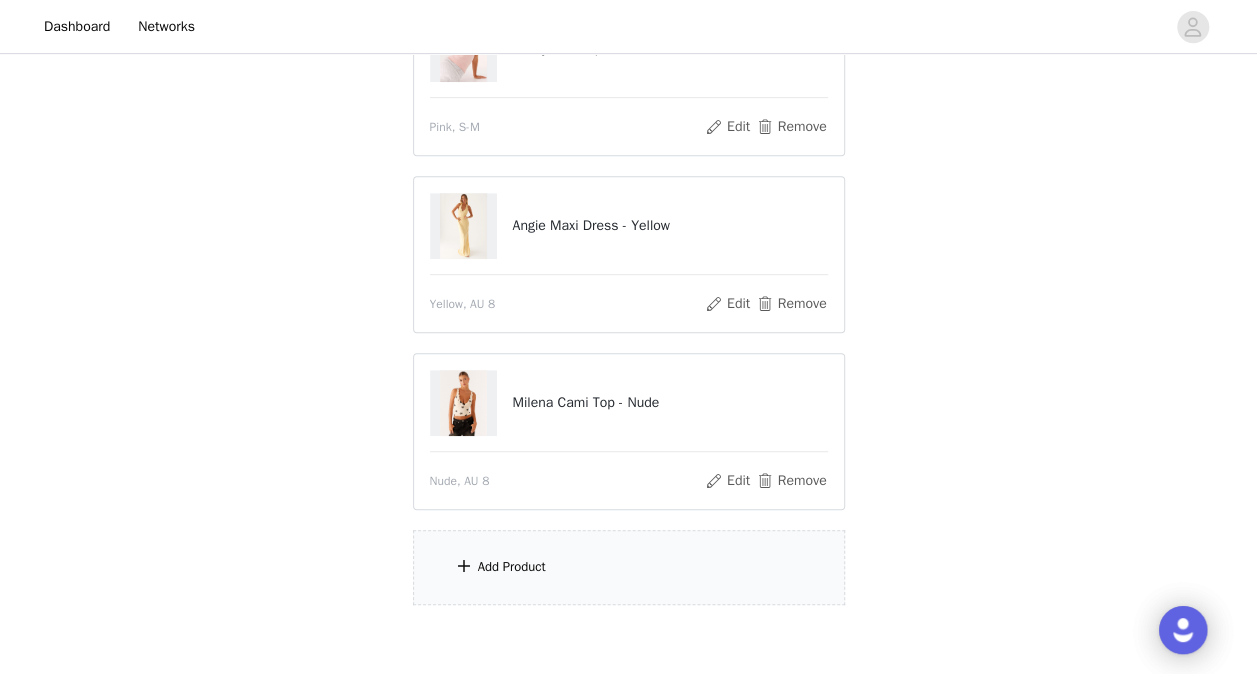 scroll, scrollTop: 496, scrollLeft: 0, axis: vertical 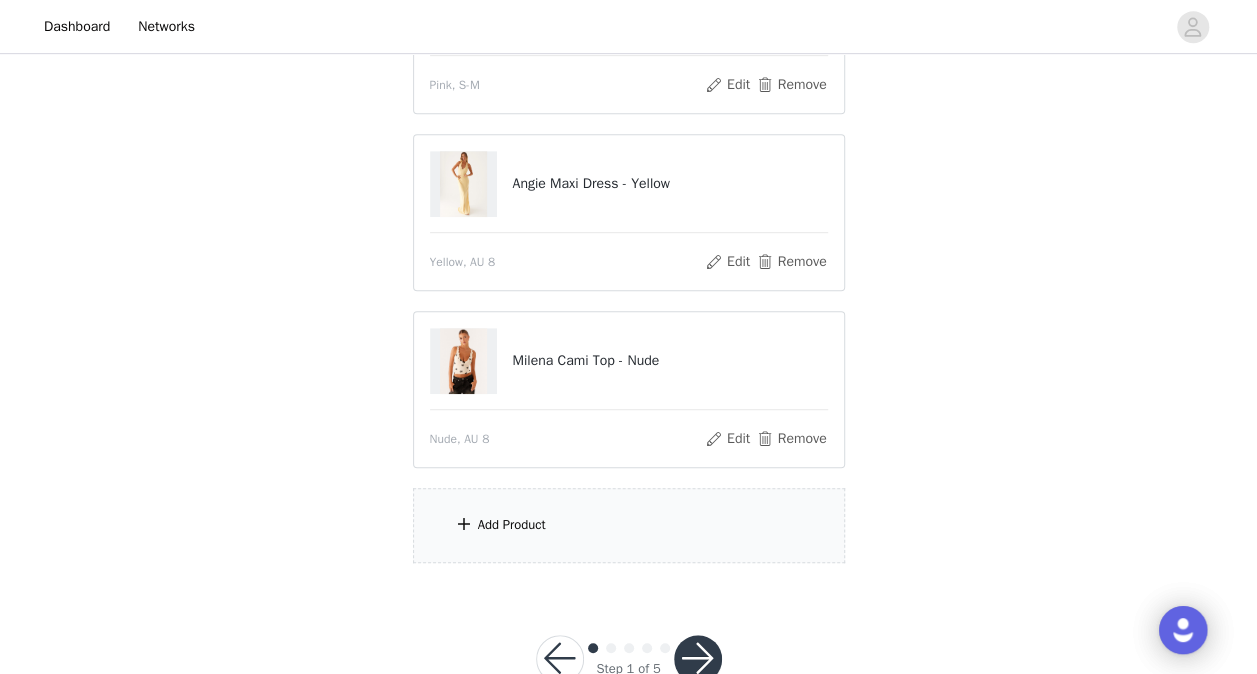 click on "Add Product" at bounding box center (512, 525) 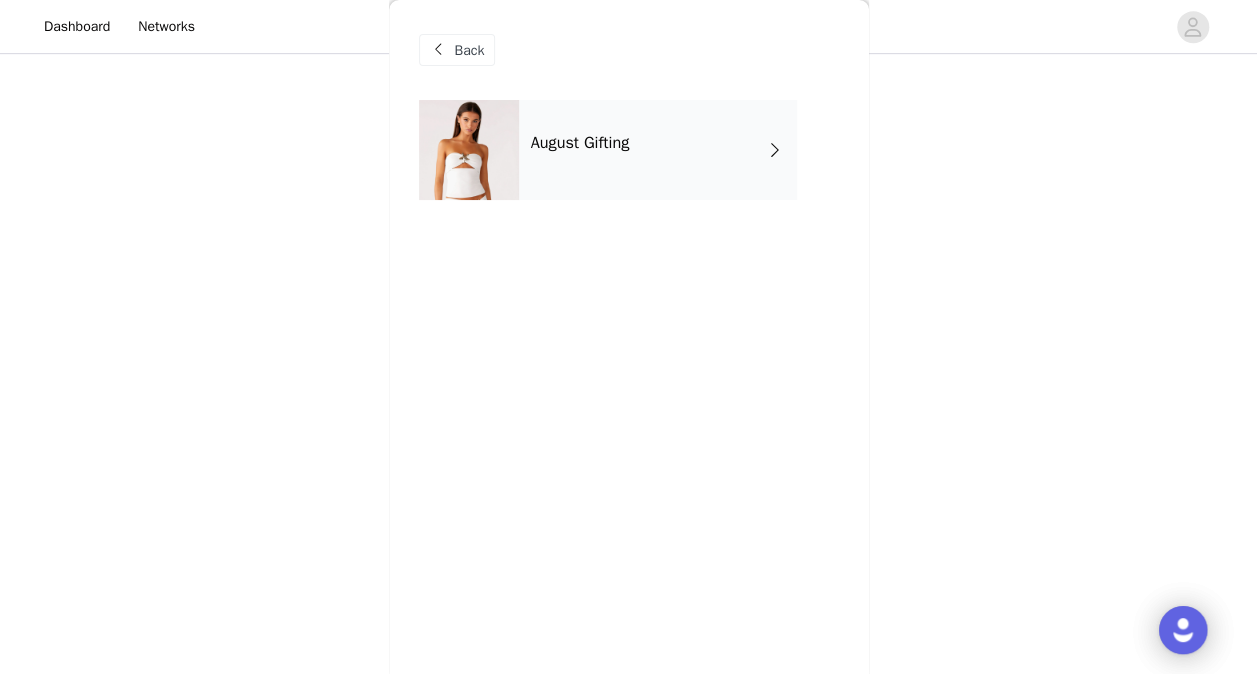 click on "August Gifting" at bounding box center [658, 150] 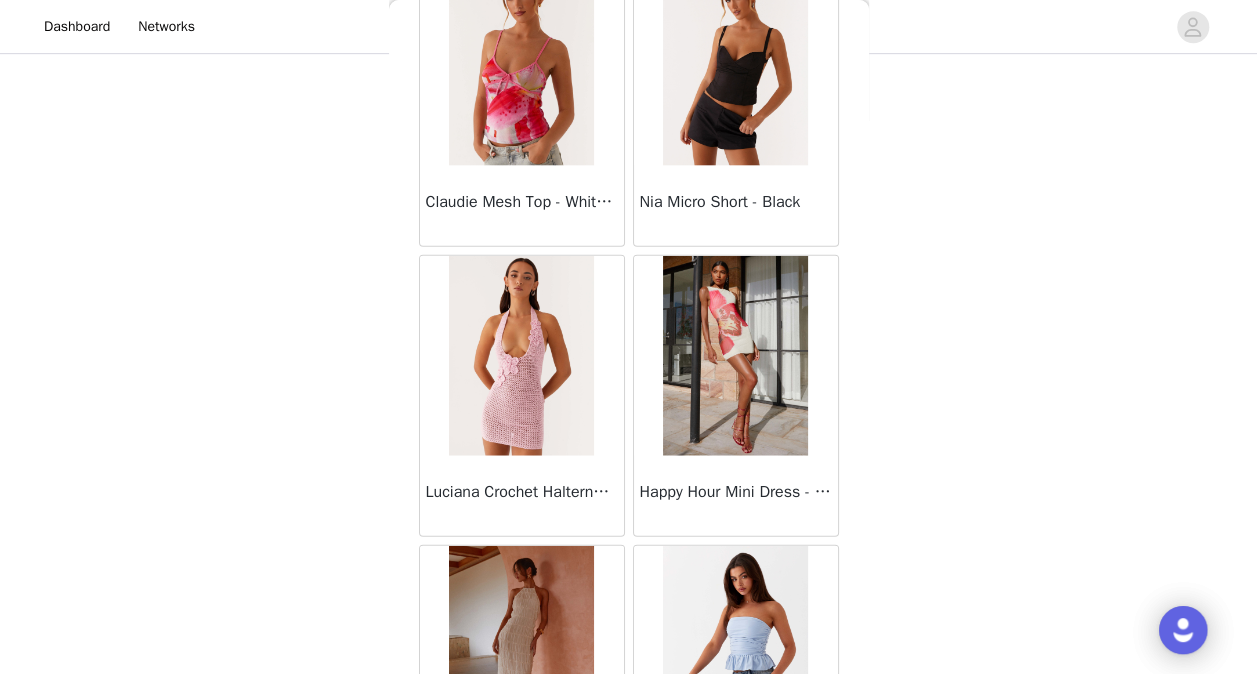 scroll, scrollTop: 2379, scrollLeft: 0, axis: vertical 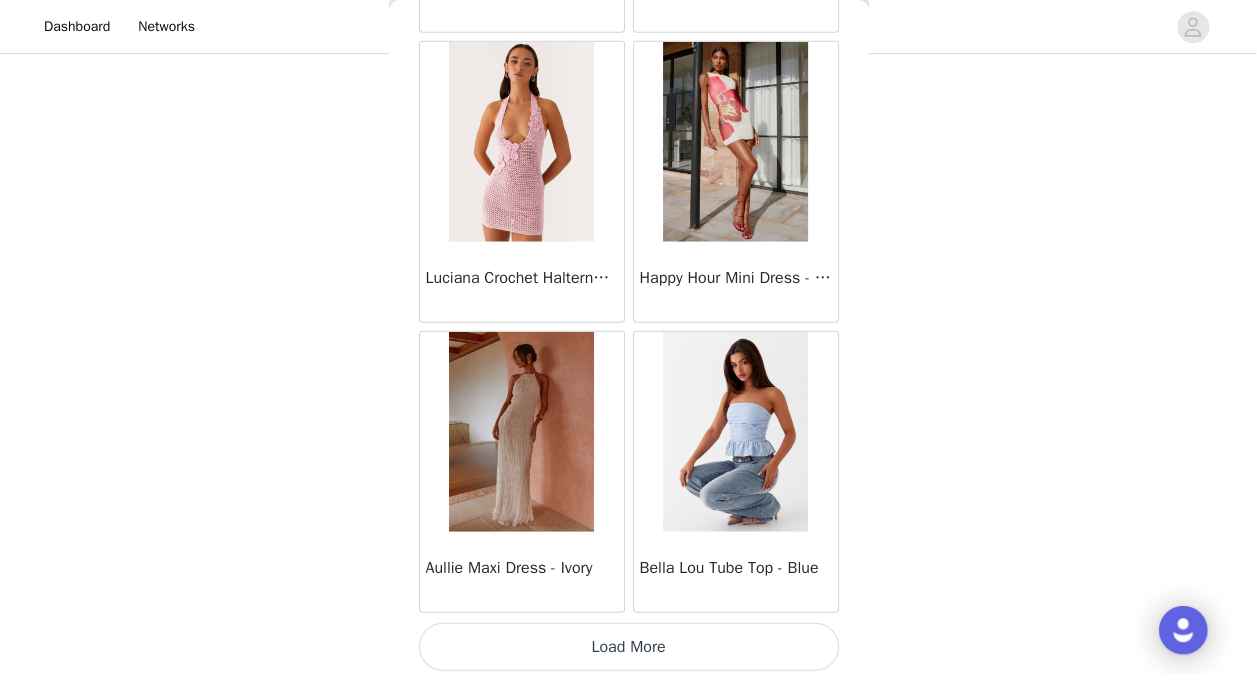 click on "Aullie Maxi Dress - Ivory" at bounding box center (522, 472) 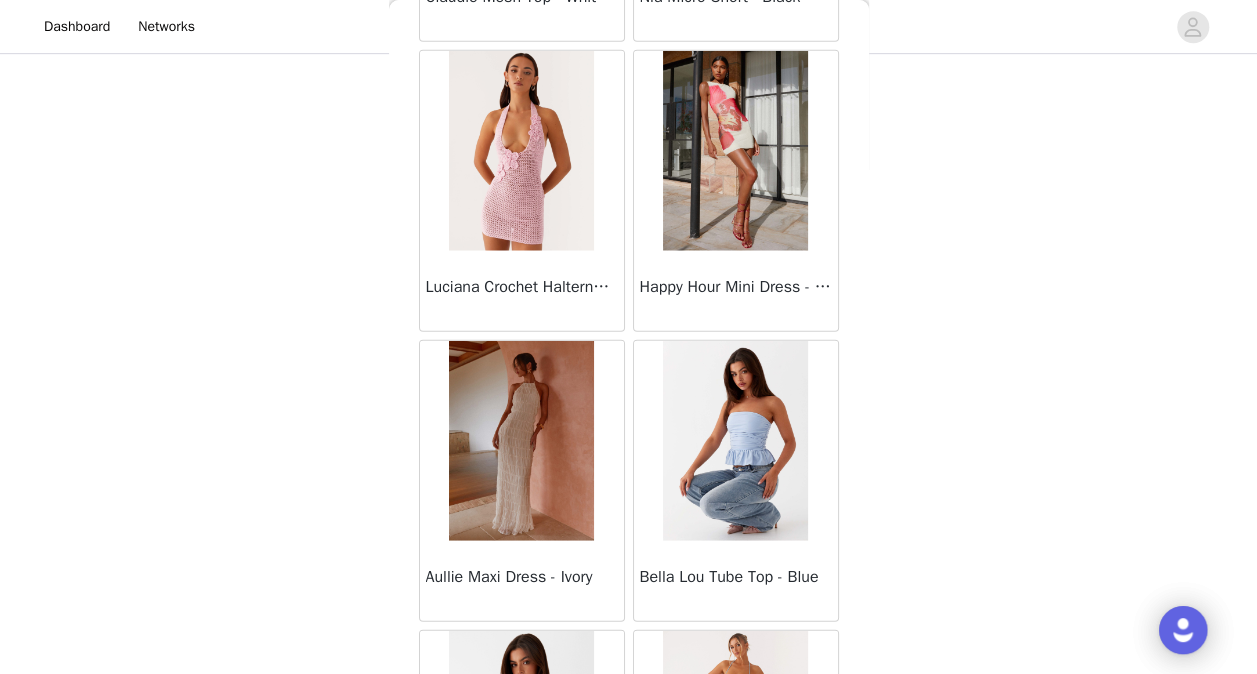 scroll, scrollTop: 2379, scrollLeft: 0, axis: vertical 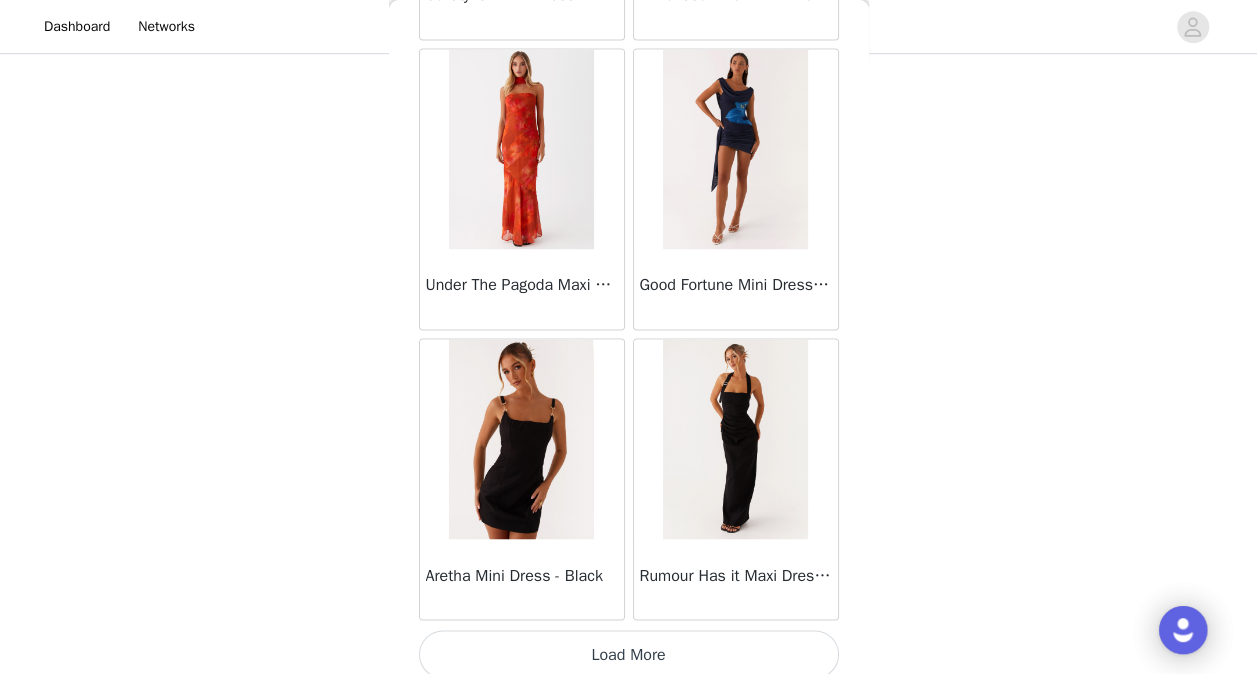 click on "Sweetpea Mini Dress - Yellow       Manifest Mini Dress - Amber       Raquel Off Shoulder Long Sleeve Top - Pink       Julianna Linen Mini Dress - Black       Radiate Halterneck Top - Pink       Arden Mesh Mini Dress - White       Cheryl Bustier Halter Top - Cherry Red       Under The Pagoda Maxi Dress - Deep Red Floral       Sweetest Pie T-Shirt - Black Gingham       That Girl Maxi Dress - Pink       Peppermayo Exclusive Heavy Hearted Mini - Black       Songbird Maxi Dress - Blue Black Floral       Viviana Mini Dress - Lavender       Eden Strapless Maxi Dress - Navy       Claudie Mesh Top - White Pink Lilly       Nia Micro Short - Black       Luciana Crochet Halterneck Mini Dress - Pink       Happy Hour Mini Dress - Yellow       Aullie Maxi Dress - Ivory       Bella Lou Tube Top - Blue       Odette Satin Mini Dress - Blue       Talk About Us Maxi Dress - Blue       Odette Satin Mini Dress - Lilac       Bellamy Top - Red Gingham       Field Of Dreams Maxi Dress - Blue Black Floral" at bounding box center [629, -2244] 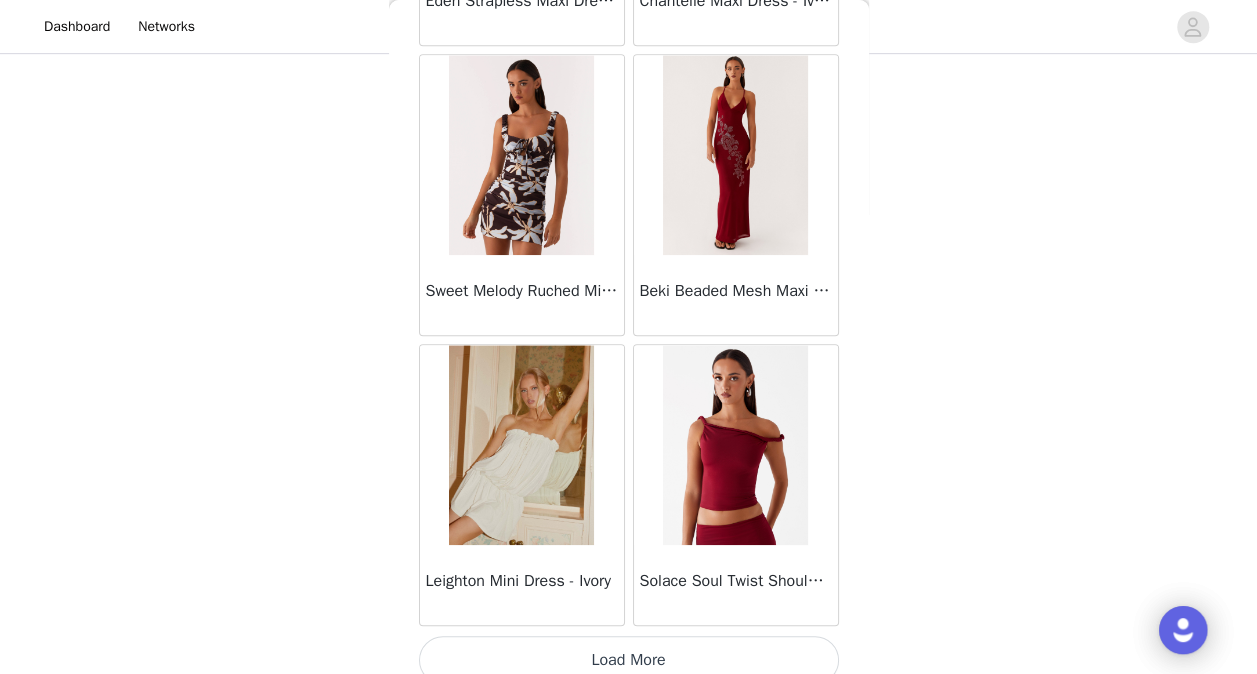 click on "Load More" at bounding box center [629, 660] 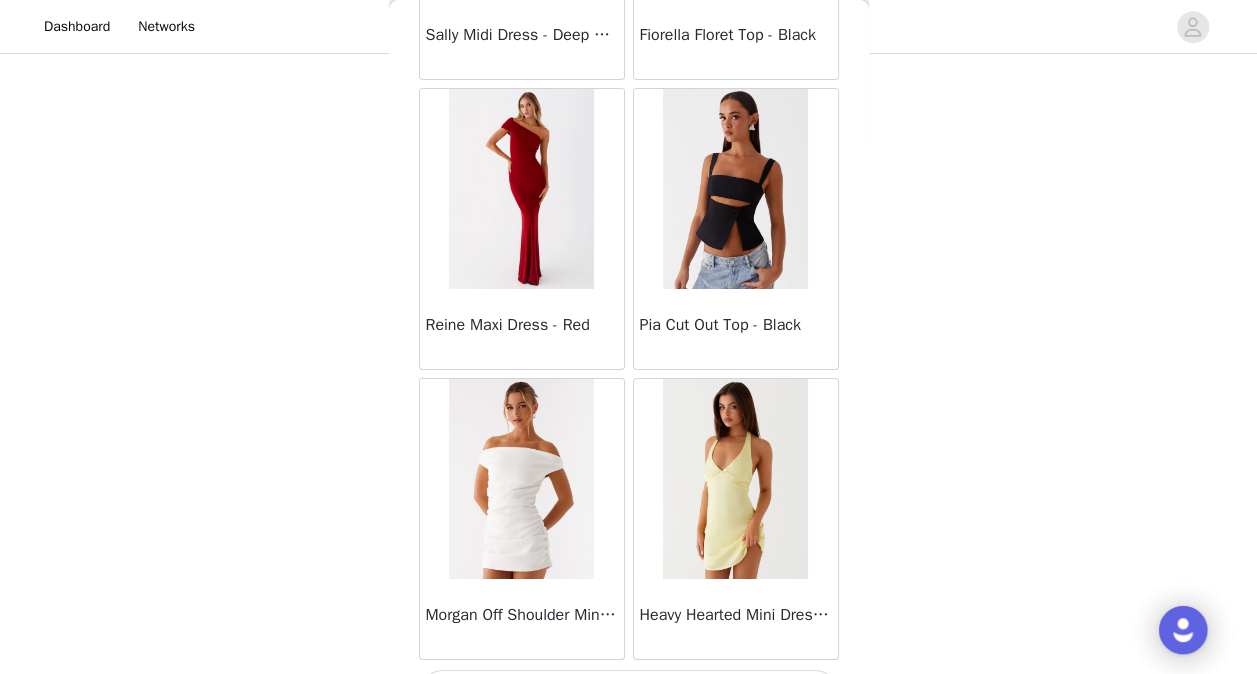 scroll, scrollTop: 11059, scrollLeft: 0, axis: vertical 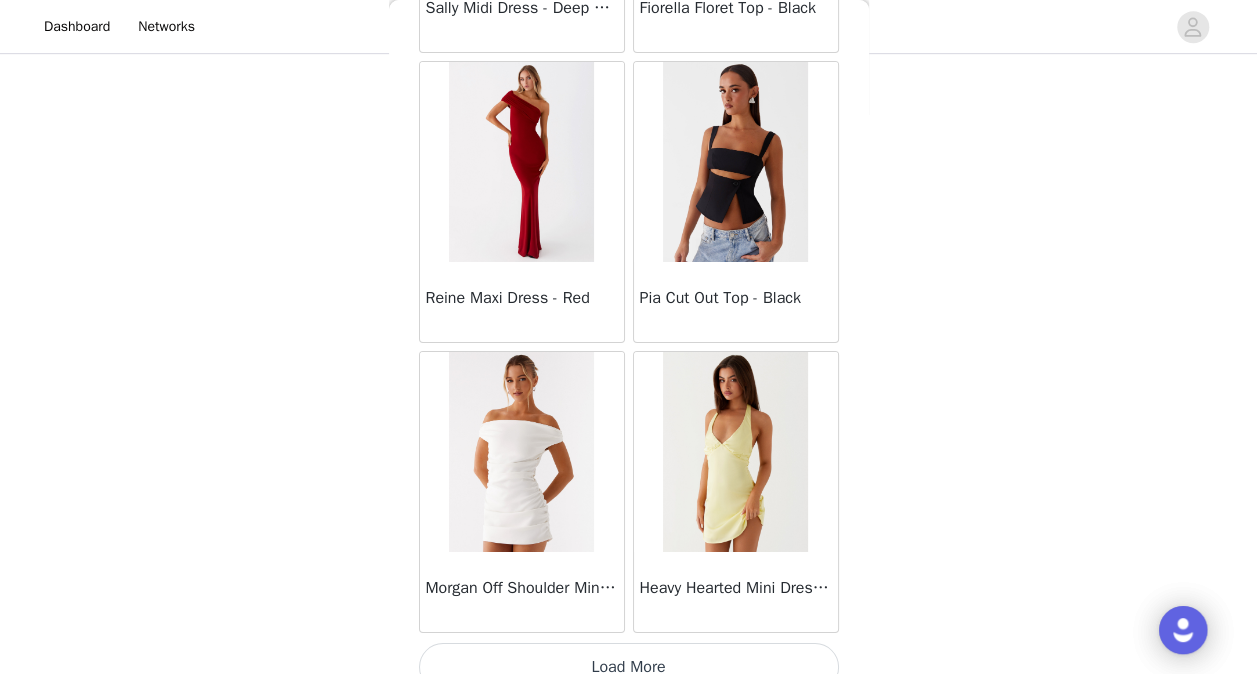 click on "Load More" at bounding box center [629, 667] 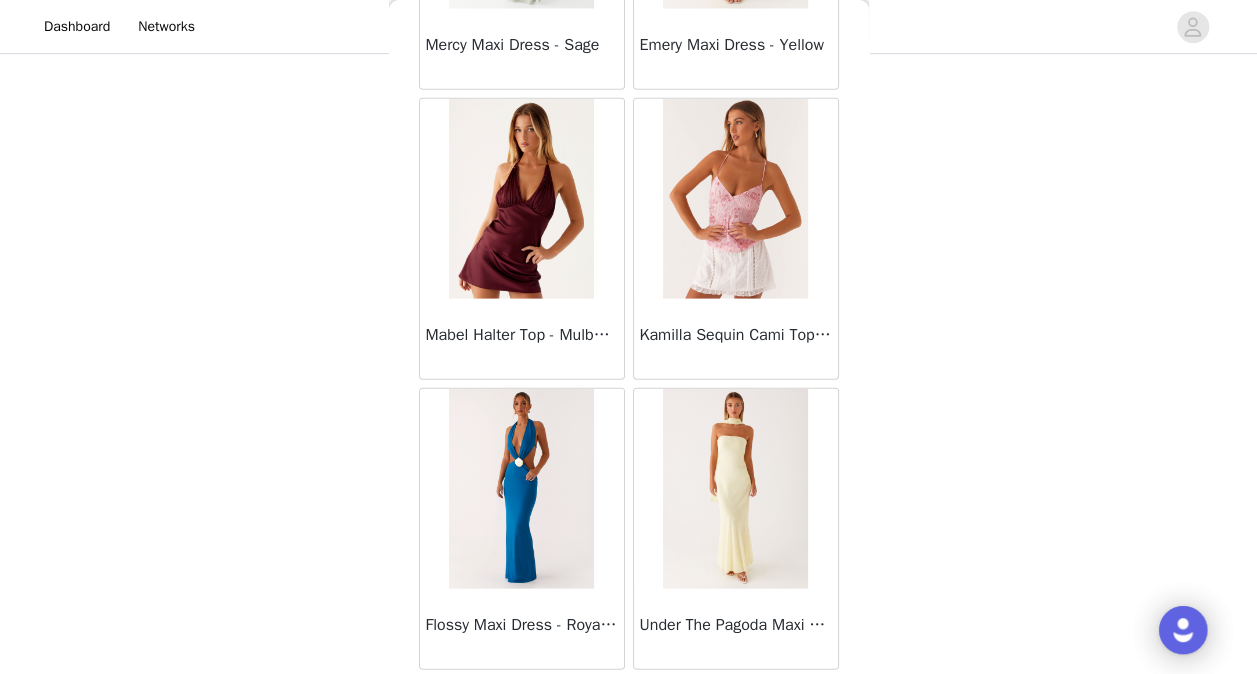 scroll, scrollTop: 13952, scrollLeft: 0, axis: vertical 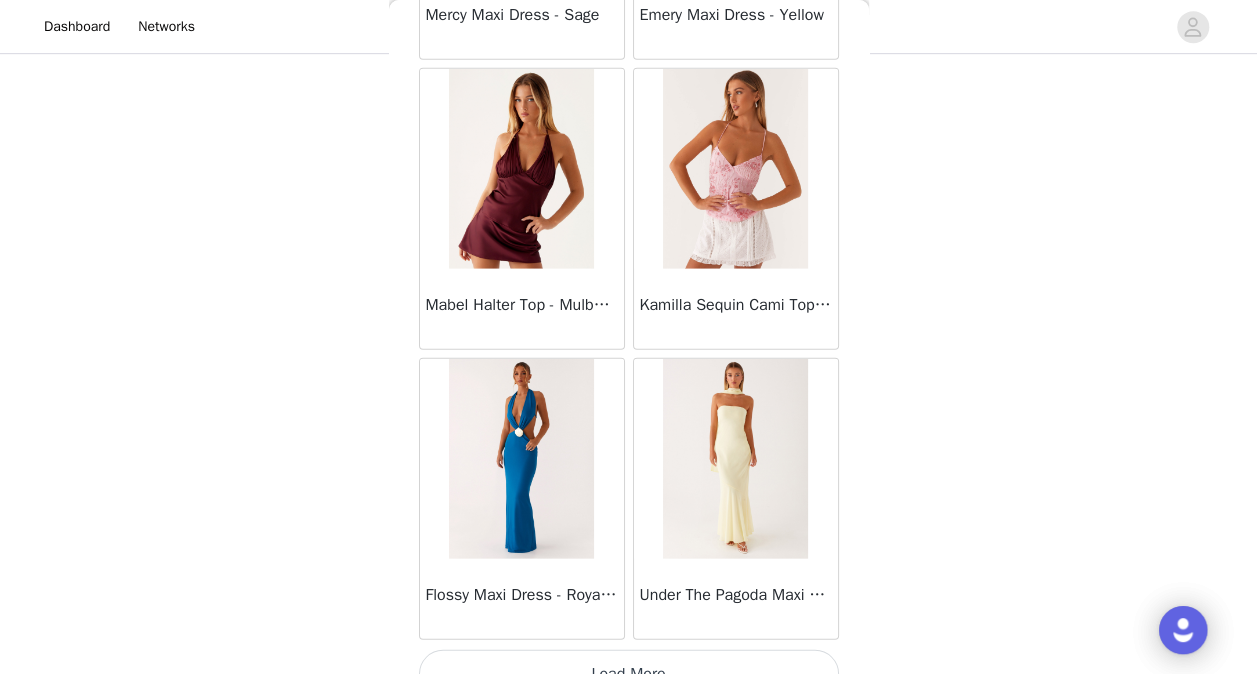 click on "Load More" at bounding box center (629, 674) 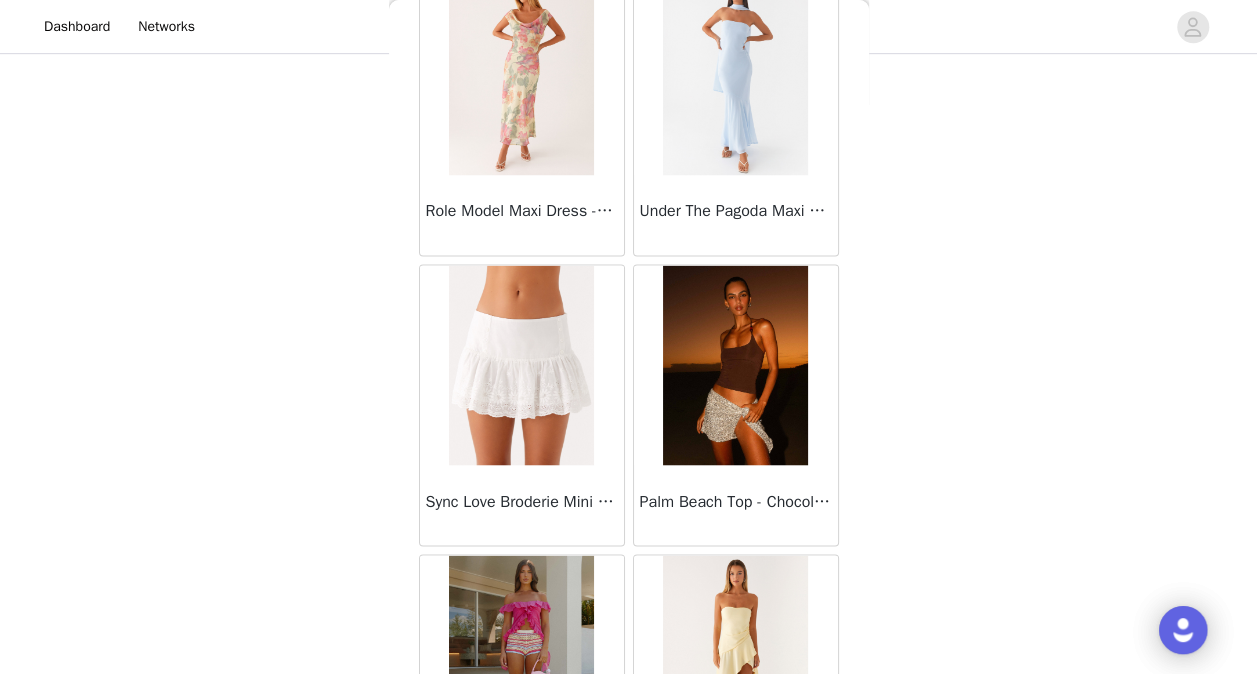 scroll, scrollTop: 16846, scrollLeft: 0, axis: vertical 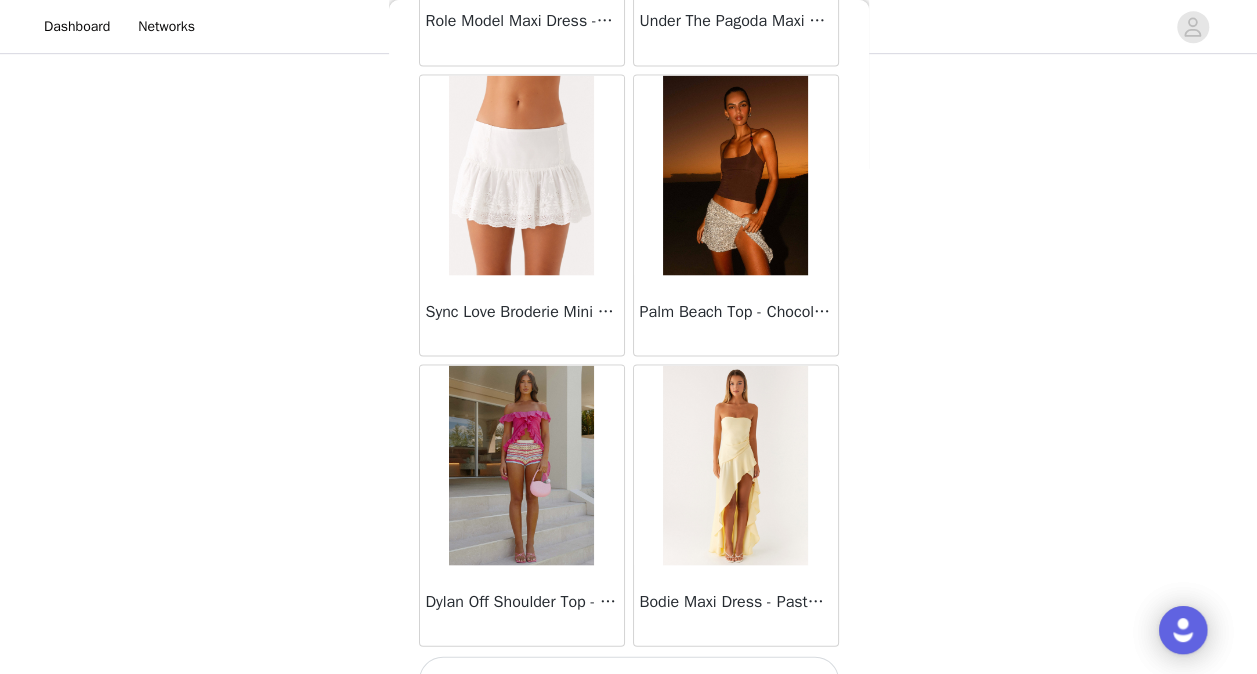 click on "Load More" at bounding box center (629, 680) 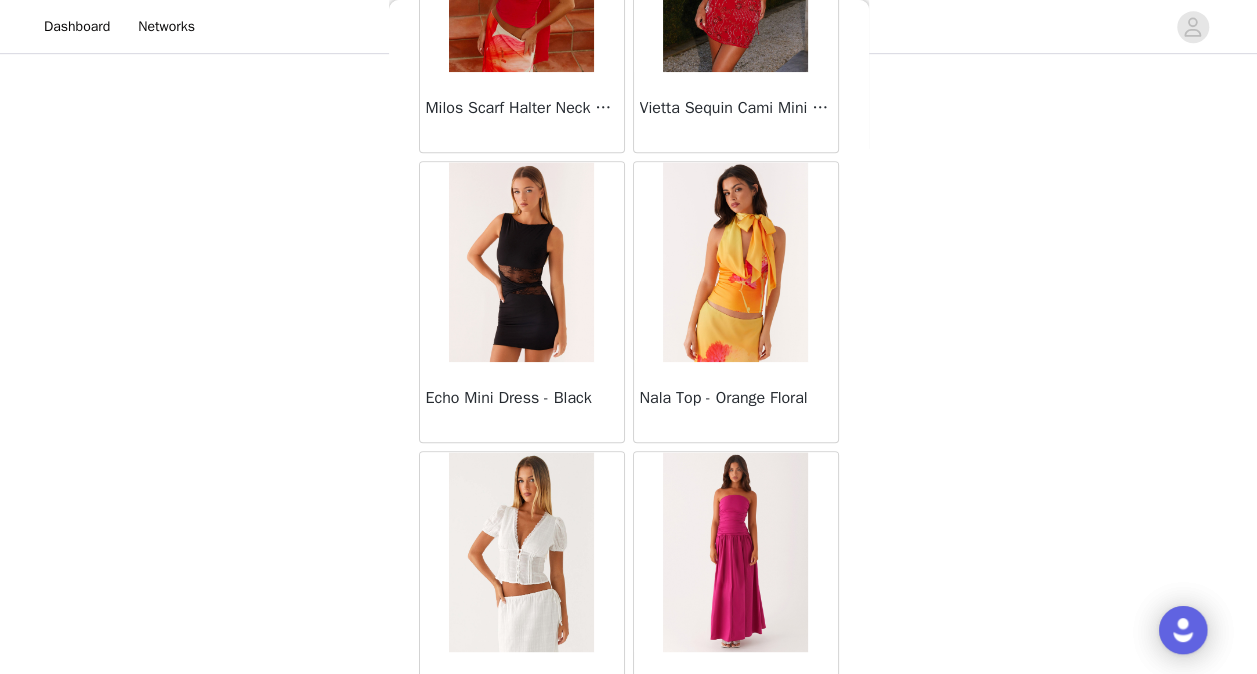 scroll, scrollTop: 19739, scrollLeft: 0, axis: vertical 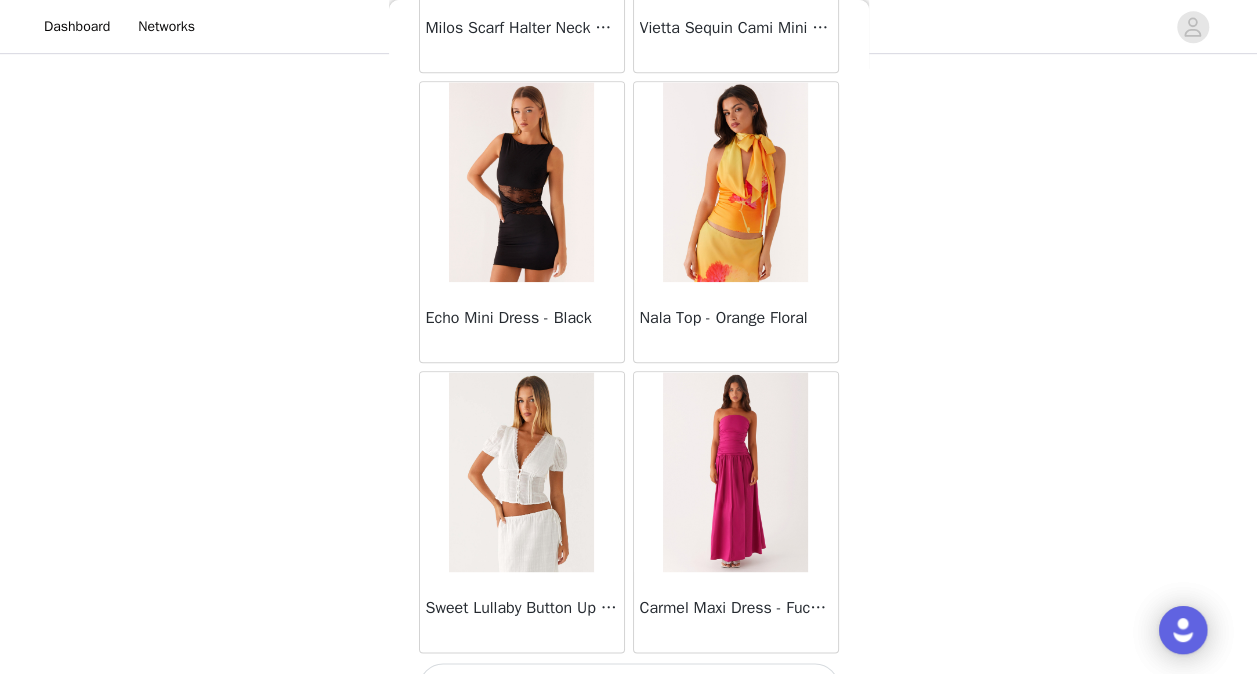 click on "Load More" at bounding box center [629, 687] 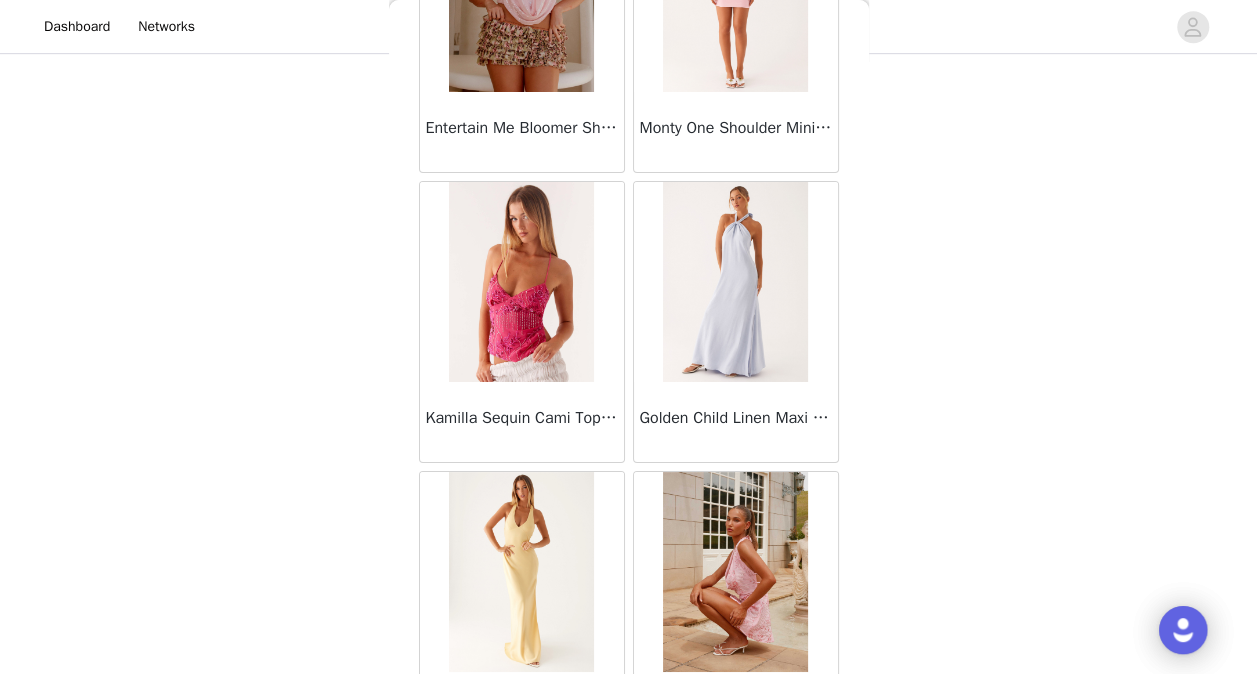 scroll, scrollTop: 22632, scrollLeft: 0, axis: vertical 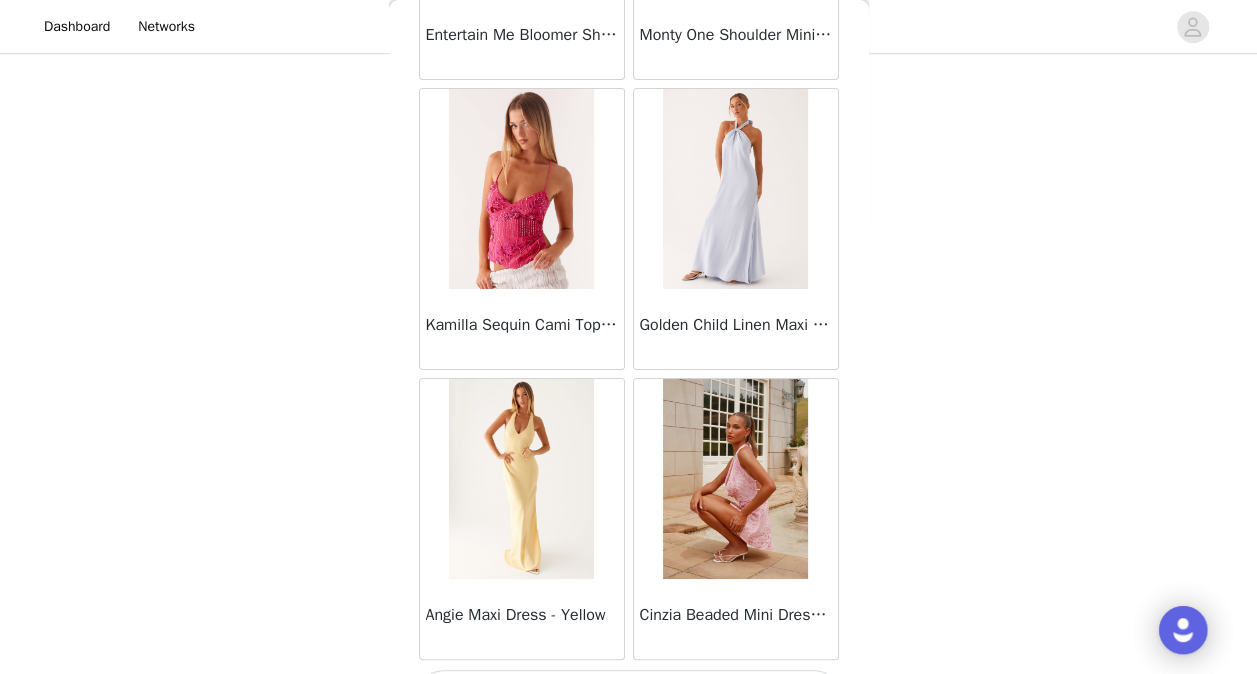 click on "Load More" at bounding box center [629, 694] 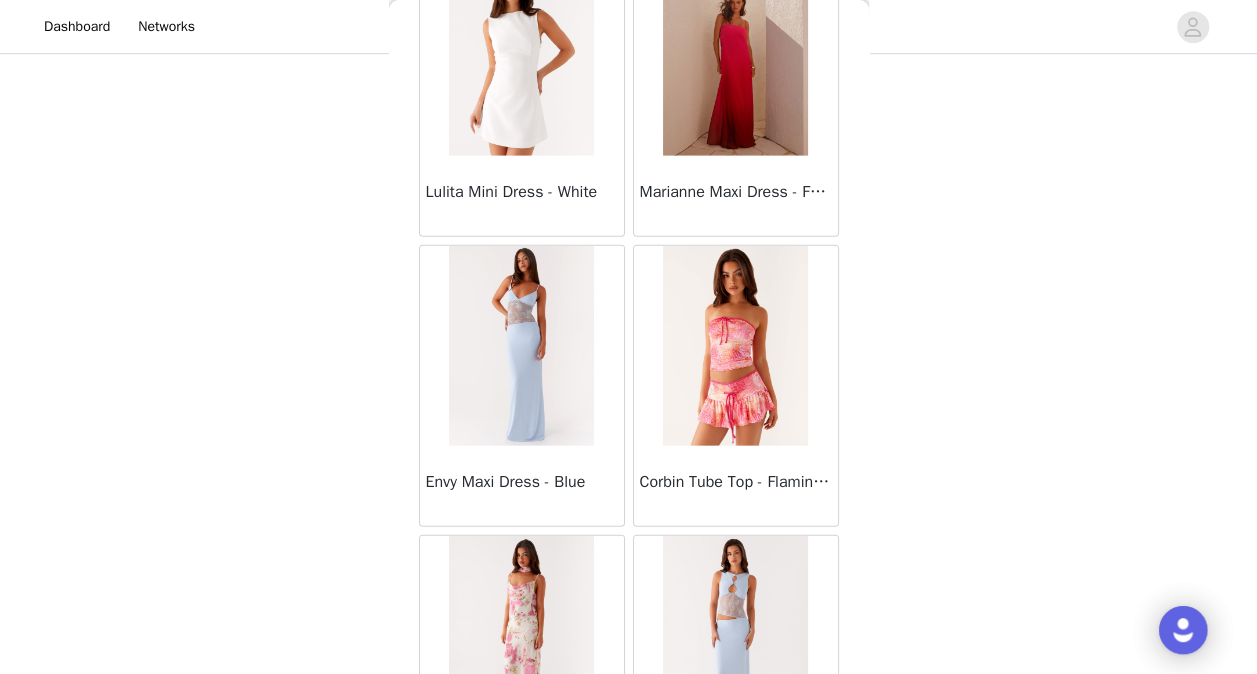 scroll, scrollTop: 25526, scrollLeft: 0, axis: vertical 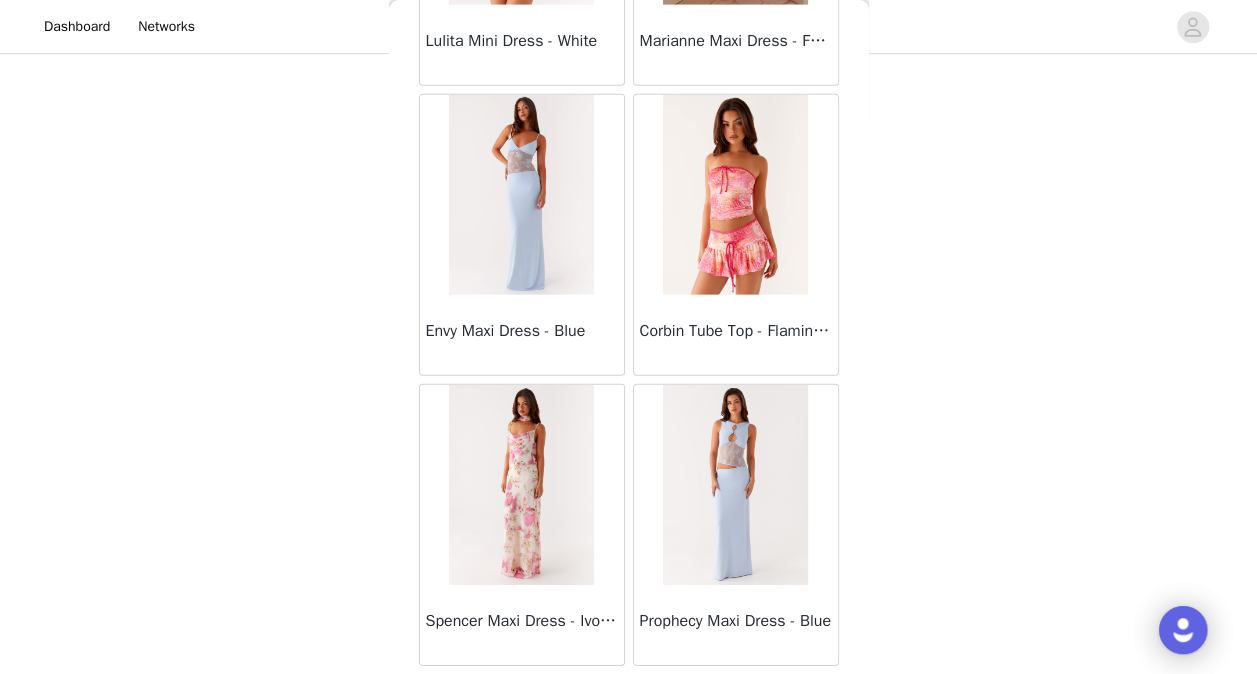 click on "Load More" at bounding box center [629, 700] 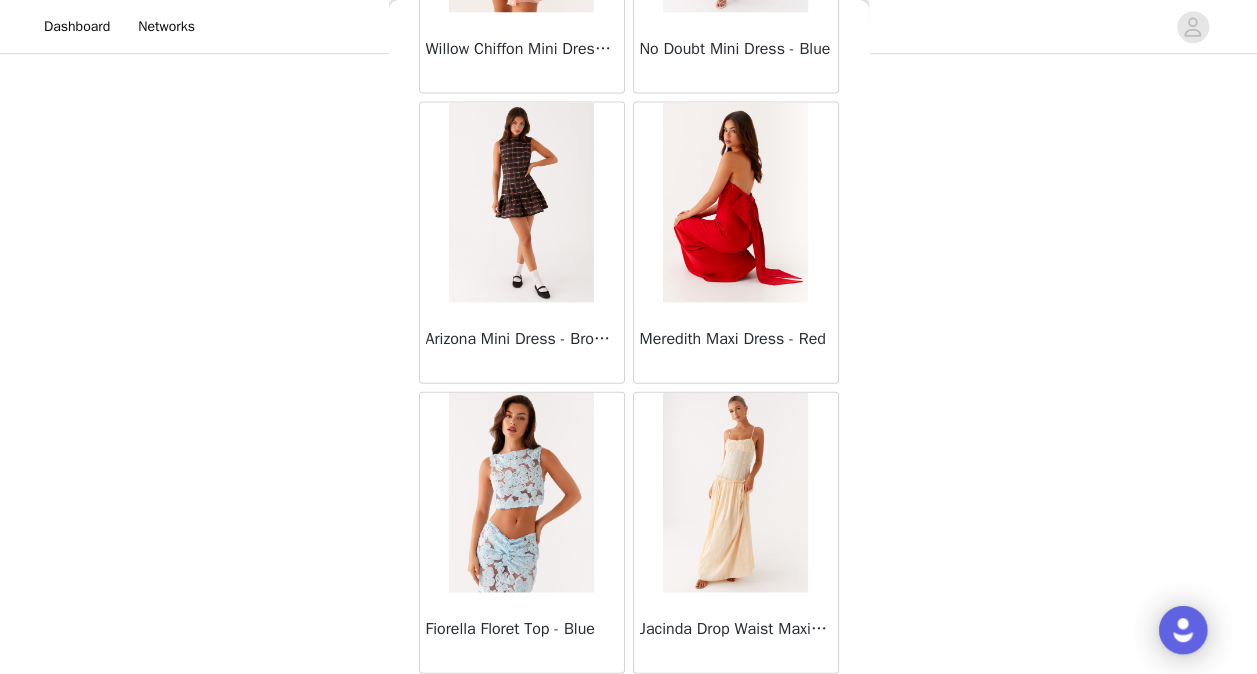 scroll, scrollTop: 28419, scrollLeft: 0, axis: vertical 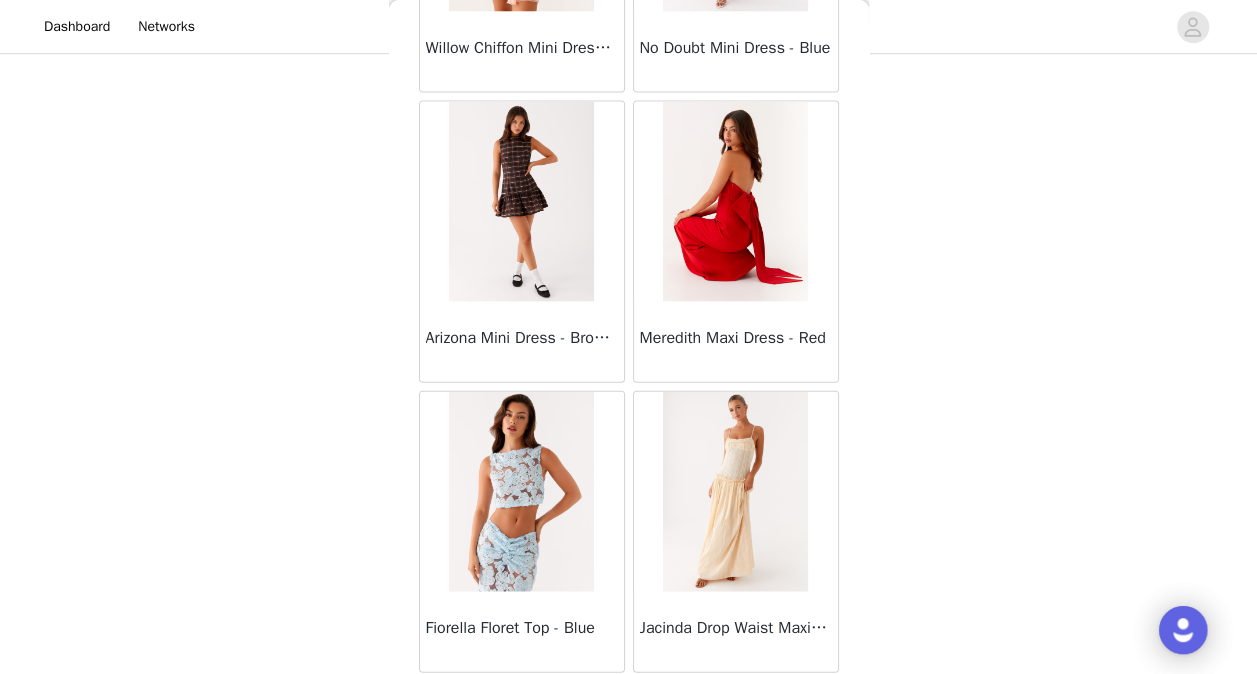 click on "Load More" at bounding box center [629, 707] 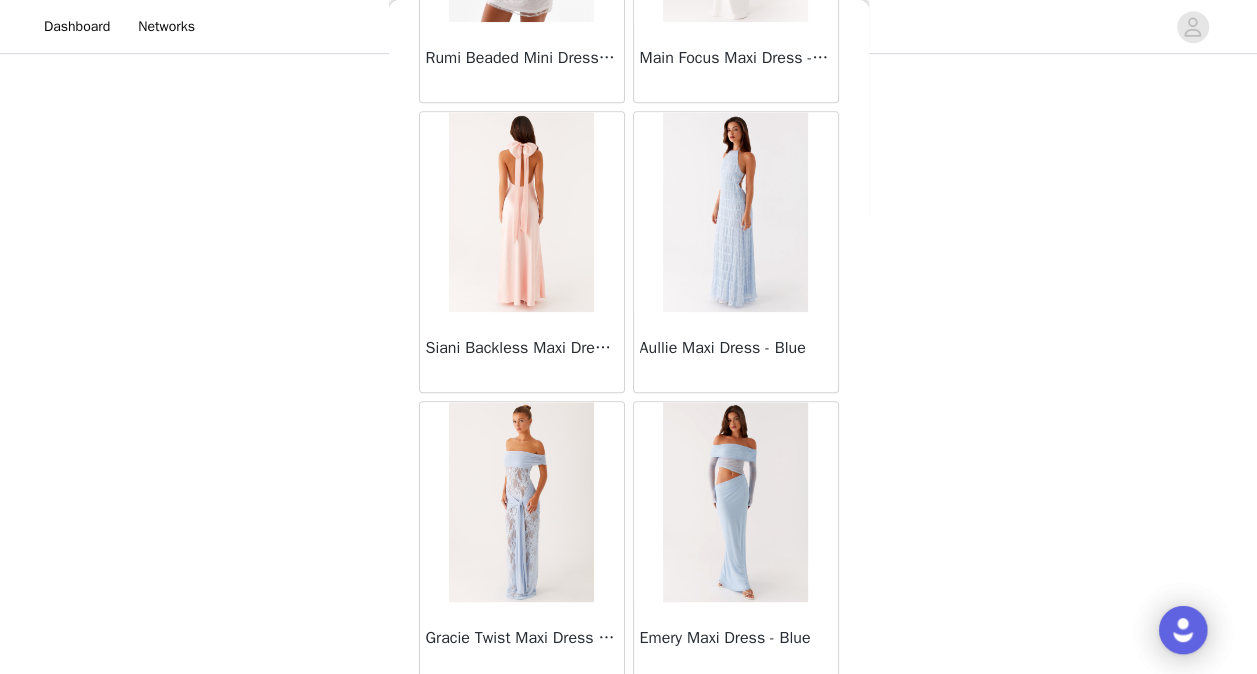 scroll, scrollTop: 31312, scrollLeft: 0, axis: vertical 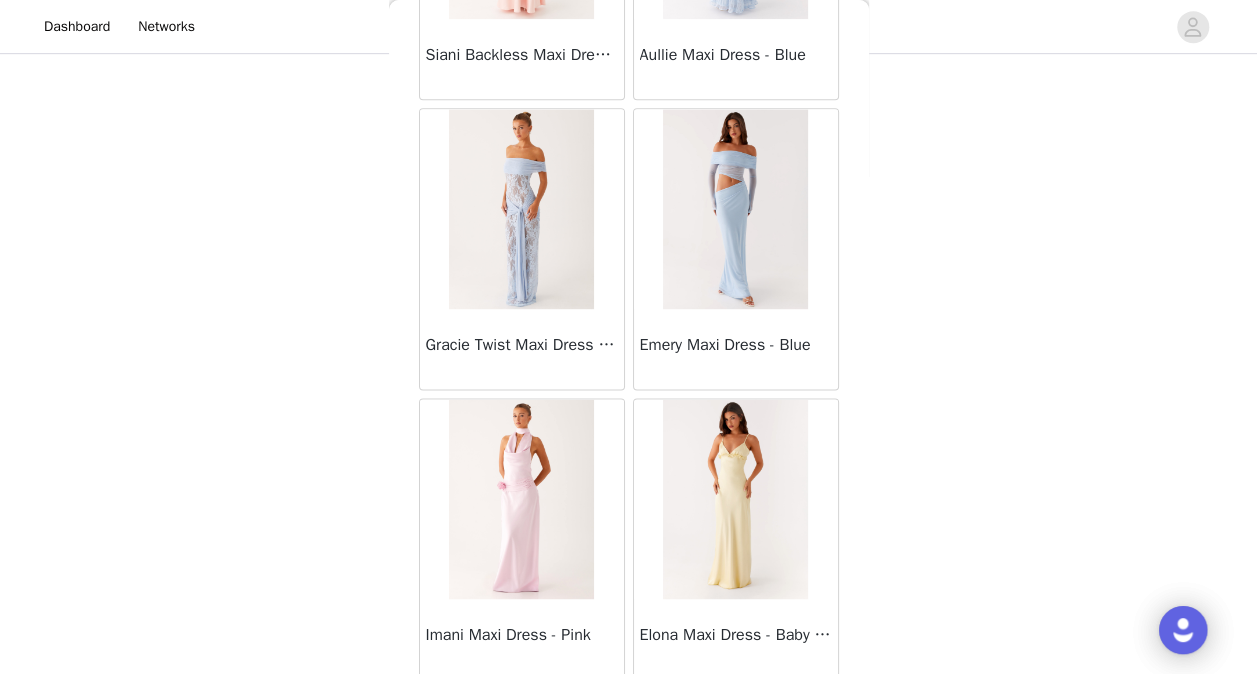 click on "Load More" at bounding box center [629, 714] 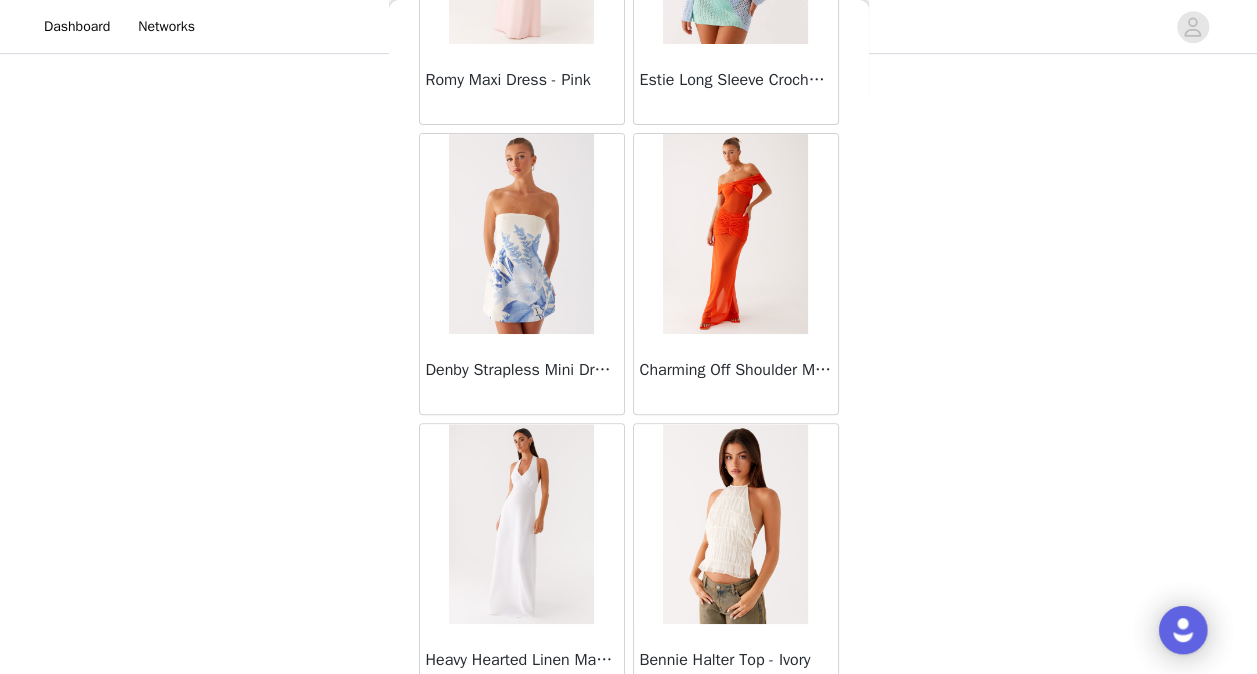 scroll, scrollTop: 34206, scrollLeft: 0, axis: vertical 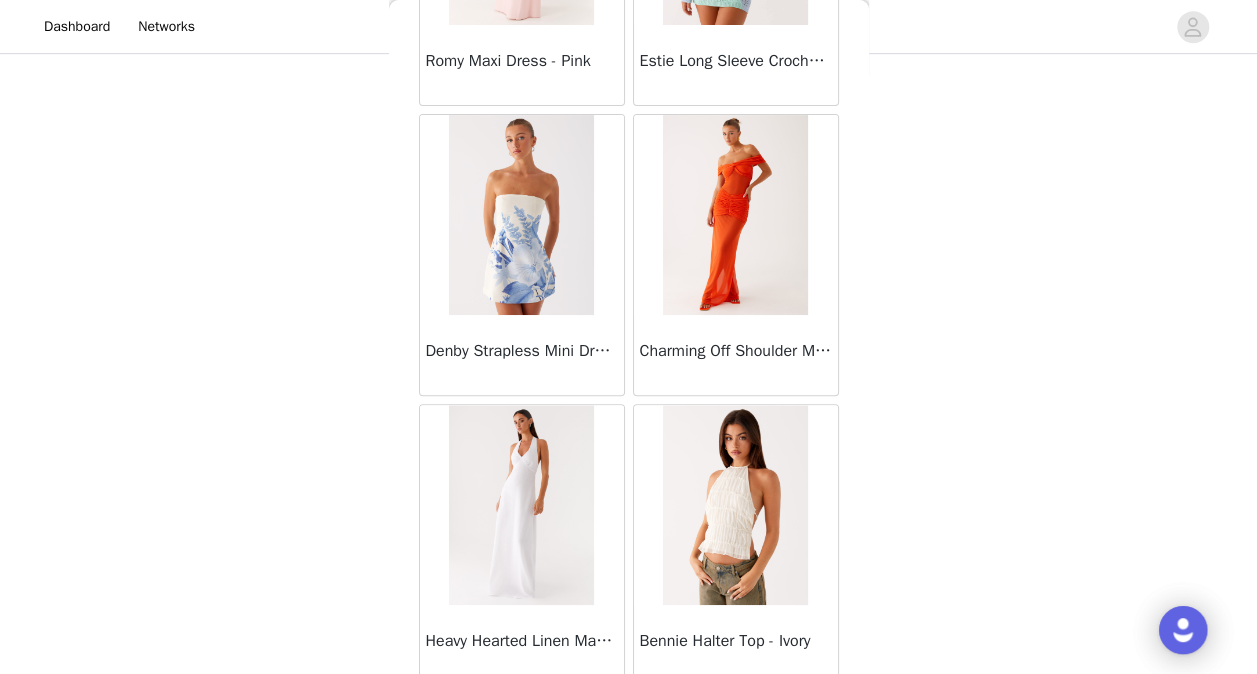 click on "Load More" at bounding box center [629, 720] 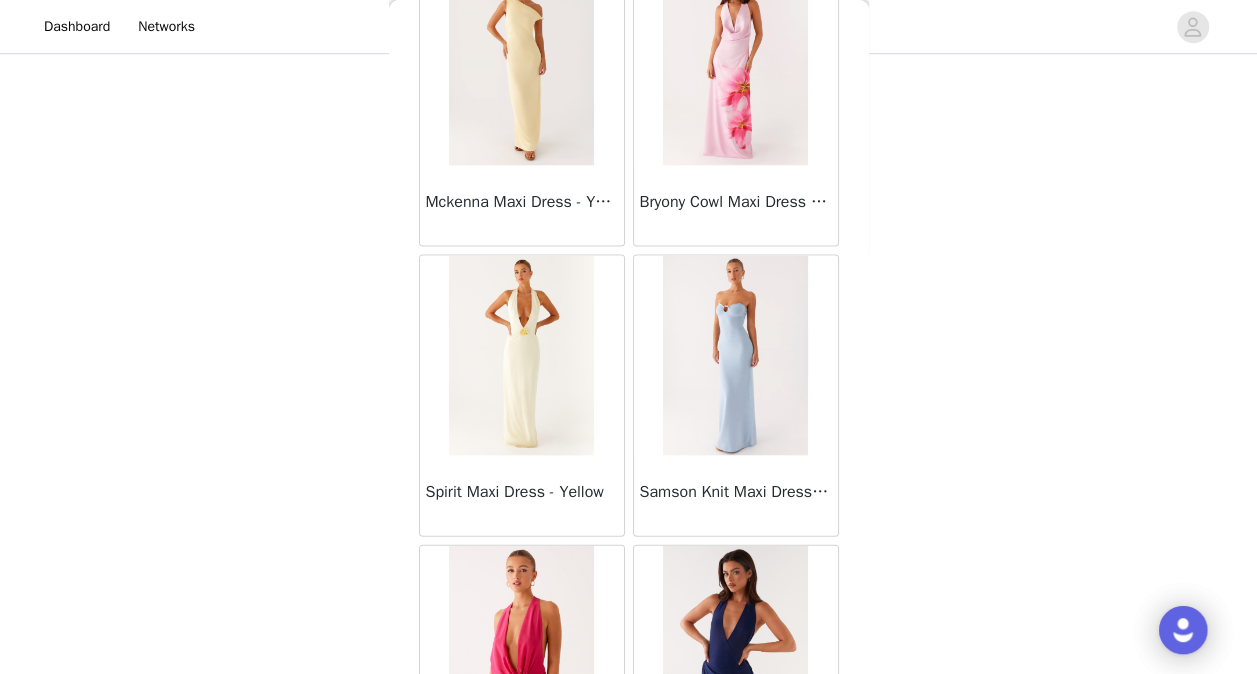 scroll, scrollTop: 36306, scrollLeft: 0, axis: vertical 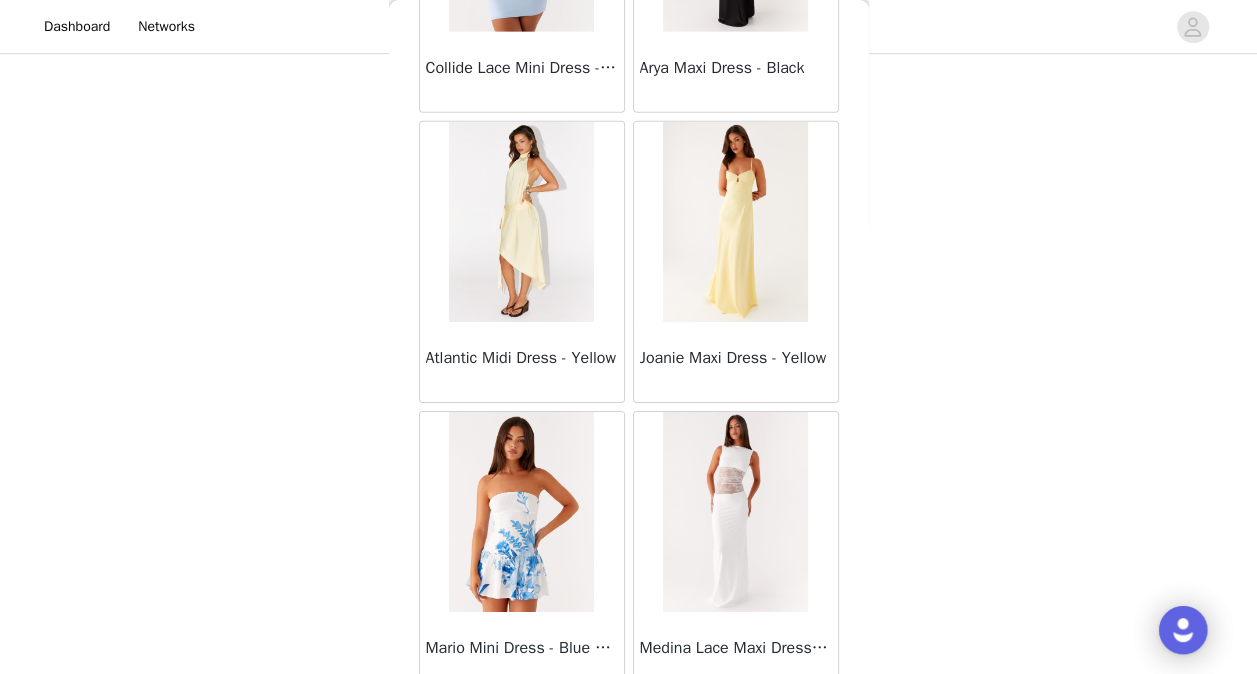 click on "Load More" at bounding box center [629, 727] 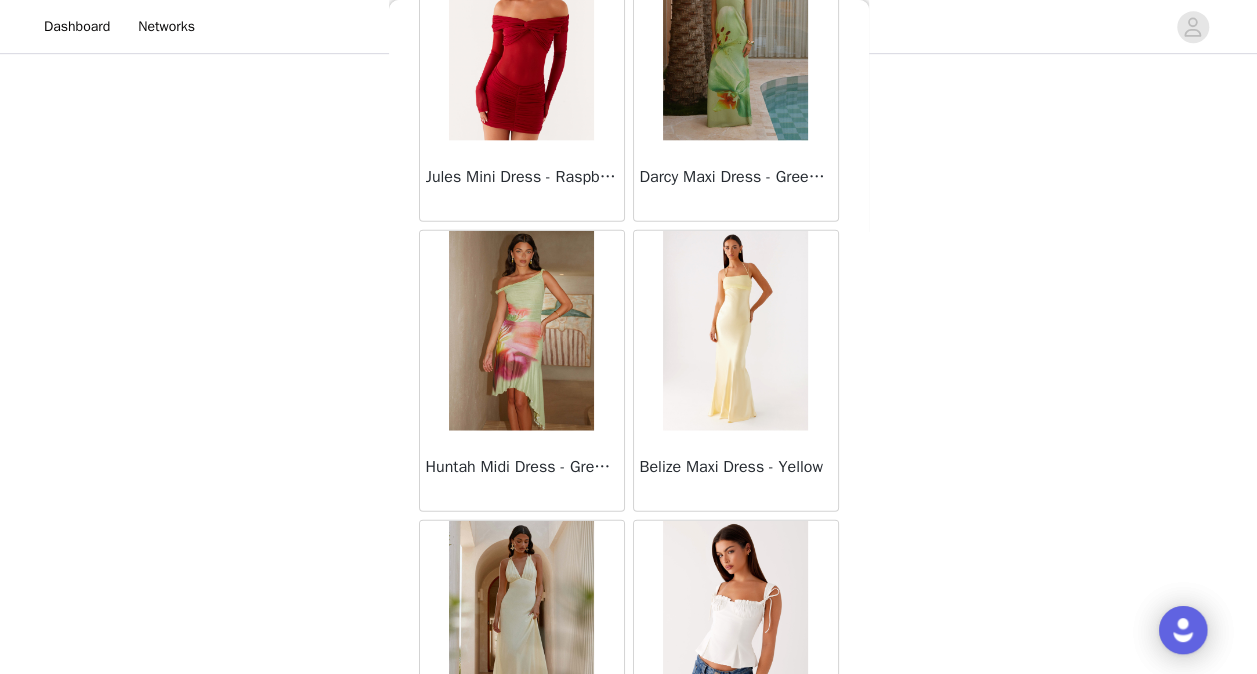 scroll, scrollTop: 39992, scrollLeft: 0, axis: vertical 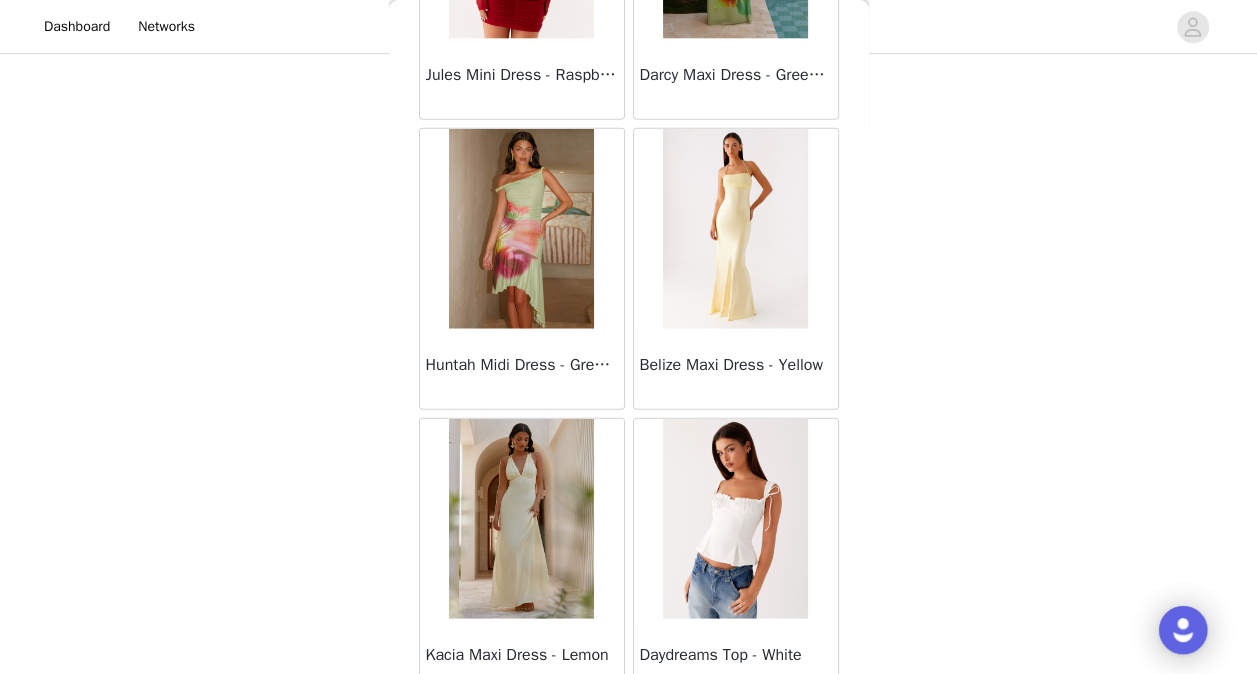click on "Load More" at bounding box center (629, 734) 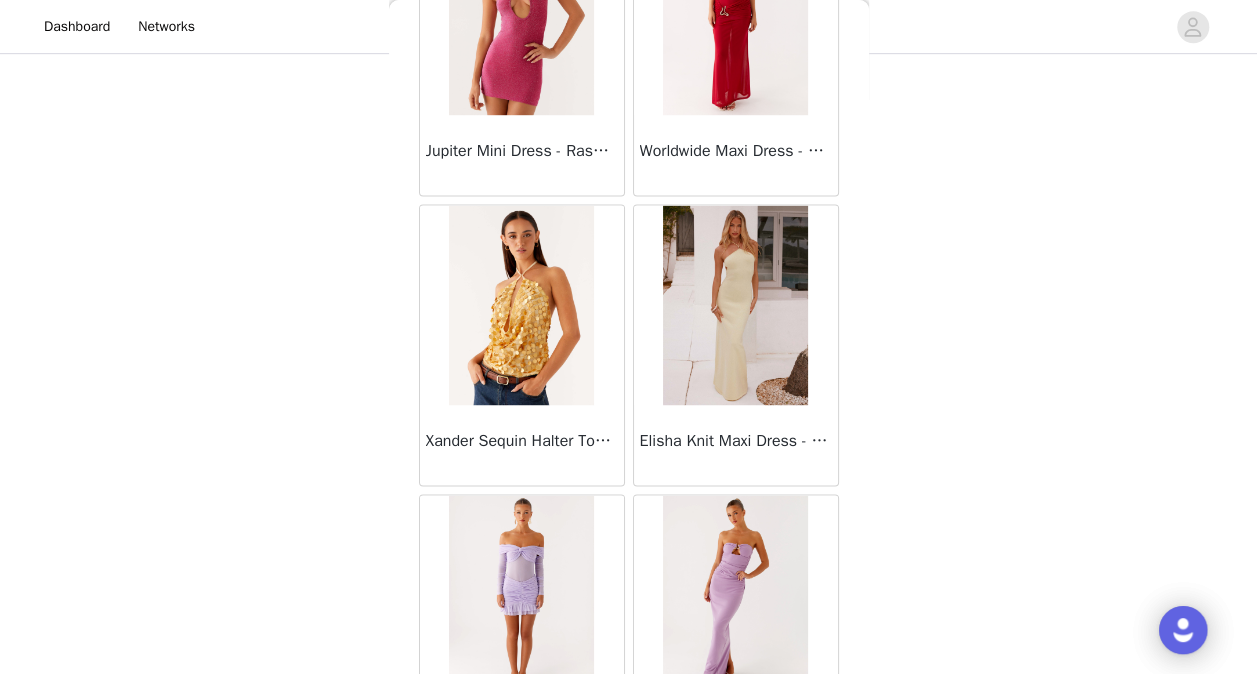 scroll, scrollTop: 42886, scrollLeft: 0, axis: vertical 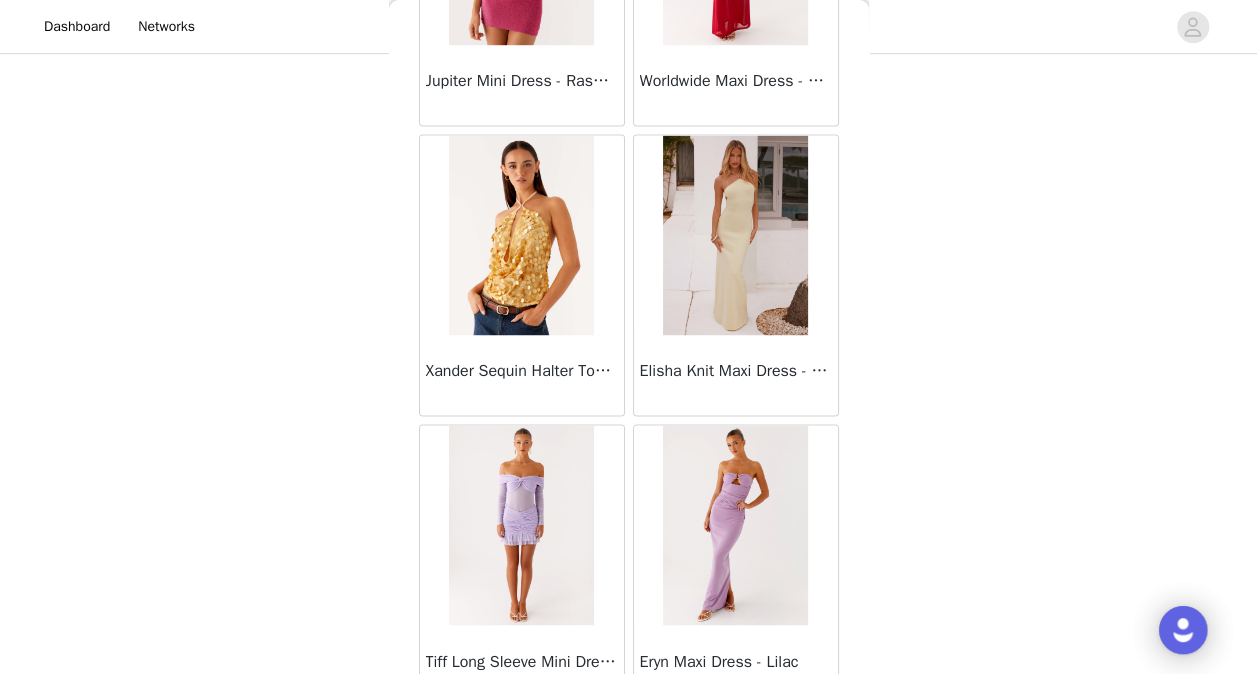 click on "Load More" at bounding box center [629, 740] 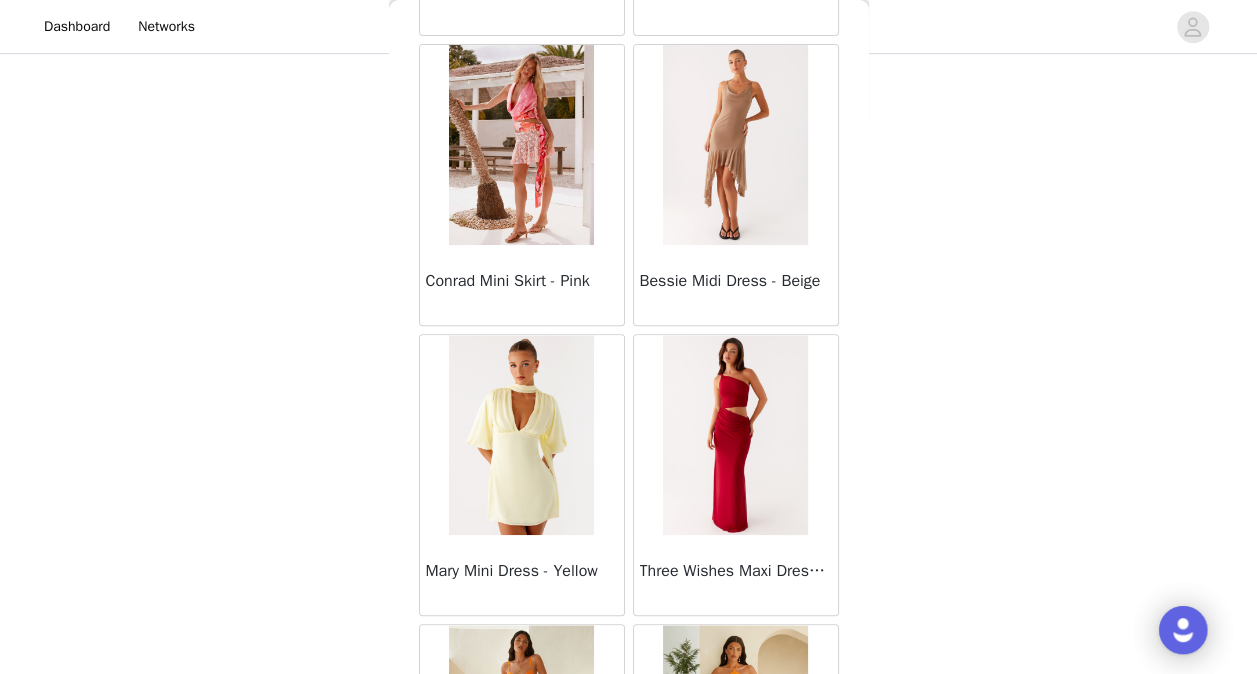 scroll, scrollTop: 45779, scrollLeft: 0, axis: vertical 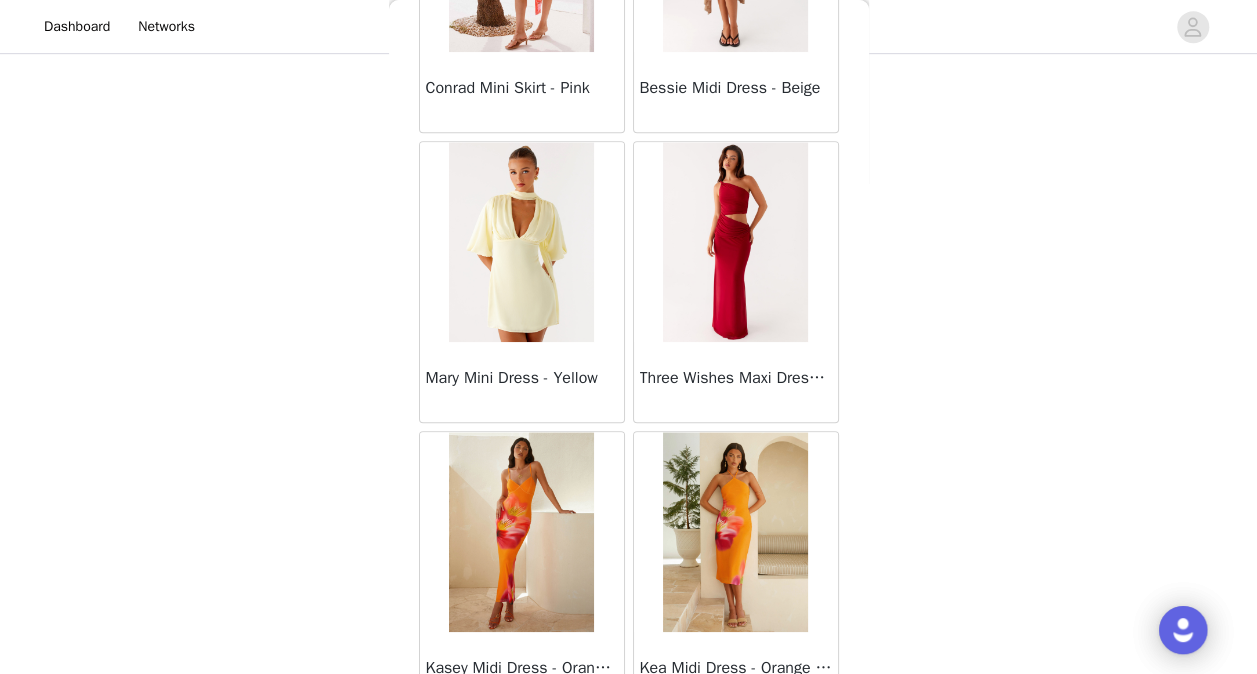 click on "Load More" at bounding box center [629, 747] 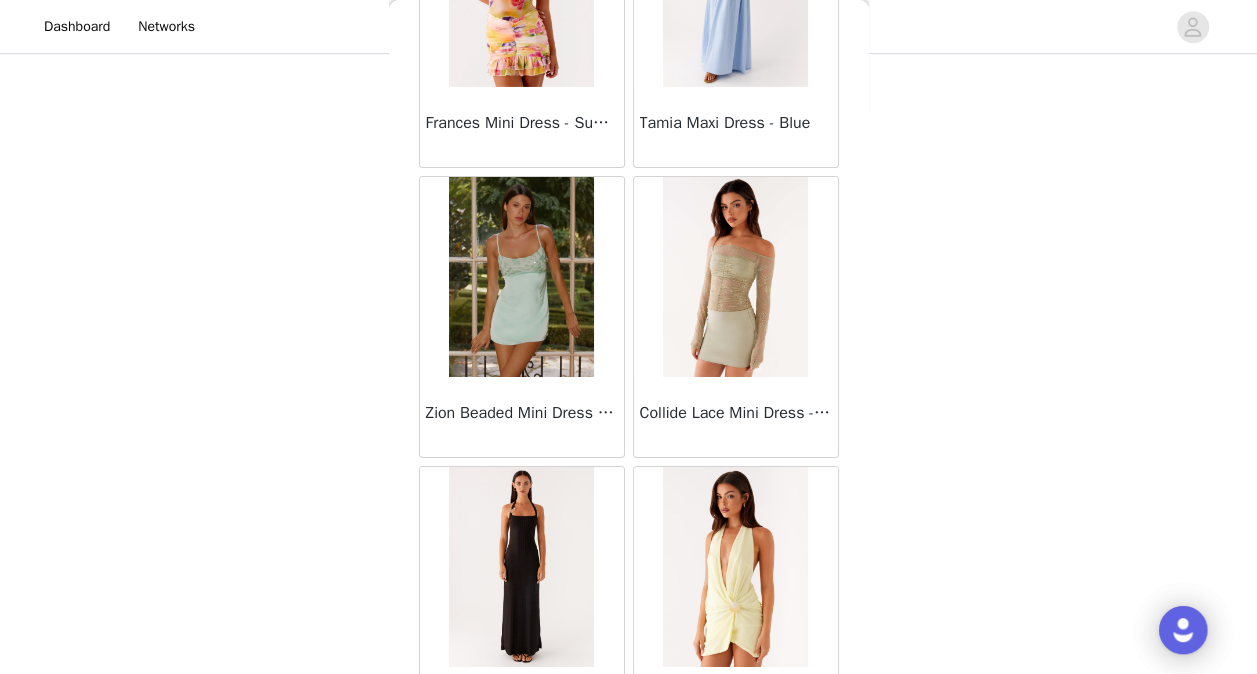 scroll, scrollTop: 48672, scrollLeft: 0, axis: vertical 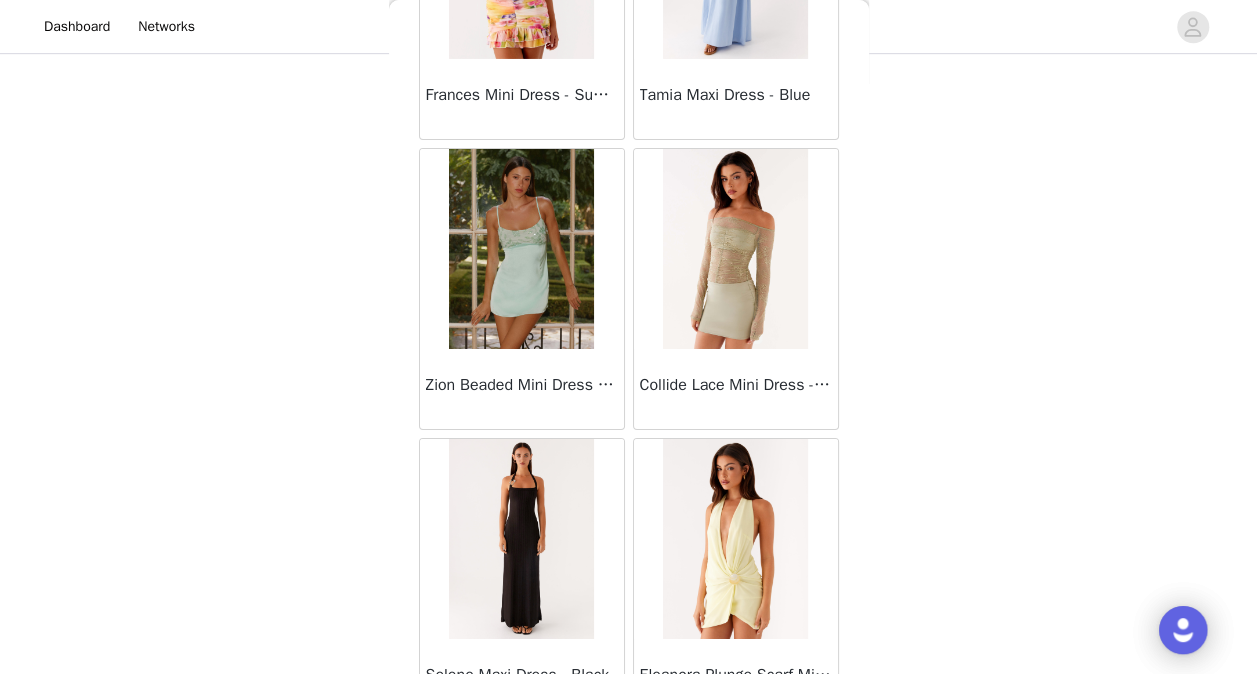 click on "Load More" at bounding box center (629, 754) 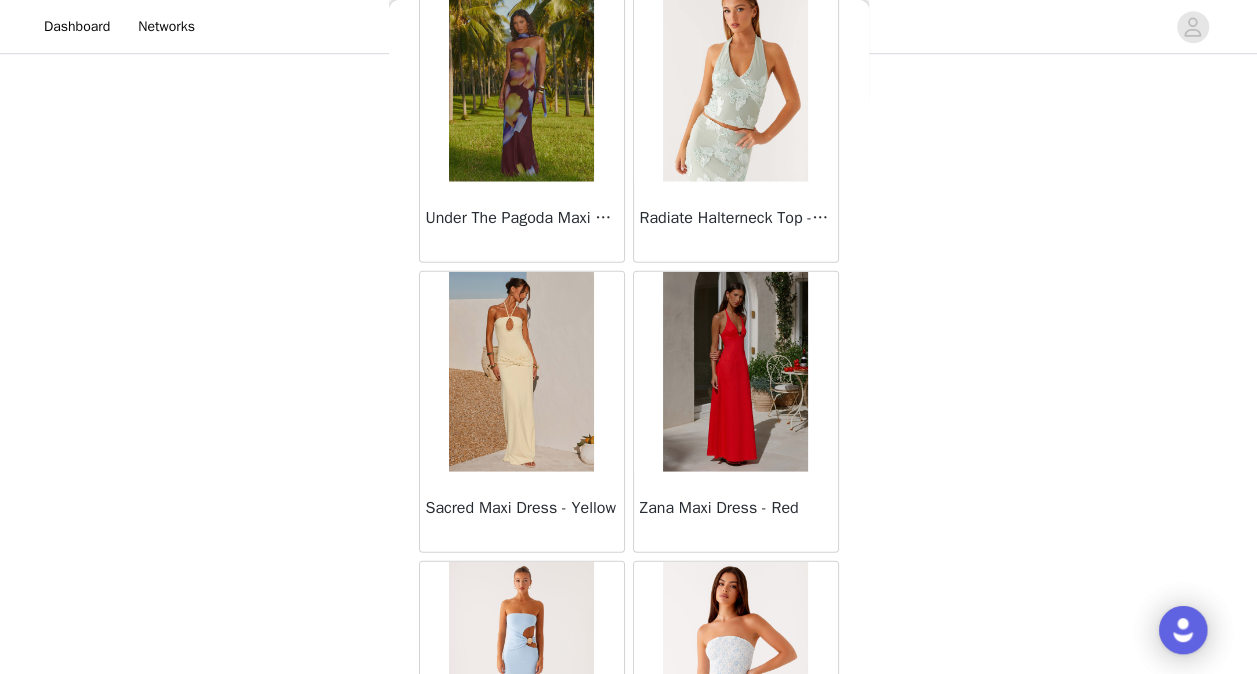 scroll, scrollTop: 51566, scrollLeft: 0, axis: vertical 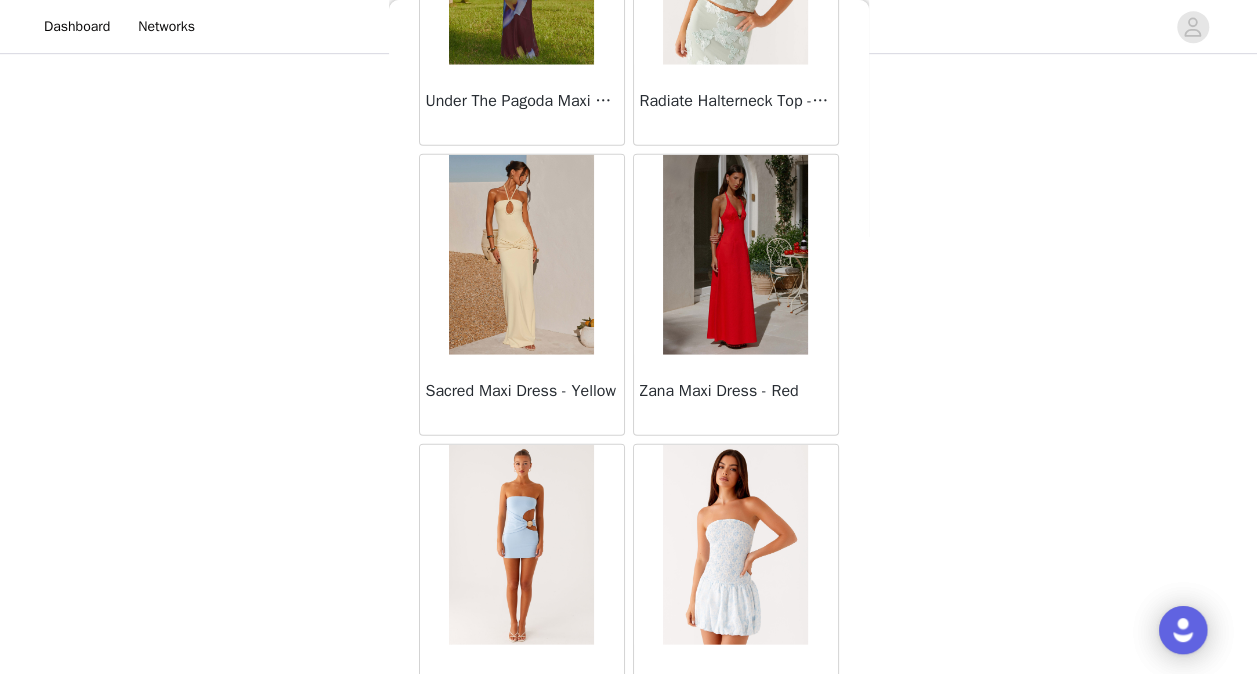 click on "Load More" at bounding box center [629, 760] 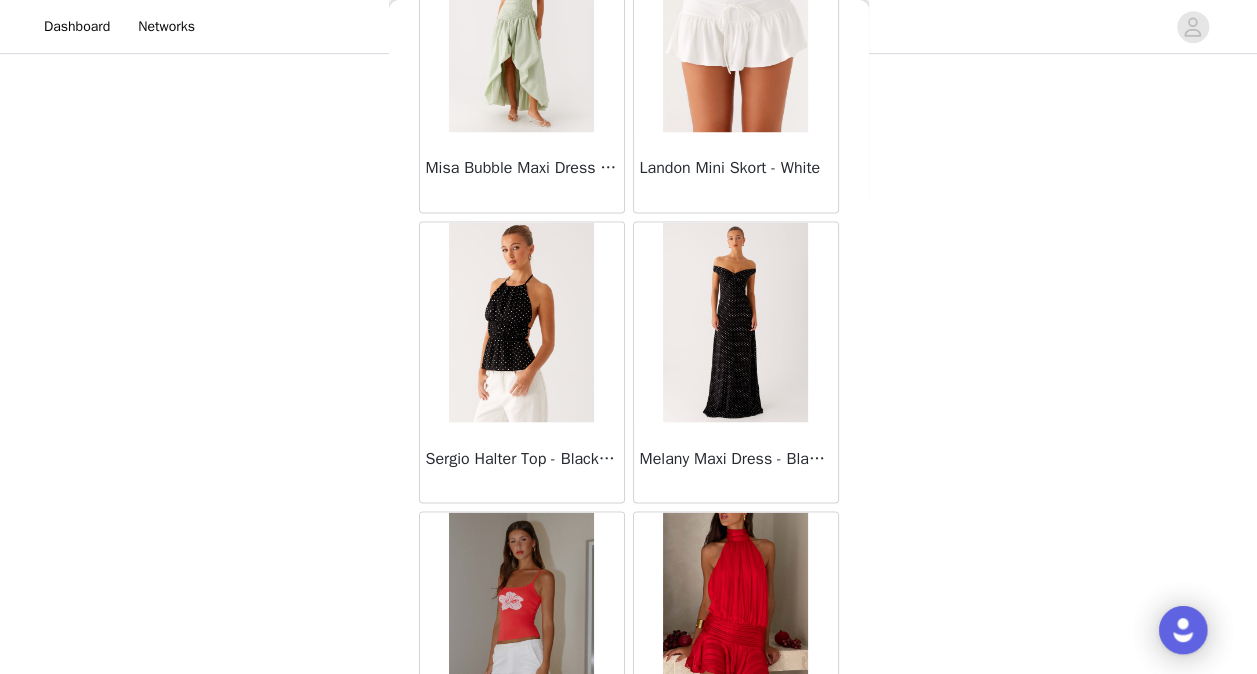 scroll, scrollTop: 54459, scrollLeft: 0, axis: vertical 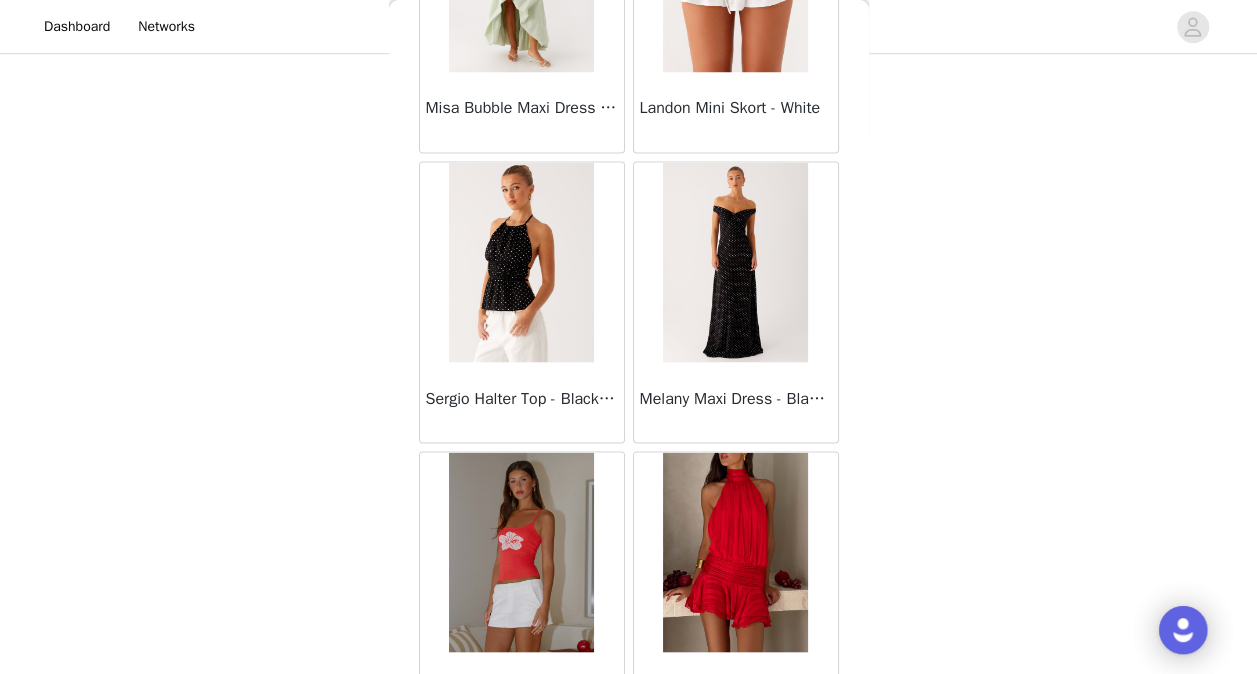 click on "Load More" at bounding box center (629, 767) 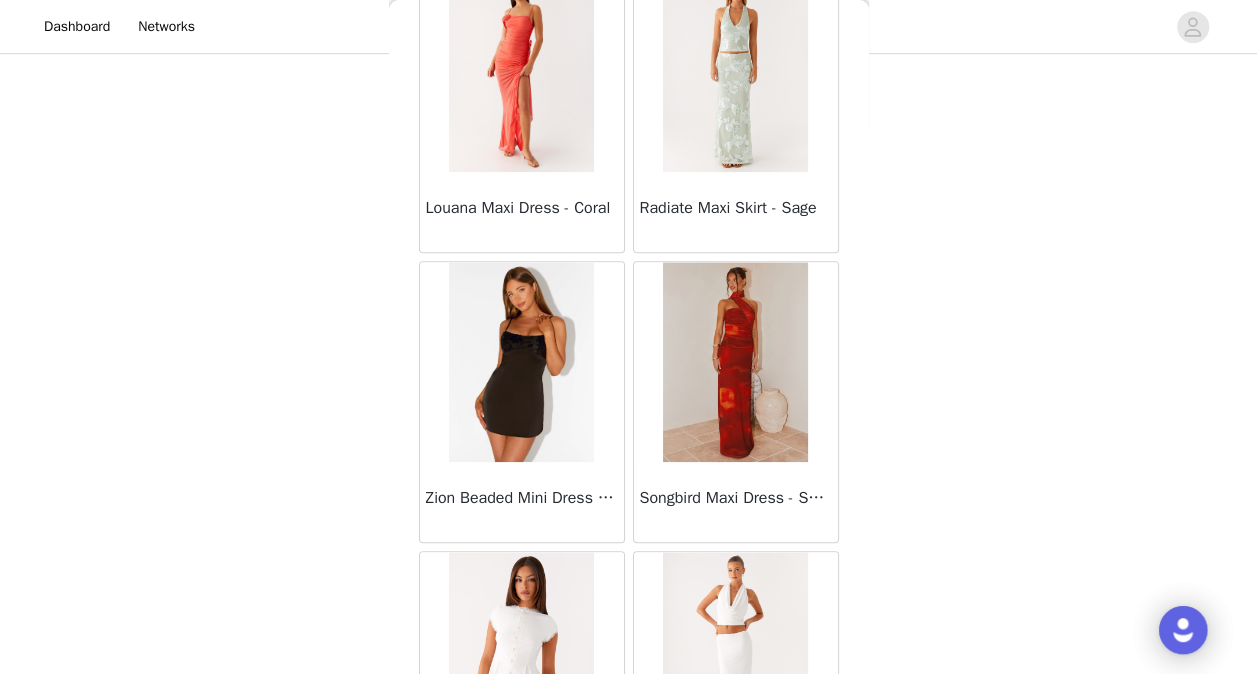 scroll, scrollTop: 57352, scrollLeft: 0, axis: vertical 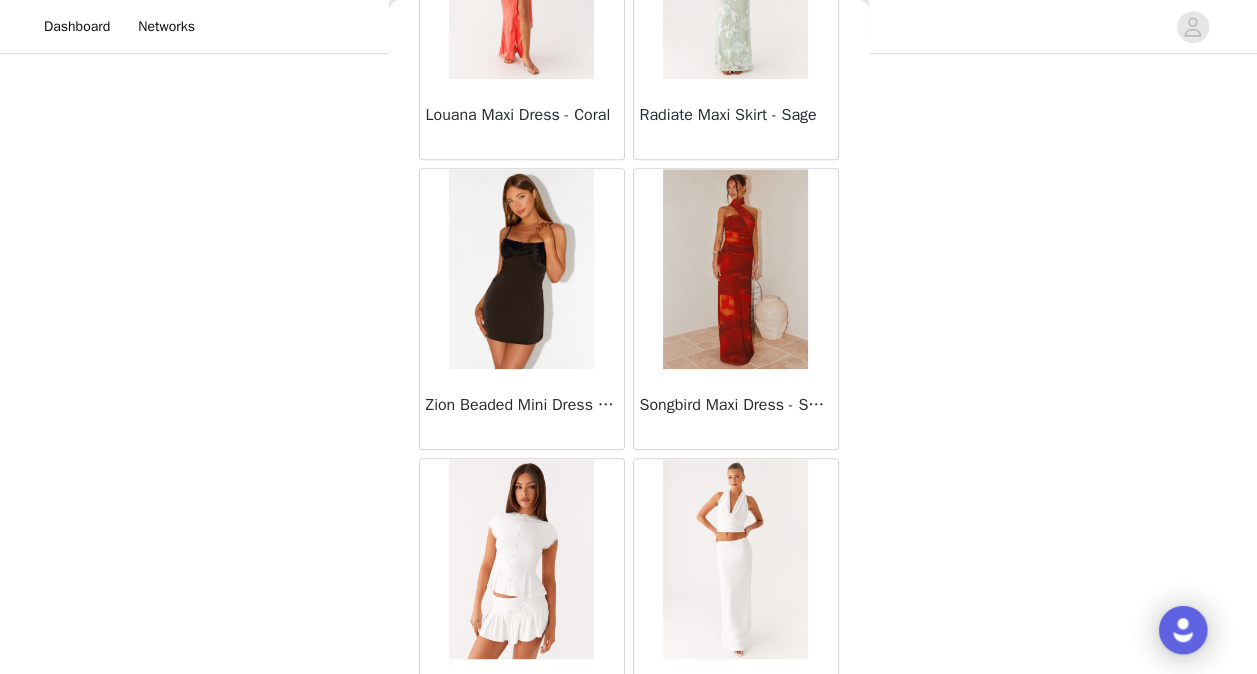 click on "Load More" at bounding box center (629, 774) 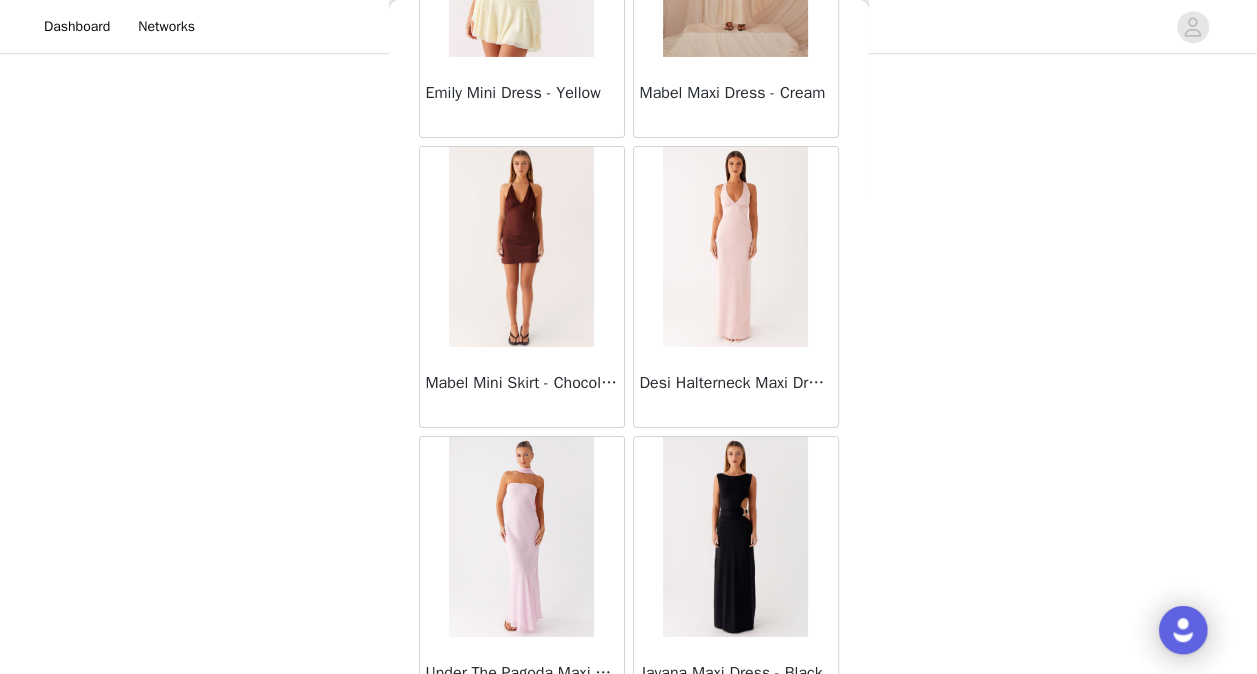 scroll, scrollTop: 60246, scrollLeft: 0, axis: vertical 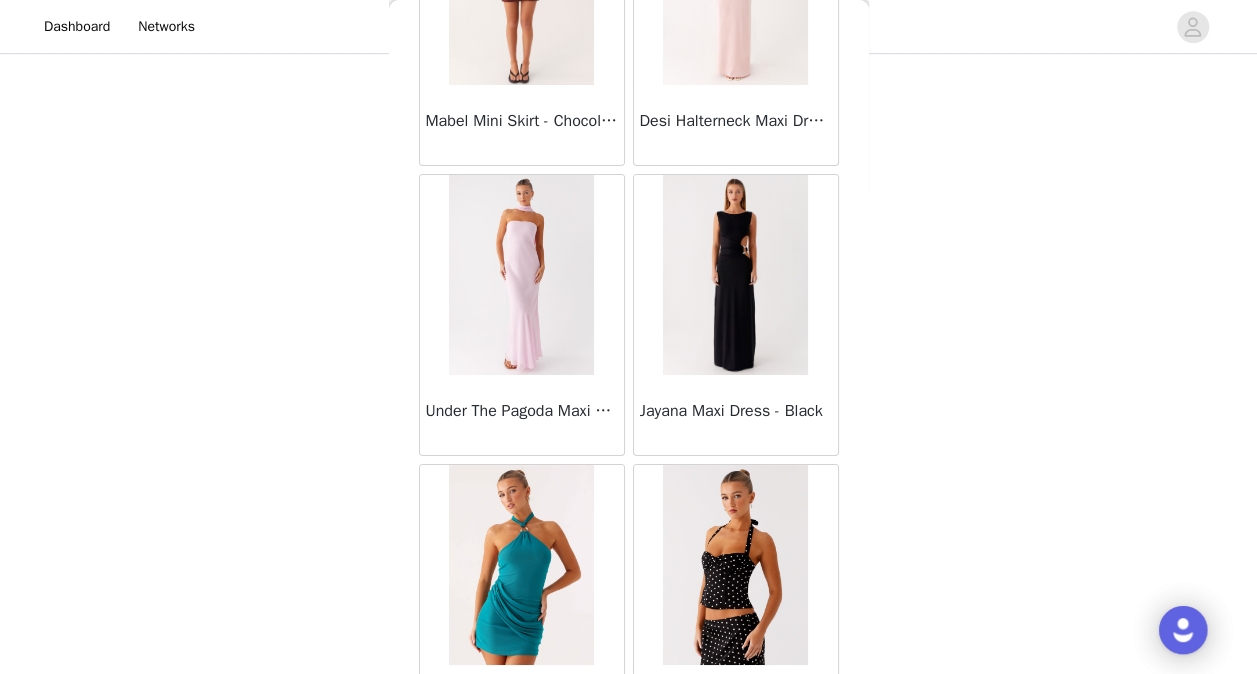 click on "Load More" at bounding box center [629, 780] 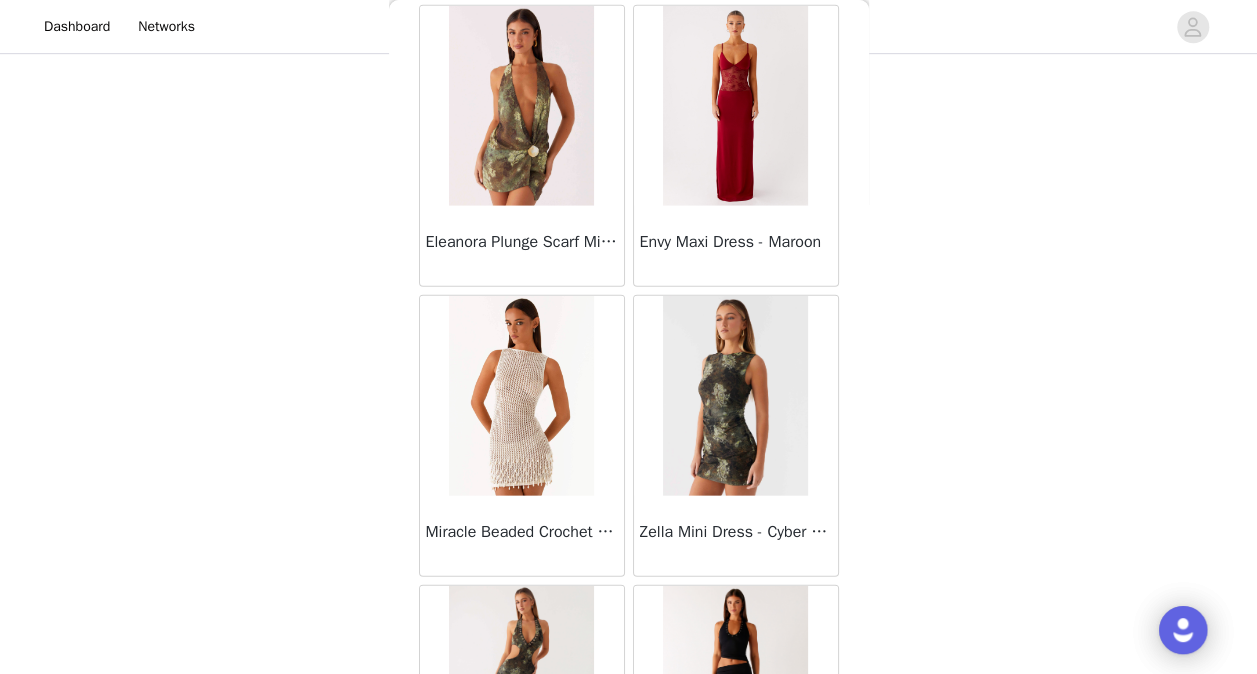 scroll, scrollTop: 63139, scrollLeft: 0, axis: vertical 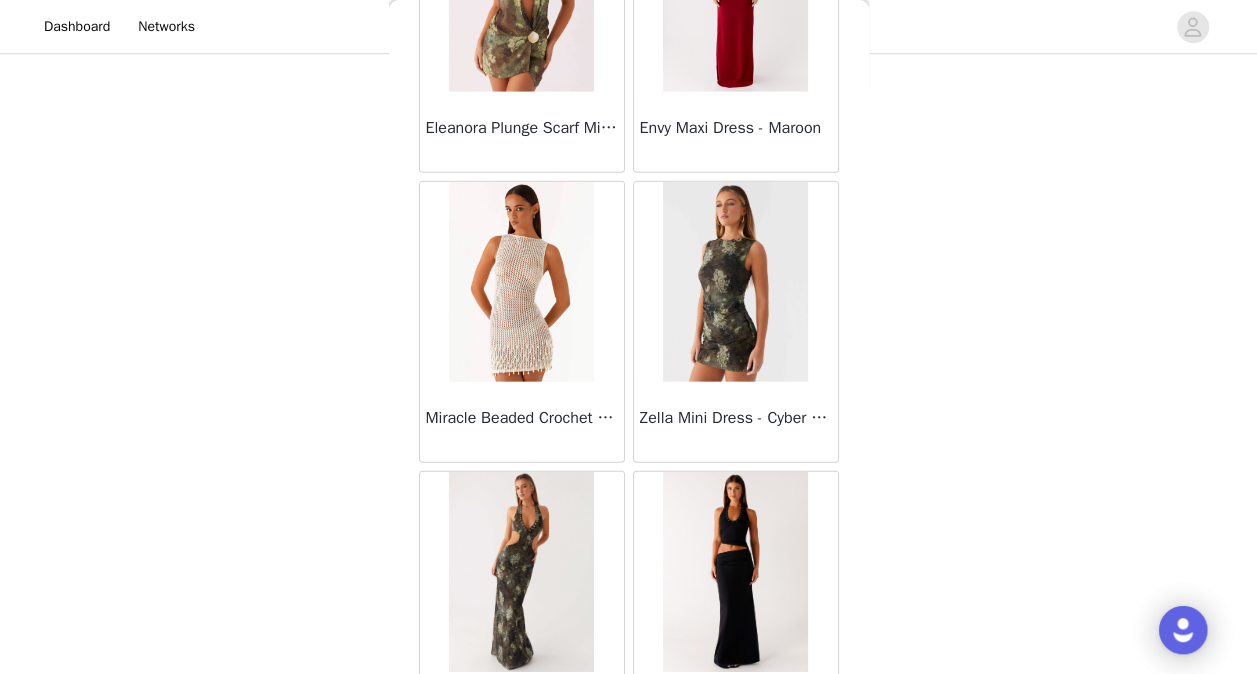 click on "Load More" at bounding box center (629, 787) 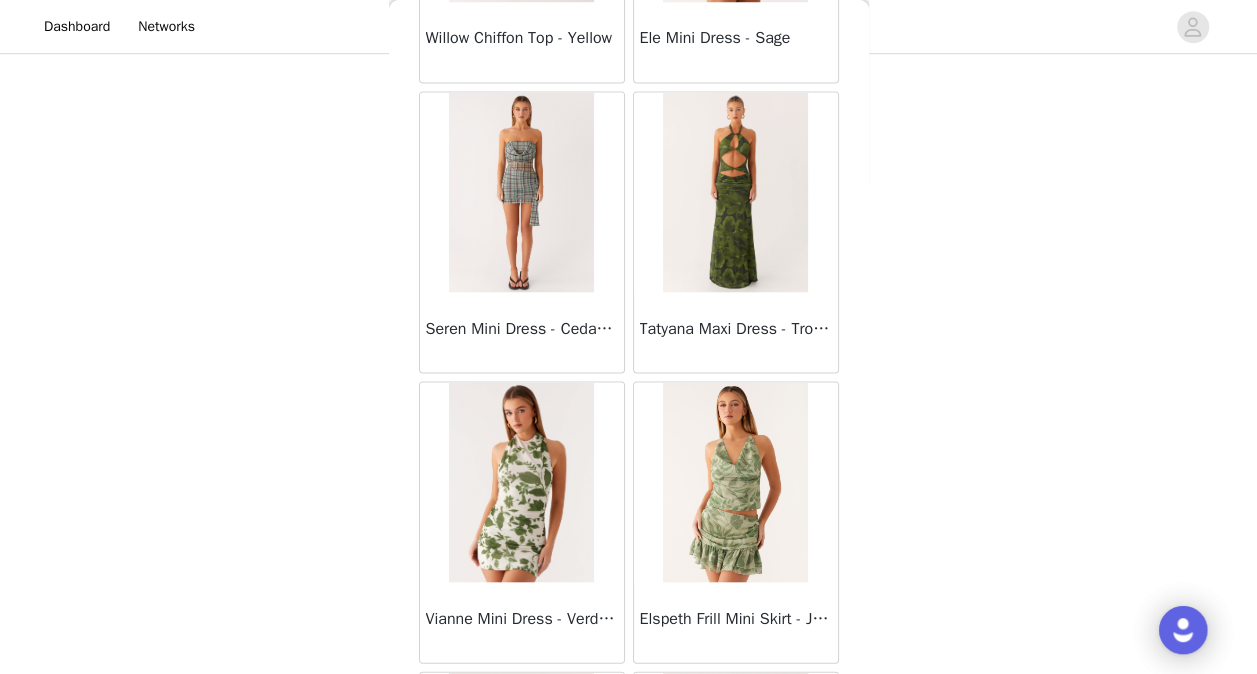 scroll, scrollTop: 66032, scrollLeft: 0, axis: vertical 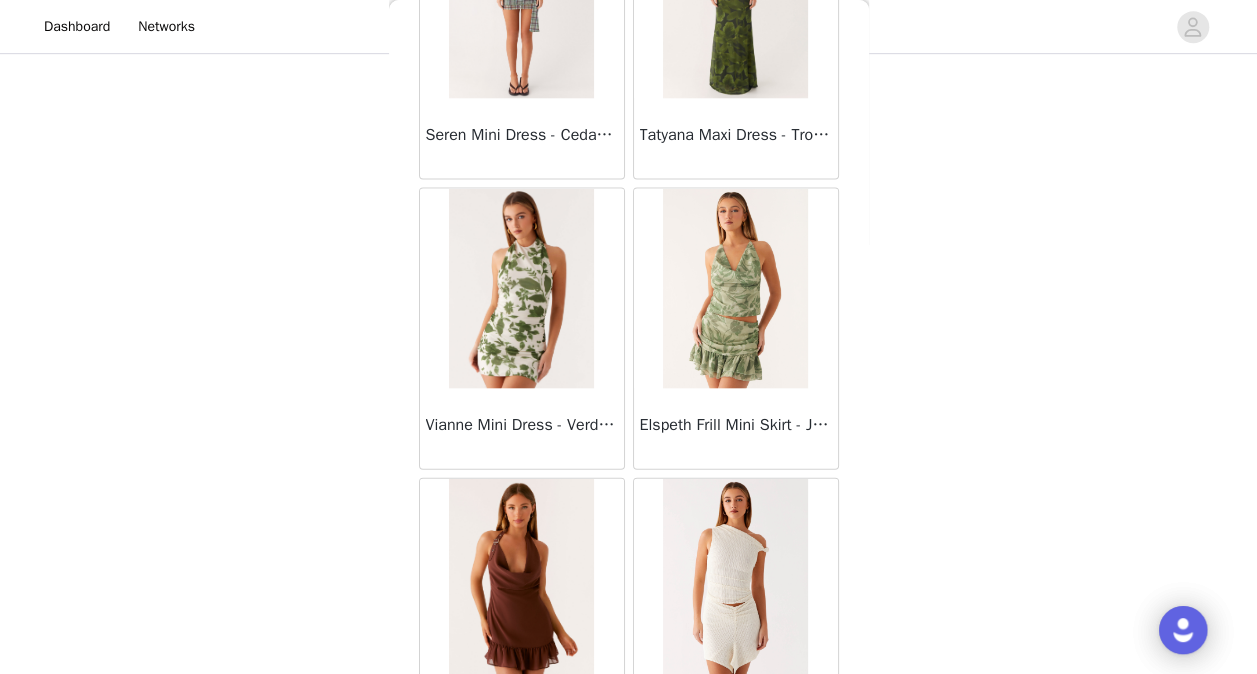 click on "Load More" at bounding box center (629, 794) 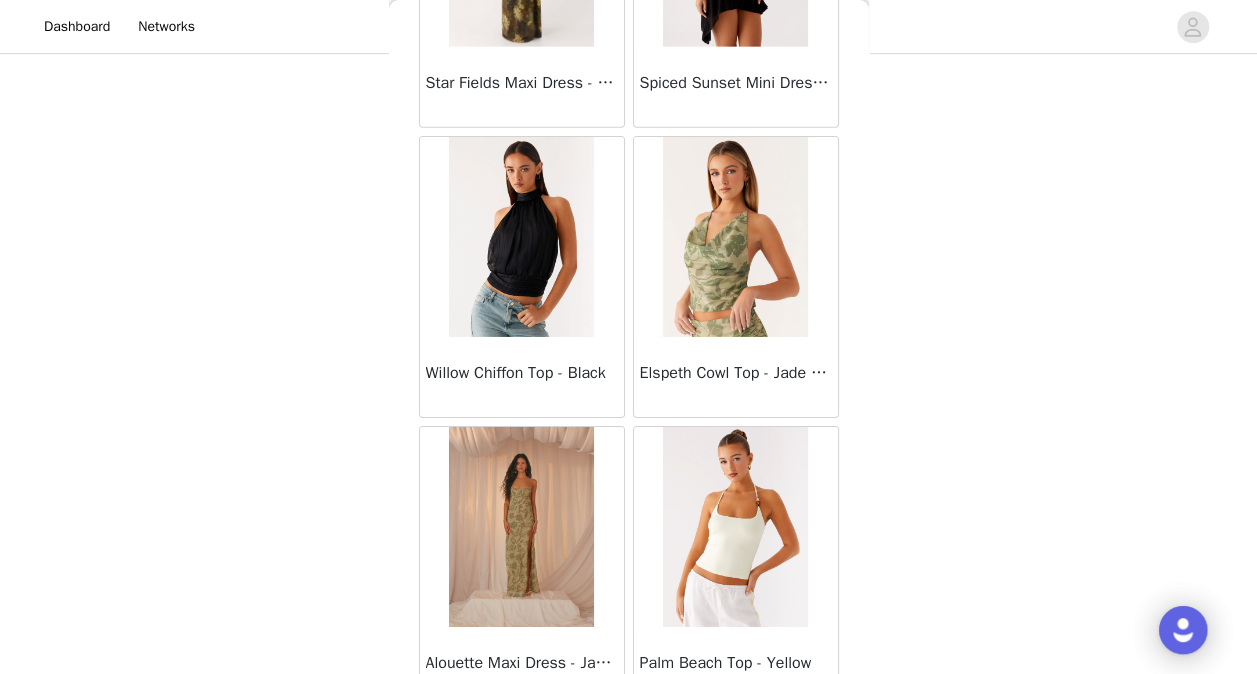 scroll, scrollTop: 67332, scrollLeft: 0, axis: vertical 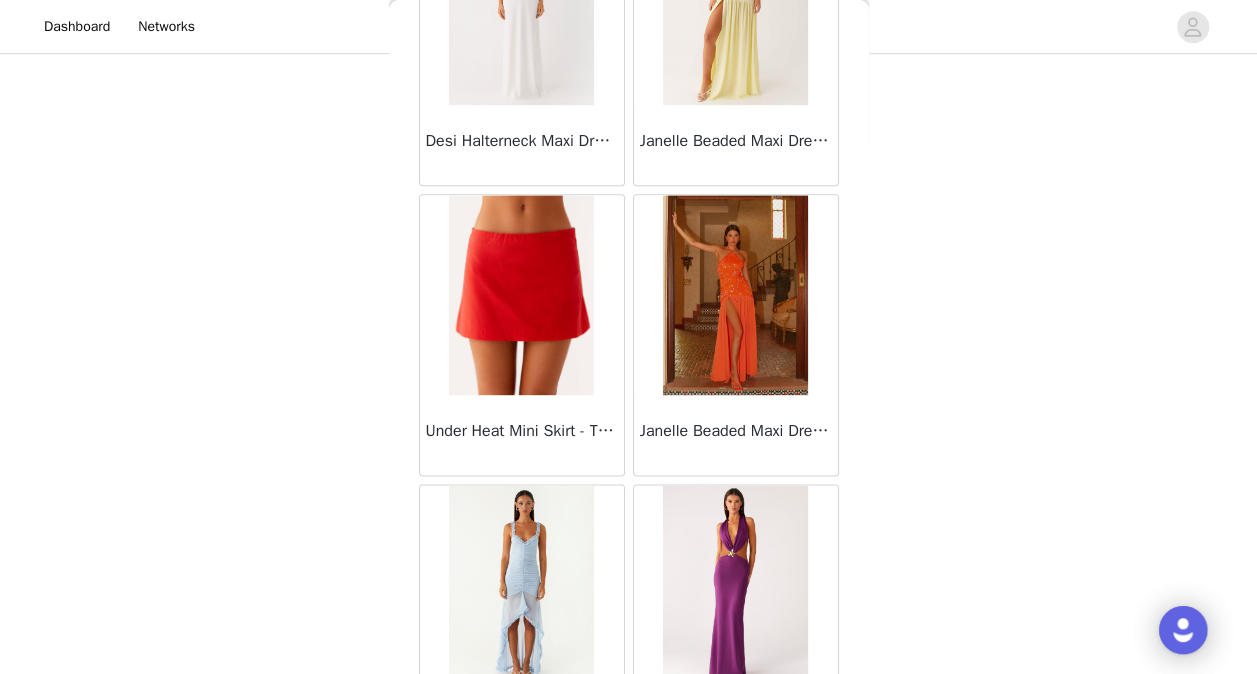 click on "Load More" at bounding box center [629, 800] 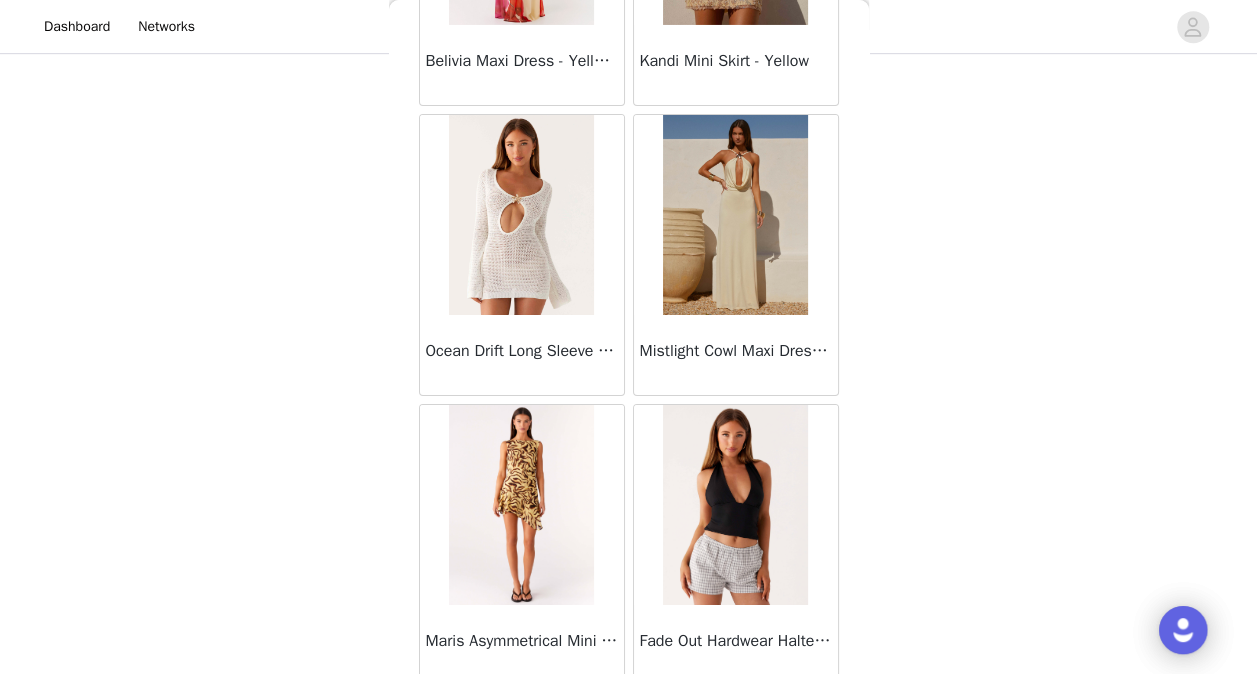 scroll, scrollTop: 71819, scrollLeft: 0, axis: vertical 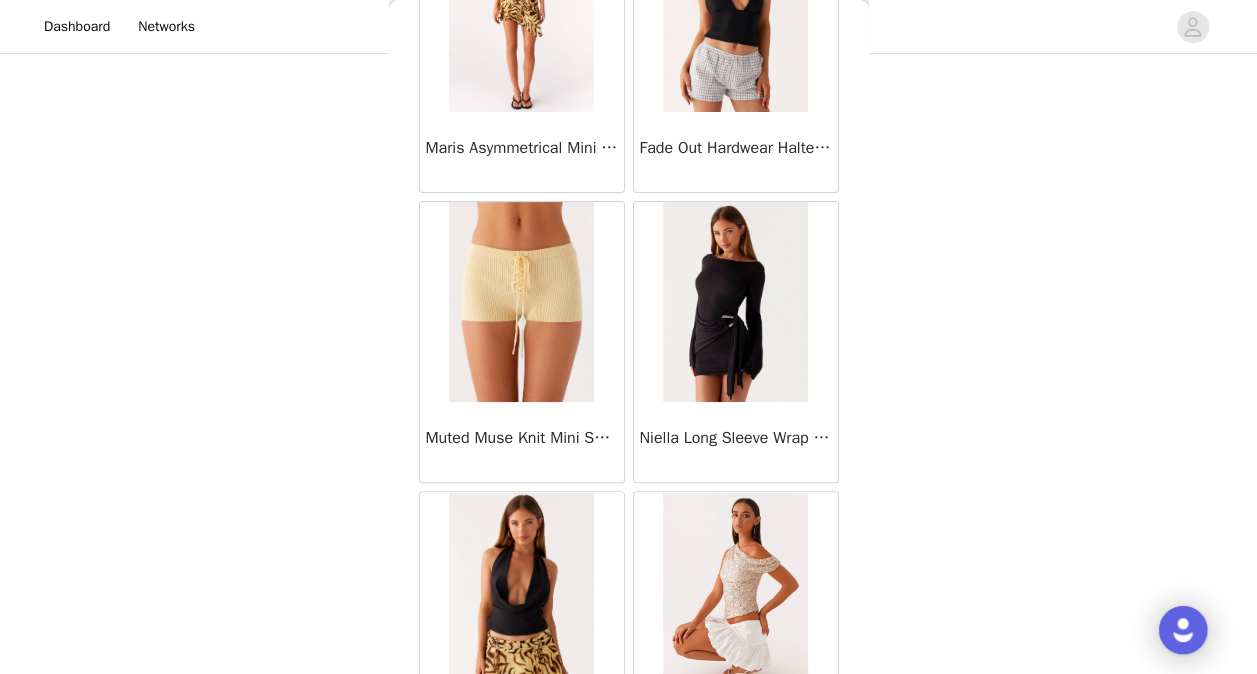 click on "Load More" at bounding box center (629, 807) 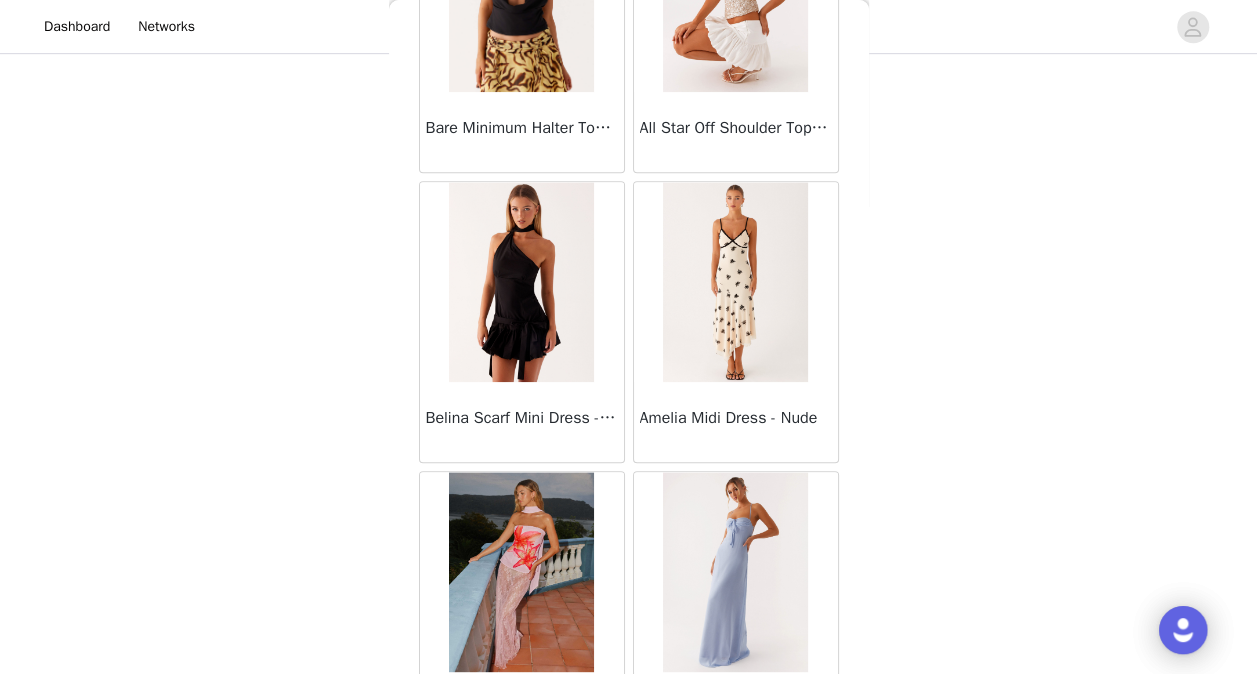 click at bounding box center (521, 572) 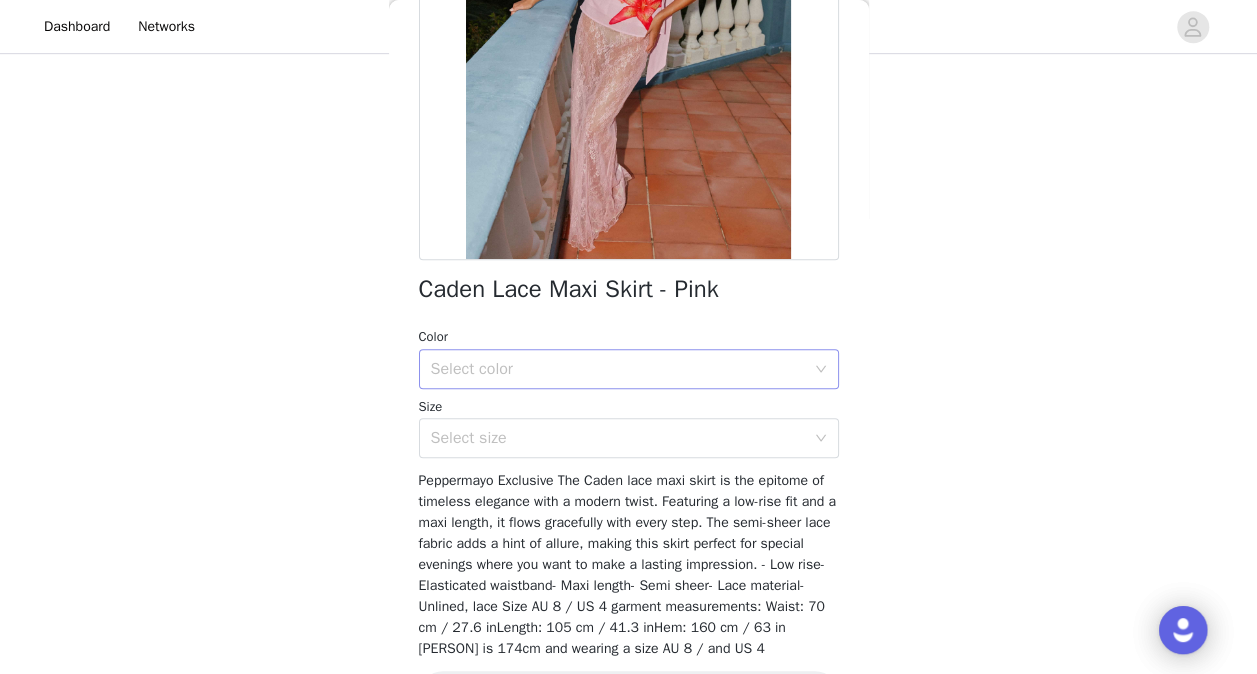 scroll, scrollTop: 300, scrollLeft: 0, axis: vertical 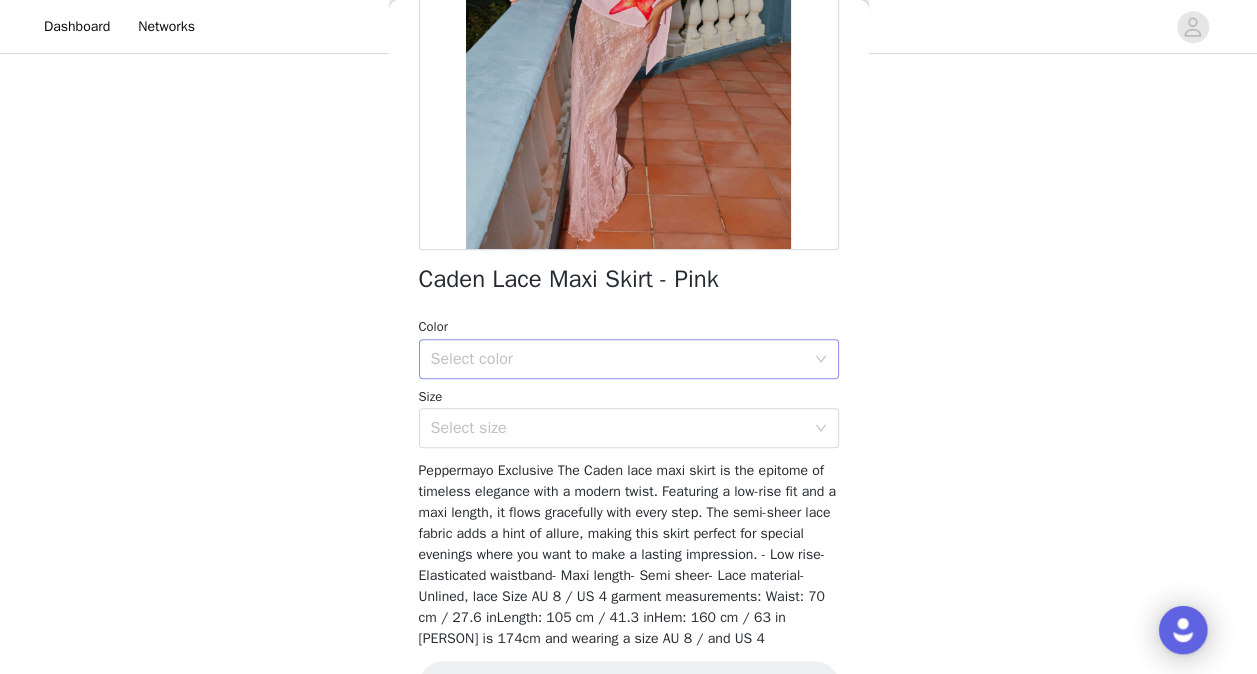 click on "Select color" at bounding box center [618, 359] 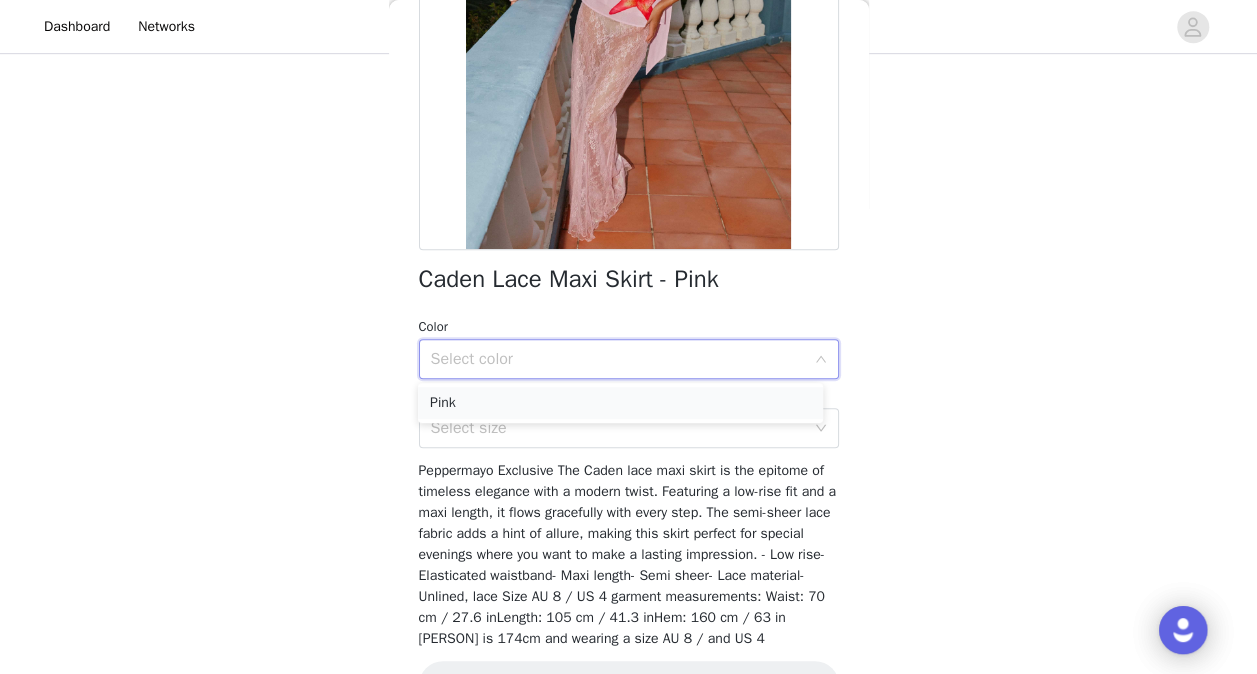 click on "Pink" at bounding box center (620, 403) 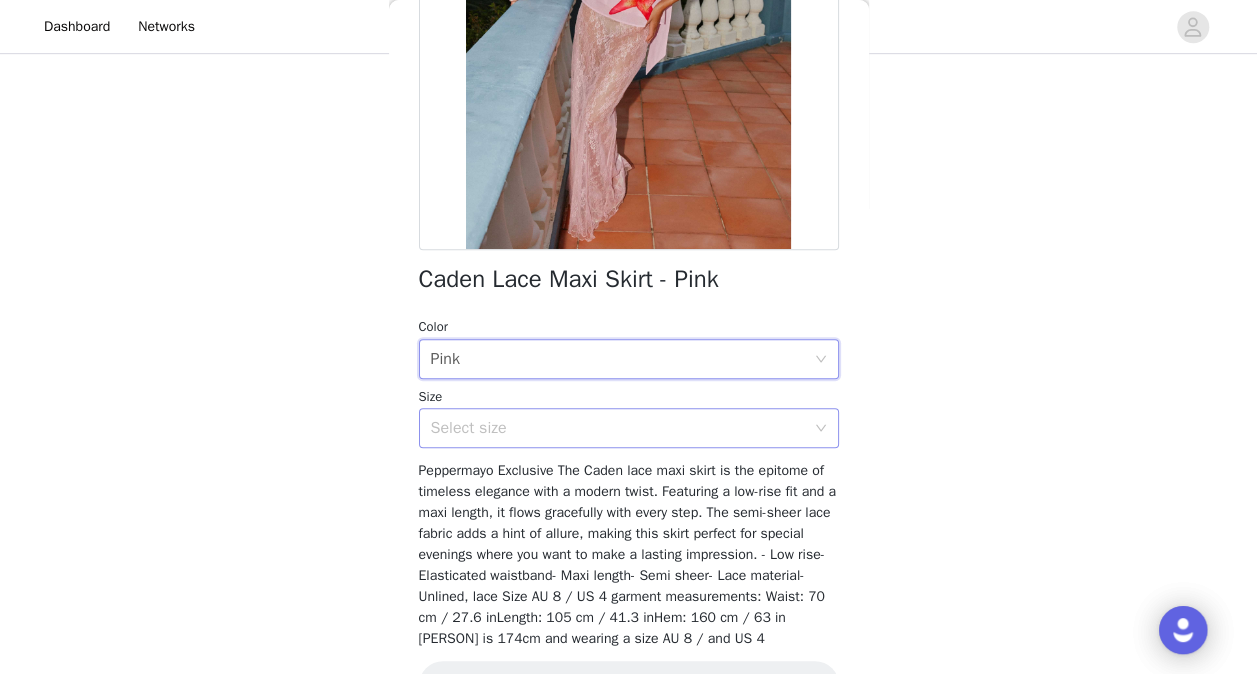 click on "Select size" at bounding box center [618, 428] 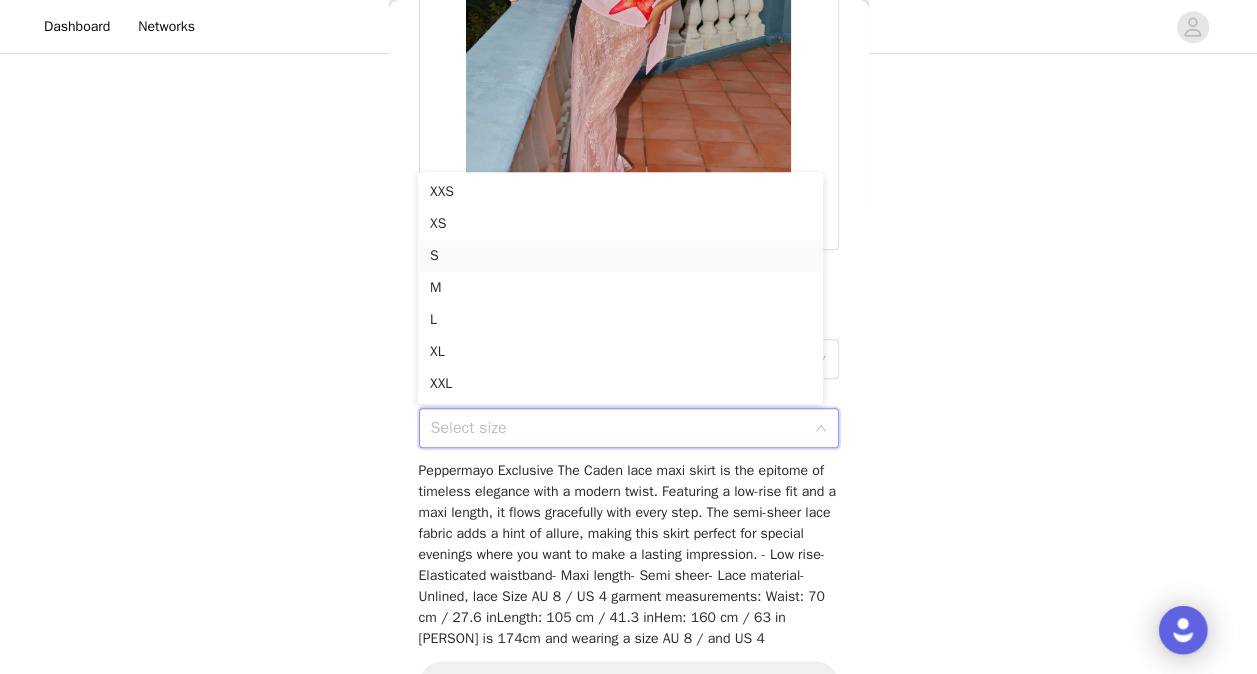 click on "S" at bounding box center (620, 256) 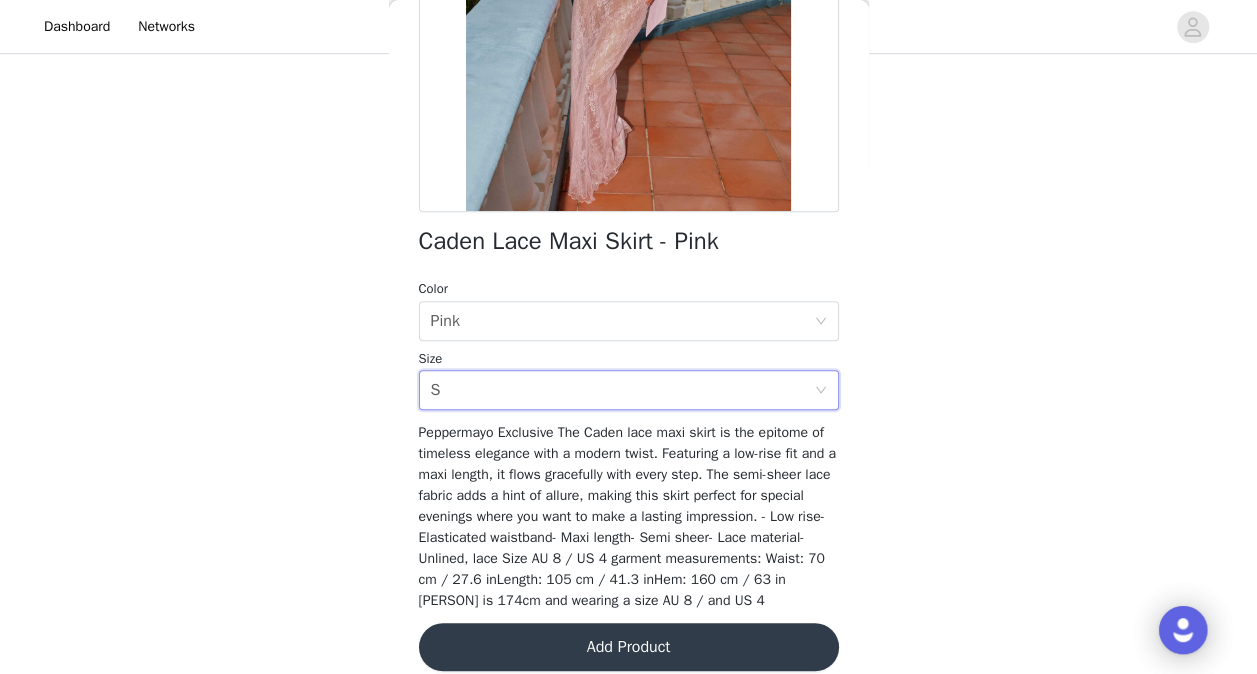 scroll, scrollTop: 359, scrollLeft: 0, axis: vertical 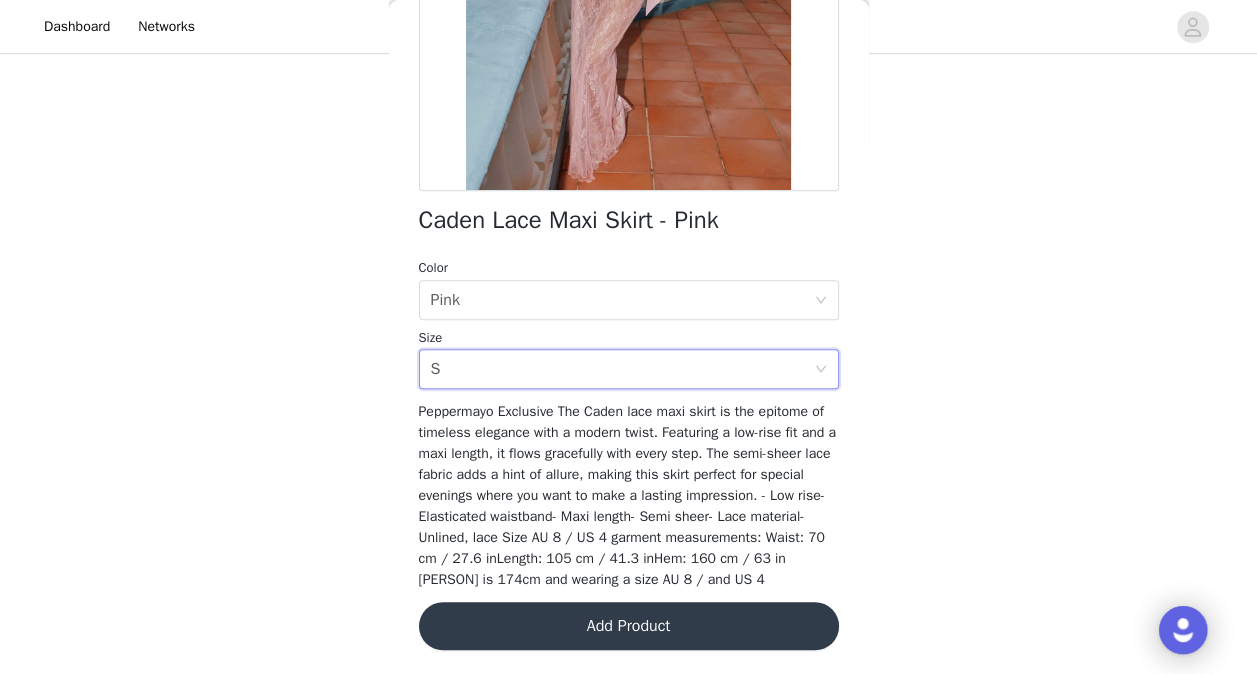 click on "Add Product" at bounding box center [629, 626] 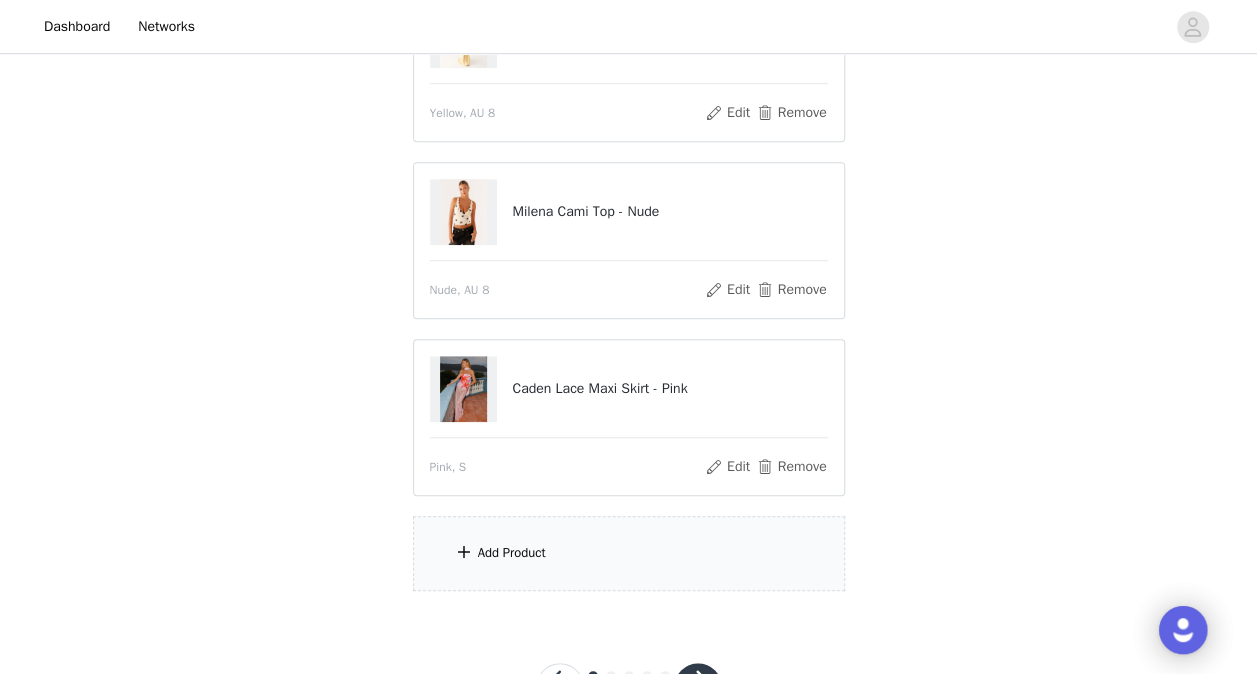 scroll, scrollTop: 649, scrollLeft: 0, axis: vertical 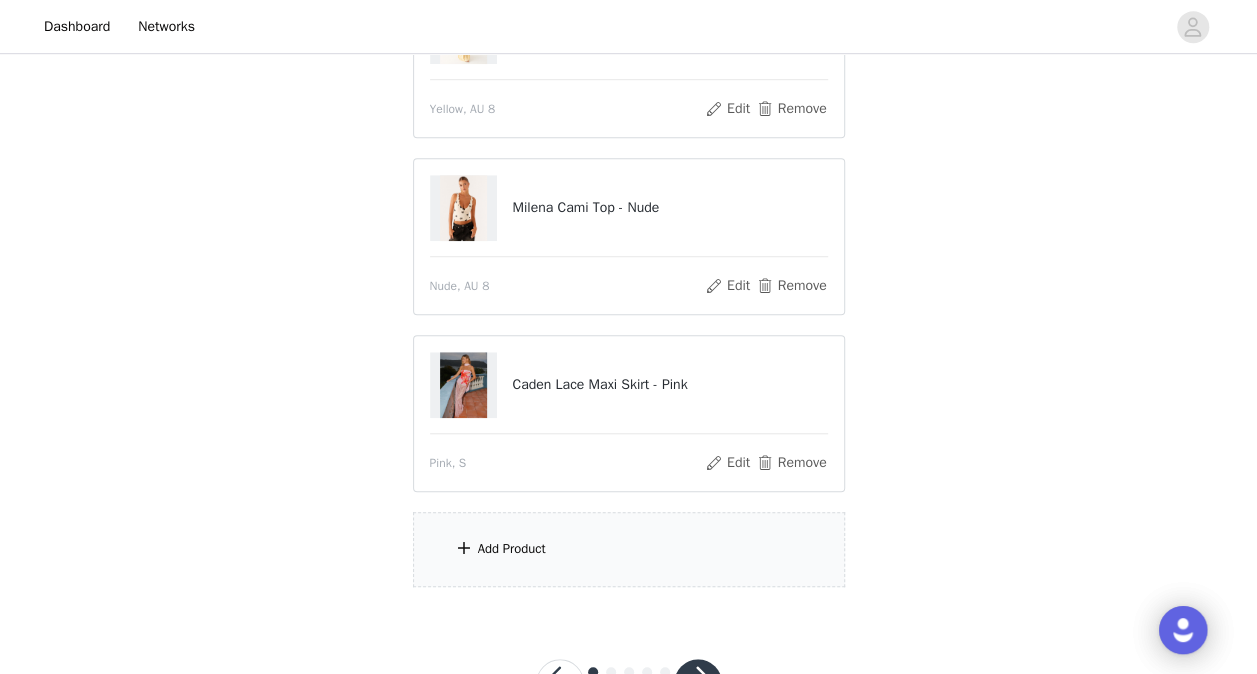 click on "Add Product" at bounding box center (629, 549) 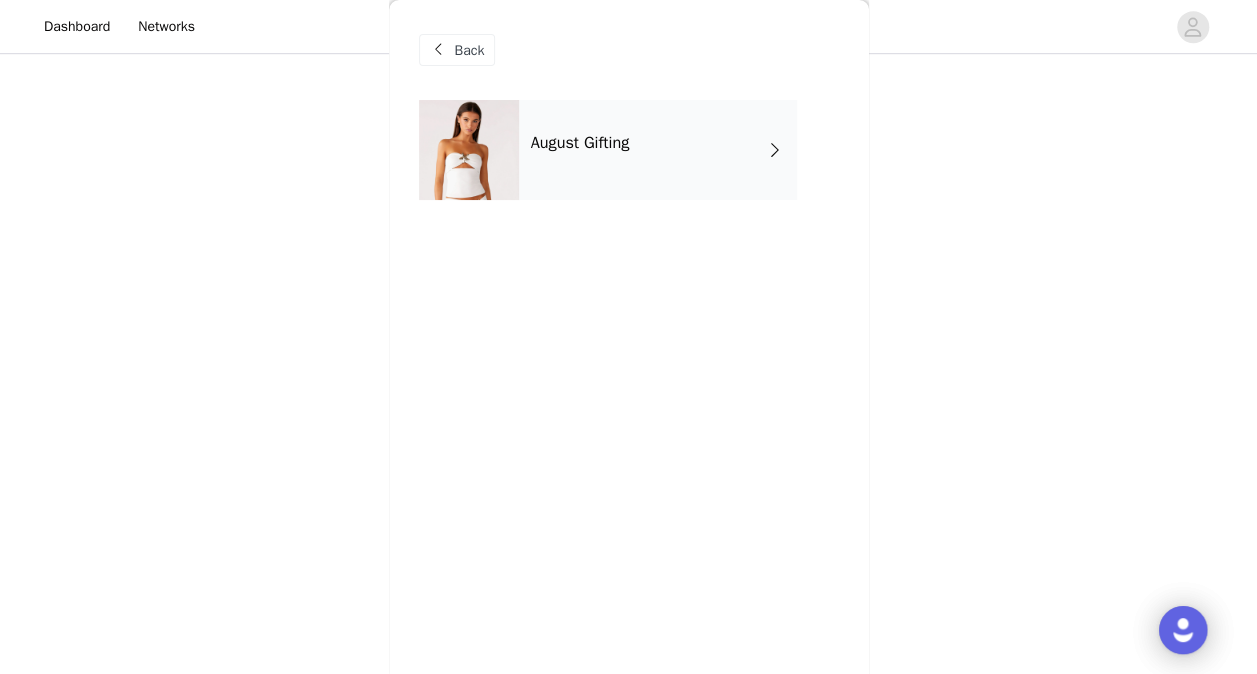 click on "August Gifting" at bounding box center [658, 150] 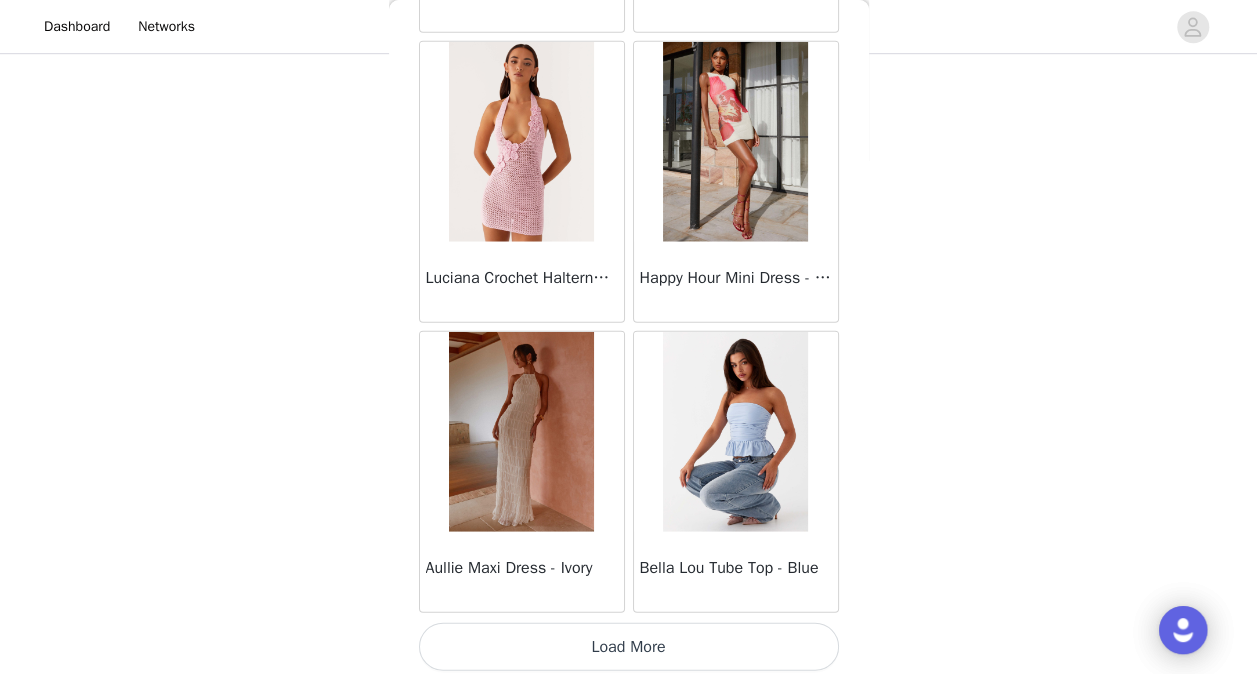 click on "Load More" at bounding box center (629, 647) 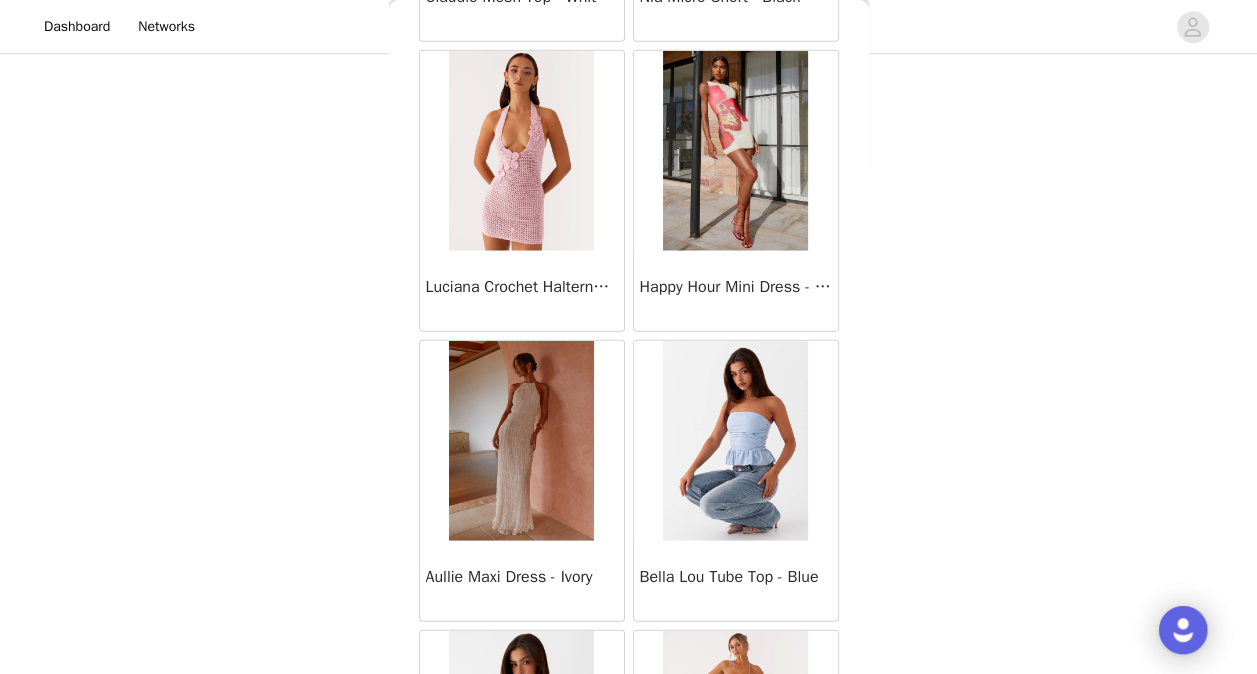 scroll, scrollTop: 2379, scrollLeft: 0, axis: vertical 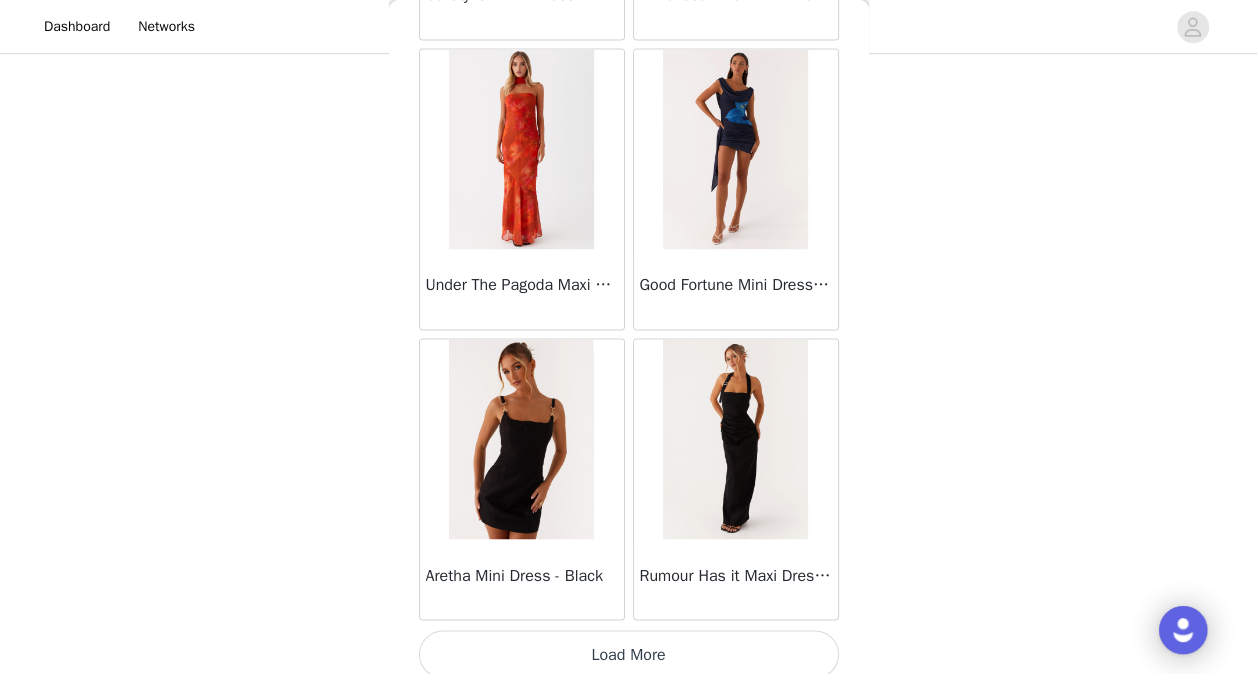 click on "Load More" at bounding box center [629, 654] 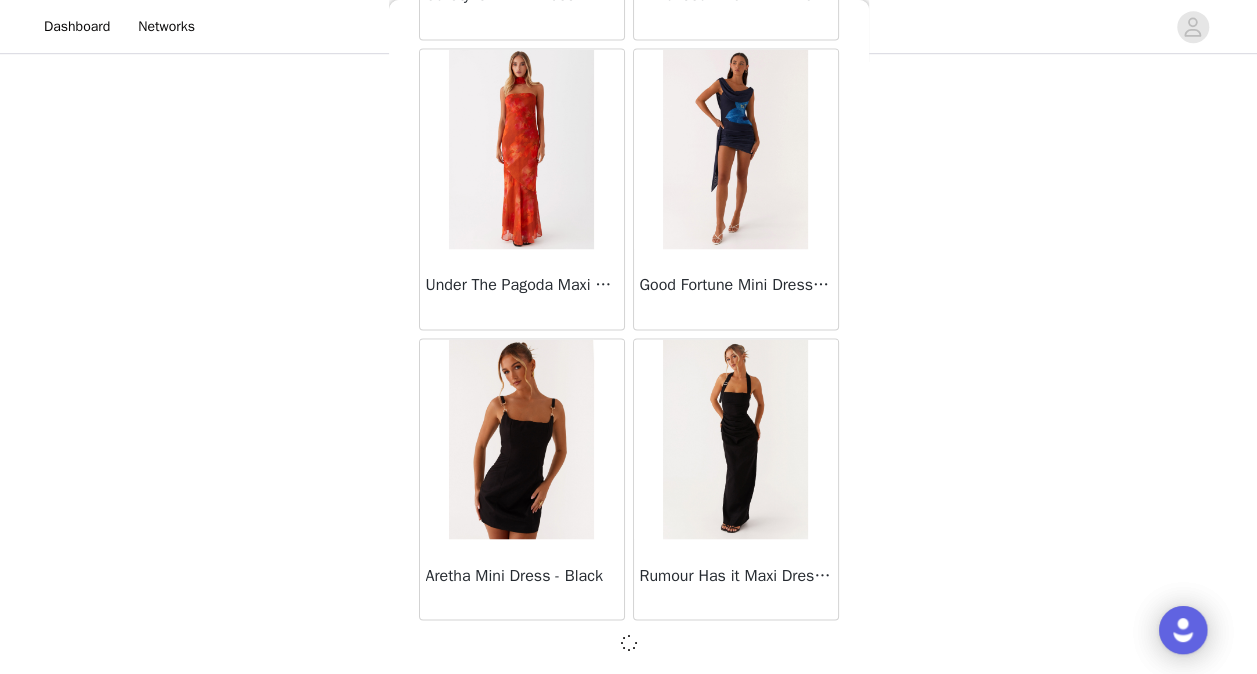 scroll, scrollTop: 5264, scrollLeft: 0, axis: vertical 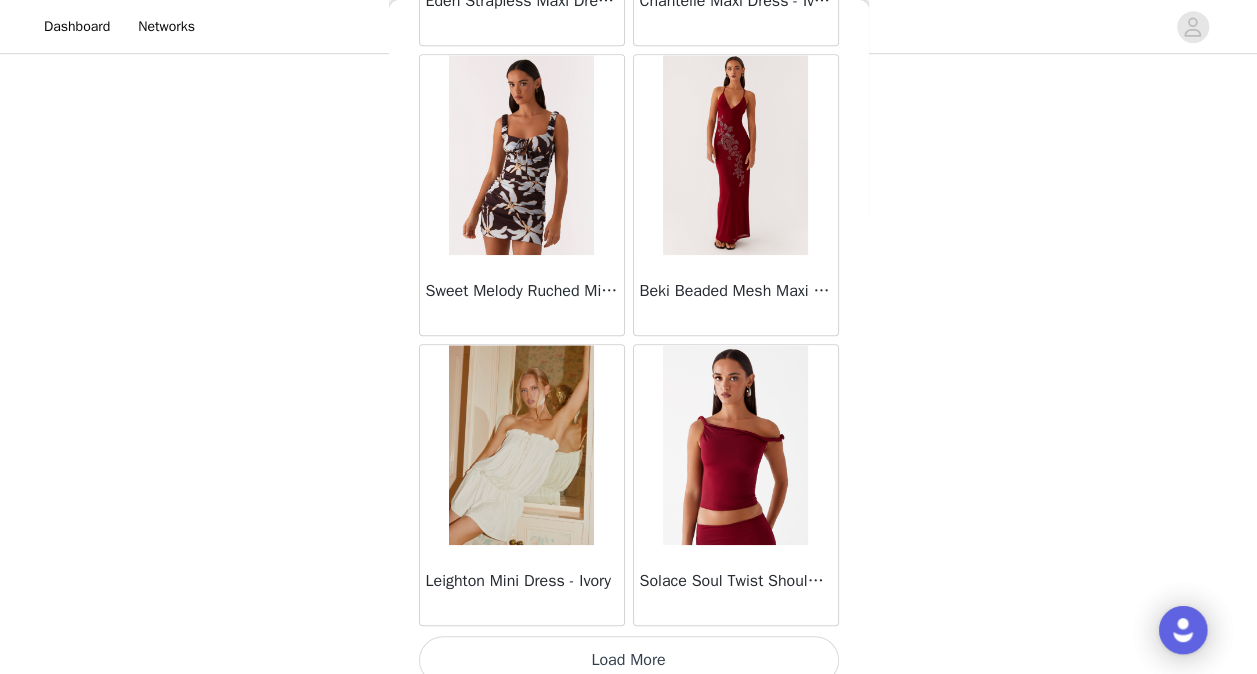 click on "Load More" at bounding box center [629, 660] 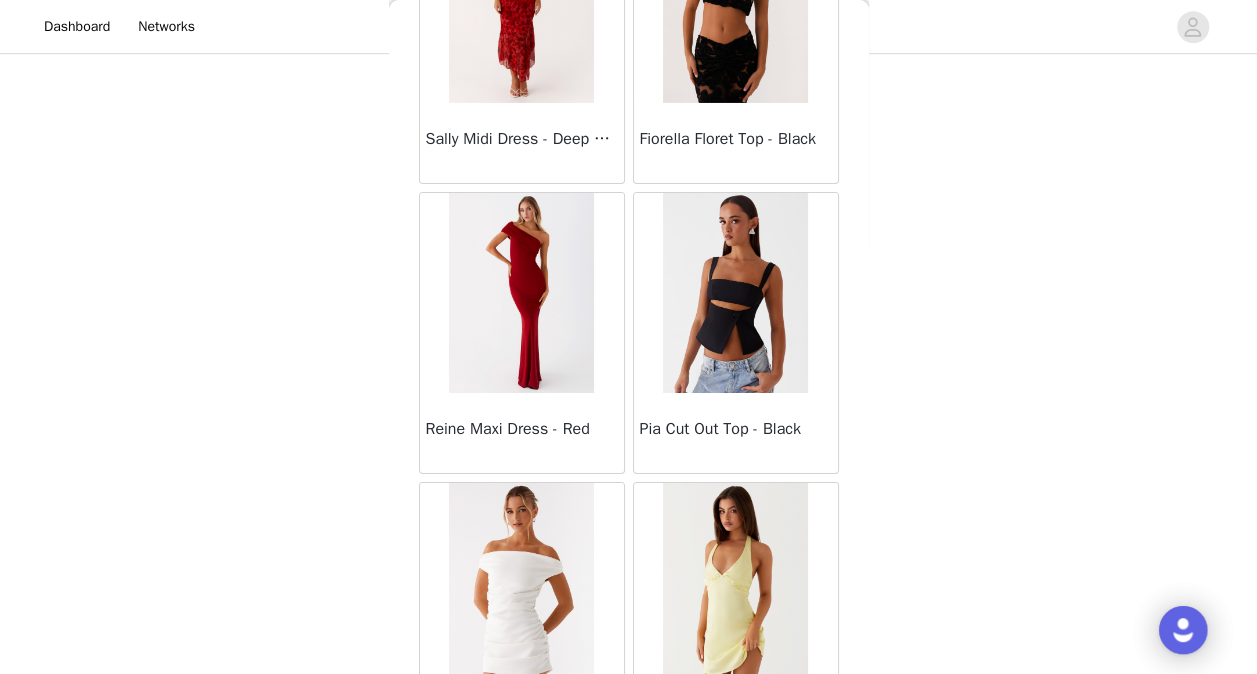 scroll, scrollTop: 11059, scrollLeft: 0, axis: vertical 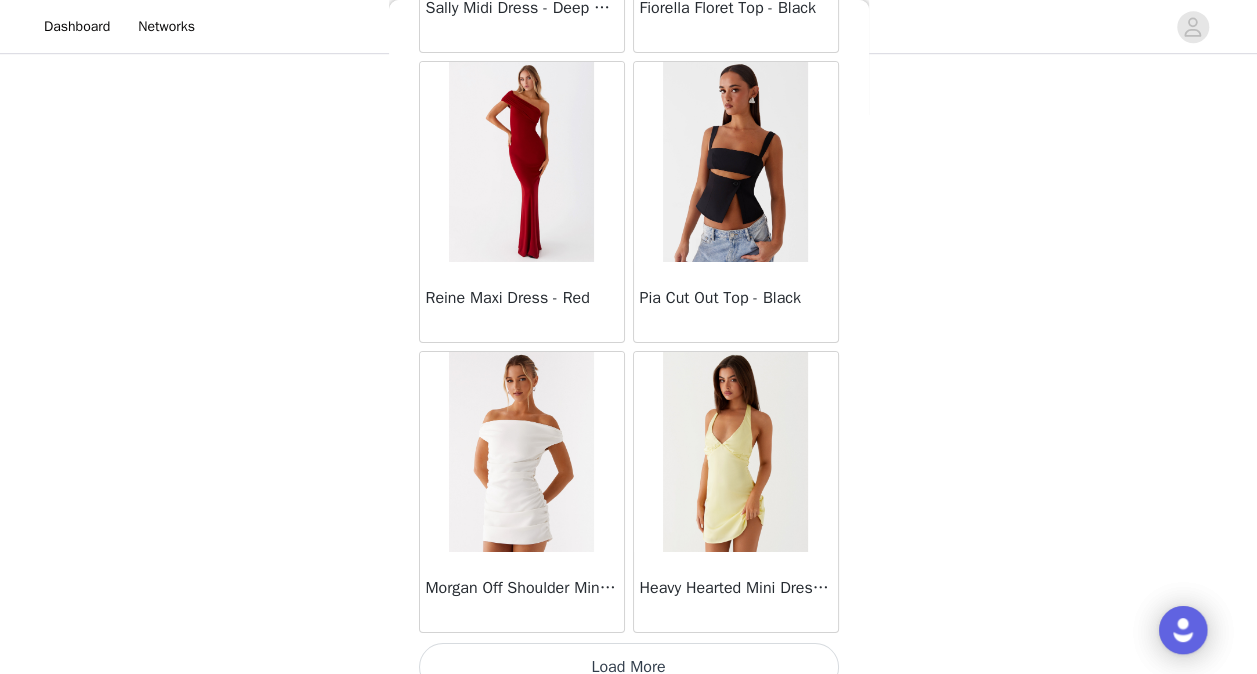 click on "Load More" at bounding box center (629, 667) 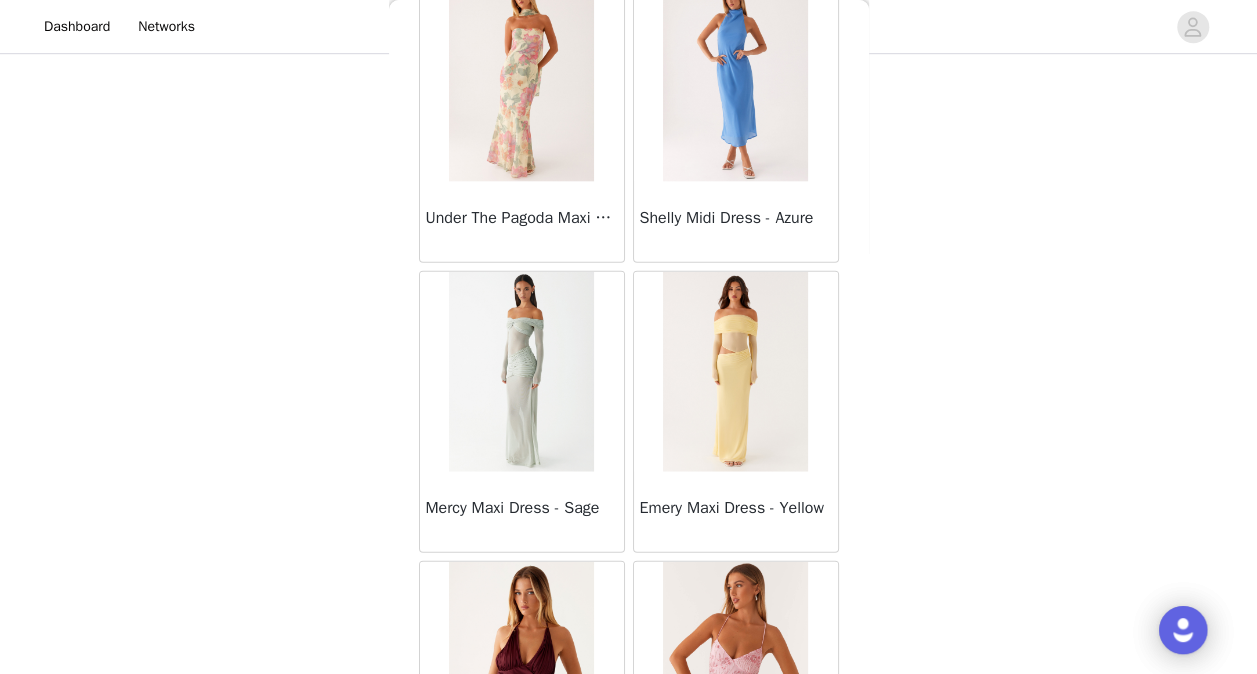 scroll, scrollTop: 13952, scrollLeft: 0, axis: vertical 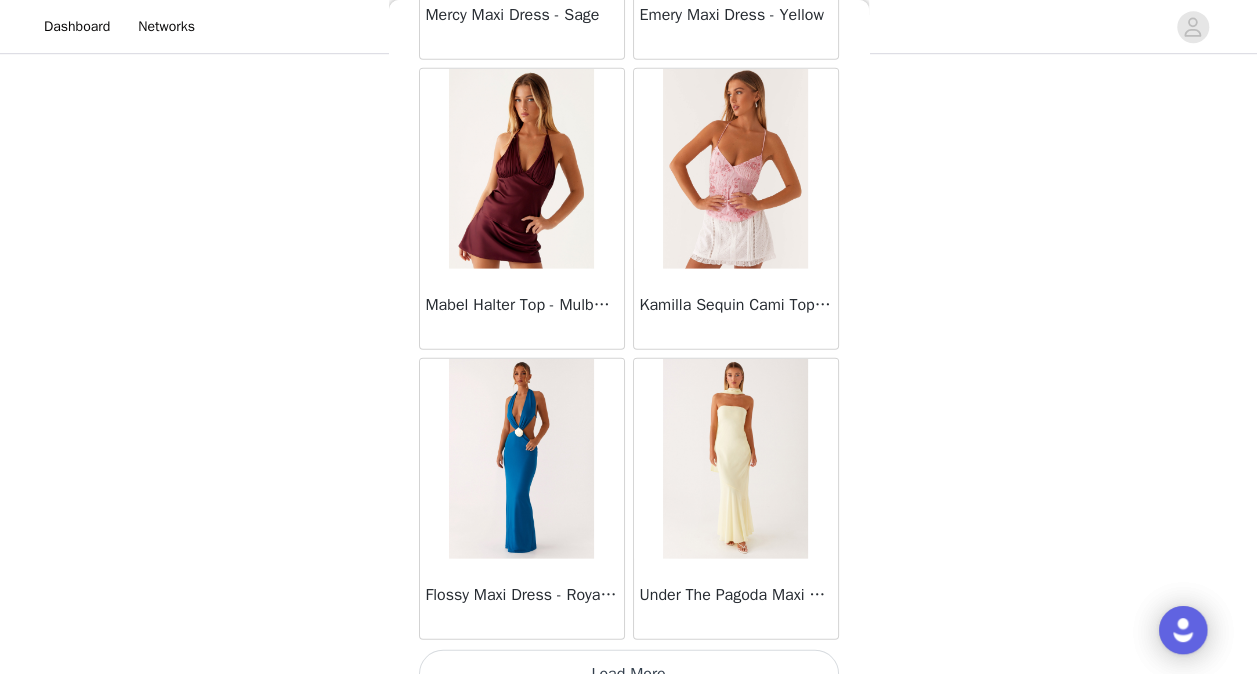 click on "Load More" at bounding box center (629, 674) 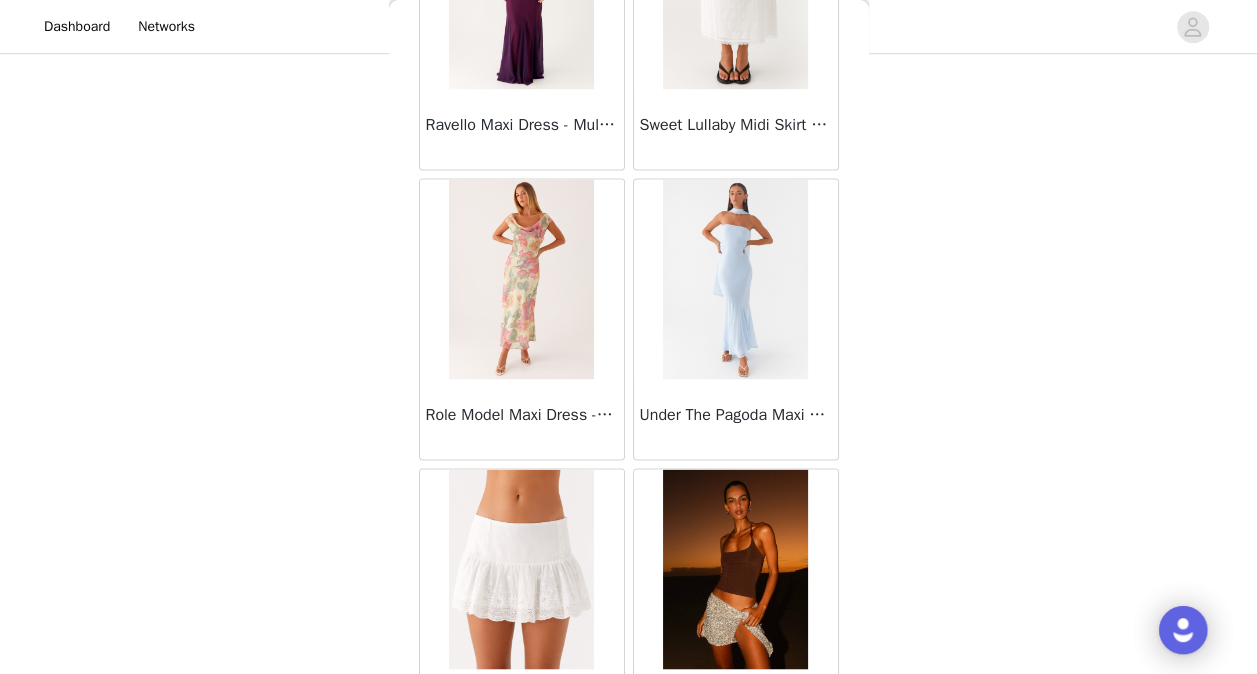 scroll, scrollTop: 16846, scrollLeft: 0, axis: vertical 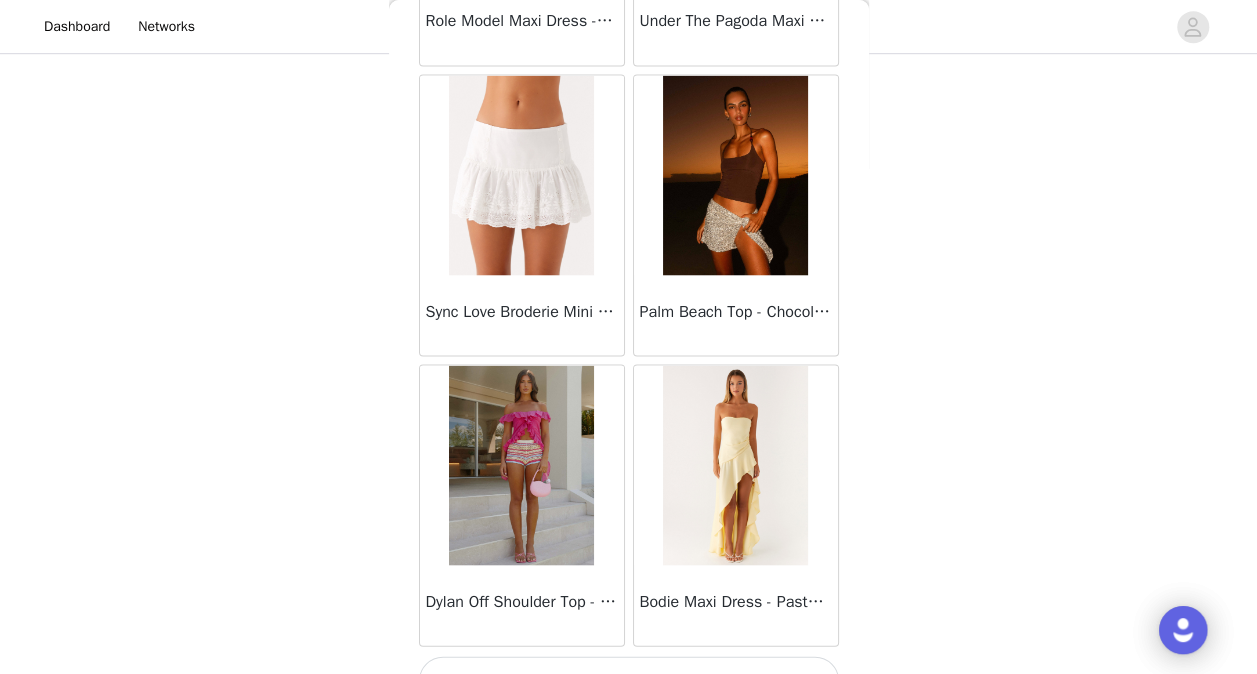 click on "Load More" at bounding box center [629, 680] 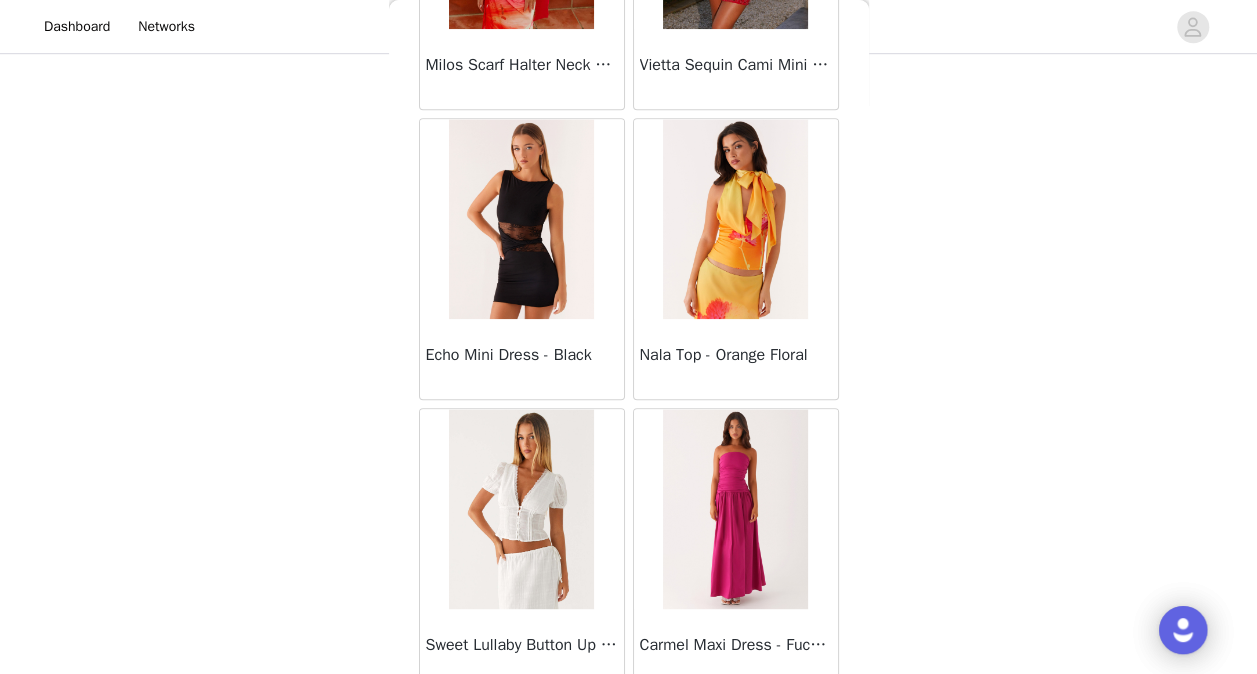 scroll, scrollTop: 19739, scrollLeft: 0, axis: vertical 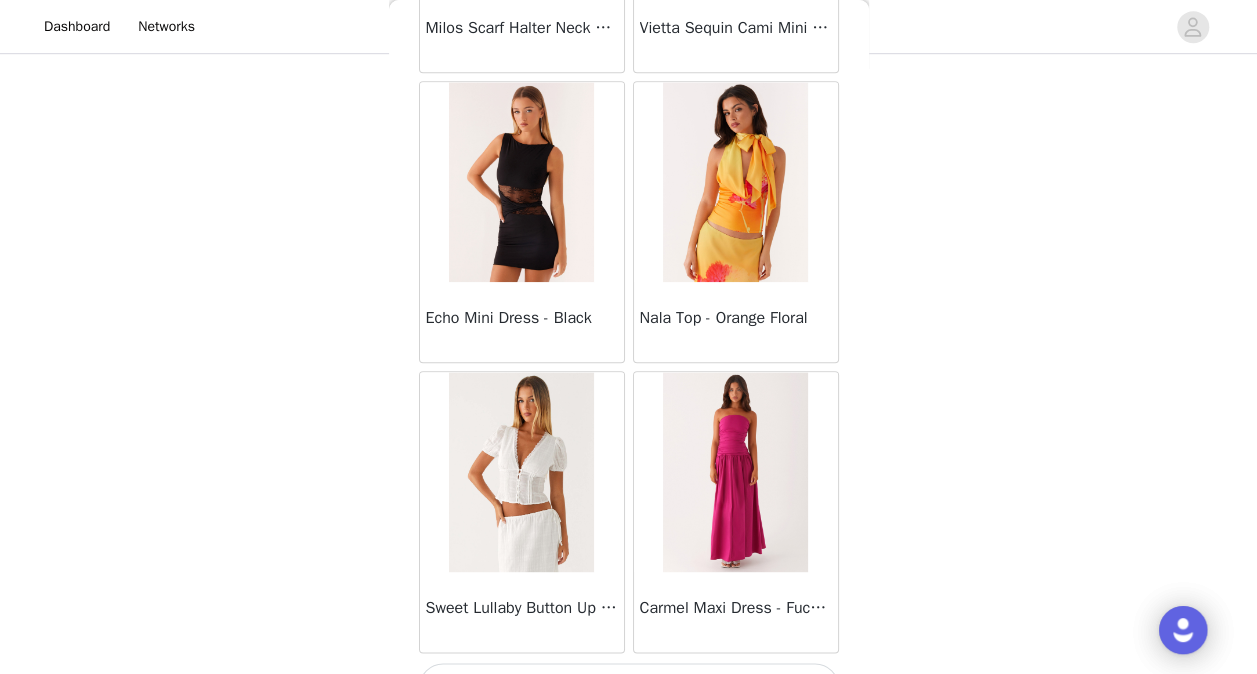 click on "Load More" at bounding box center [629, 687] 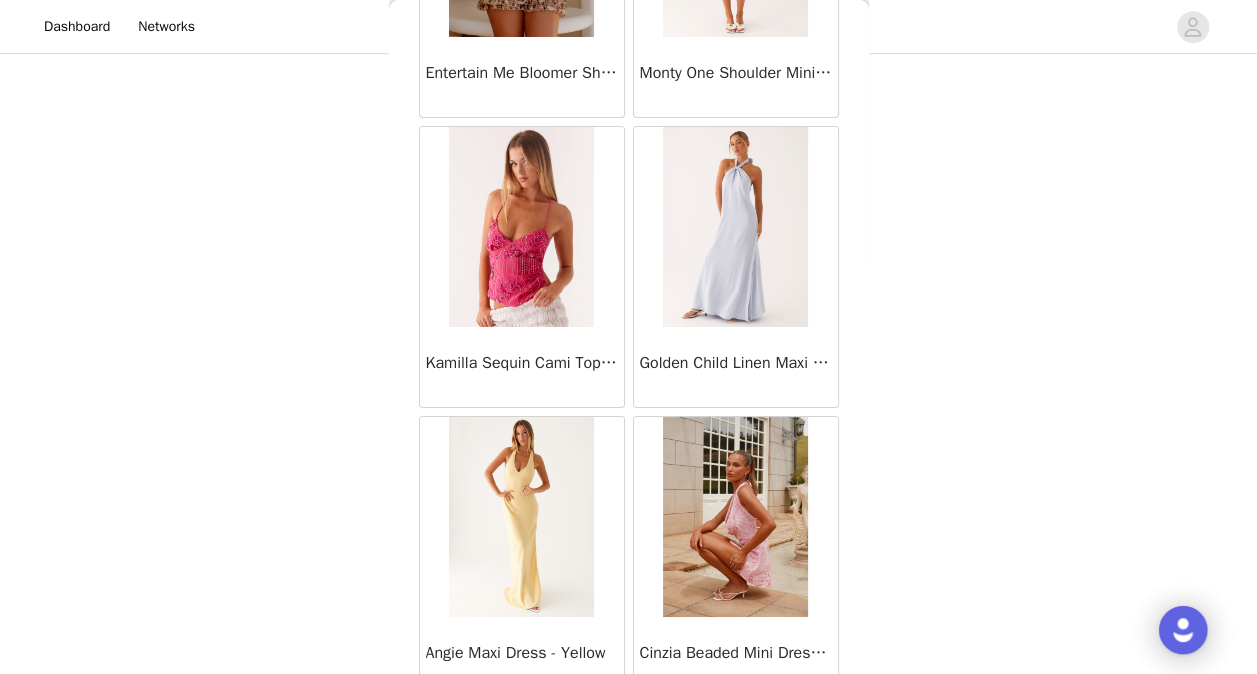 scroll, scrollTop: 22632, scrollLeft: 0, axis: vertical 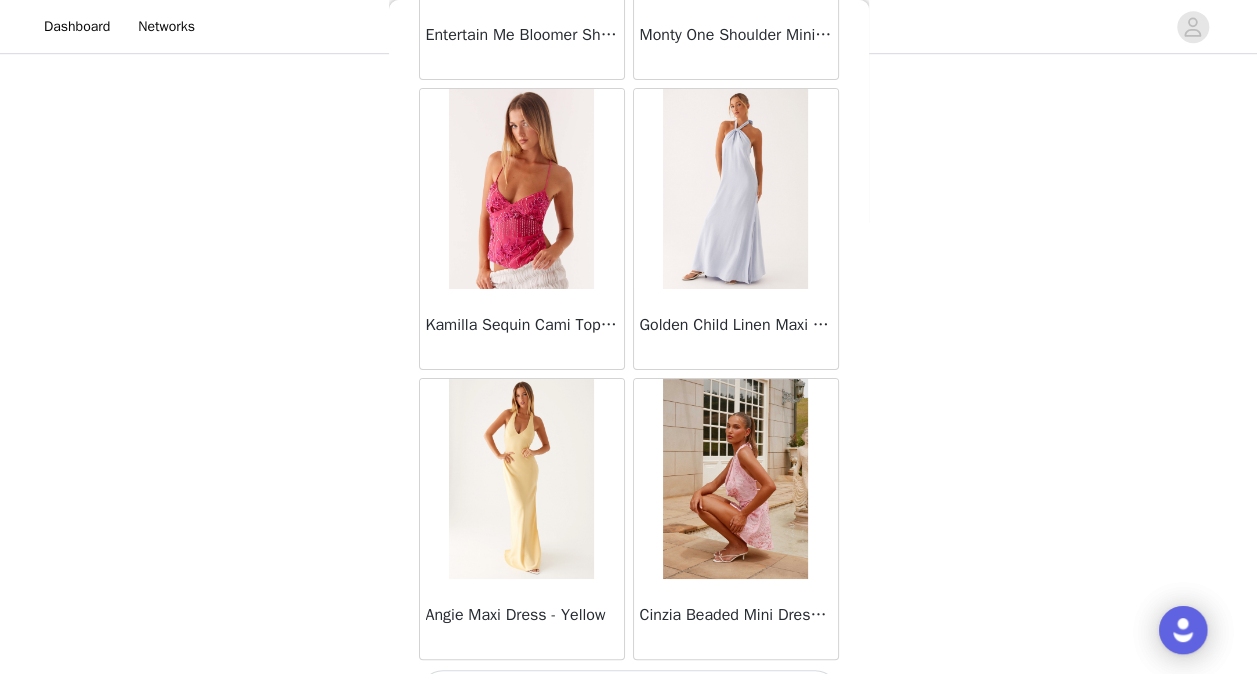 click on "Load More" at bounding box center [629, 694] 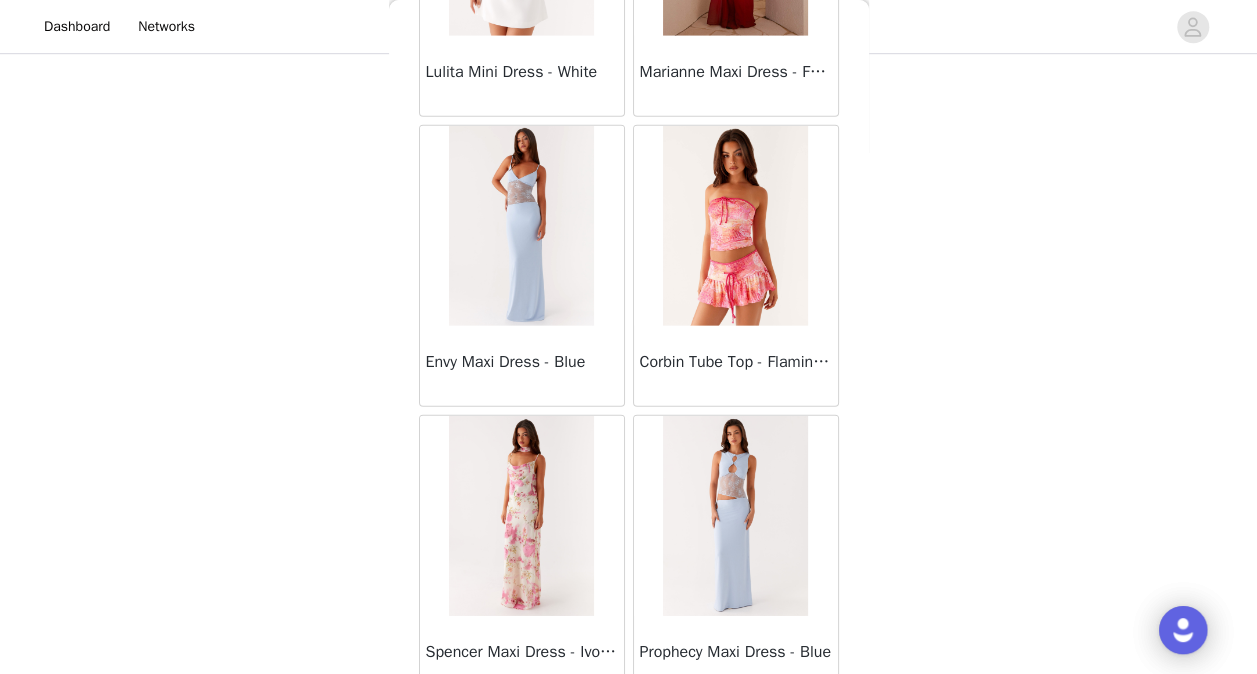 scroll, scrollTop: 25526, scrollLeft: 0, axis: vertical 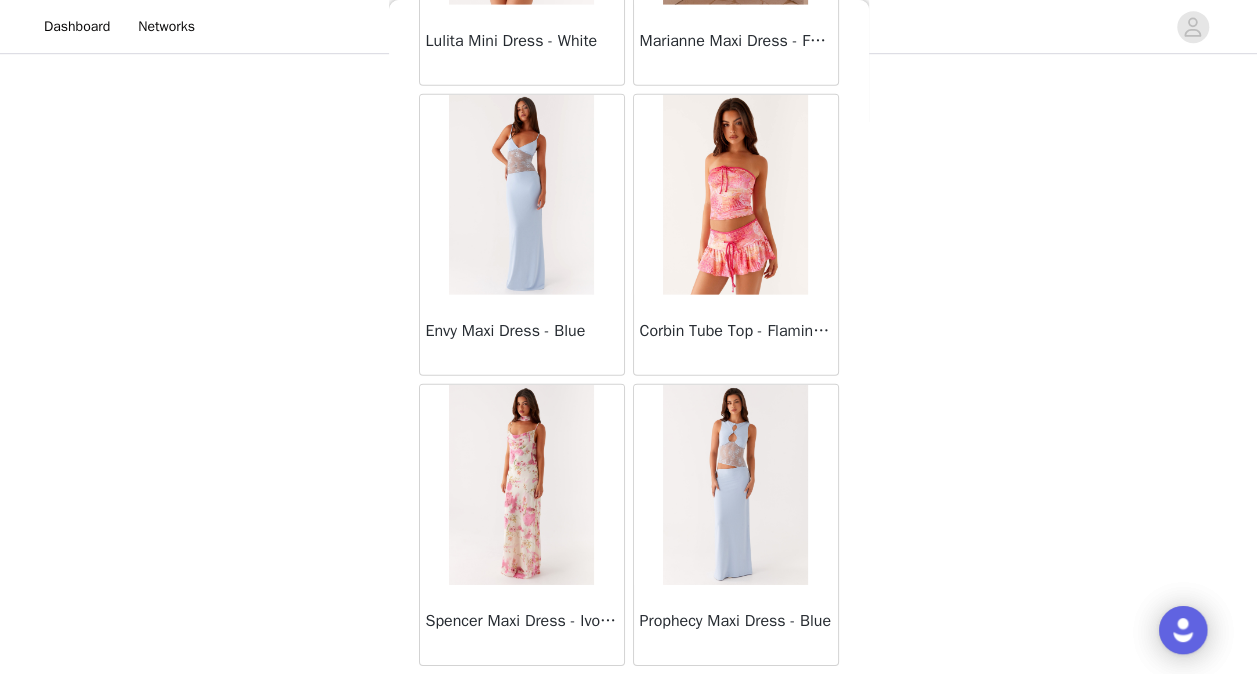 click on "Load More" at bounding box center [629, 700] 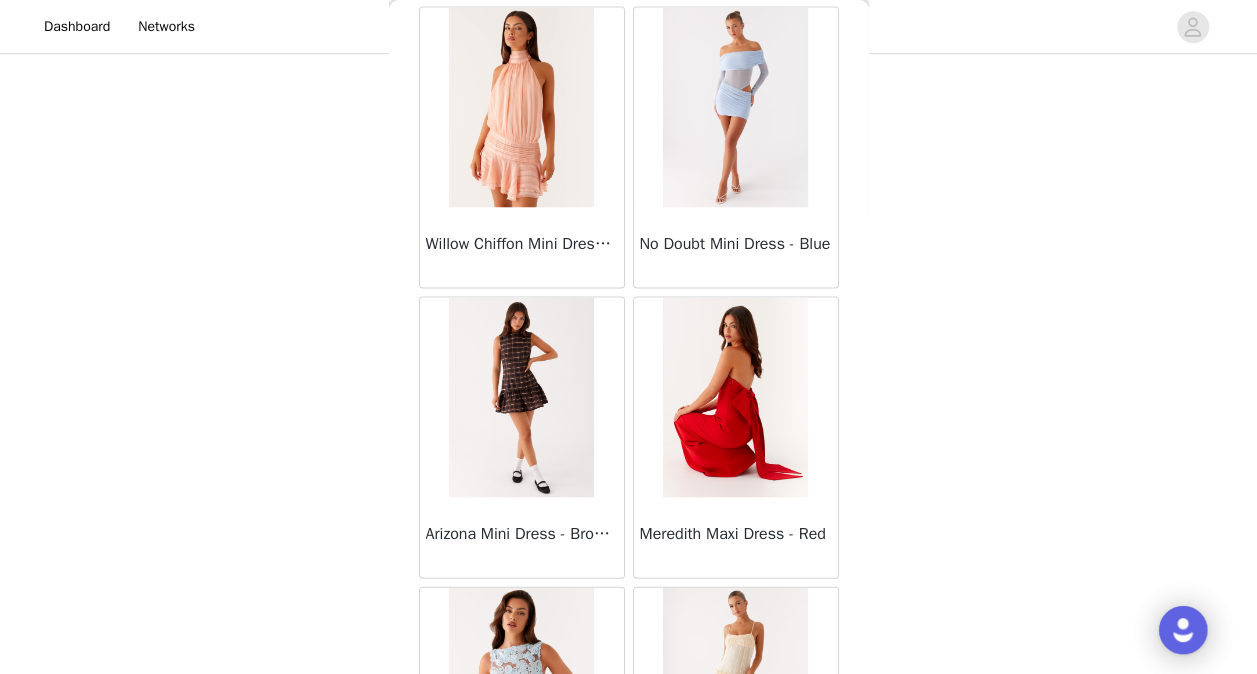 scroll, scrollTop: 28419, scrollLeft: 0, axis: vertical 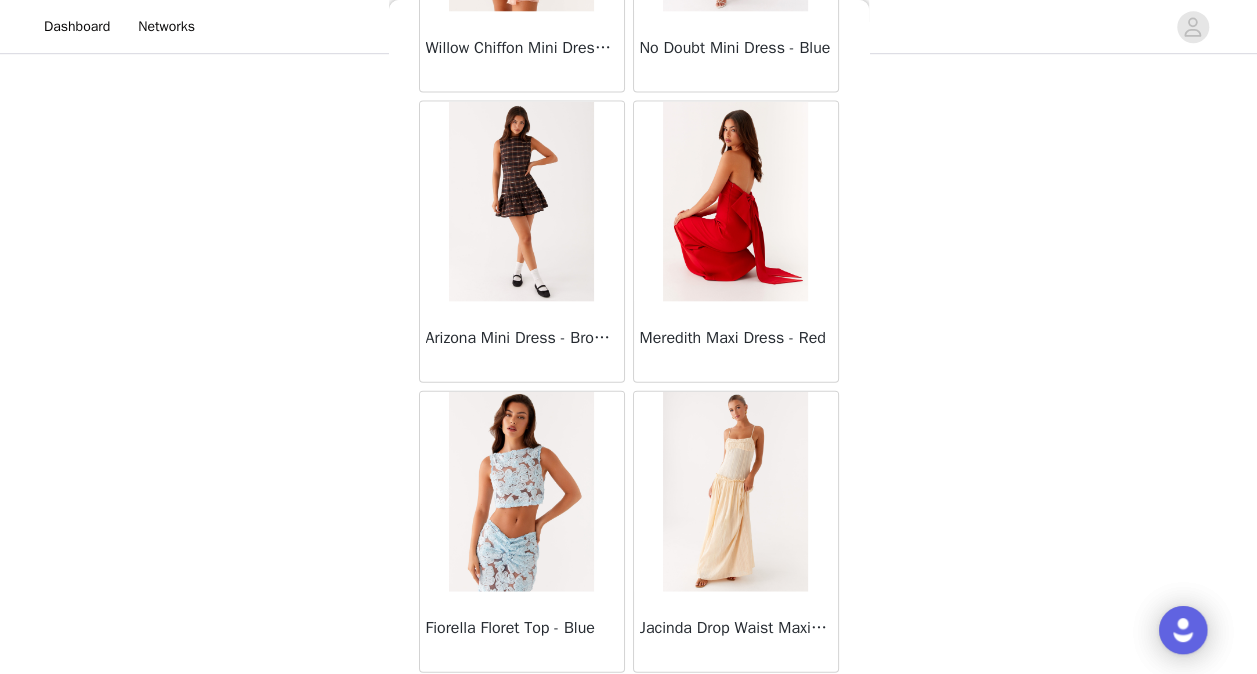click on "Load More" at bounding box center (629, 707) 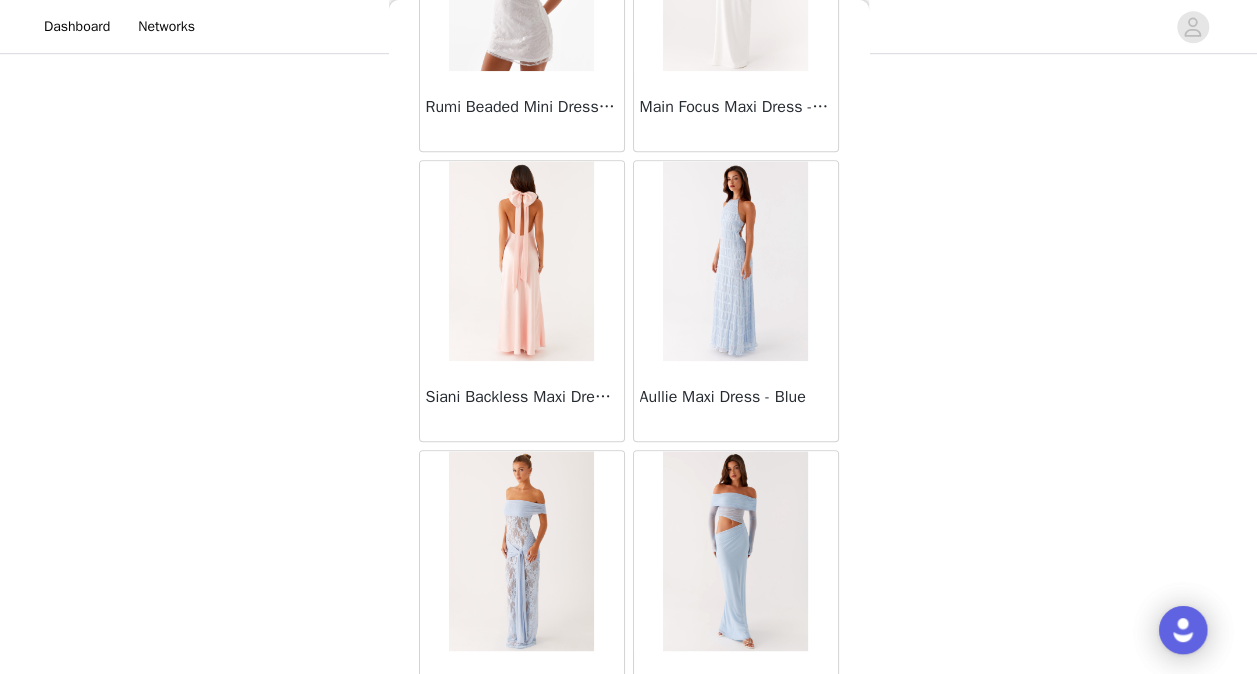 scroll, scrollTop: 31312, scrollLeft: 0, axis: vertical 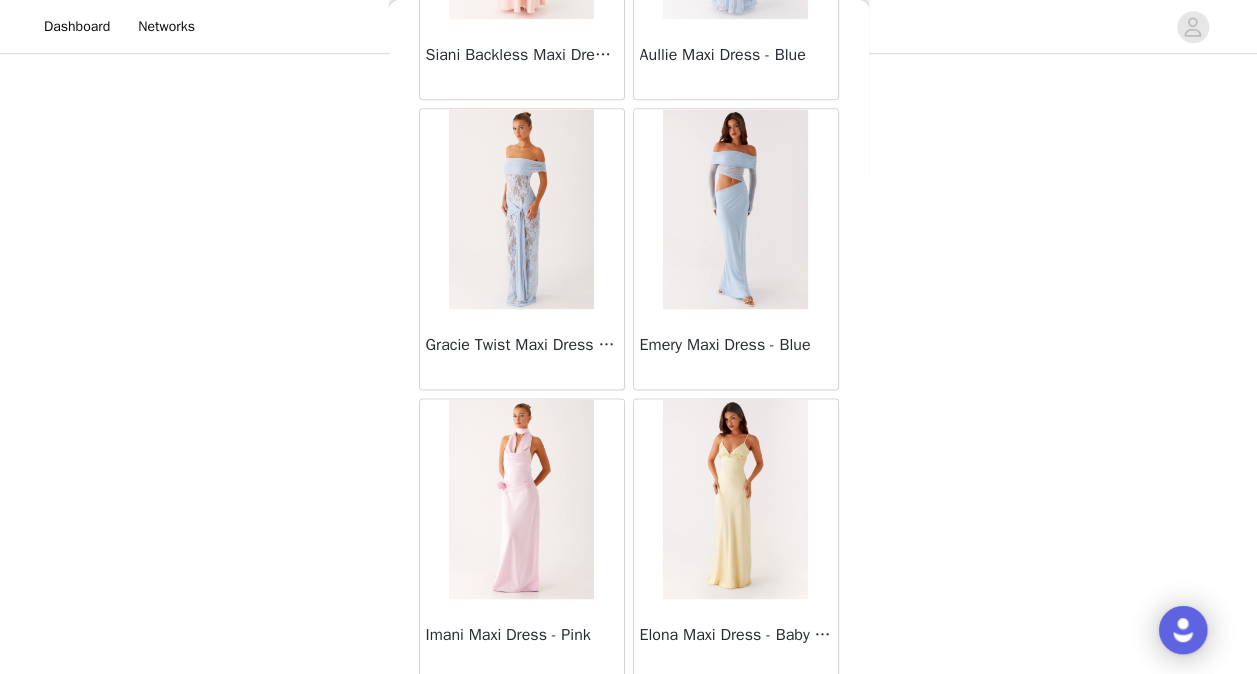 click on "Load More" at bounding box center [629, 714] 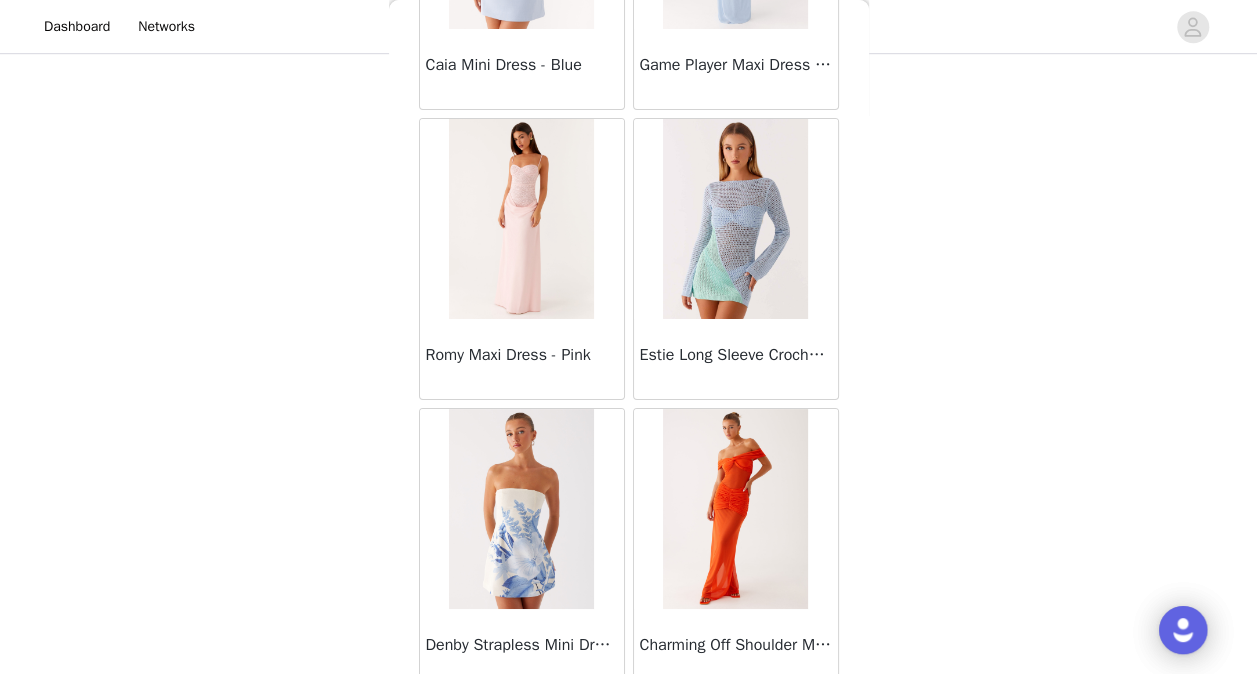 scroll, scrollTop: 34206, scrollLeft: 0, axis: vertical 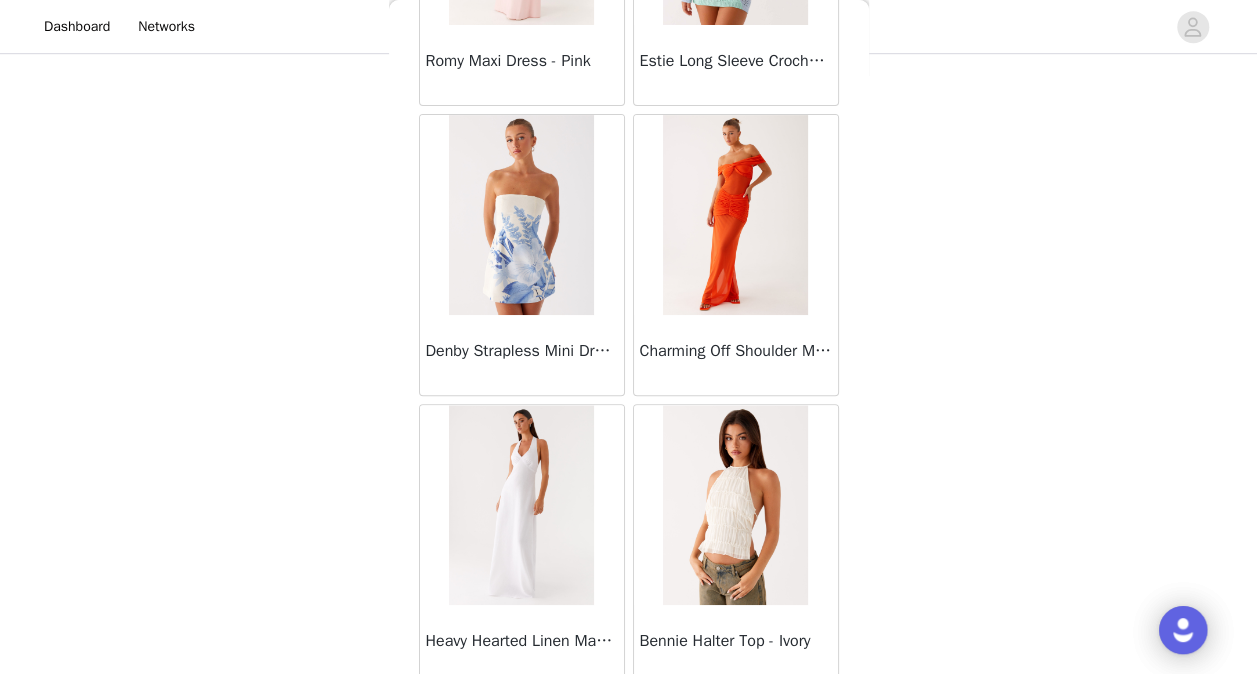 click on "Load More" at bounding box center [629, 720] 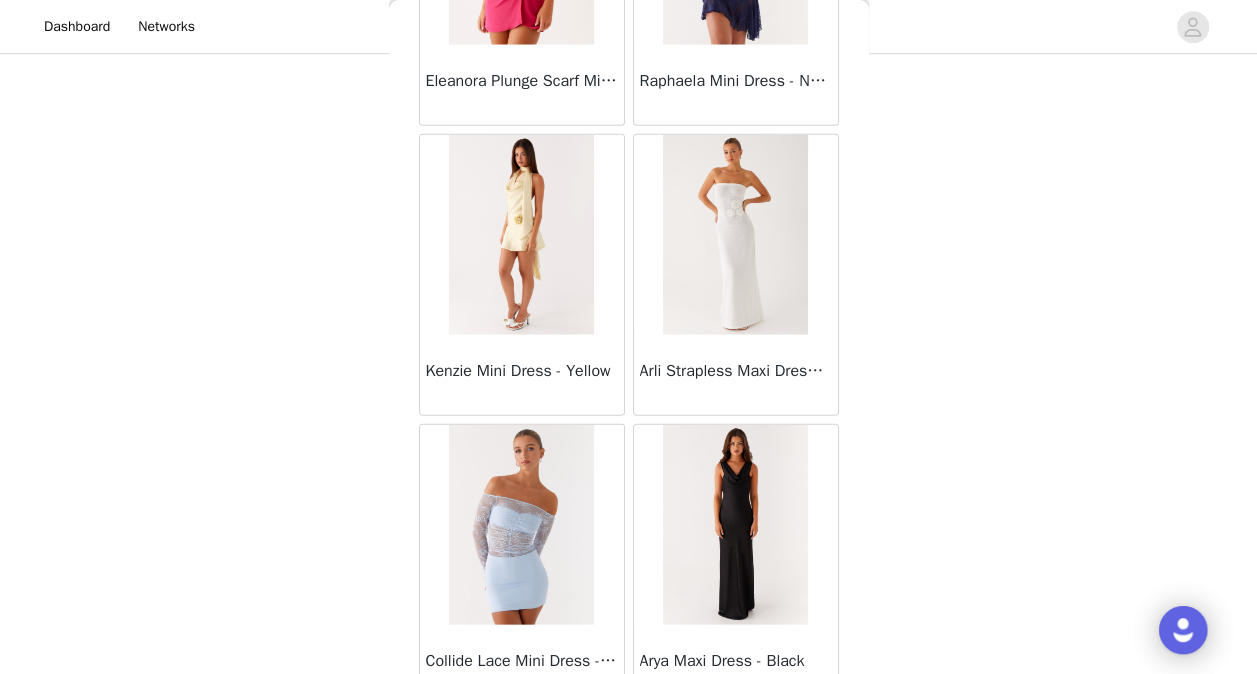 scroll, scrollTop: 37099, scrollLeft: 0, axis: vertical 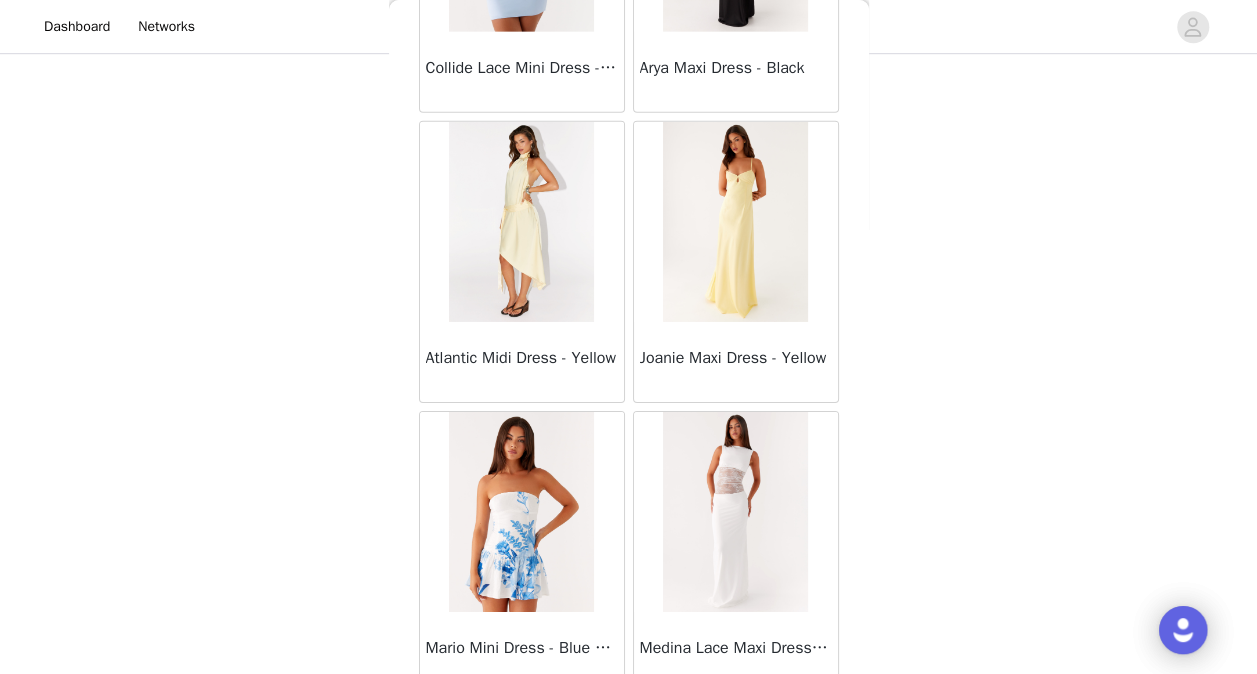 click on "Load More" at bounding box center [629, 727] 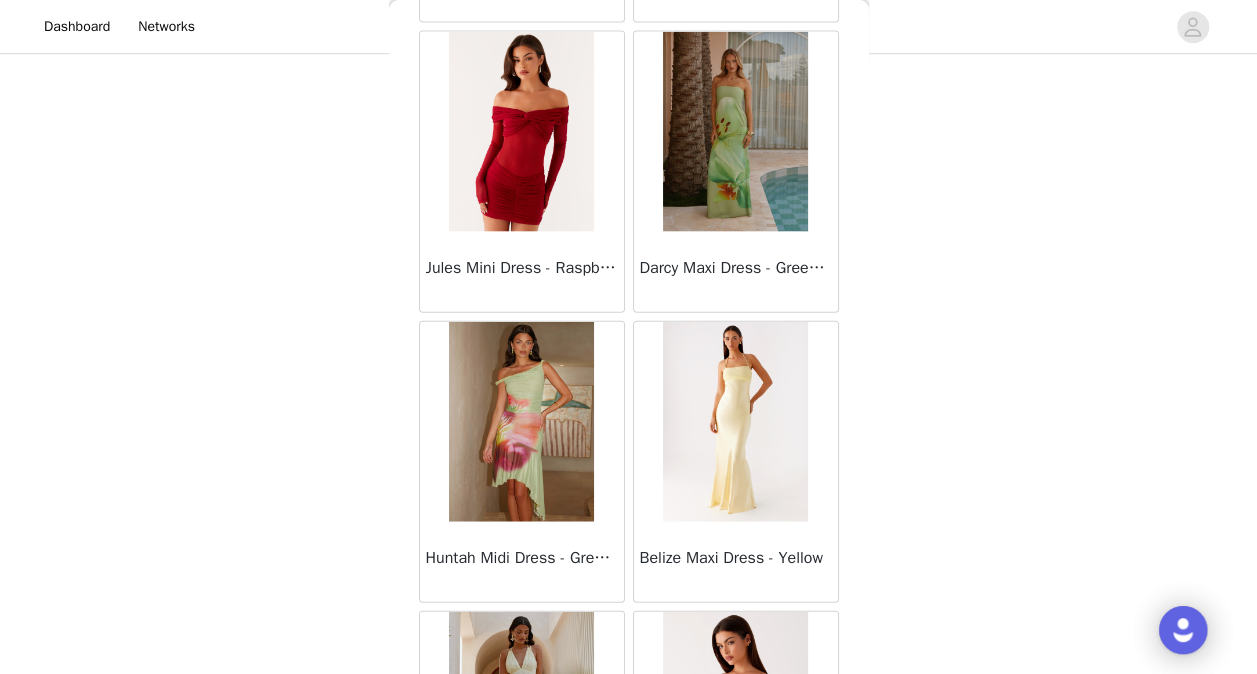 scroll, scrollTop: 39992, scrollLeft: 0, axis: vertical 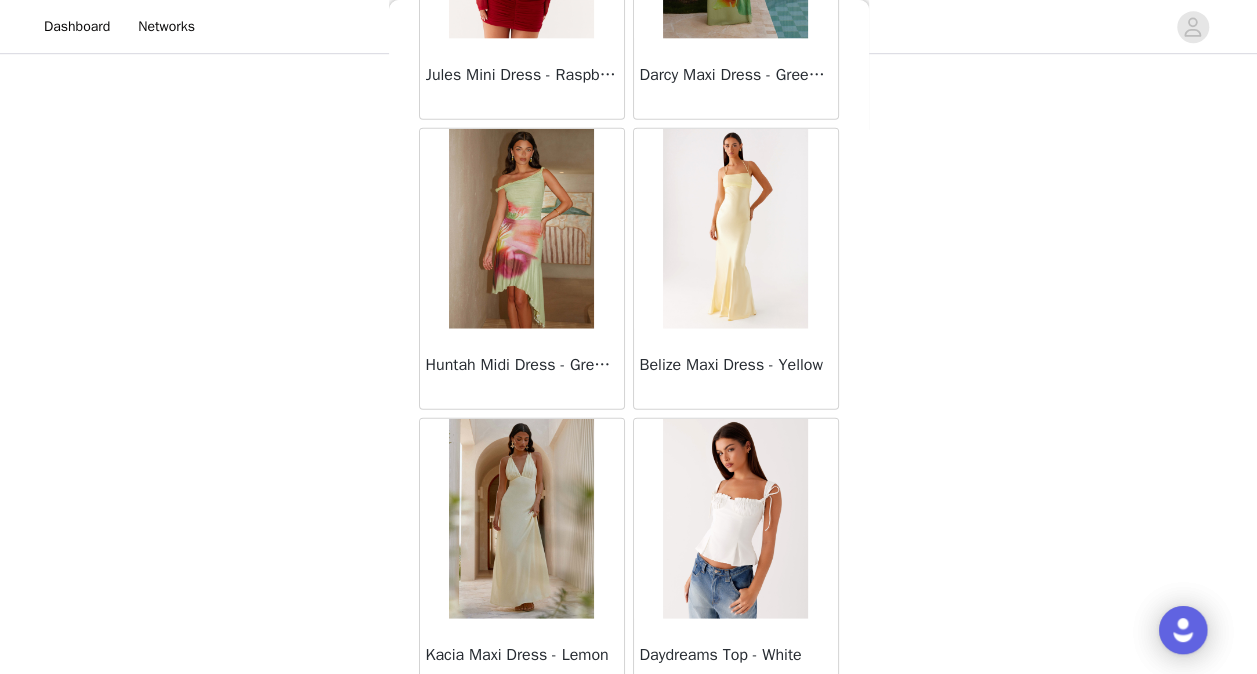 click on "Load More" at bounding box center [629, 734] 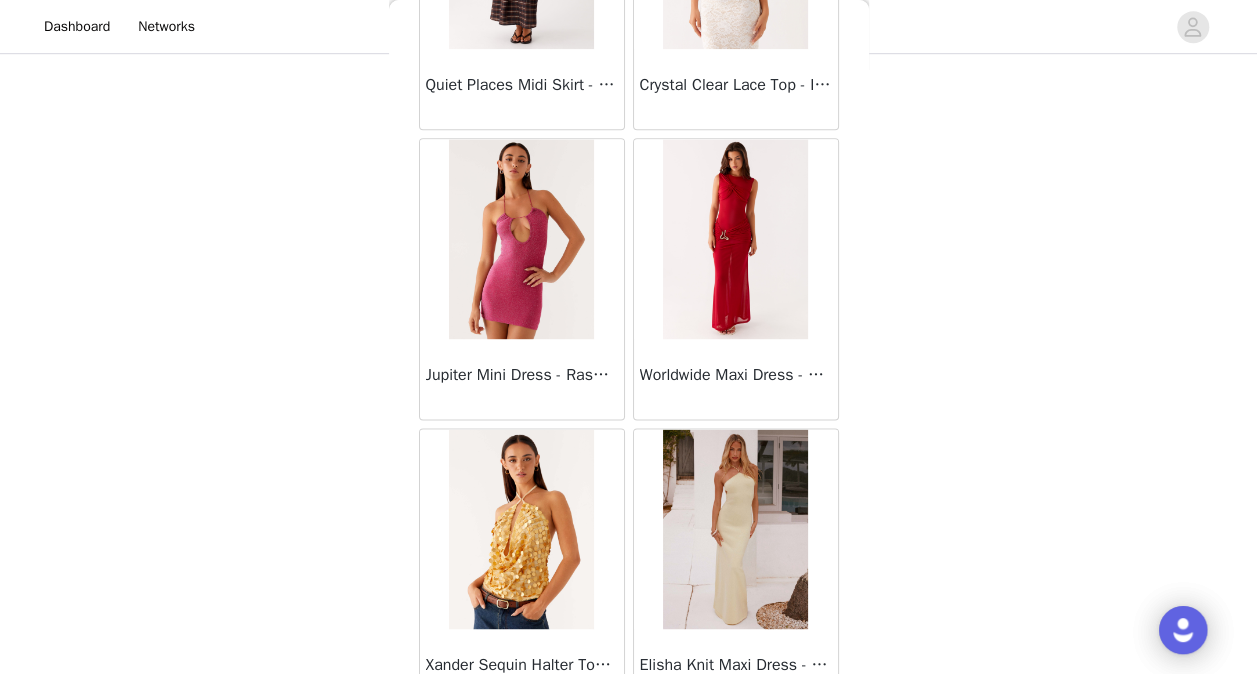 scroll, scrollTop: 42886, scrollLeft: 0, axis: vertical 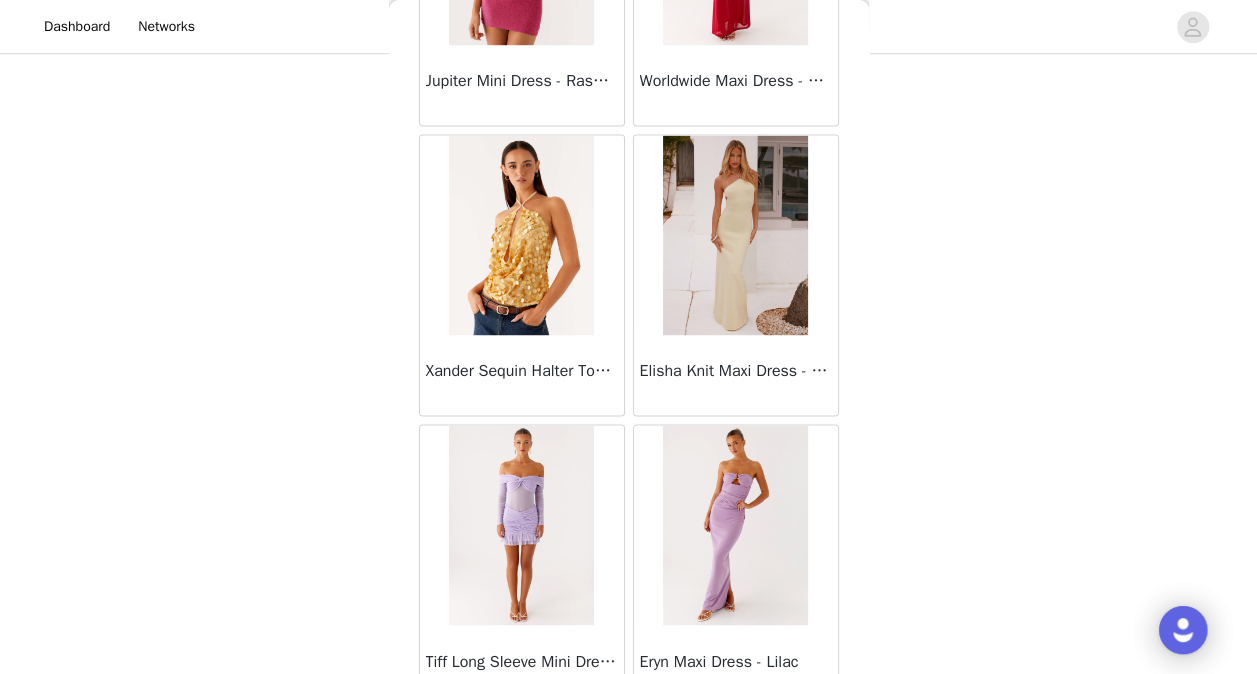 click on "Load More" at bounding box center [629, 740] 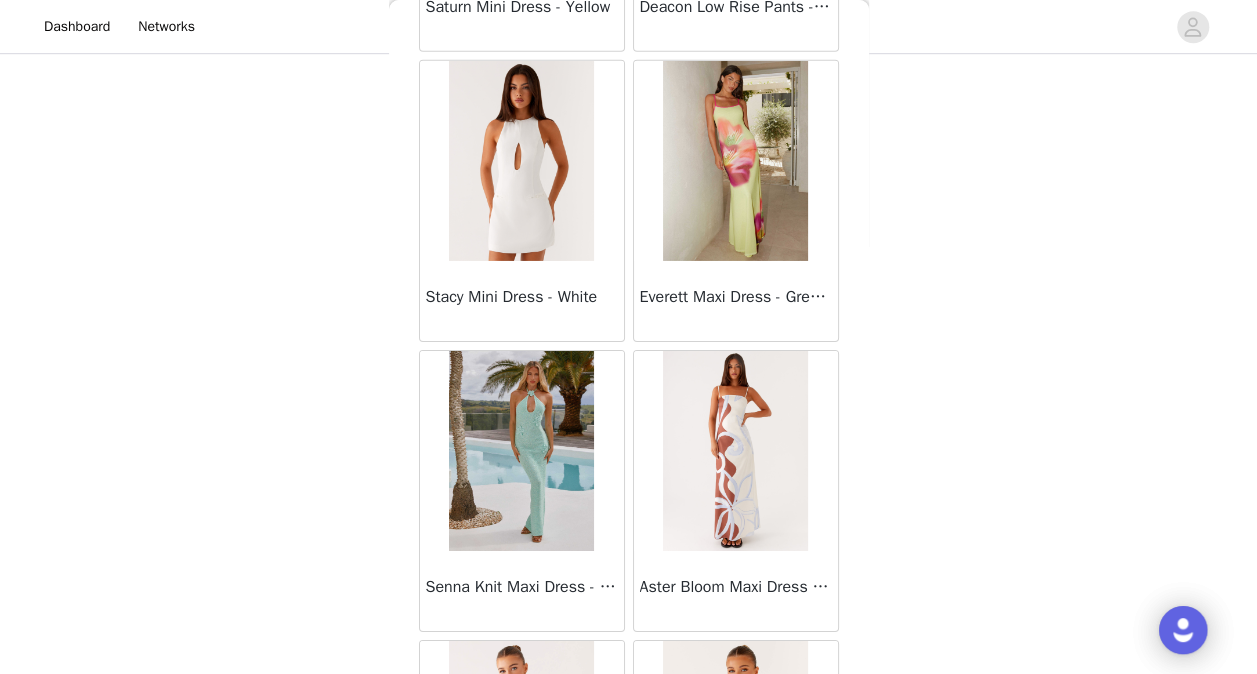 scroll, scrollTop: 44986, scrollLeft: 0, axis: vertical 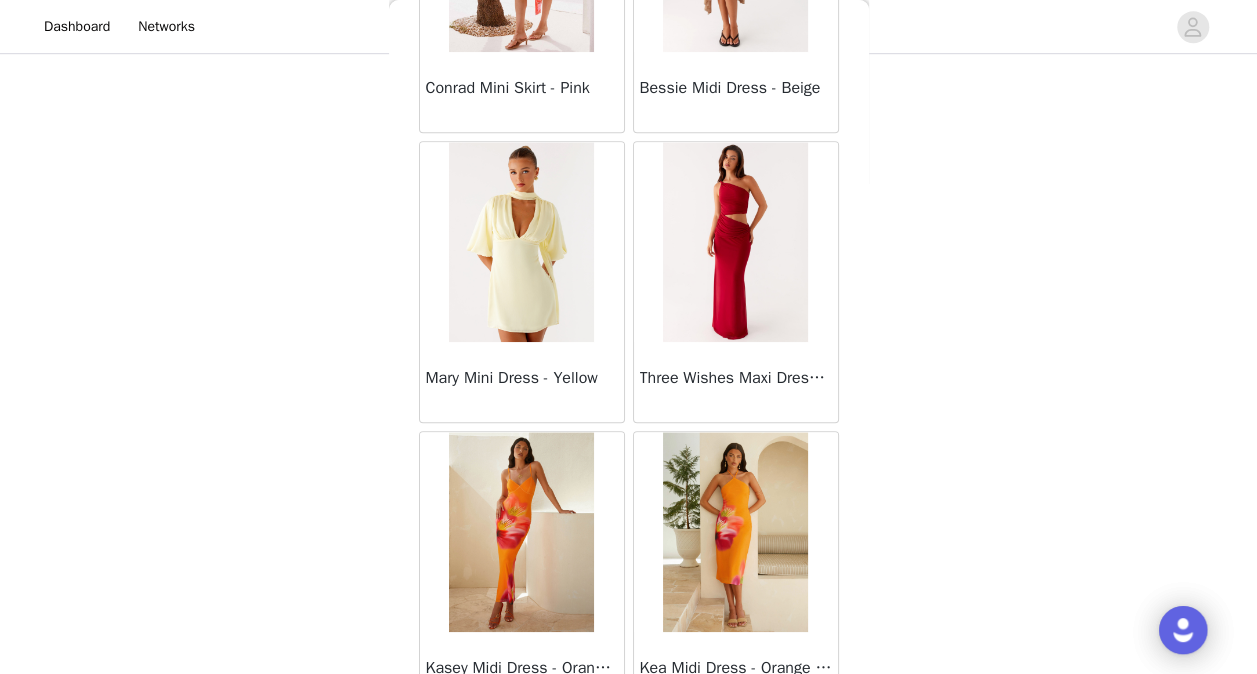 click on "Load More" at bounding box center [629, 747] 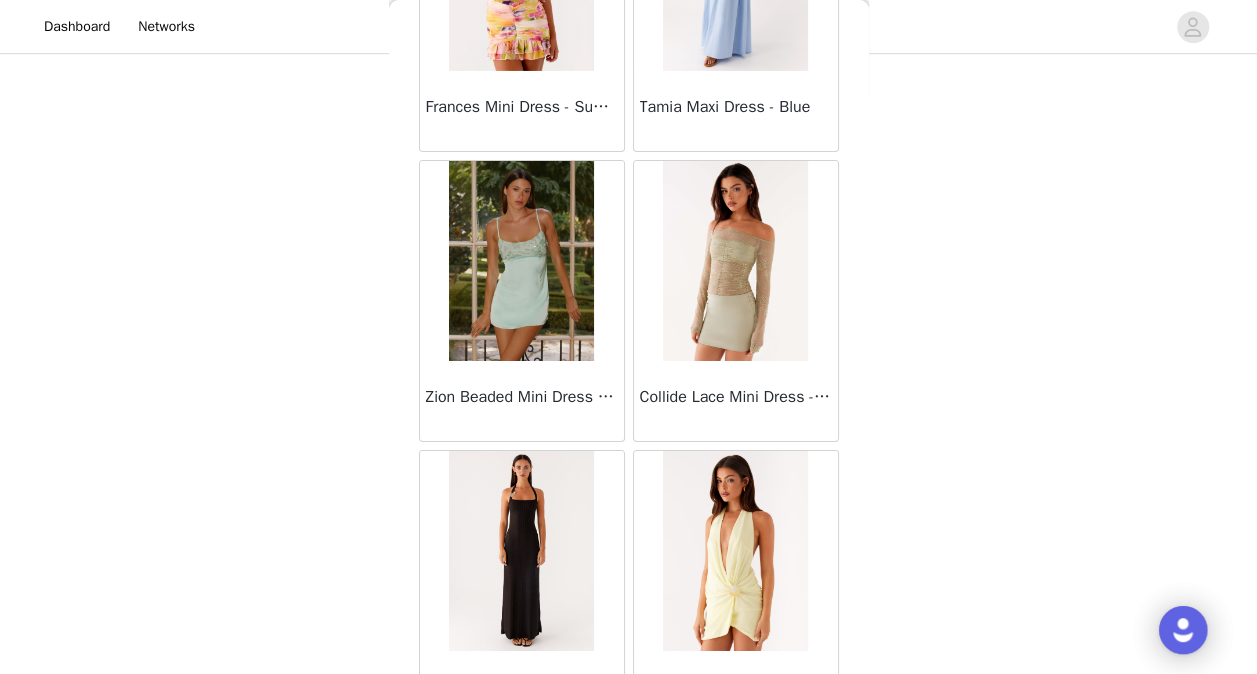 scroll, scrollTop: 48672, scrollLeft: 0, axis: vertical 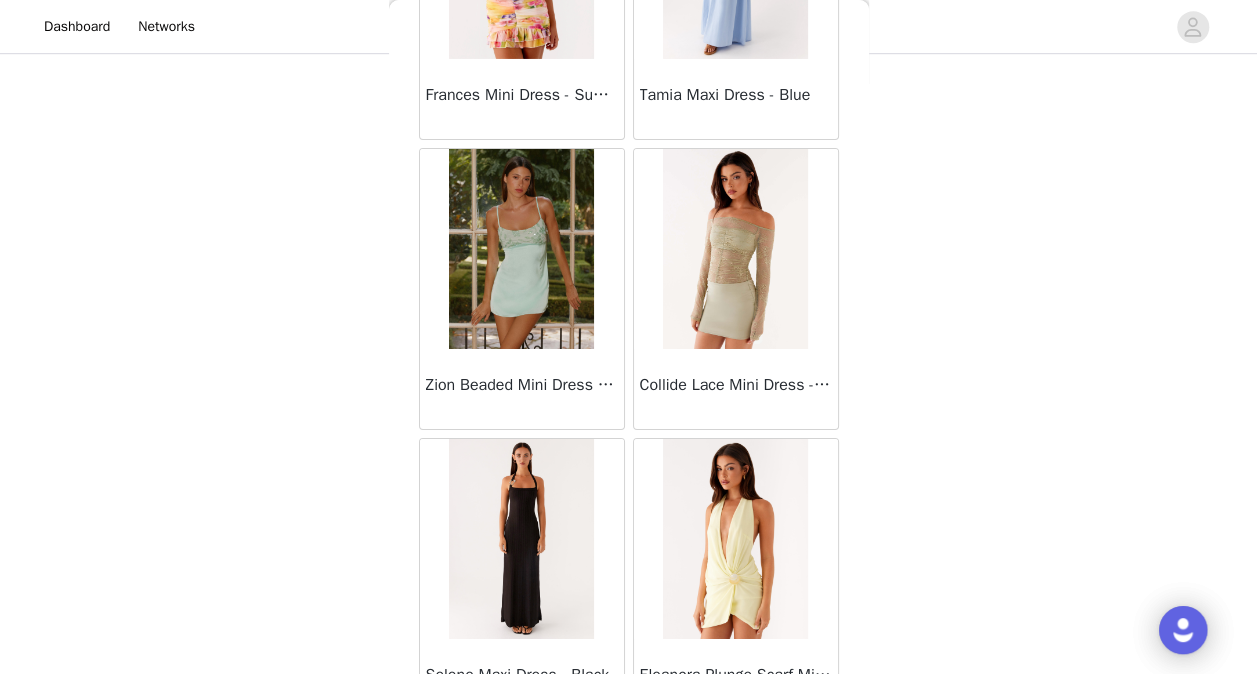 click on "Load More" at bounding box center (629, 754) 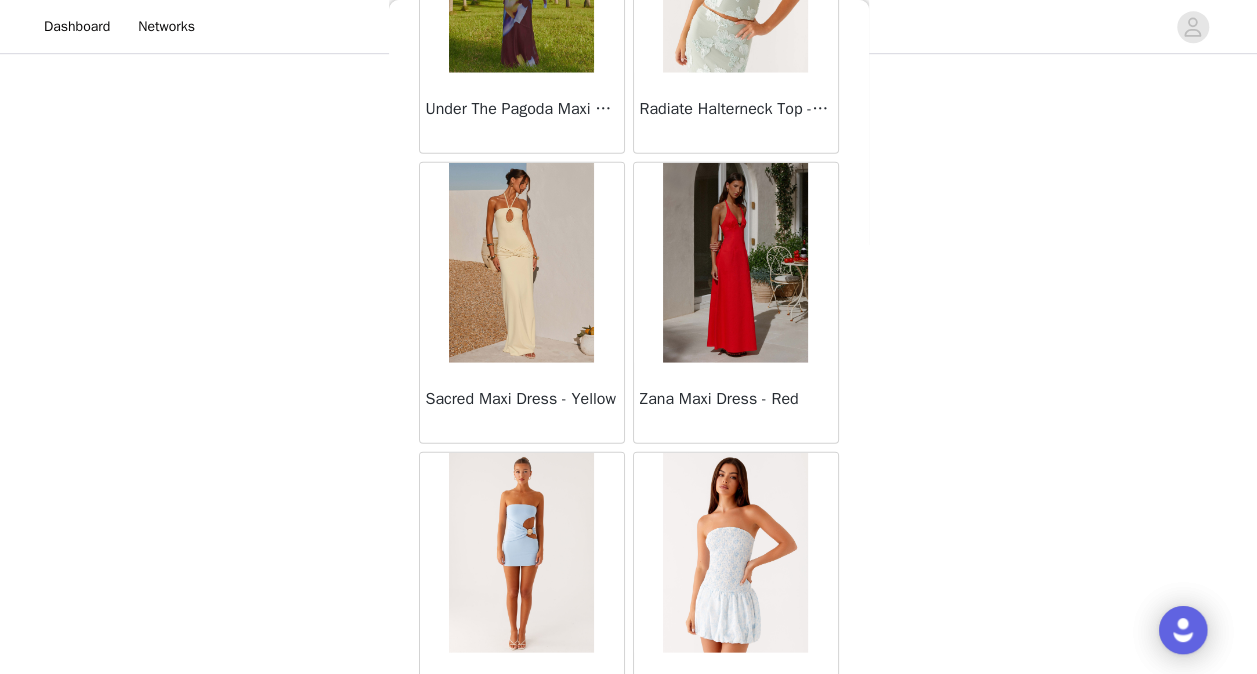 scroll, scrollTop: 51566, scrollLeft: 0, axis: vertical 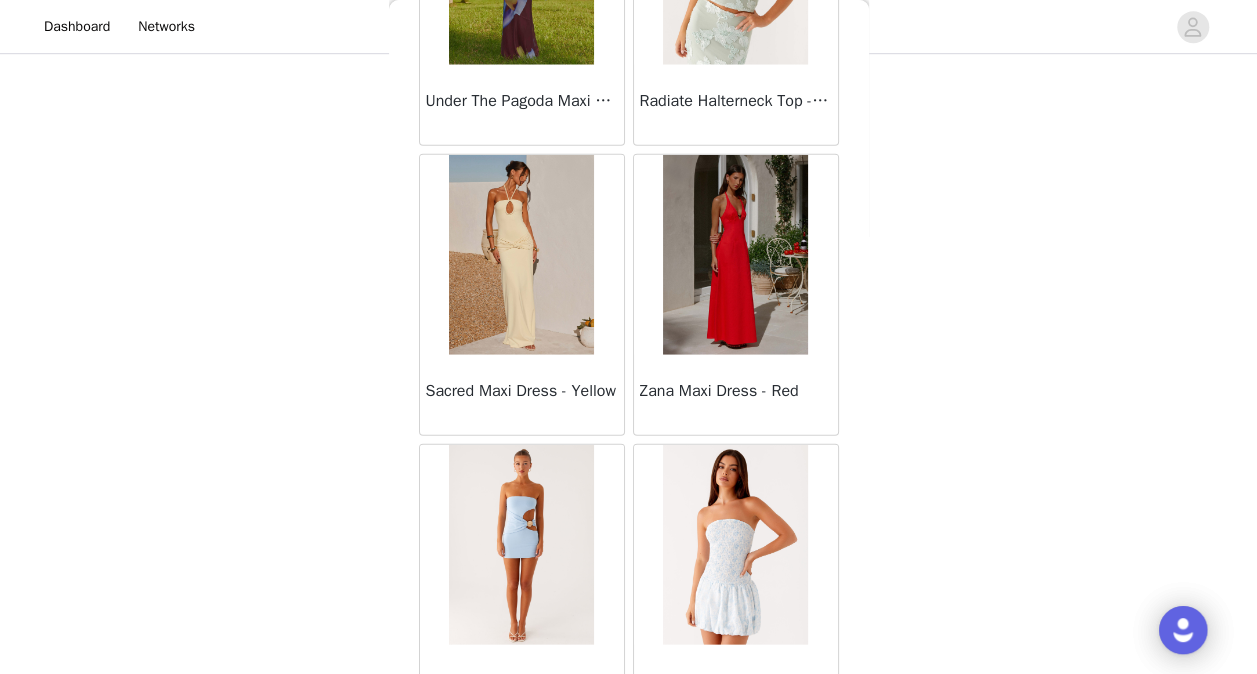 click on "Load More" at bounding box center [629, 760] 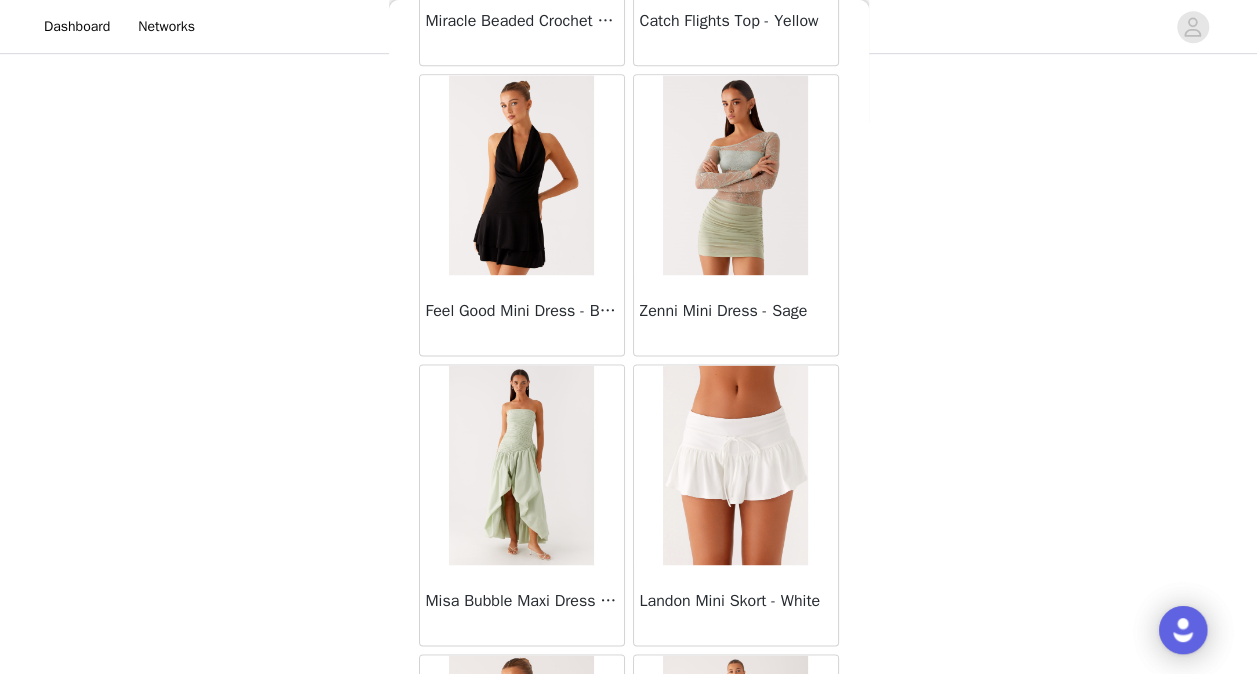 scroll, scrollTop: 54459, scrollLeft: 0, axis: vertical 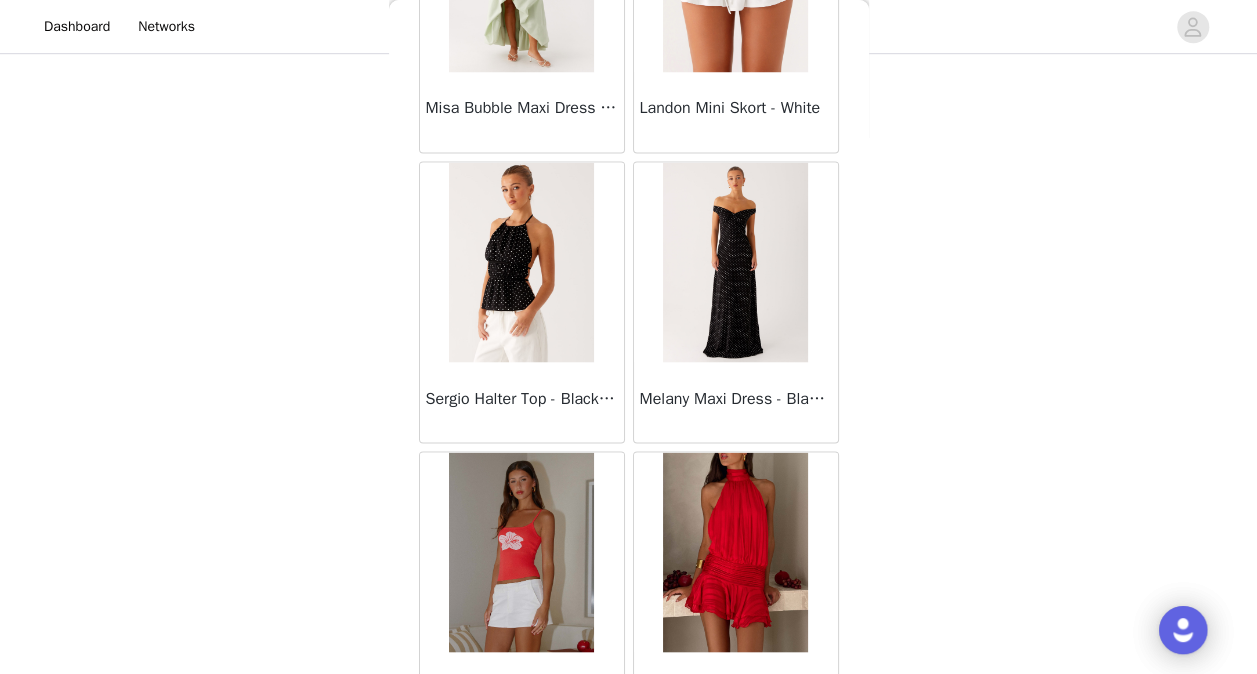 click at bounding box center (521, 262) 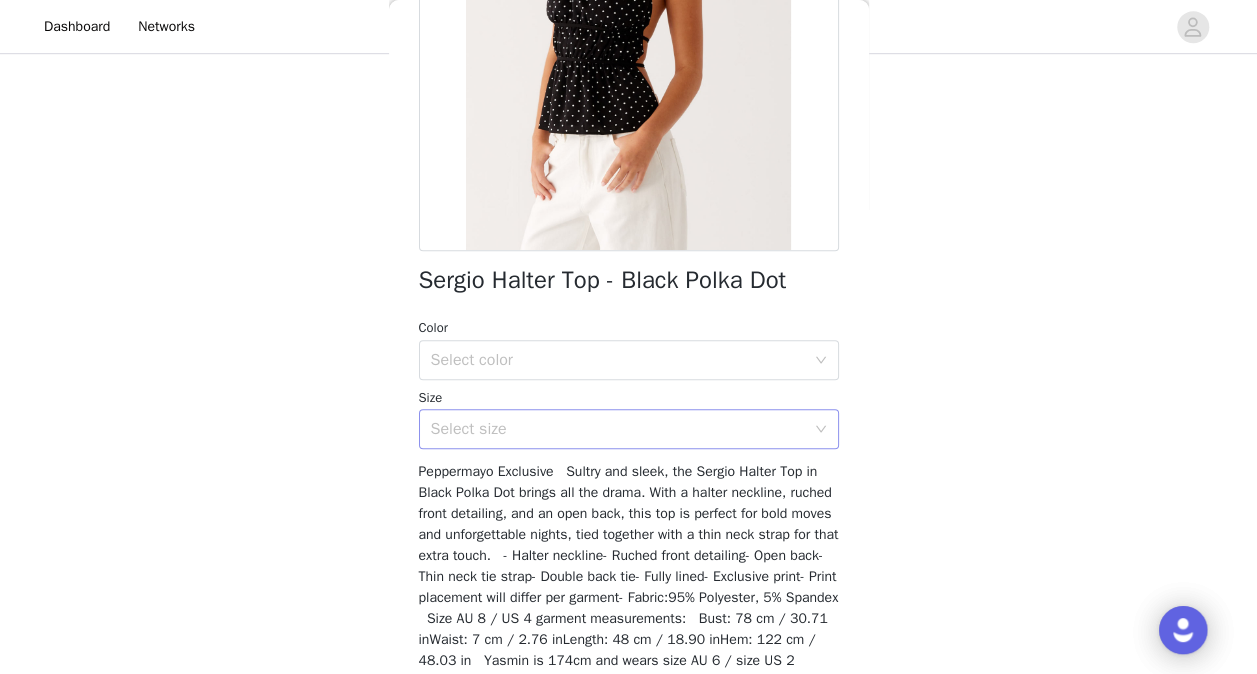 scroll, scrollTop: 300, scrollLeft: 0, axis: vertical 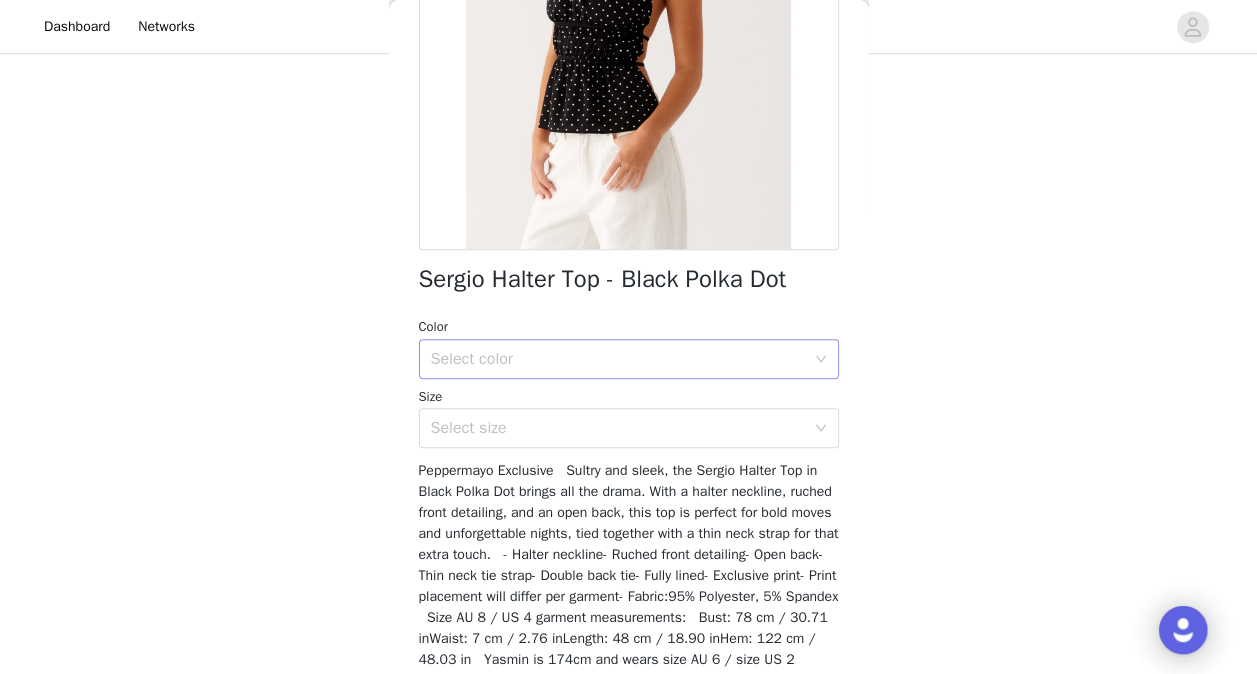 click on "Select color" at bounding box center [618, 359] 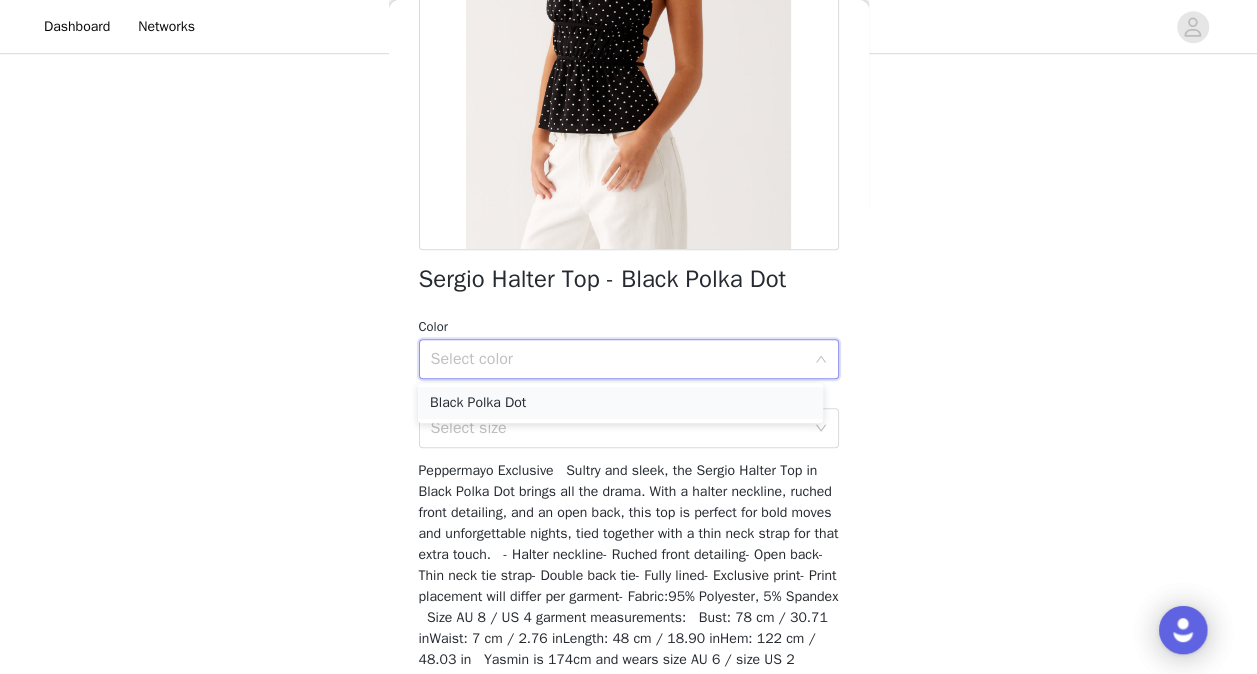 click on "Black Polka Dot" at bounding box center (620, 403) 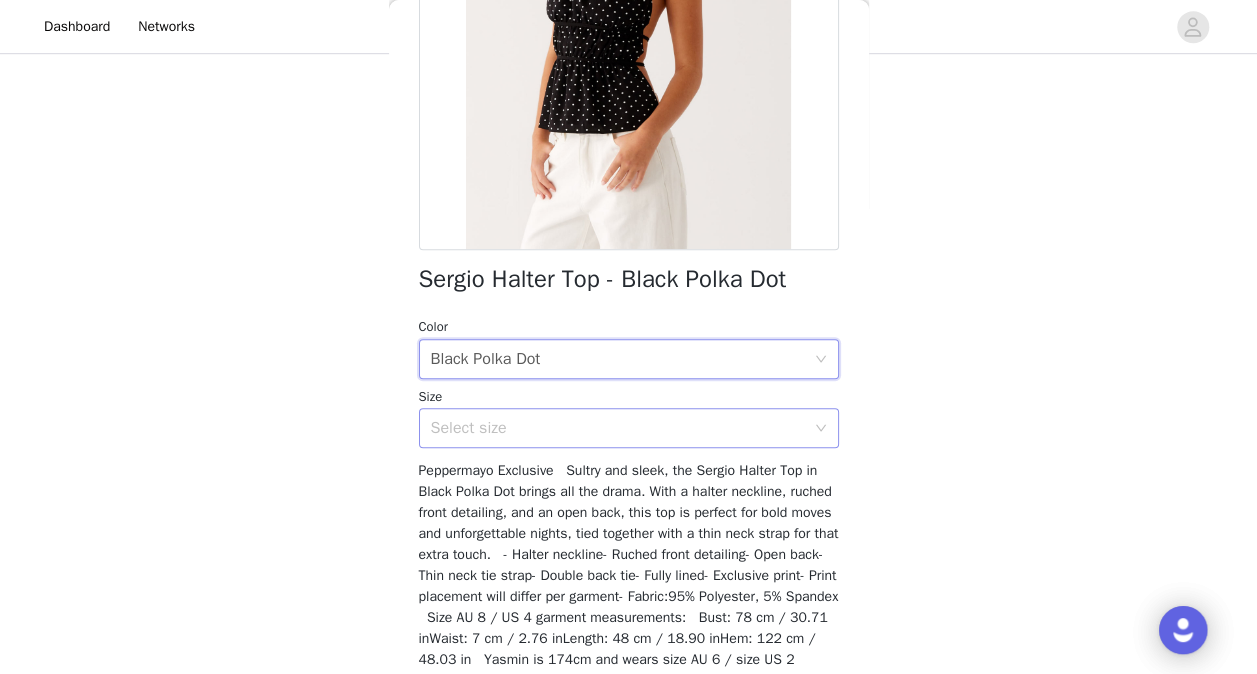 click on "Select size" at bounding box center [618, 428] 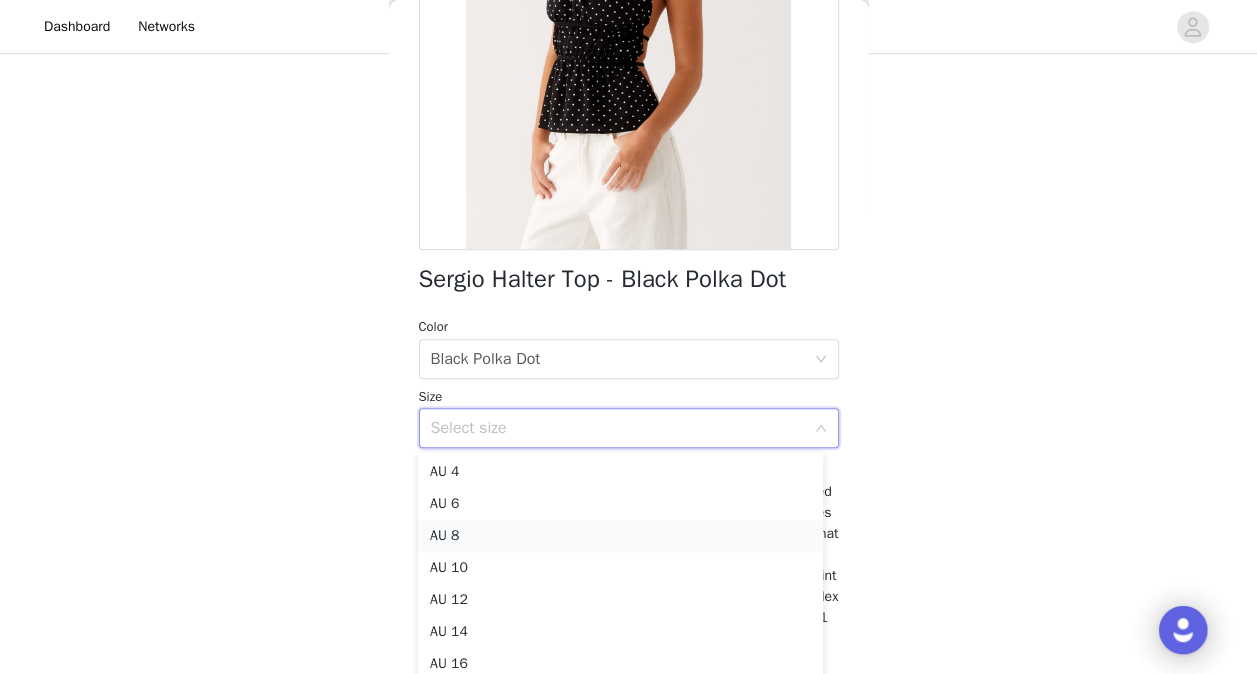 click on "AU 8" at bounding box center [620, 536] 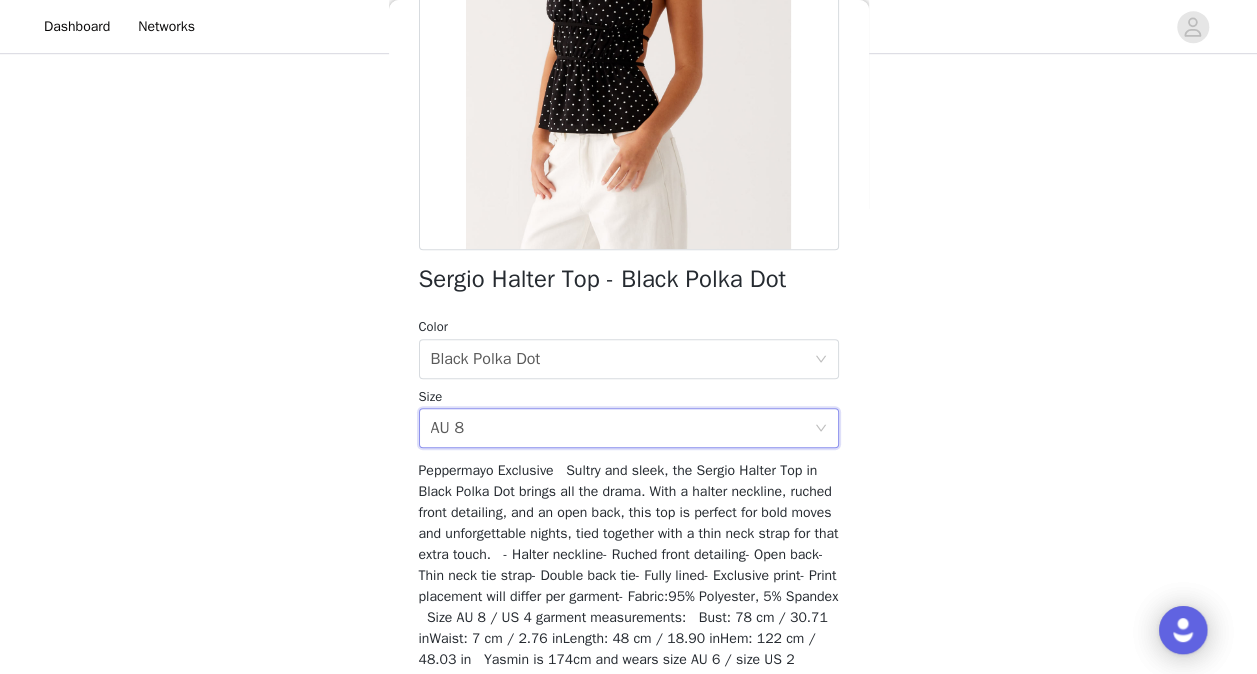 scroll, scrollTop: 401, scrollLeft: 0, axis: vertical 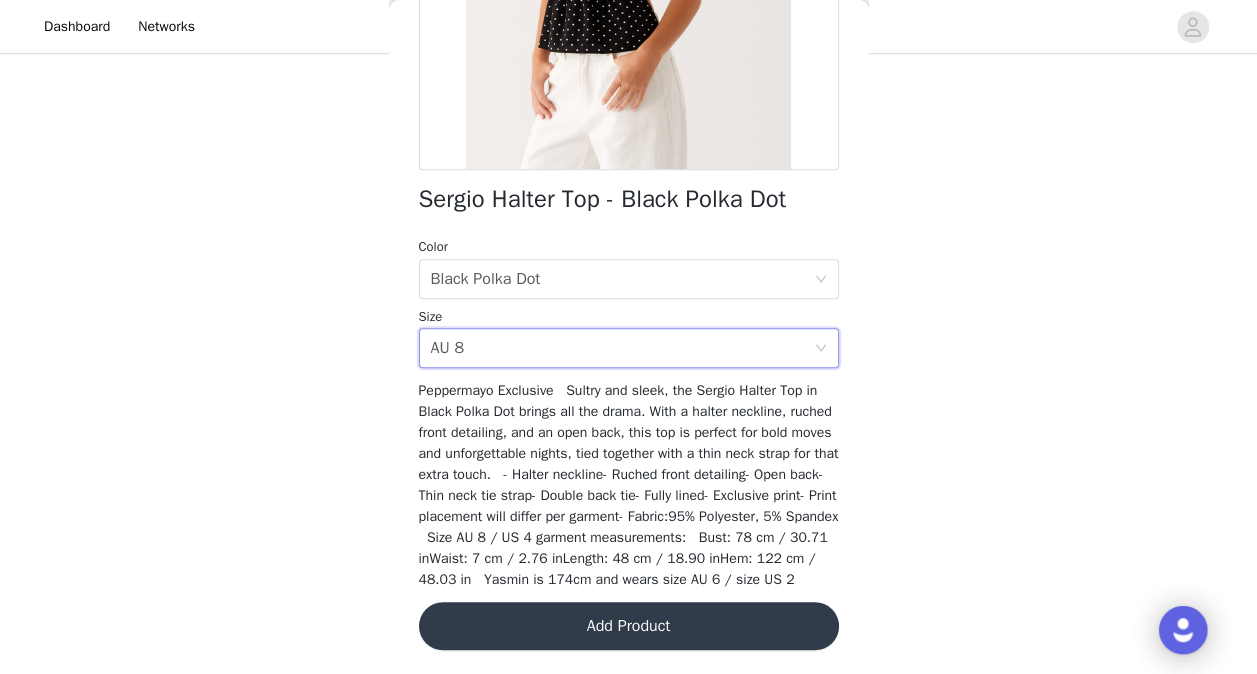 click on "Add Product" at bounding box center (629, 626) 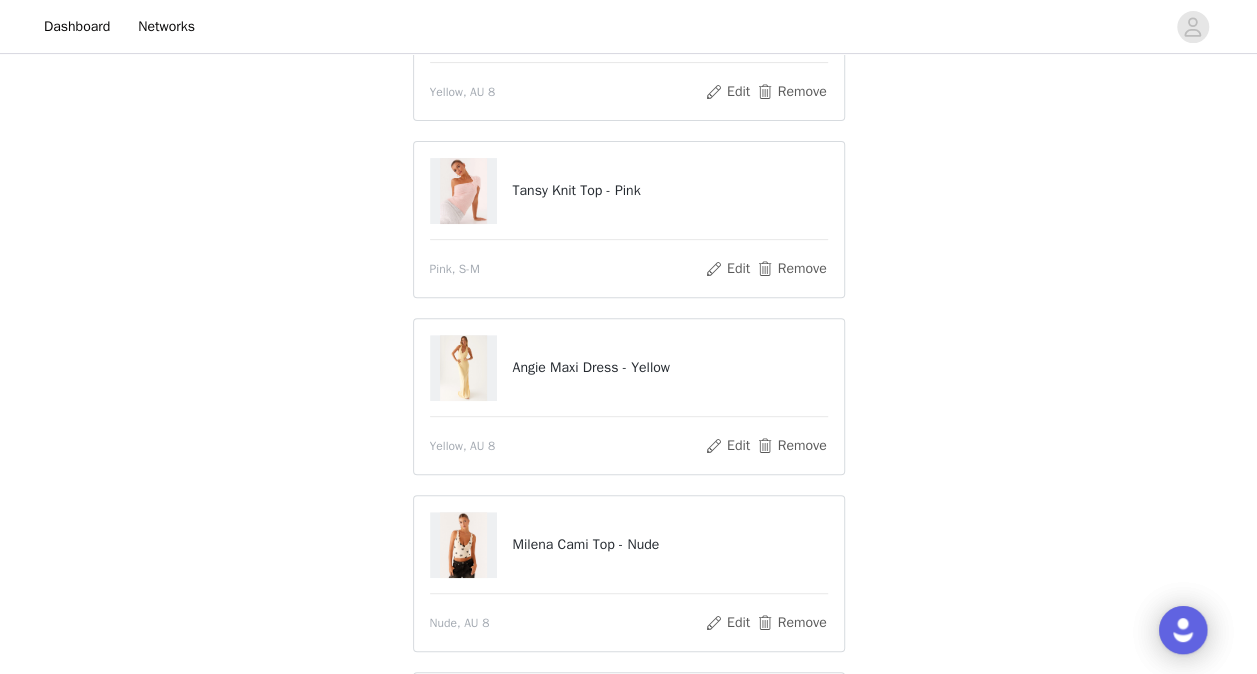 scroll, scrollTop: 249, scrollLeft: 0, axis: vertical 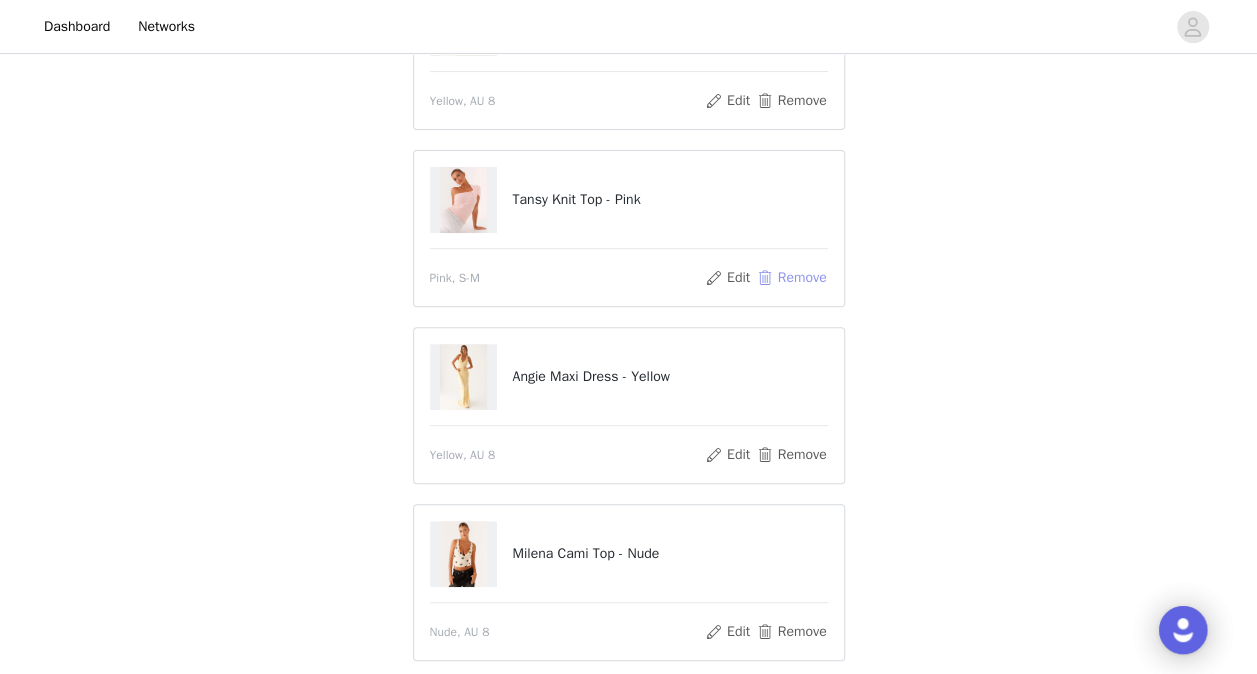 click on "Remove" at bounding box center (791, 278) 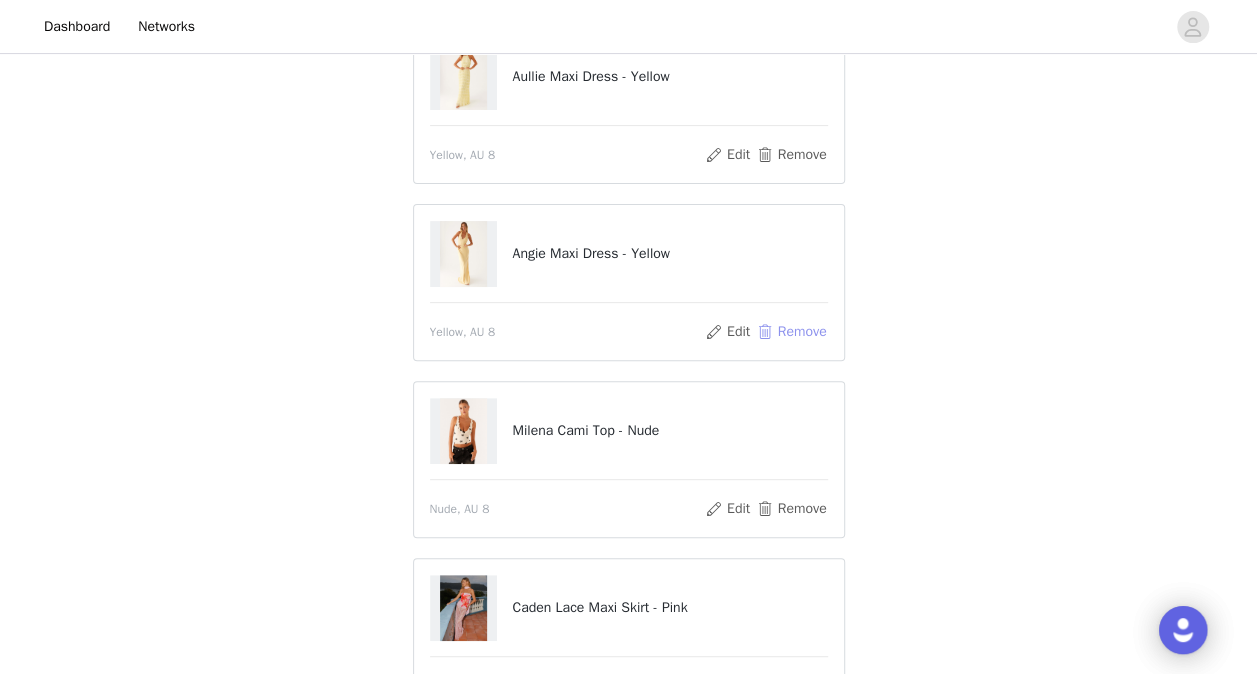 click on "Remove" at bounding box center (791, 332) 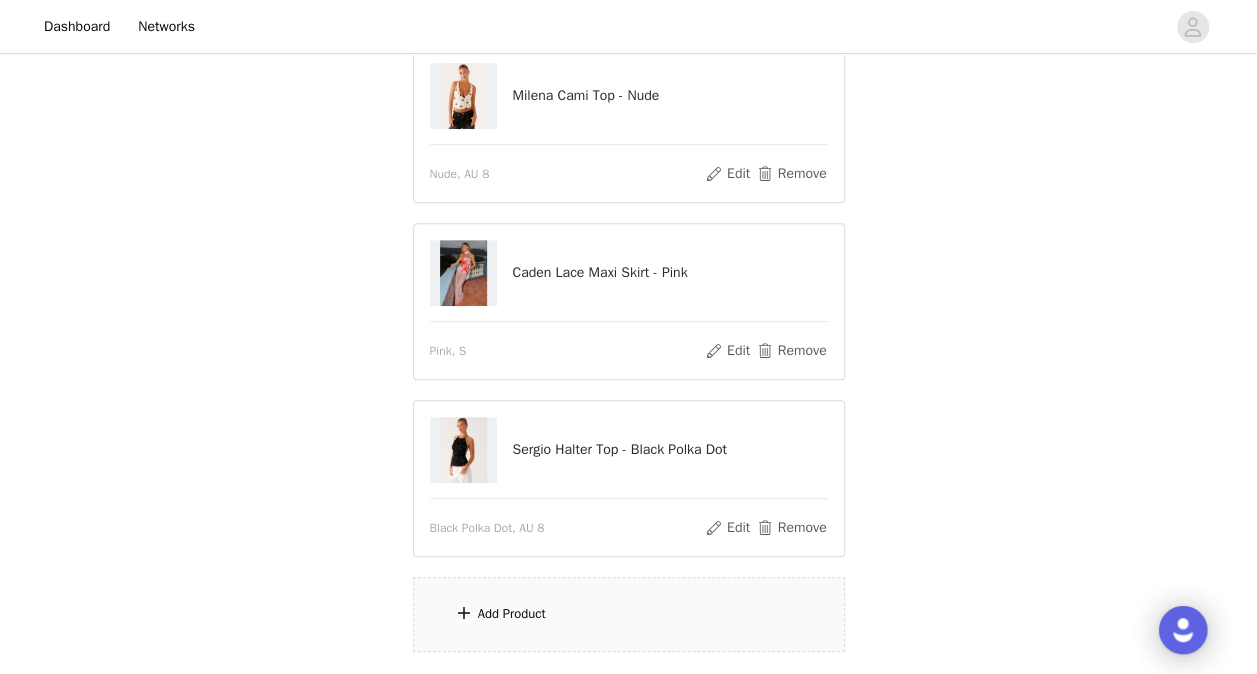 scroll, scrollTop: 500, scrollLeft: 0, axis: vertical 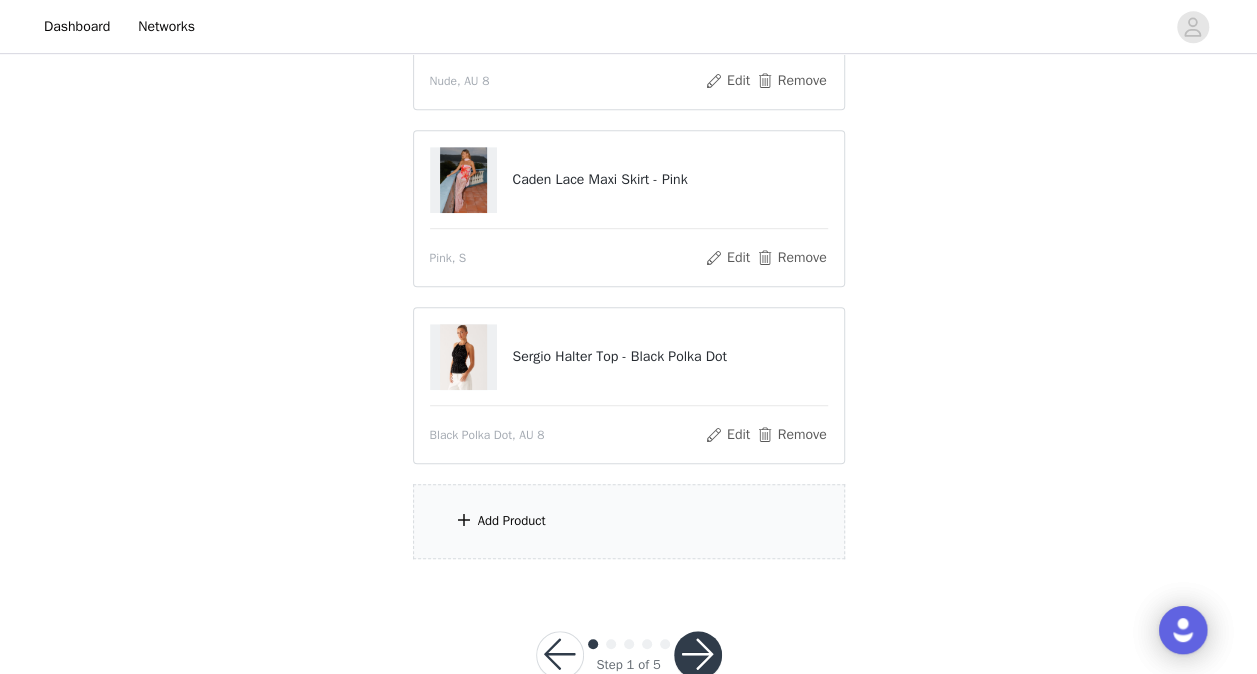 click on "Add Product" at bounding box center (629, 521) 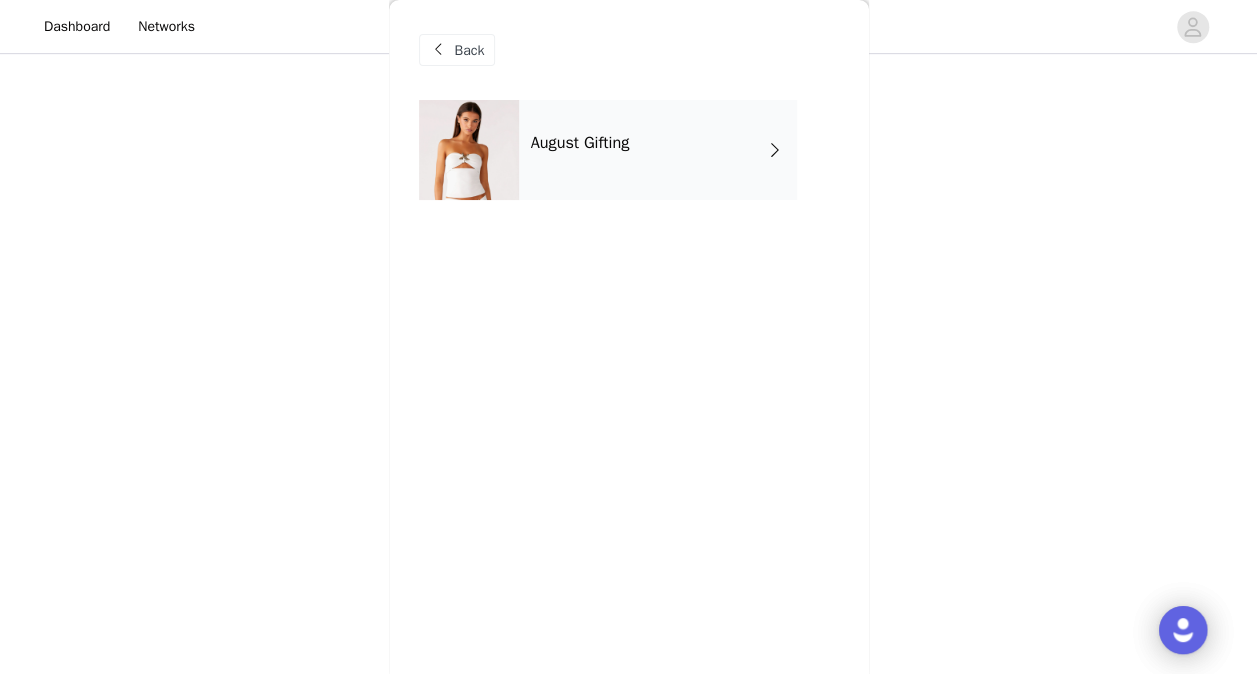 click on "August Gifting" at bounding box center (658, 150) 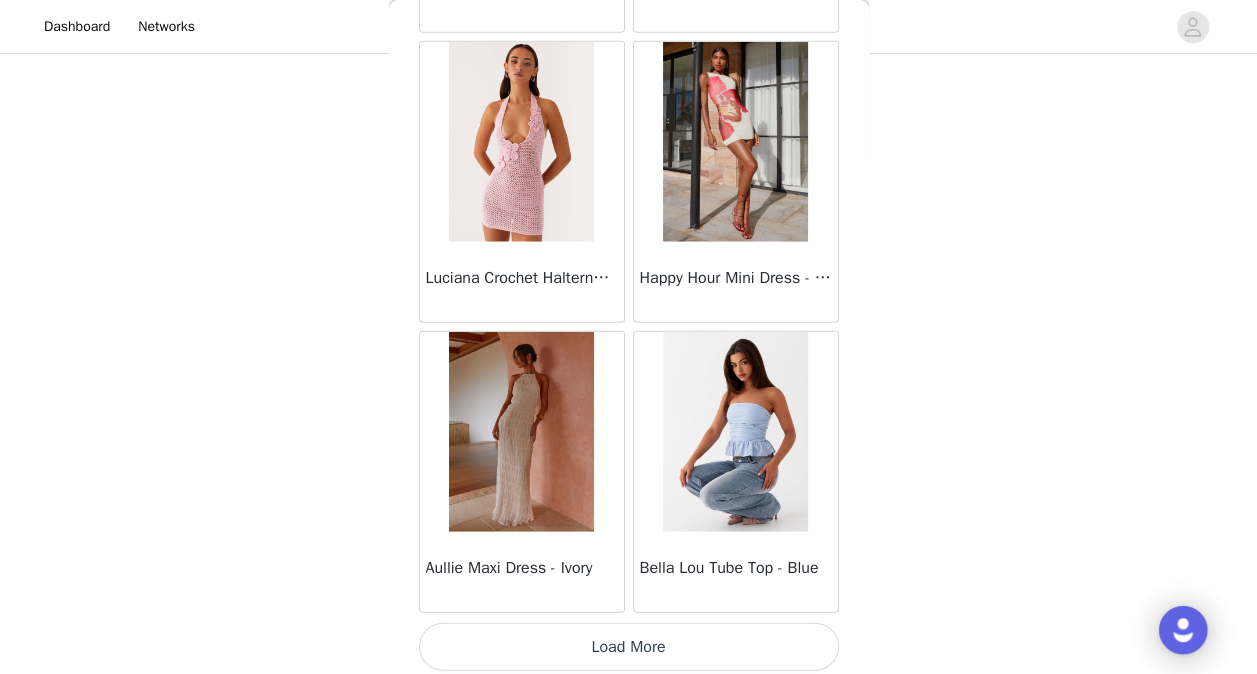 click on "Load More" at bounding box center (629, 647) 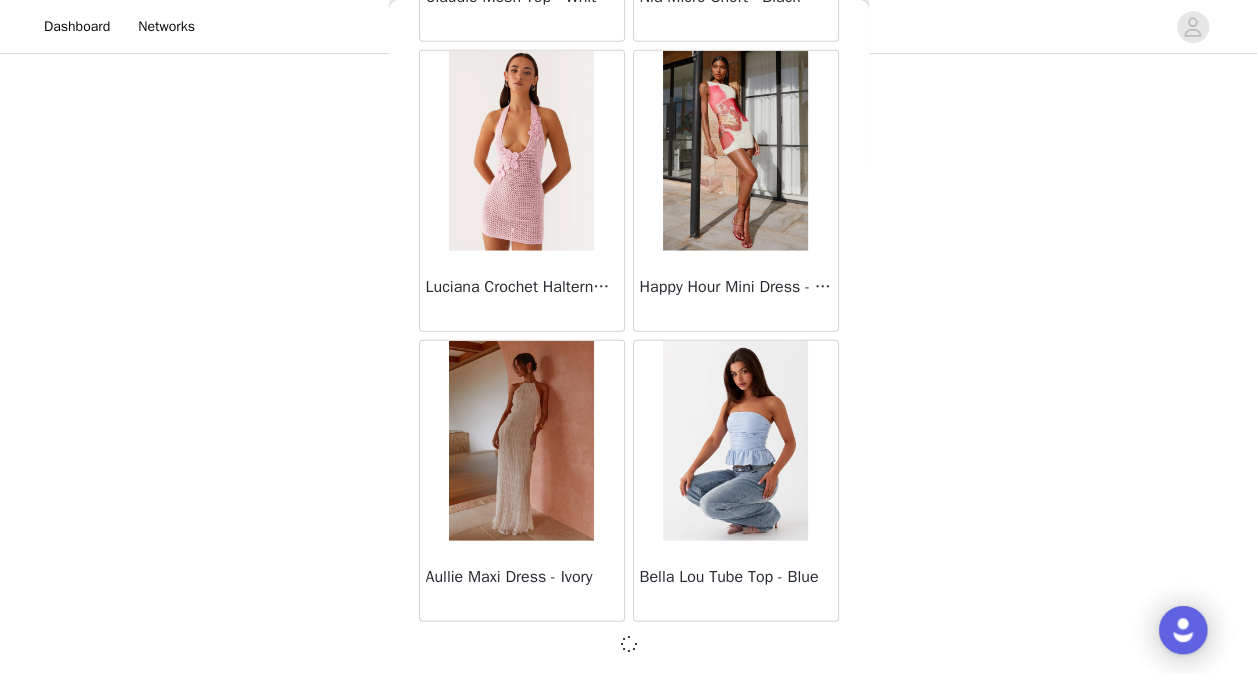 scroll, scrollTop: 2379, scrollLeft: 0, axis: vertical 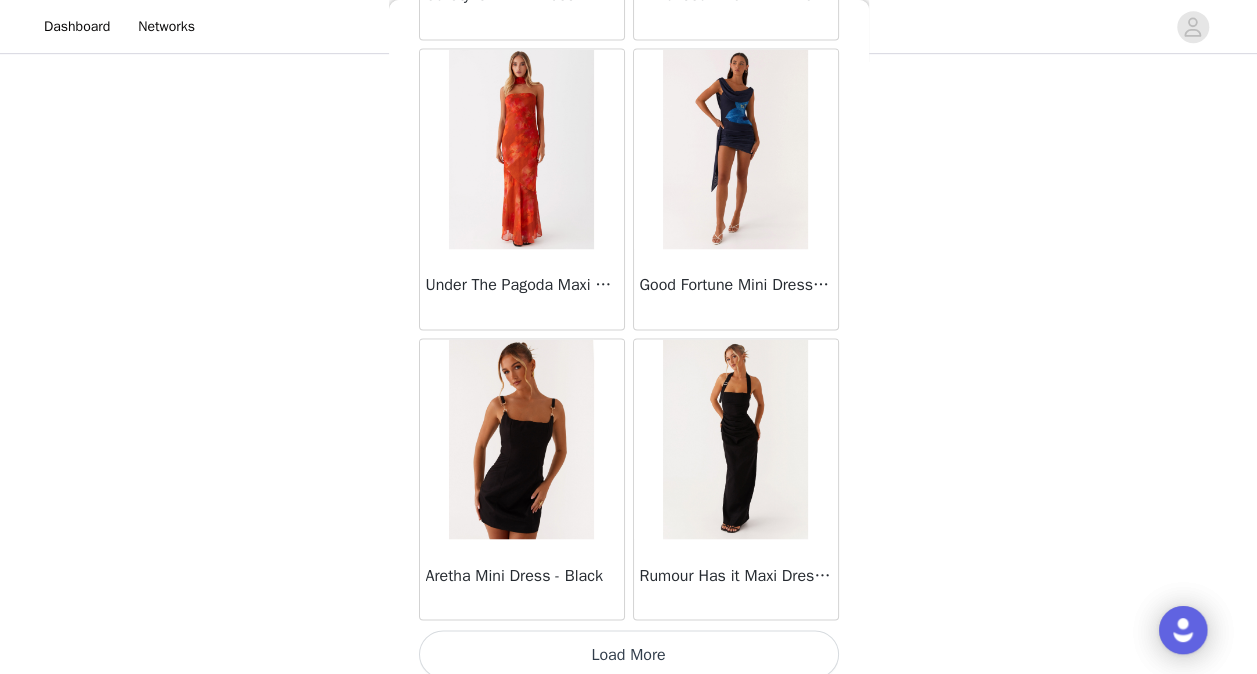 click on "Load More" at bounding box center (629, 654) 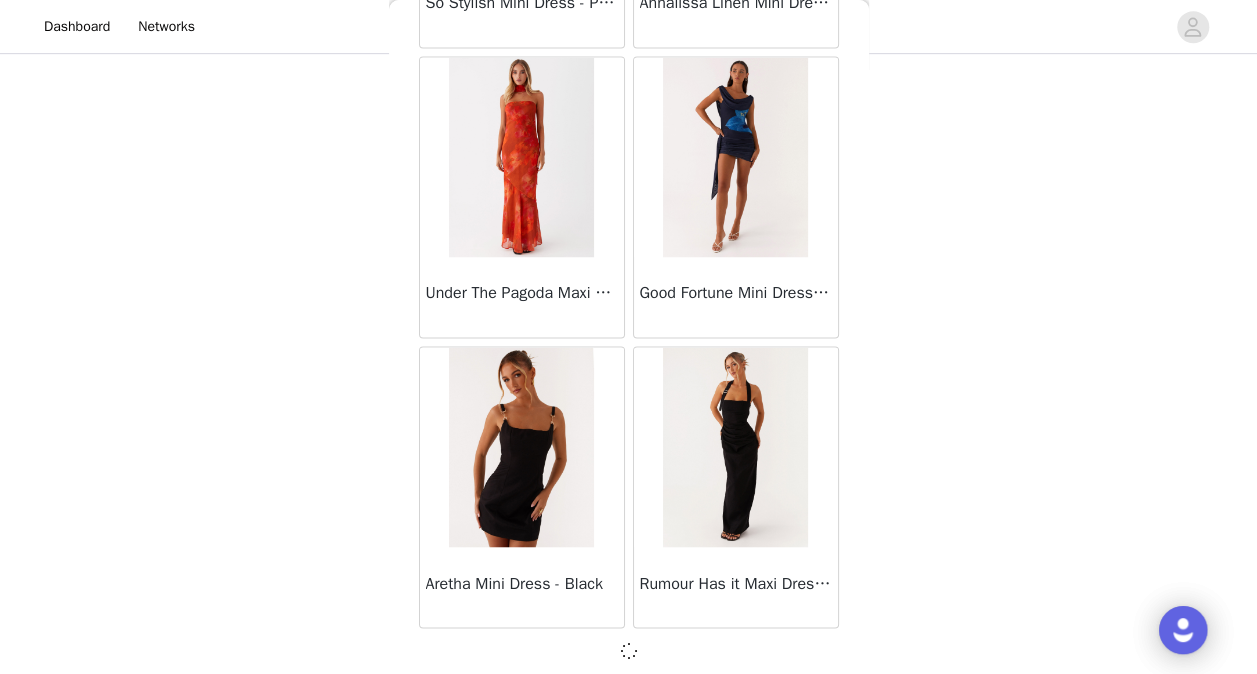 scroll, scrollTop: 5272, scrollLeft: 0, axis: vertical 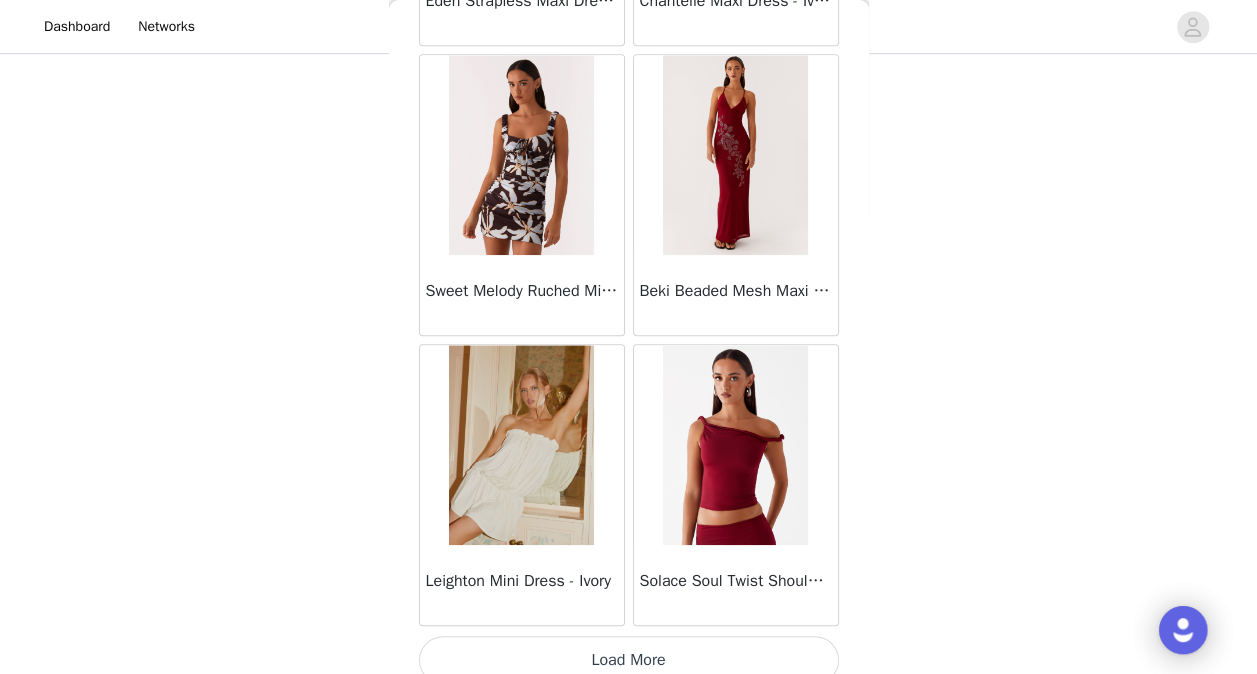 click on "Load More" at bounding box center [629, 660] 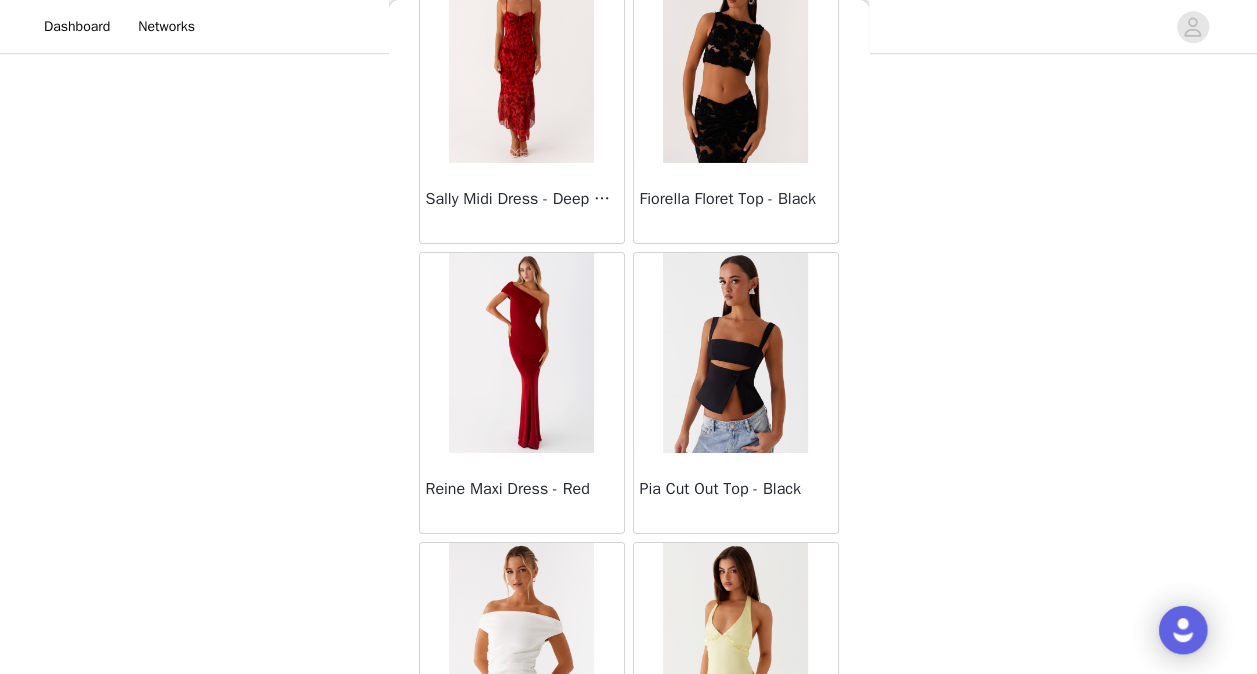 scroll, scrollTop: 11059, scrollLeft: 0, axis: vertical 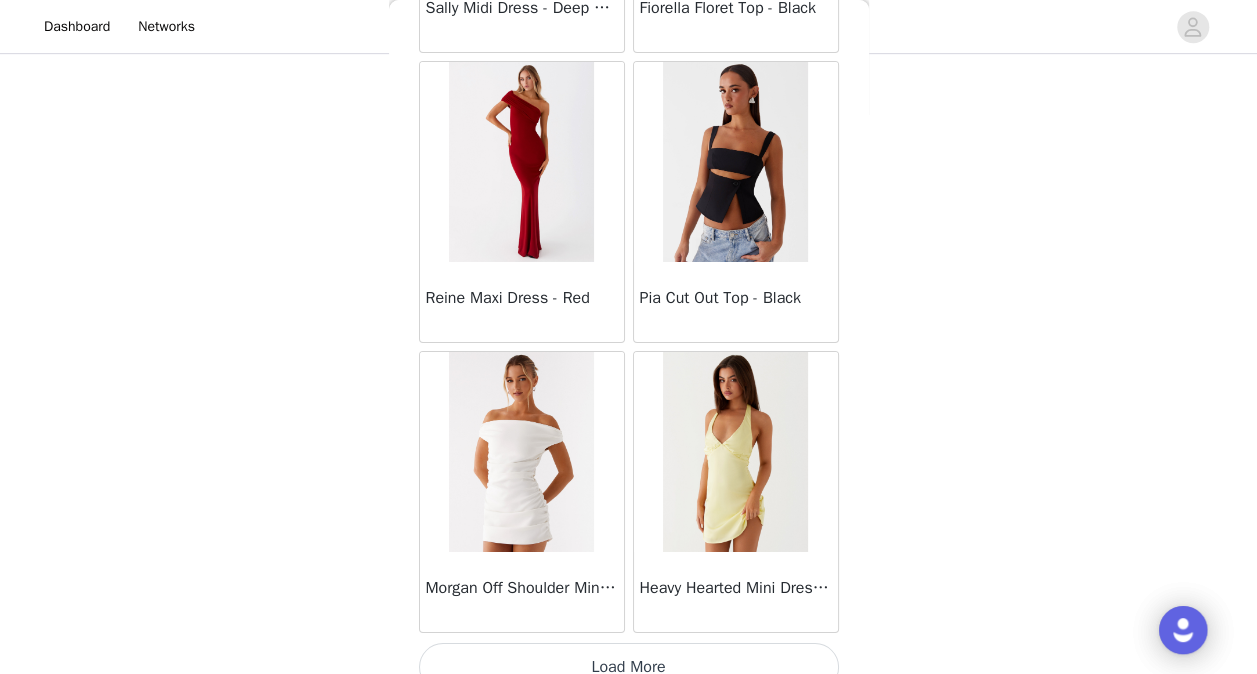 click on "Load More" at bounding box center (629, 667) 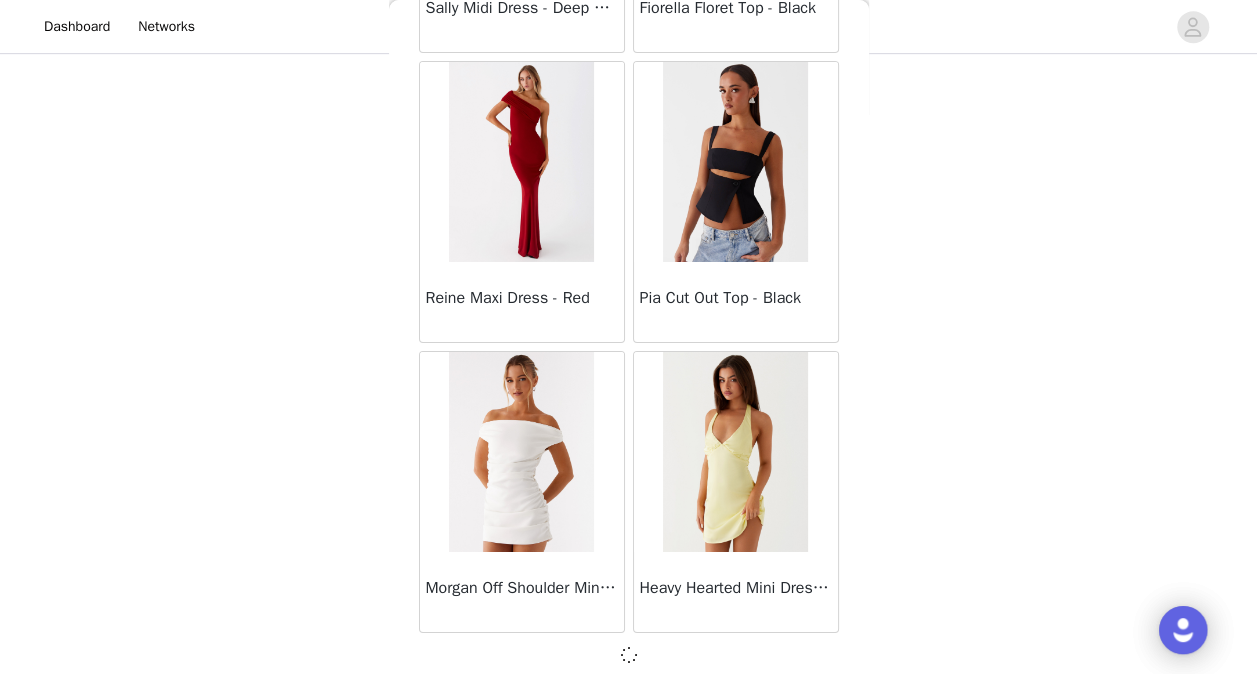 scroll, scrollTop: 11050, scrollLeft: 0, axis: vertical 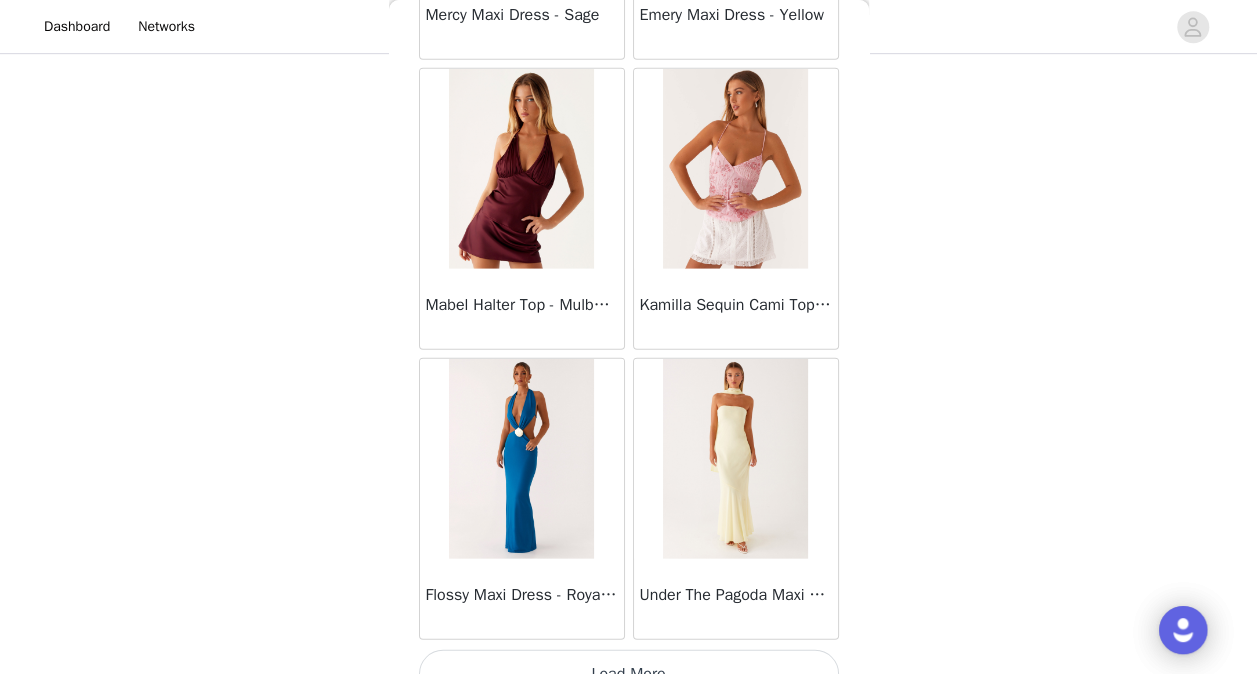 click on "Load More" at bounding box center [629, 674] 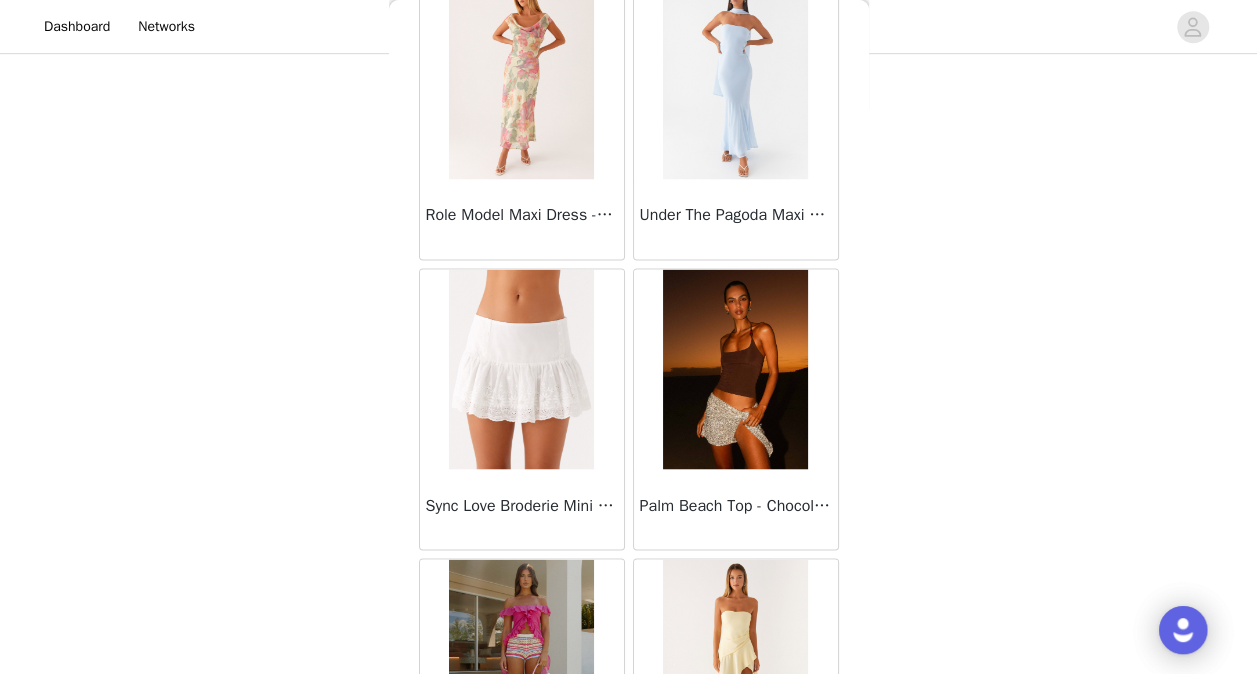 scroll, scrollTop: 16846, scrollLeft: 0, axis: vertical 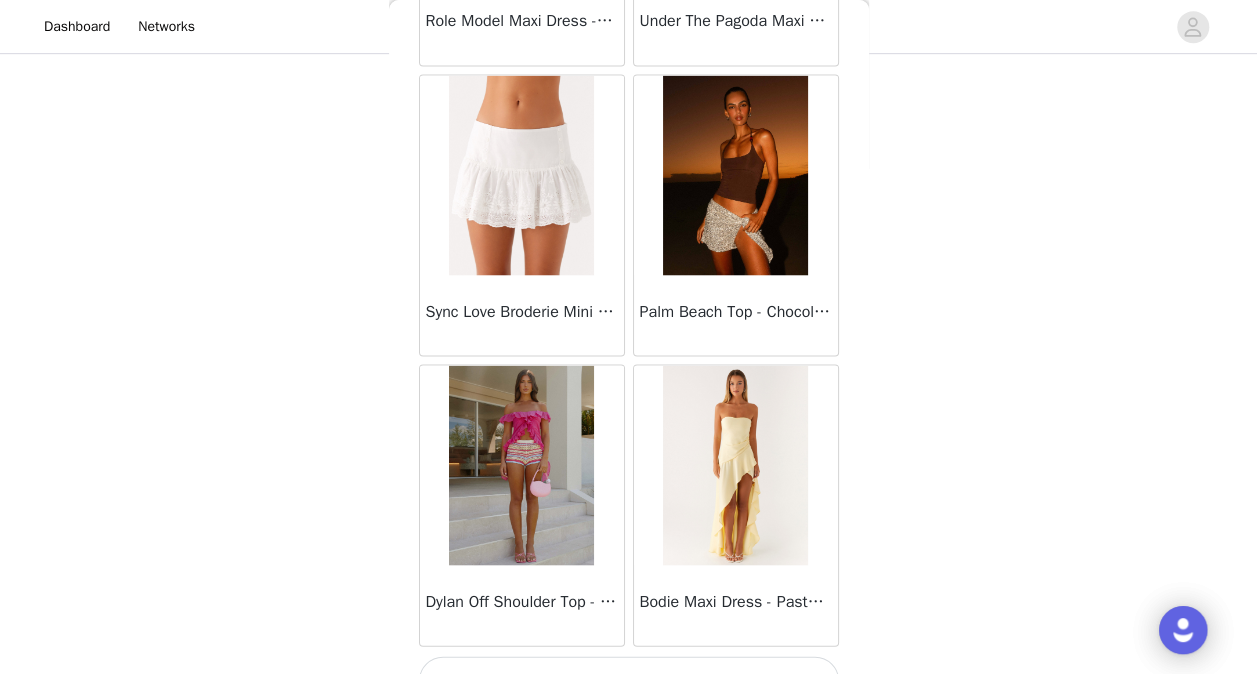click on "Load More" at bounding box center [629, 680] 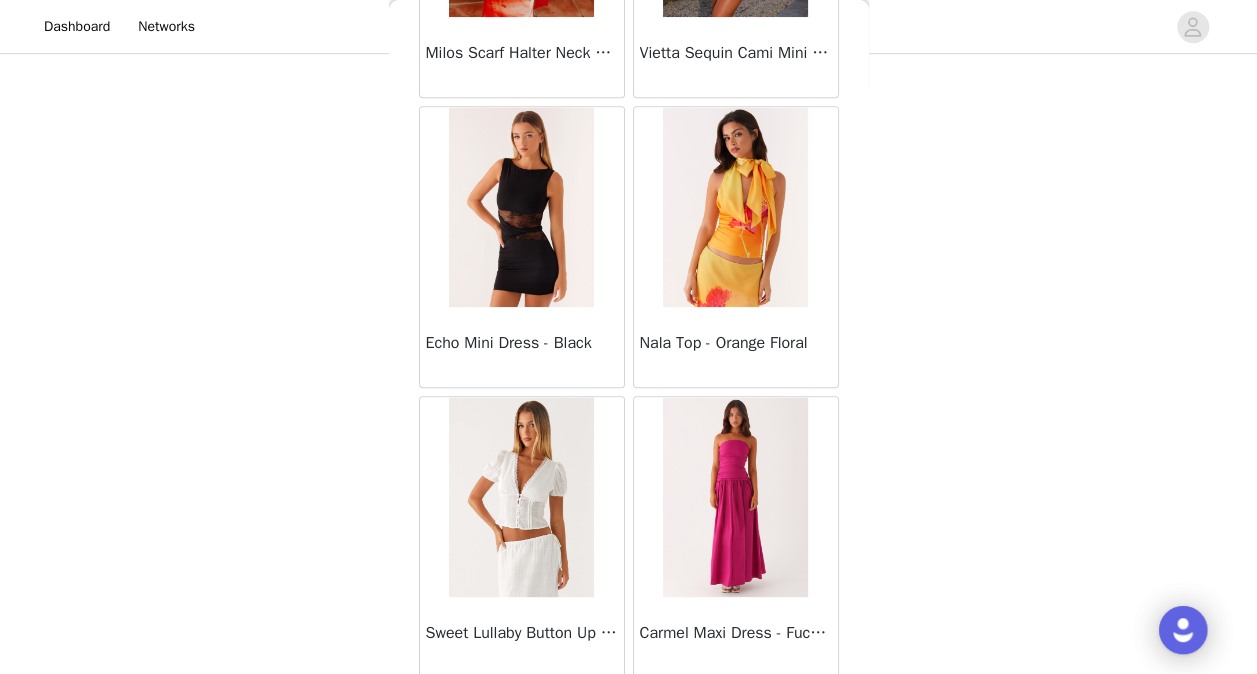 scroll, scrollTop: 19739, scrollLeft: 0, axis: vertical 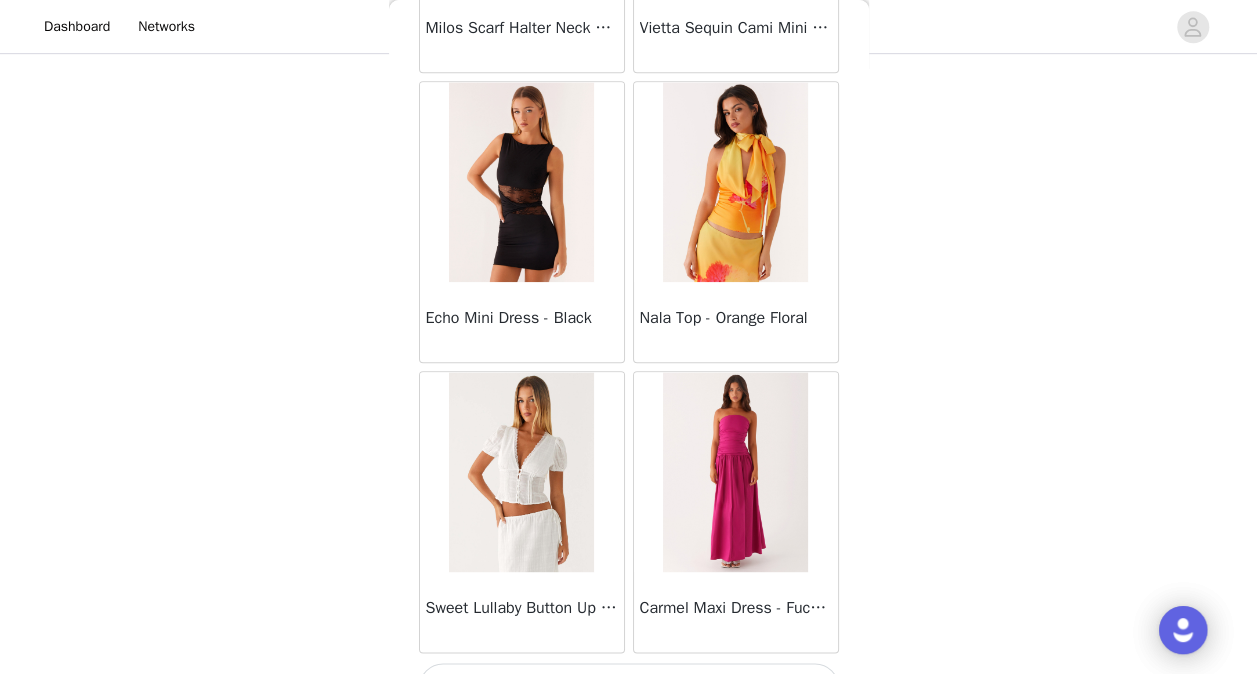 click on "Load More" at bounding box center (629, 687) 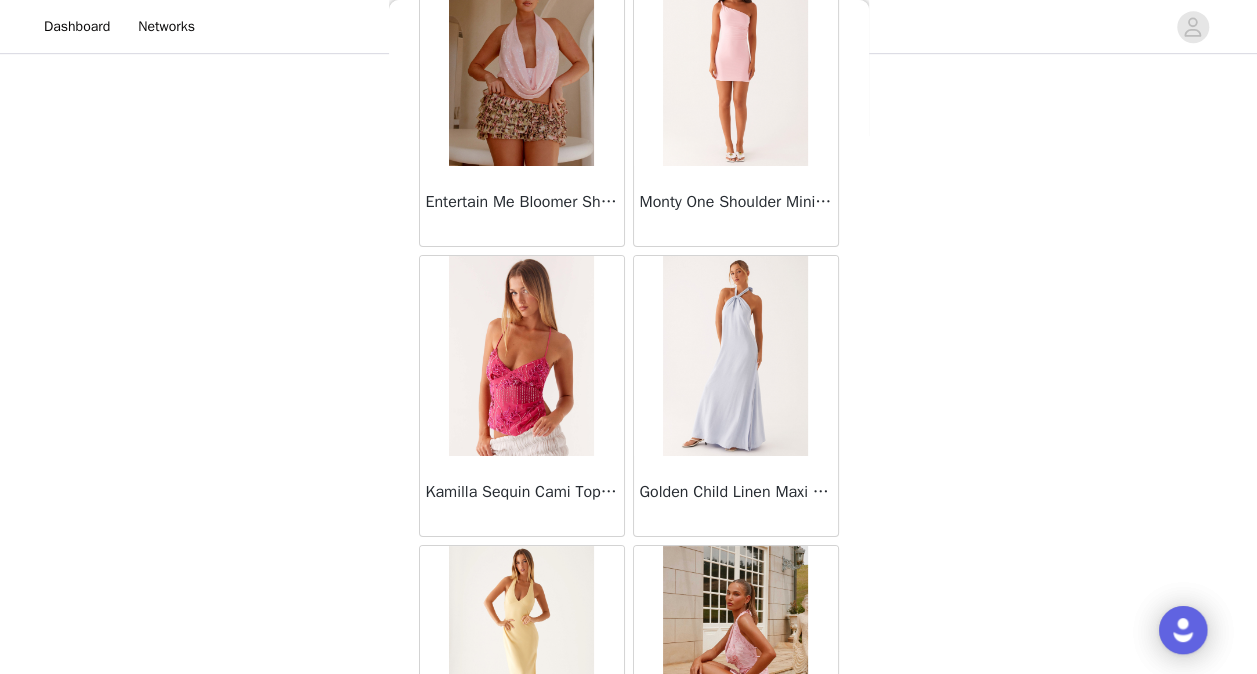 scroll, scrollTop: 22632, scrollLeft: 0, axis: vertical 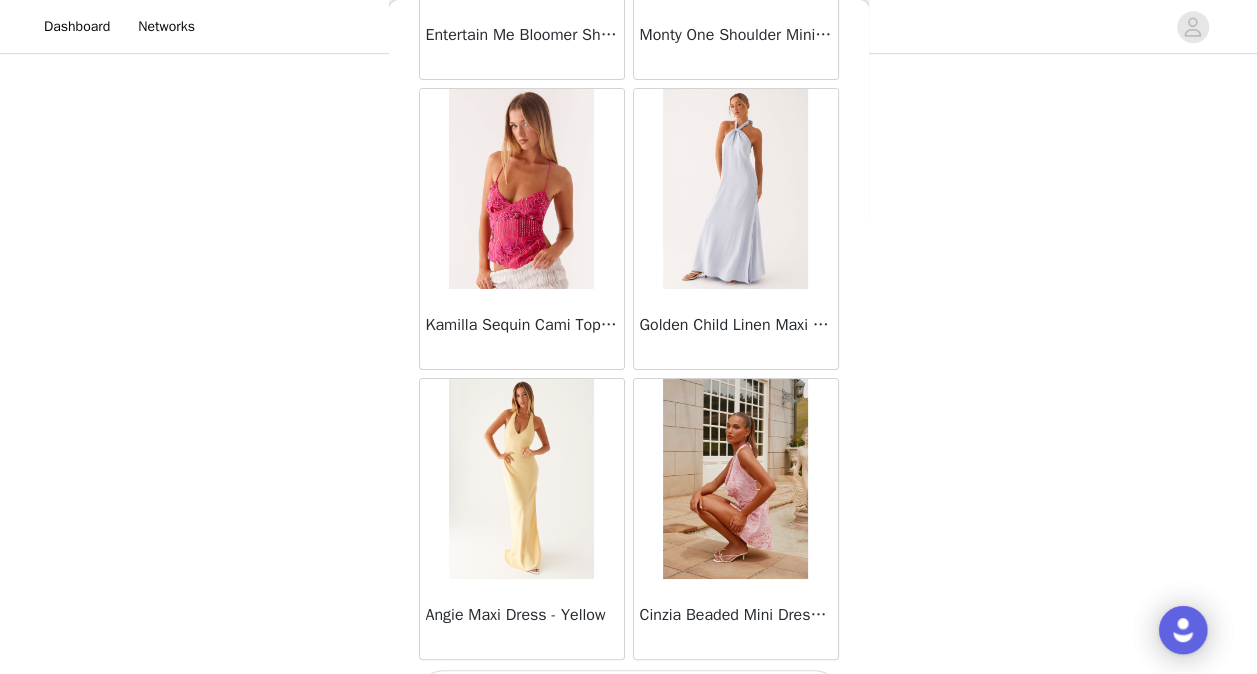 click on "Load More" at bounding box center (629, 694) 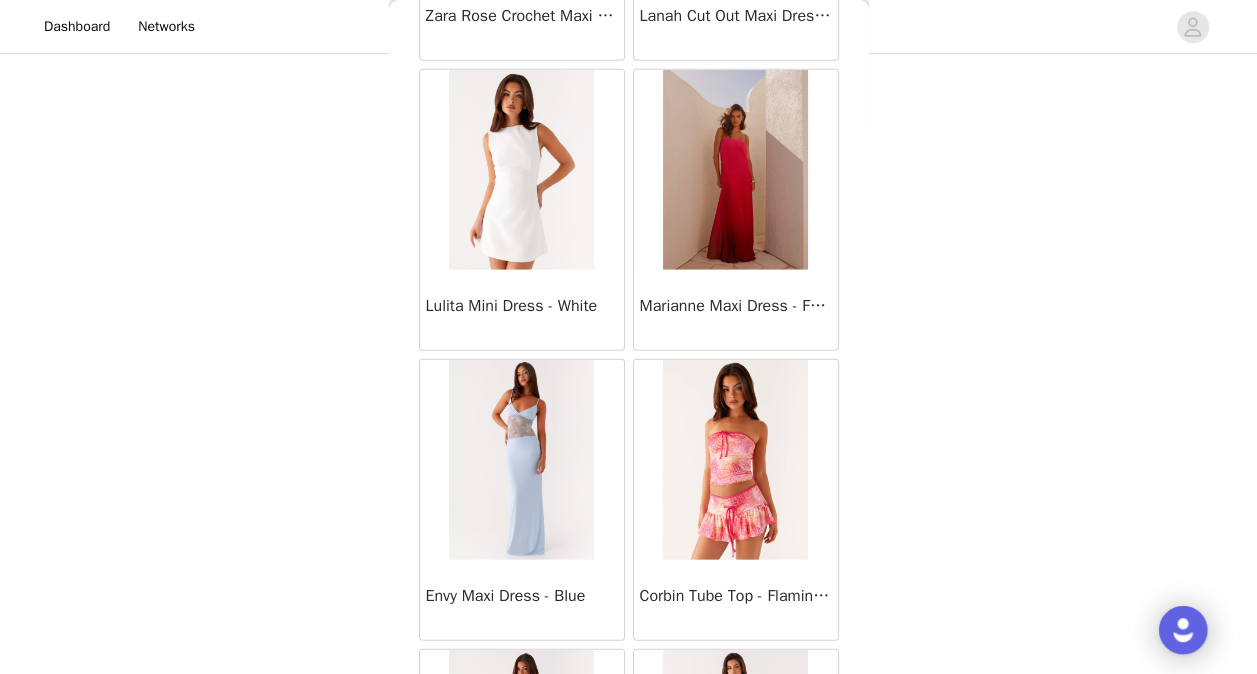 scroll, scrollTop: 25526, scrollLeft: 0, axis: vertical 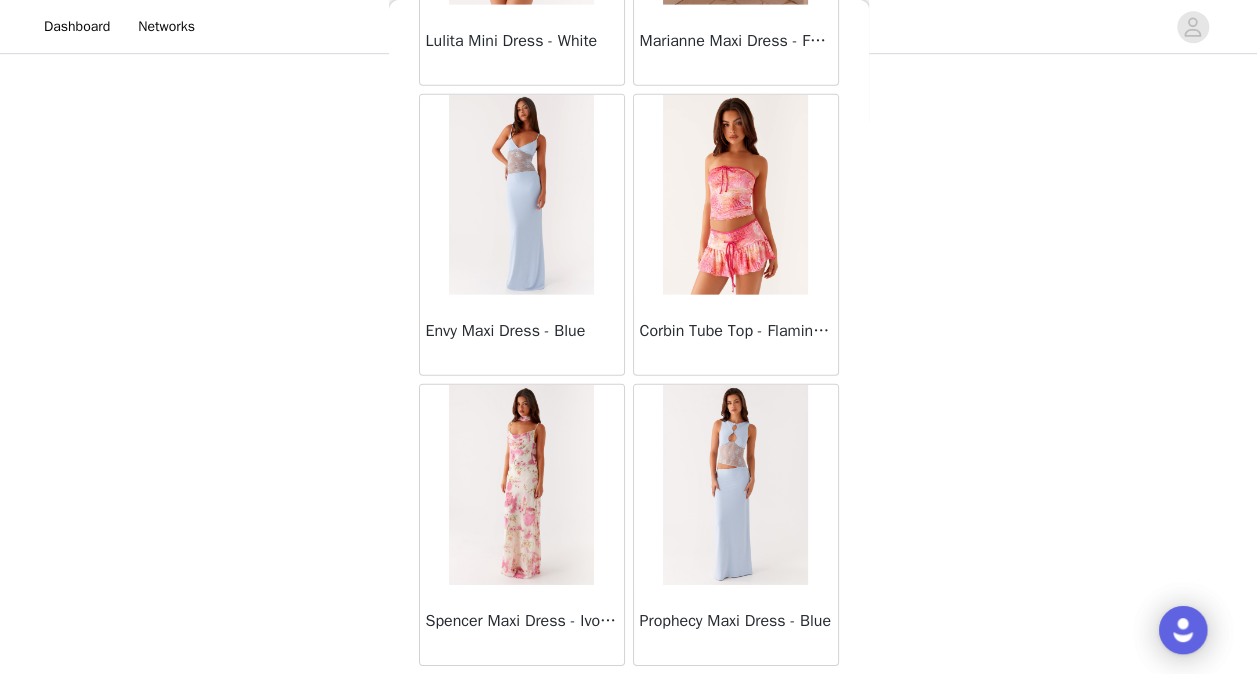 click on "Load More" at bounding box center (629, 700) 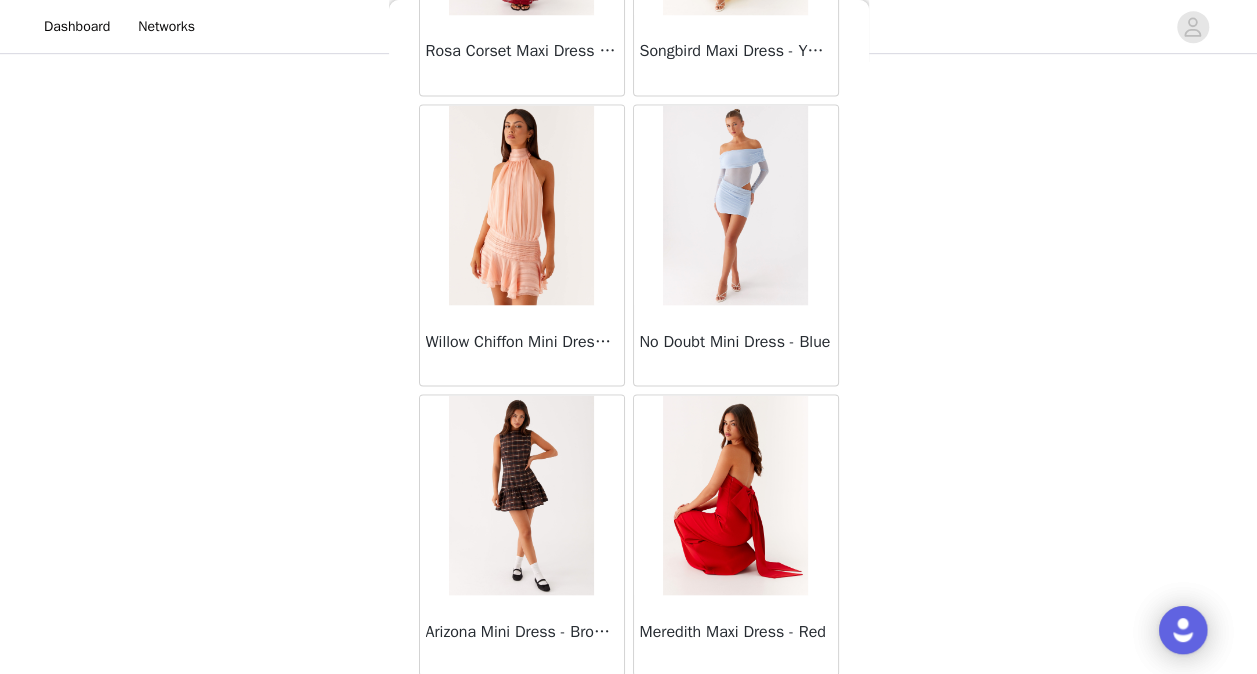 scroll, scrollTop: 28419, scrollLeft: 0, axis: vertical 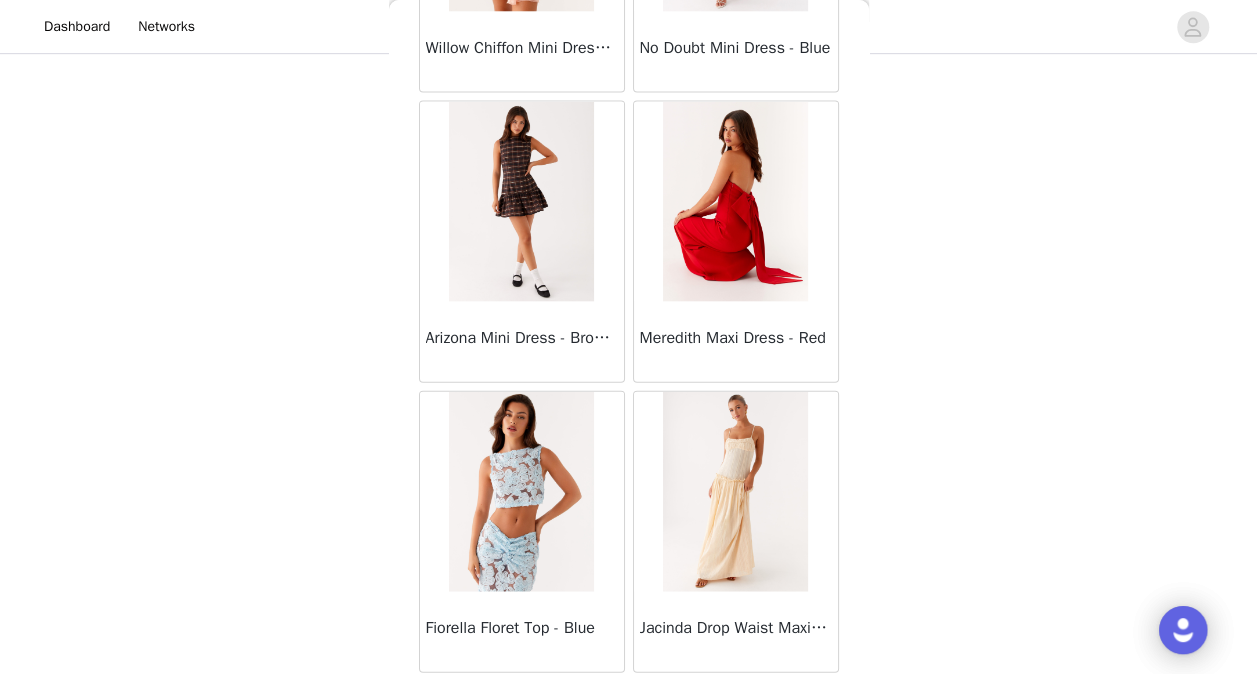 click on "Load More" at bounding box center (629, 707) 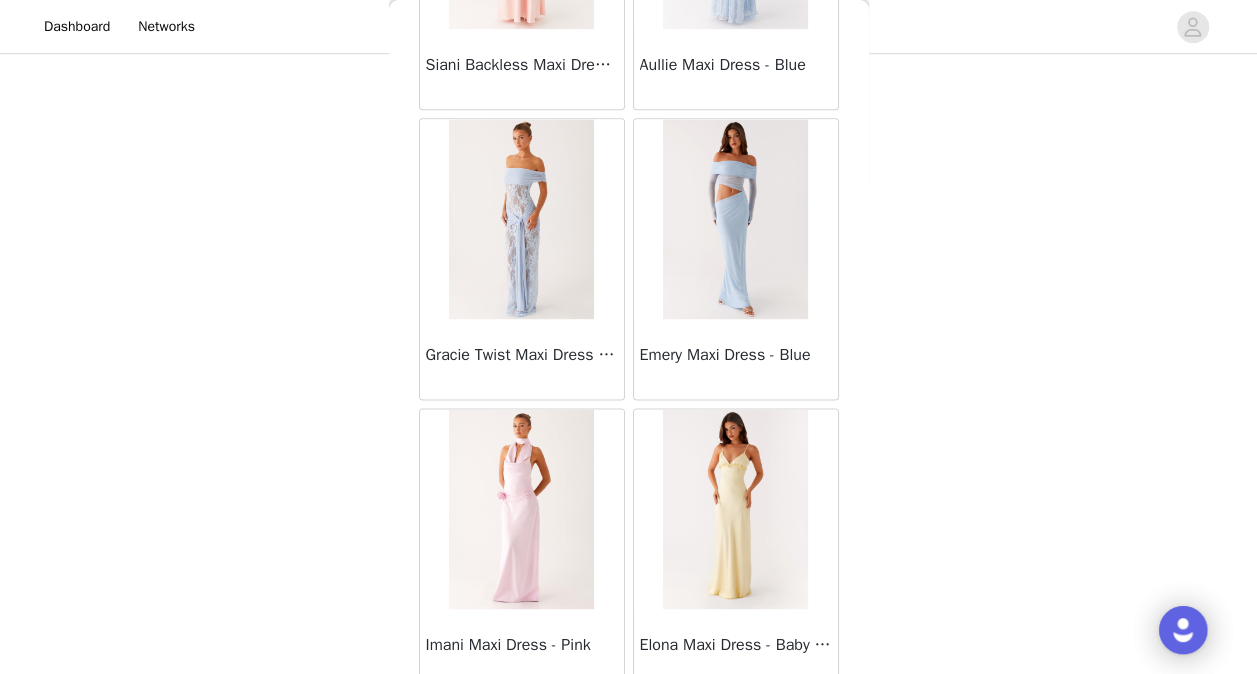 scroll, scrollTop: 31312, scrollLeft: 0, axis: vertical 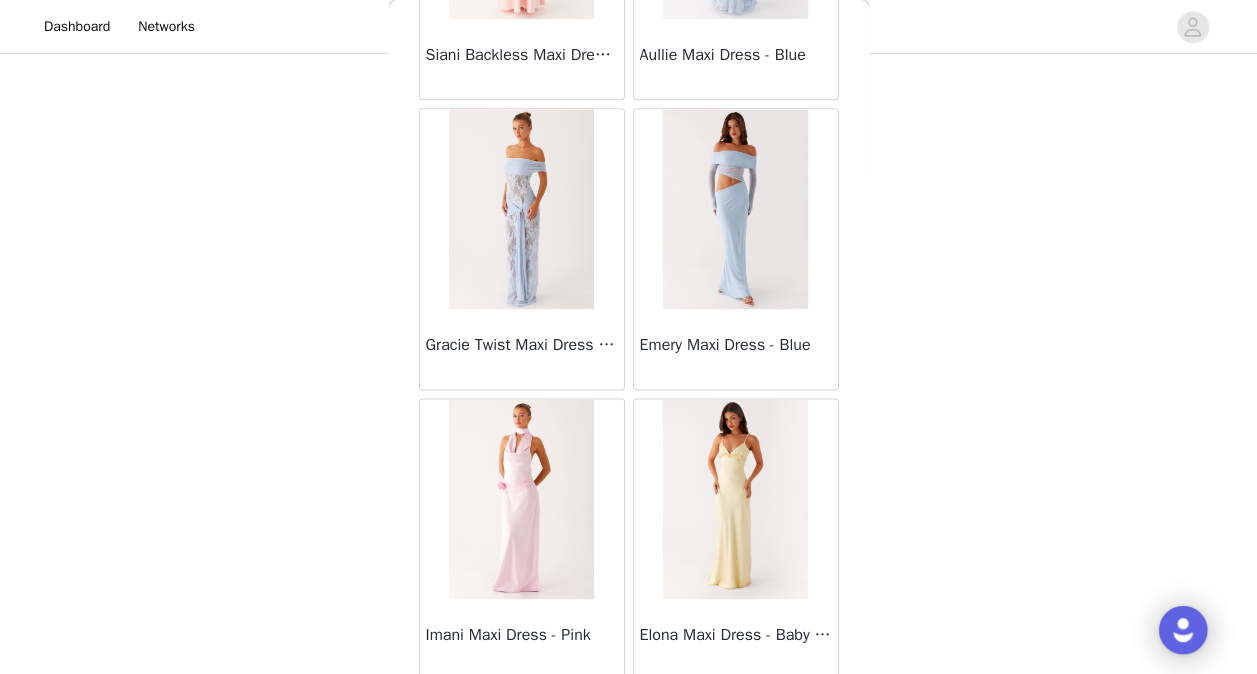 click on "Load More" at bounding box center [629, 714] 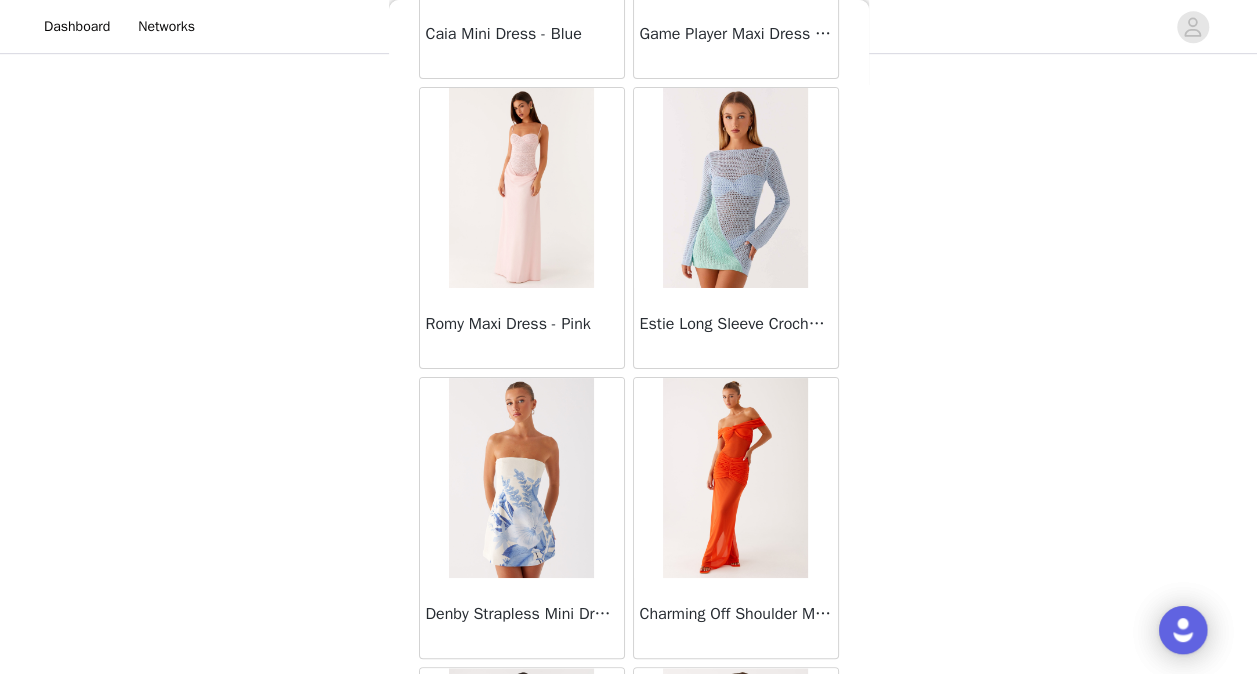 scroll, scrollTop: 34206, scrollLeft: 0, axis: vertical 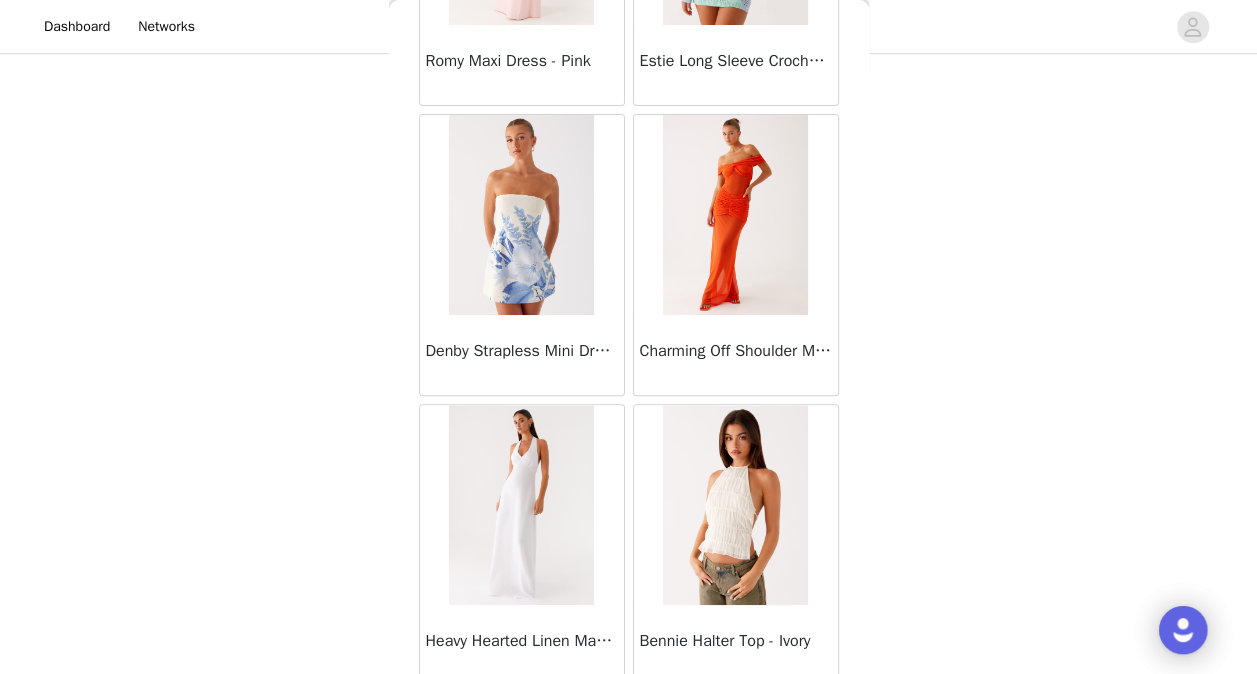 click on "Load More" at bounding box center [629, 720] 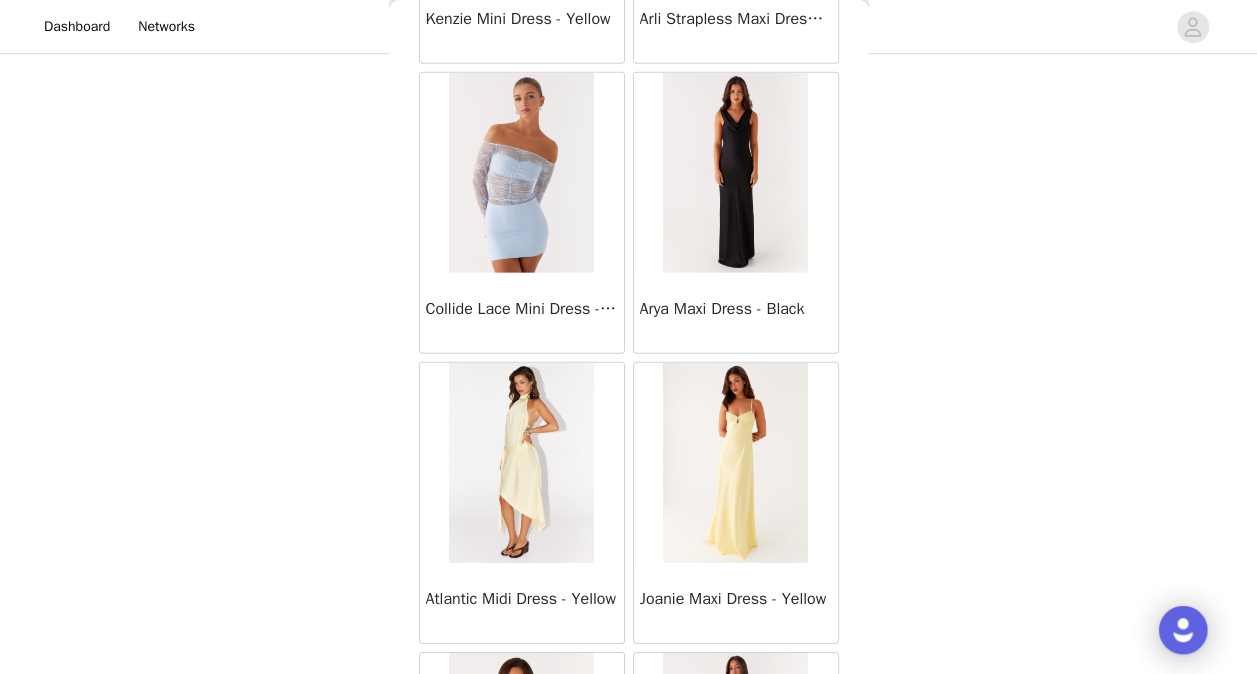 scroll, scrollTop: 37099, scrollLeft: 0, axis: vertical 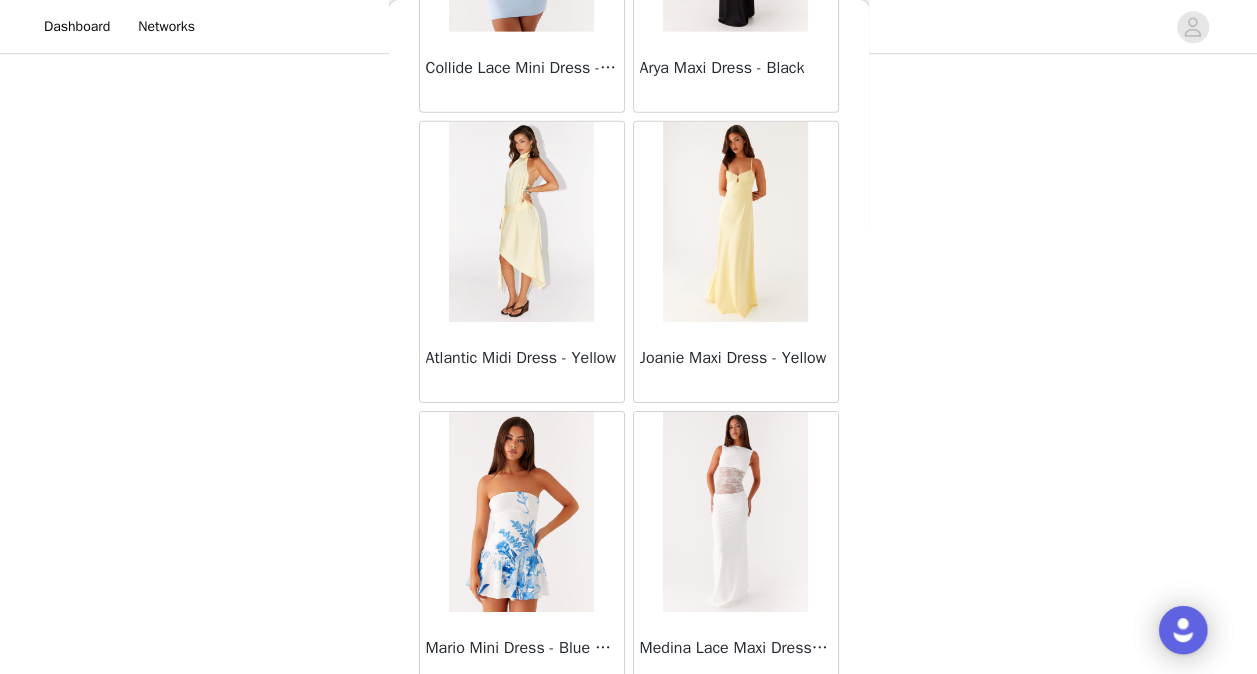 click on "Load More" at bounding box center [629, 727] 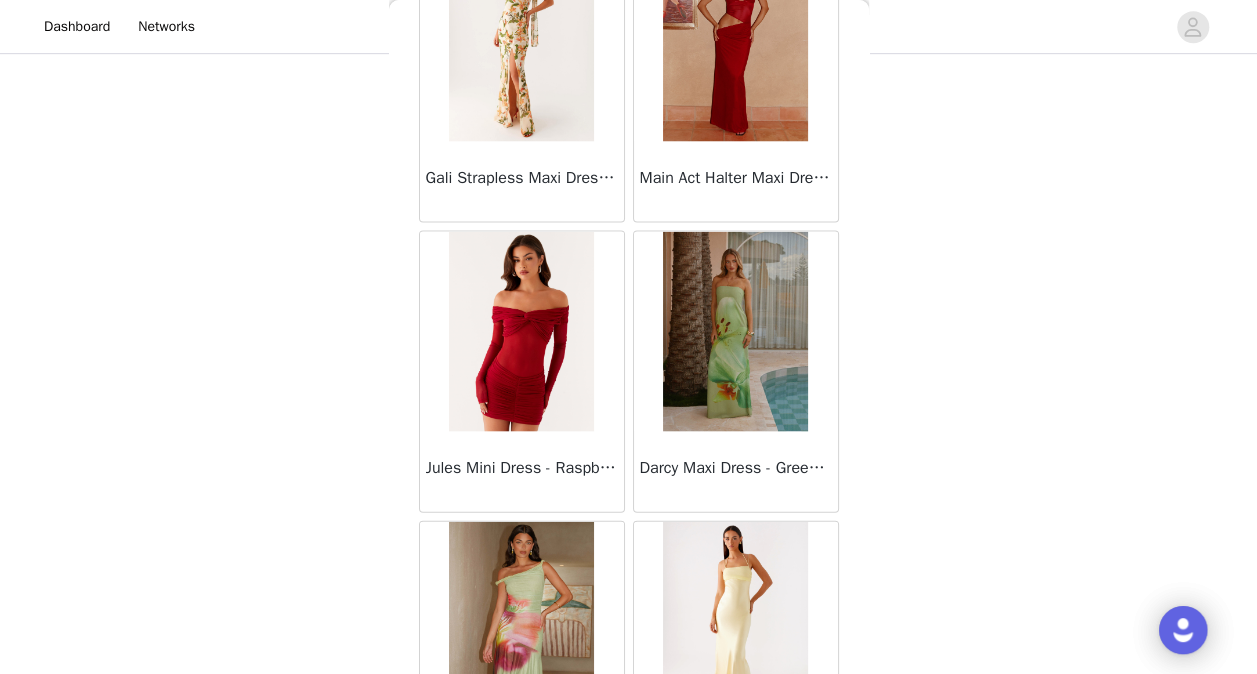 scroll, scrollTop: 39992, scrollLeft: 0, axis: vertical 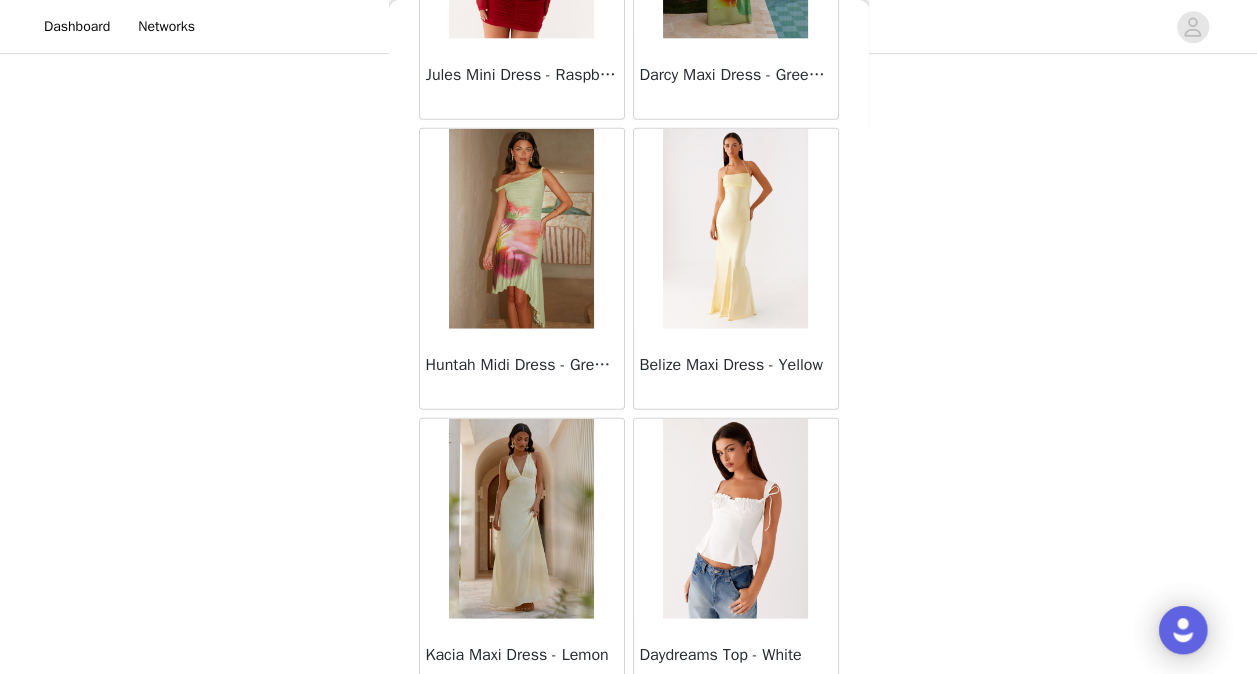 click on "Load More" at bounding box center [629, 734] 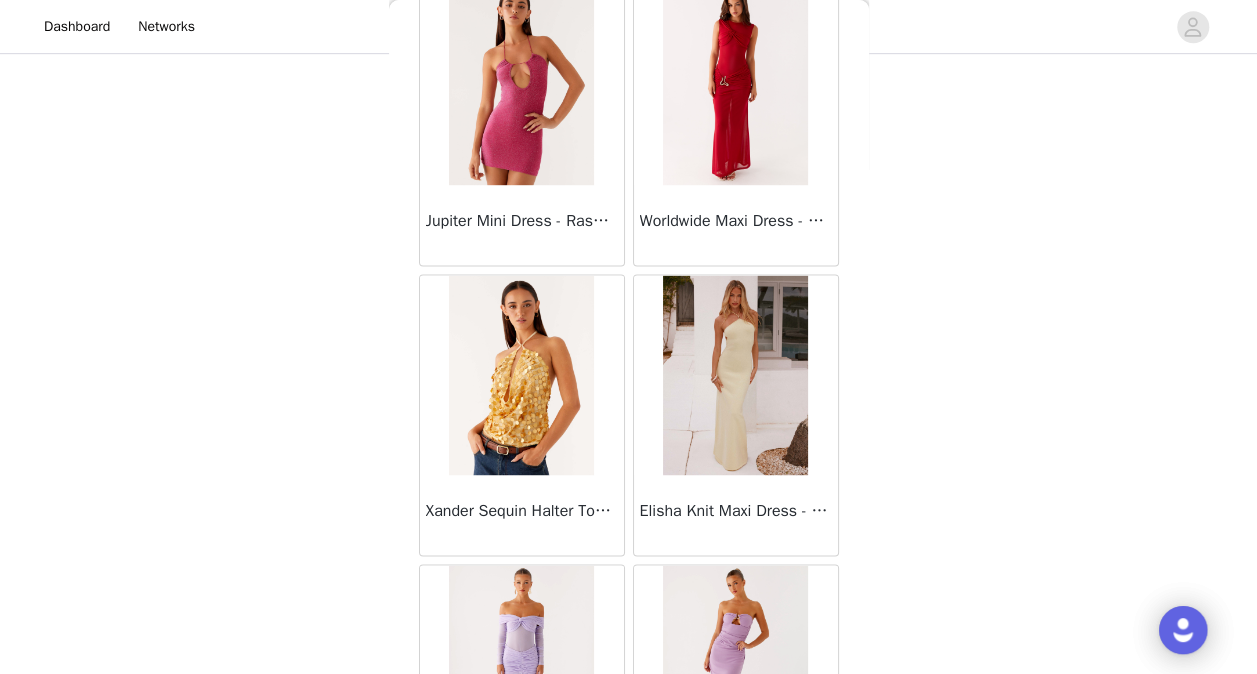 scroll, scrollTop: 42886, scrollLeft: 0, axis: vertical 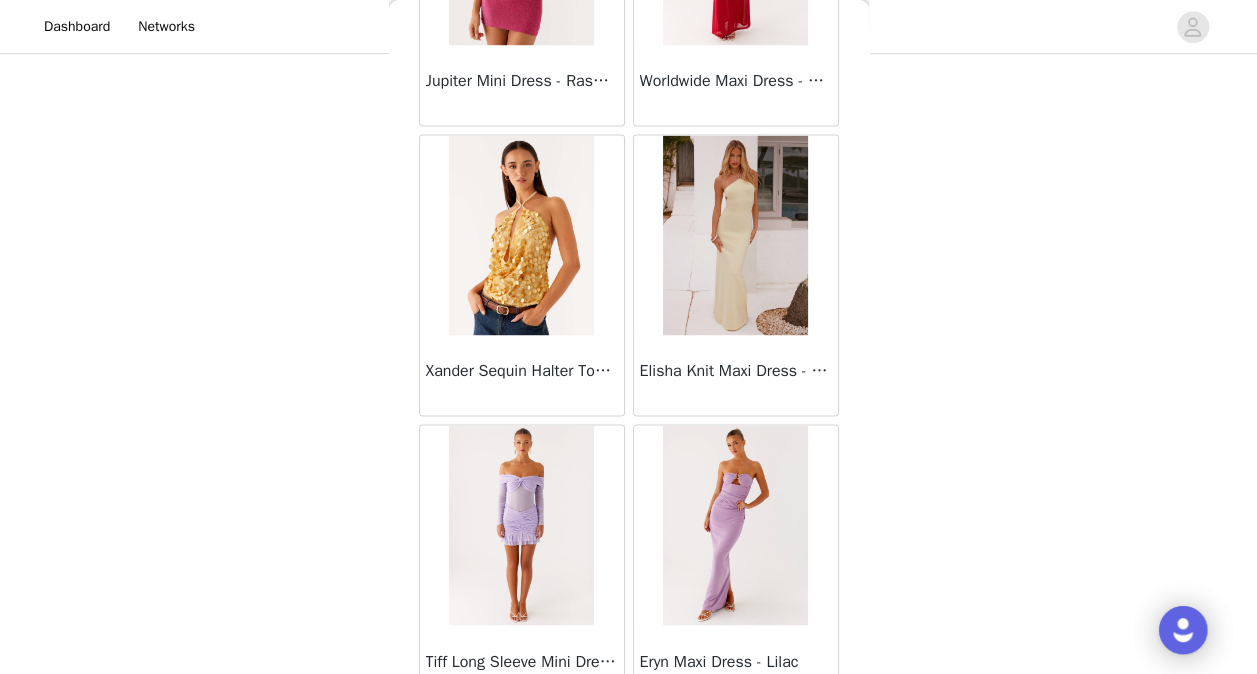 click on "Load More" at bounding box center [629, 740] 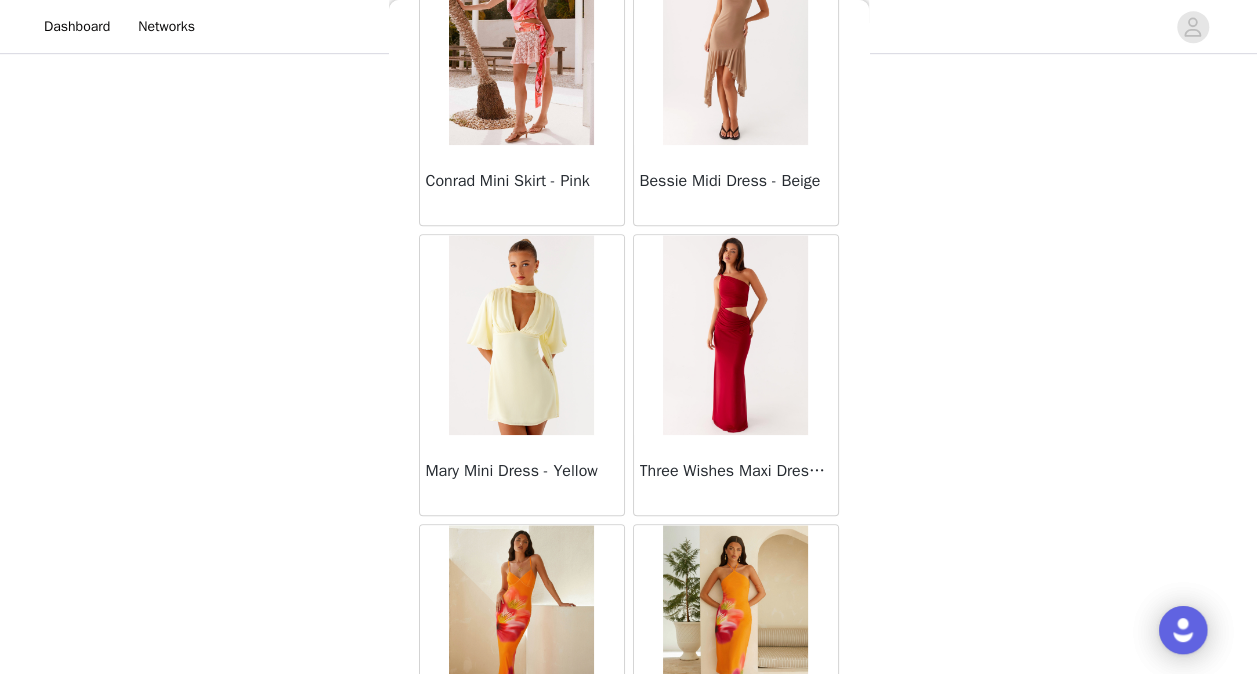 scroll, scrollTop: 45779, scrollLeft: 0, axis: vertical 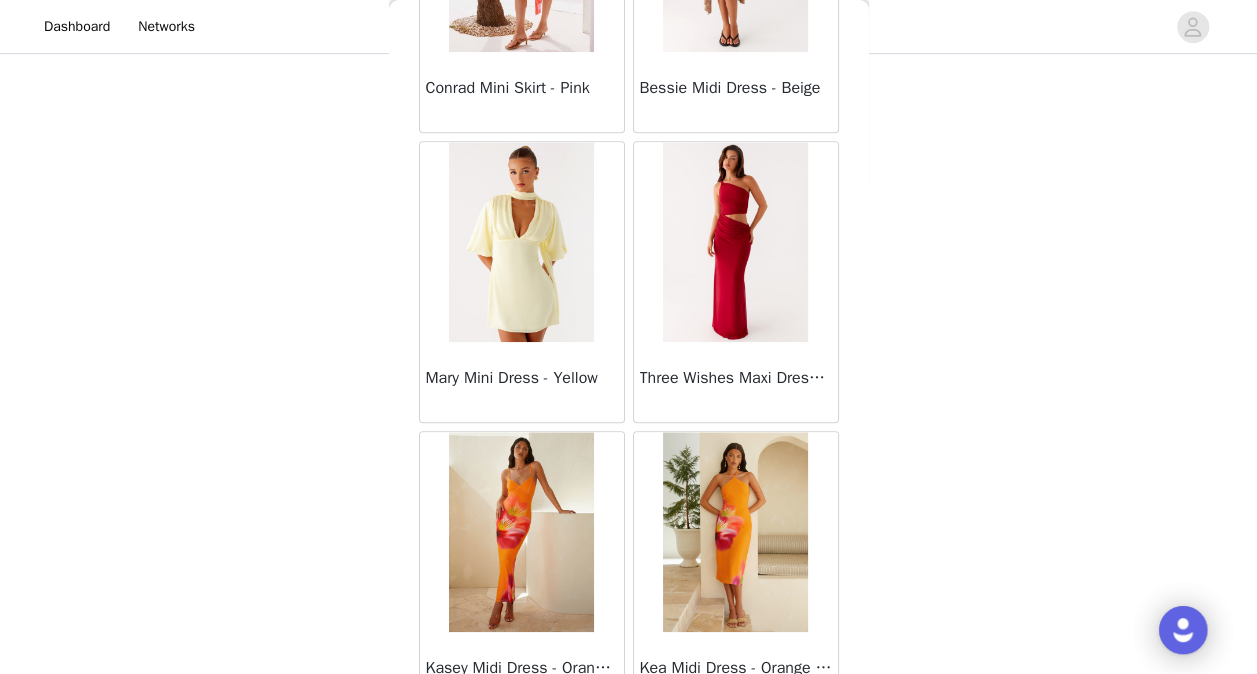 click on "Load More" at bounding box center [629, 747] 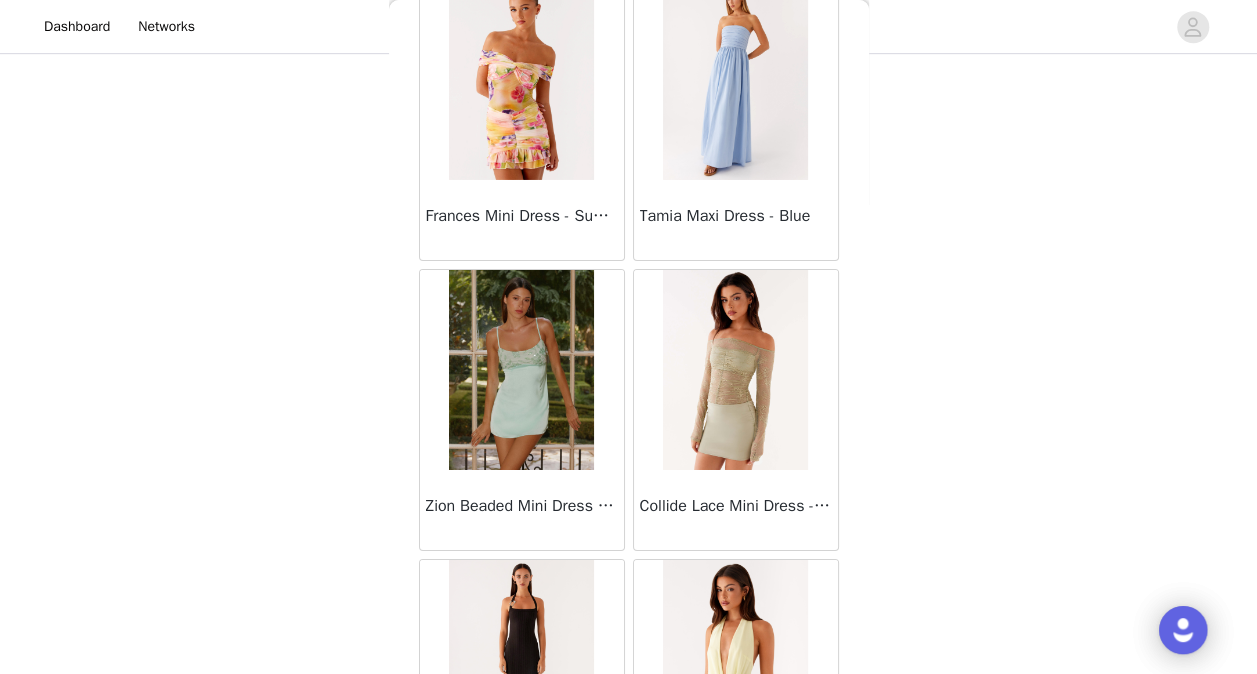 scroll, scrollTop: 48672, scrollLeft: 0, axis: vertical 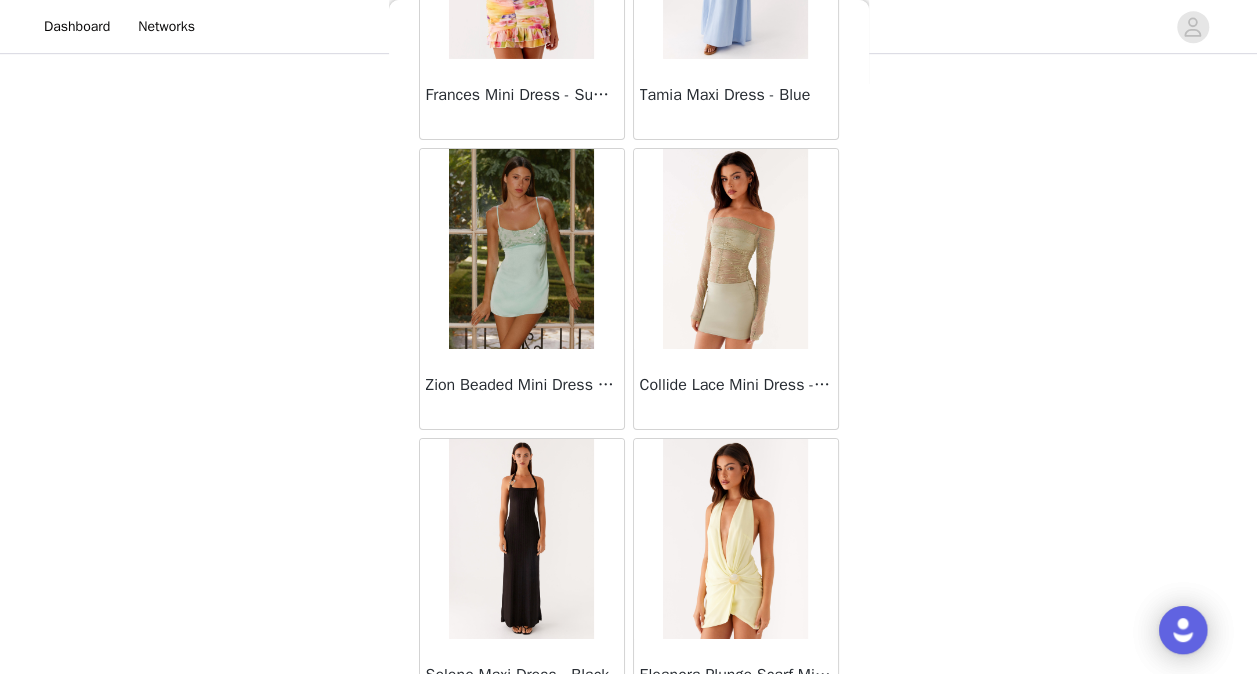 click on "Load More" at bounding box center [629, 754] 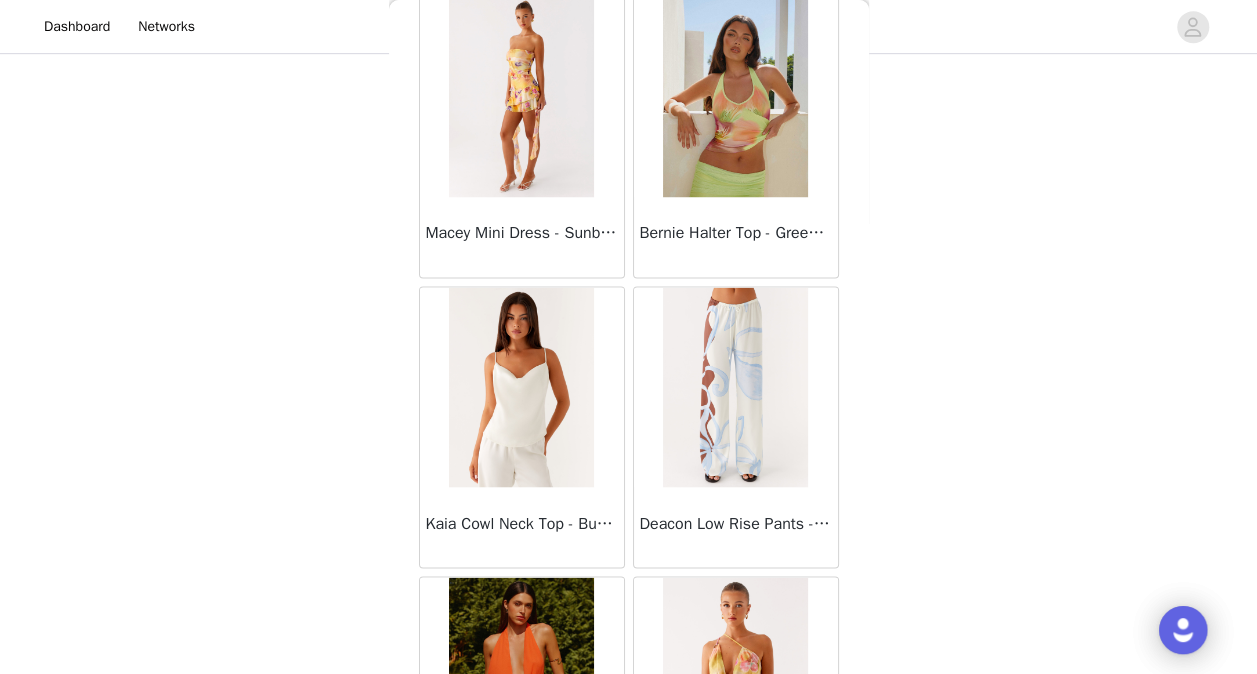 scroll, scrollTop: 50572, scrollLeft: 0, axis: vertical 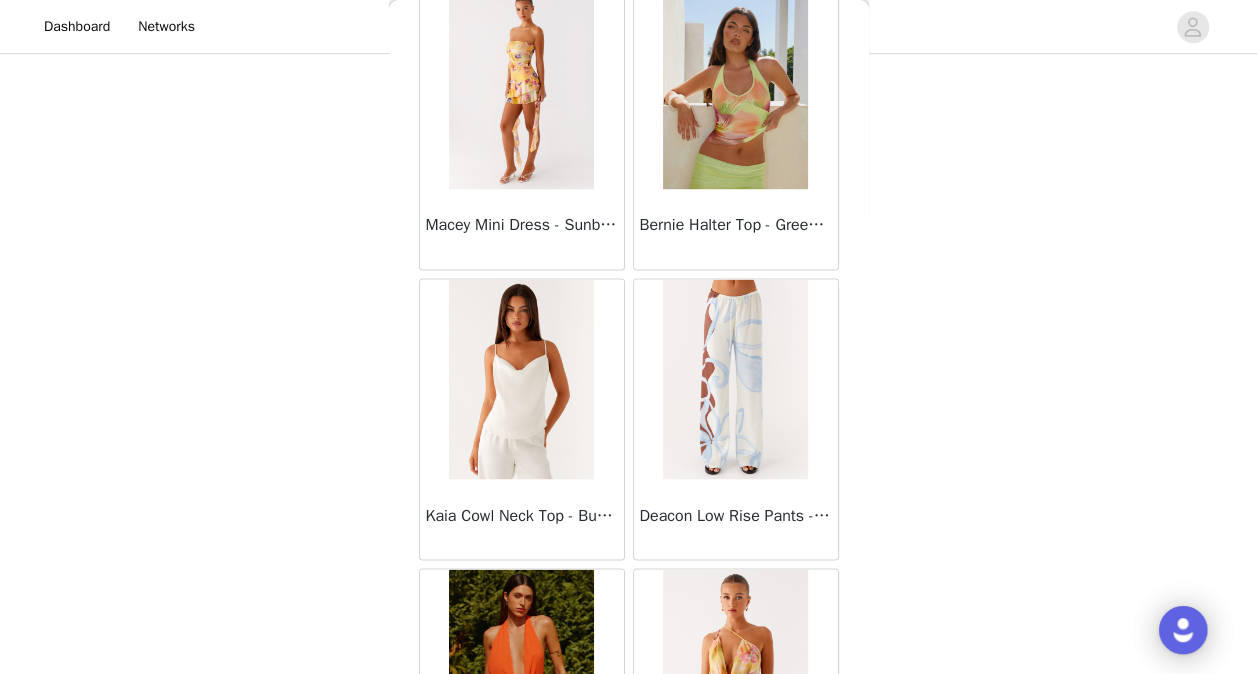click at bounding box center (735, 379) 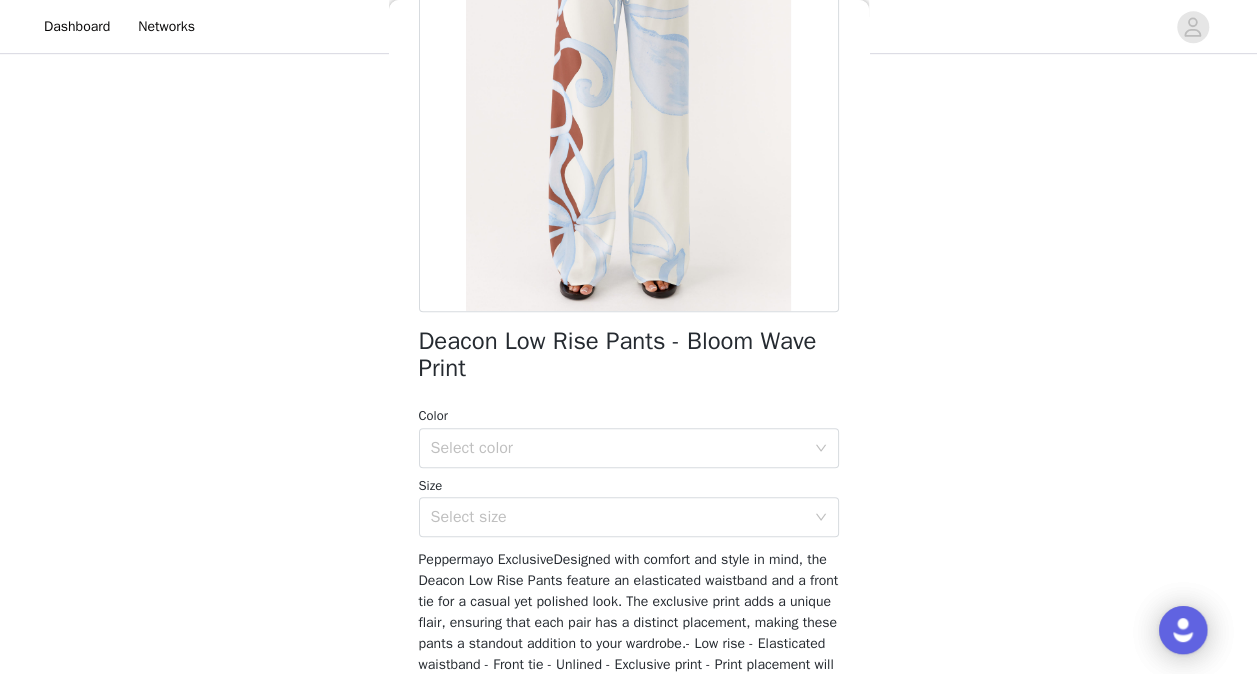 scroll, scrollTop: 300, scrollLeft: 0, axis: vertical 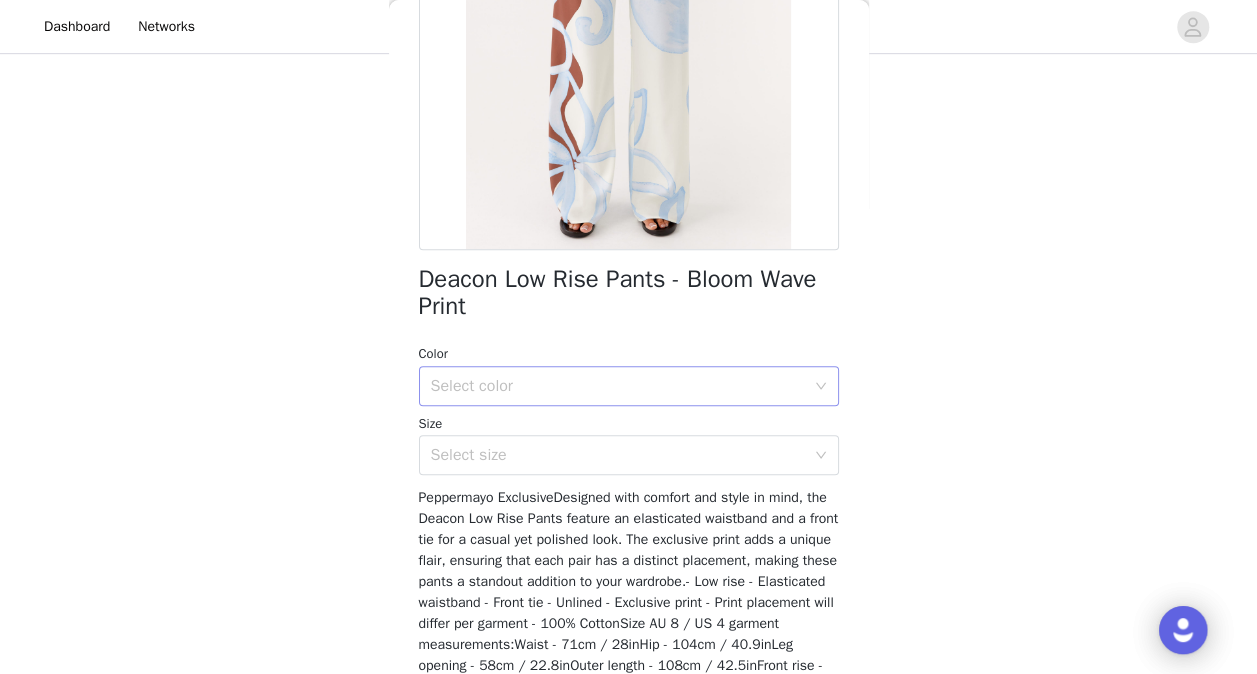 click on "Select color" at bounding box center (618, 386) 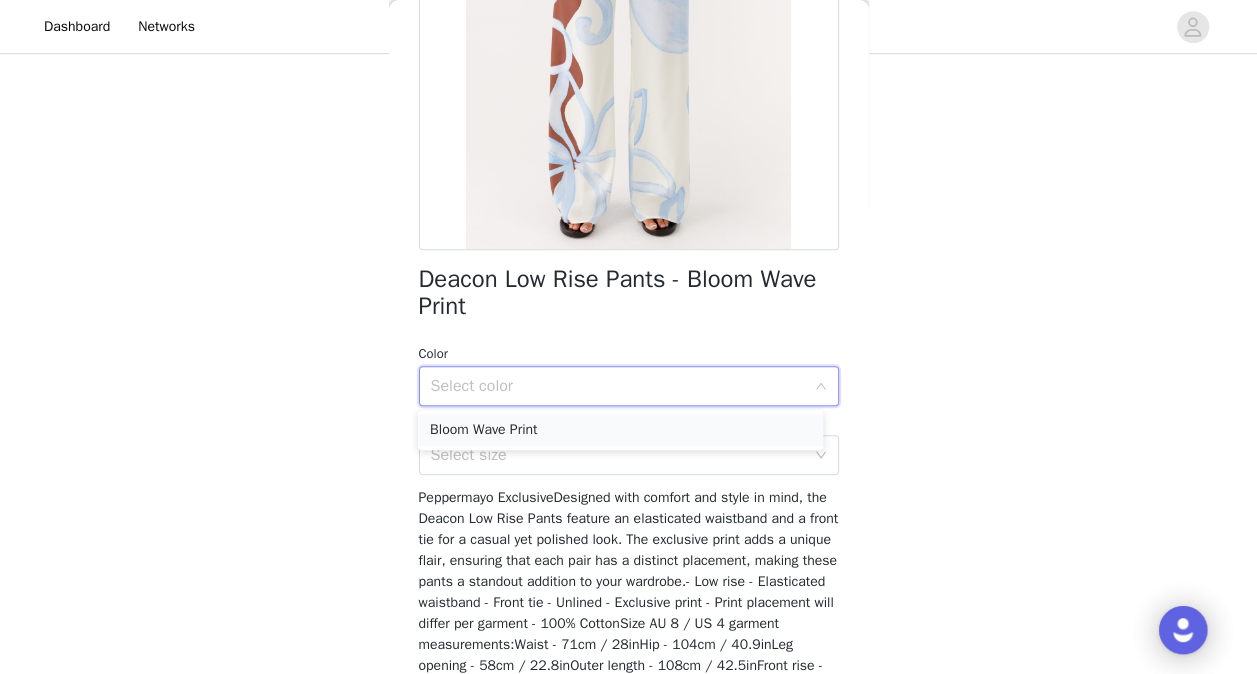 click on "Bloom Wave Print" at bounding box center [620, 430] 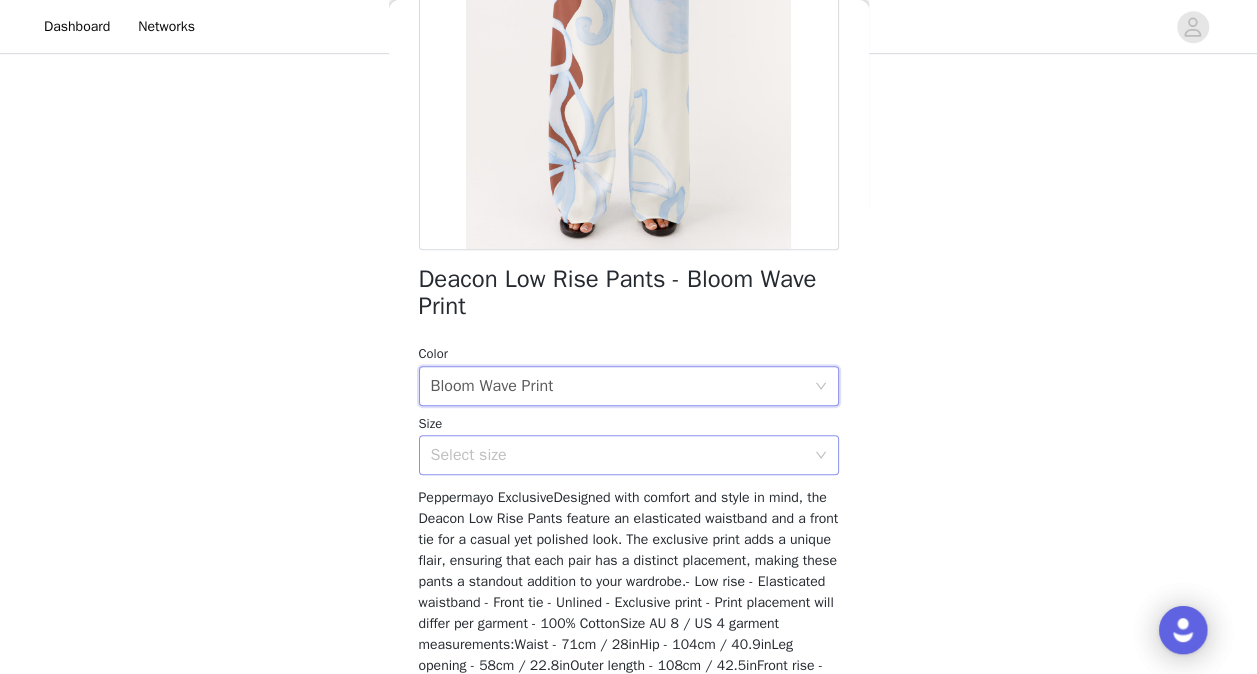 click on "Select size" at bounding box center [618, 455] 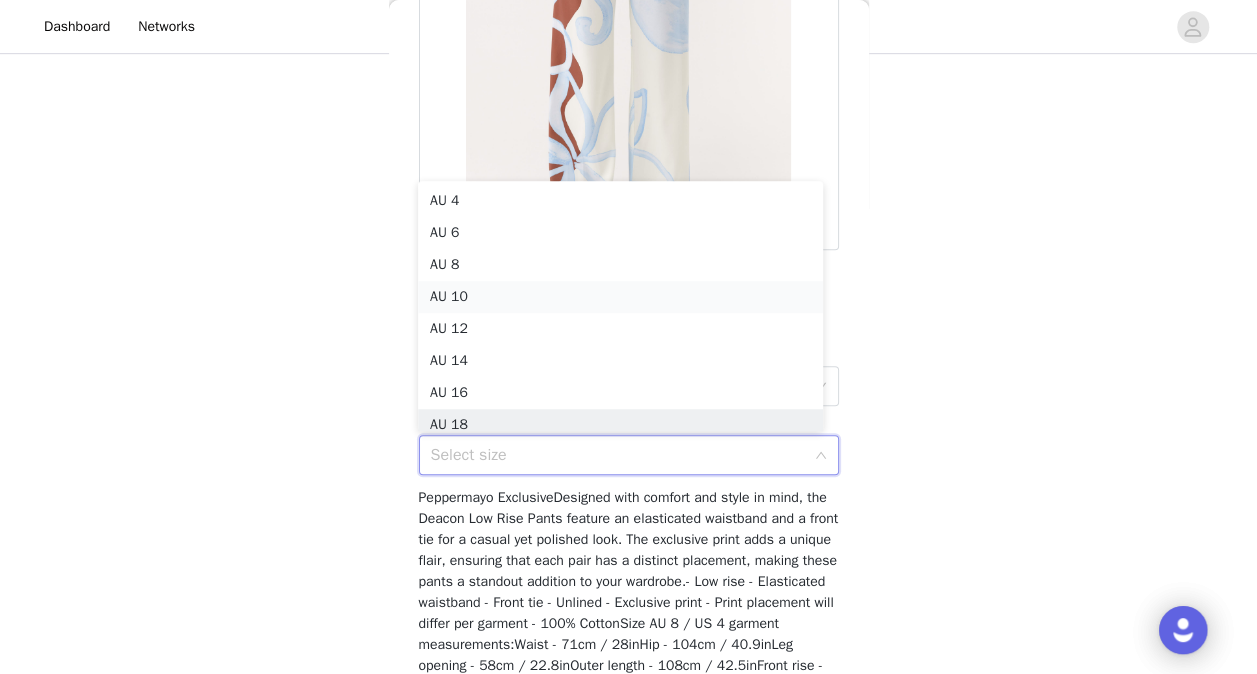 scroll, scrollTop: 10, scrollLeft: 0, axis: vertical 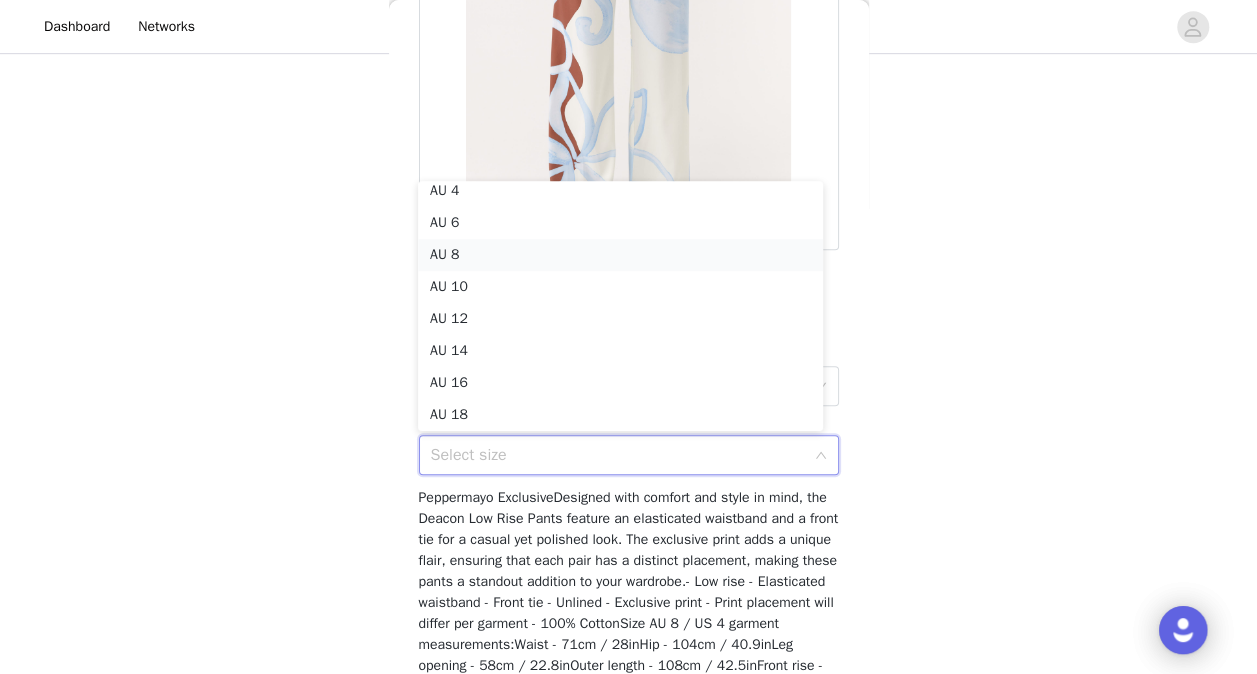 click on "AU 8" at bounding box center [620, 255] 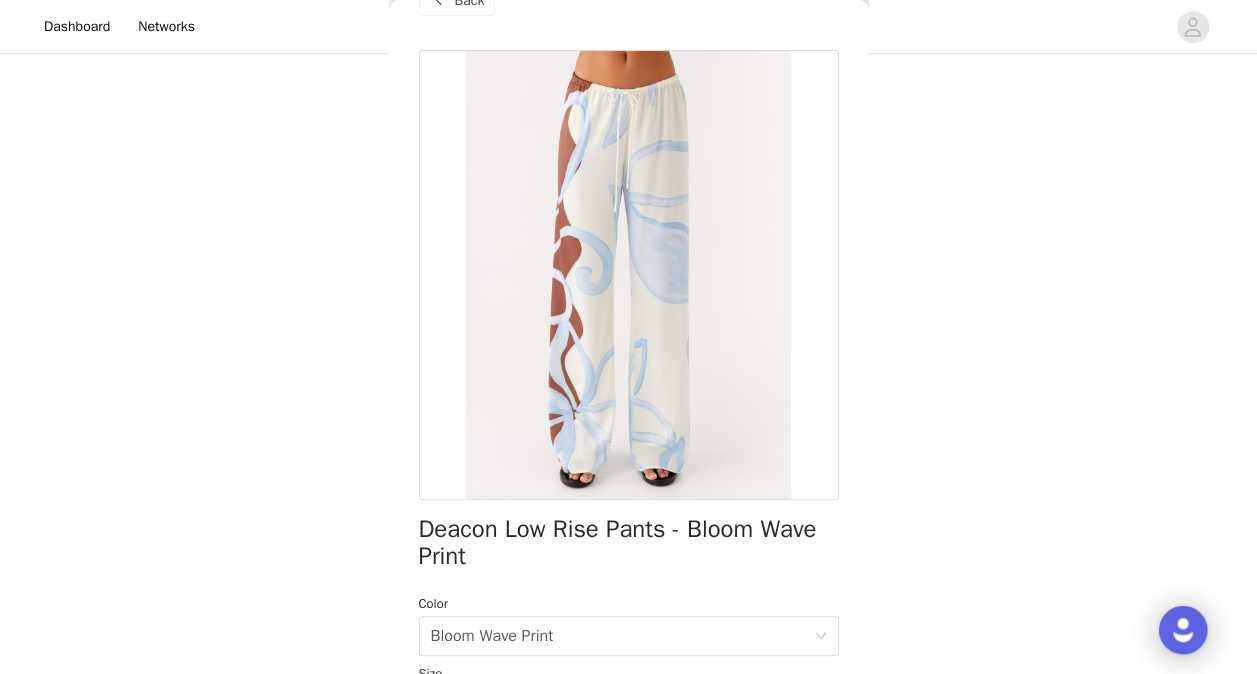 scroll, scrollTop: 0, scrollLeft: 0, axis: both 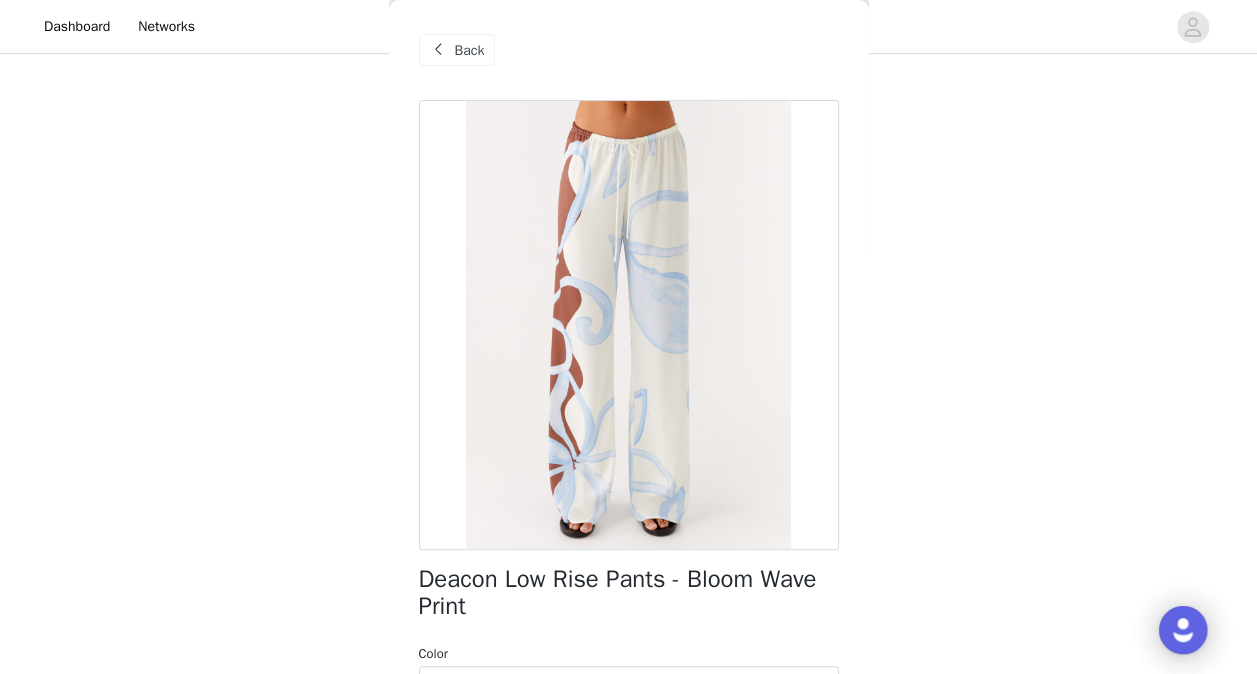 click on "Back" at bounding box center [470, 50] 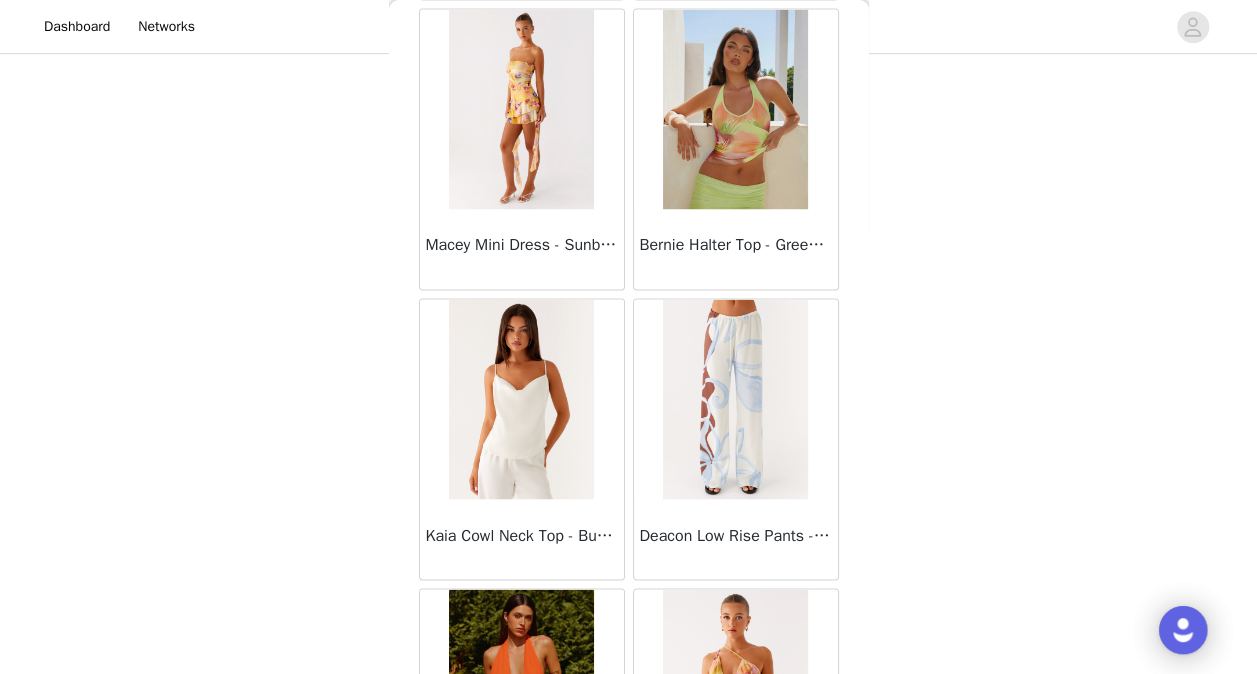 scroll, scrollTop: 51566, scrollLeft: 0, axis: vertical 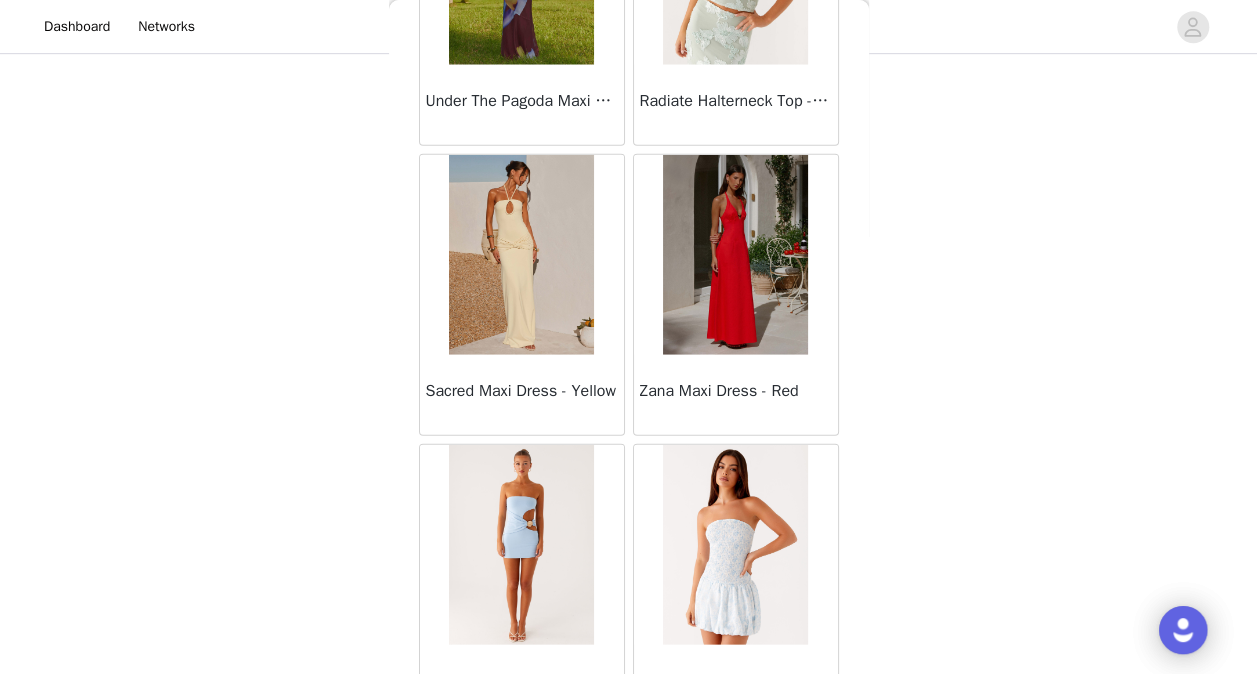 click on "Load More" at bounding box center [629, 760] 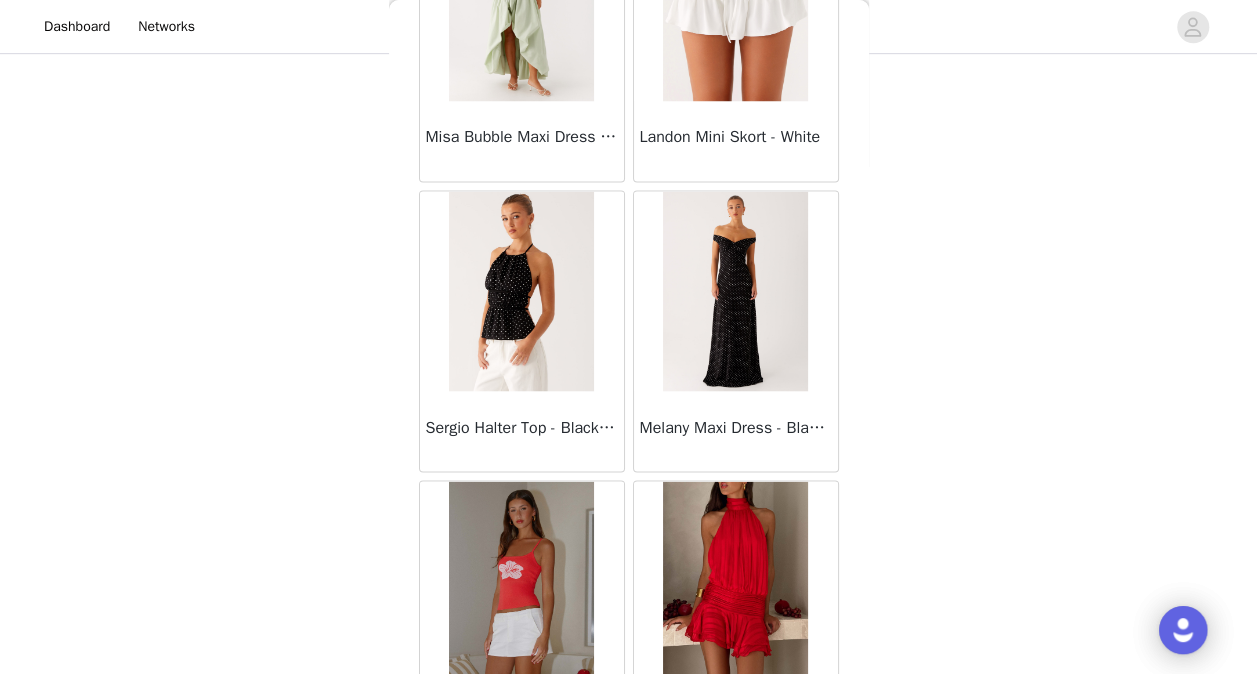 scroll, scrollTop: 54459, scrollLeft: 0, axis: vertical 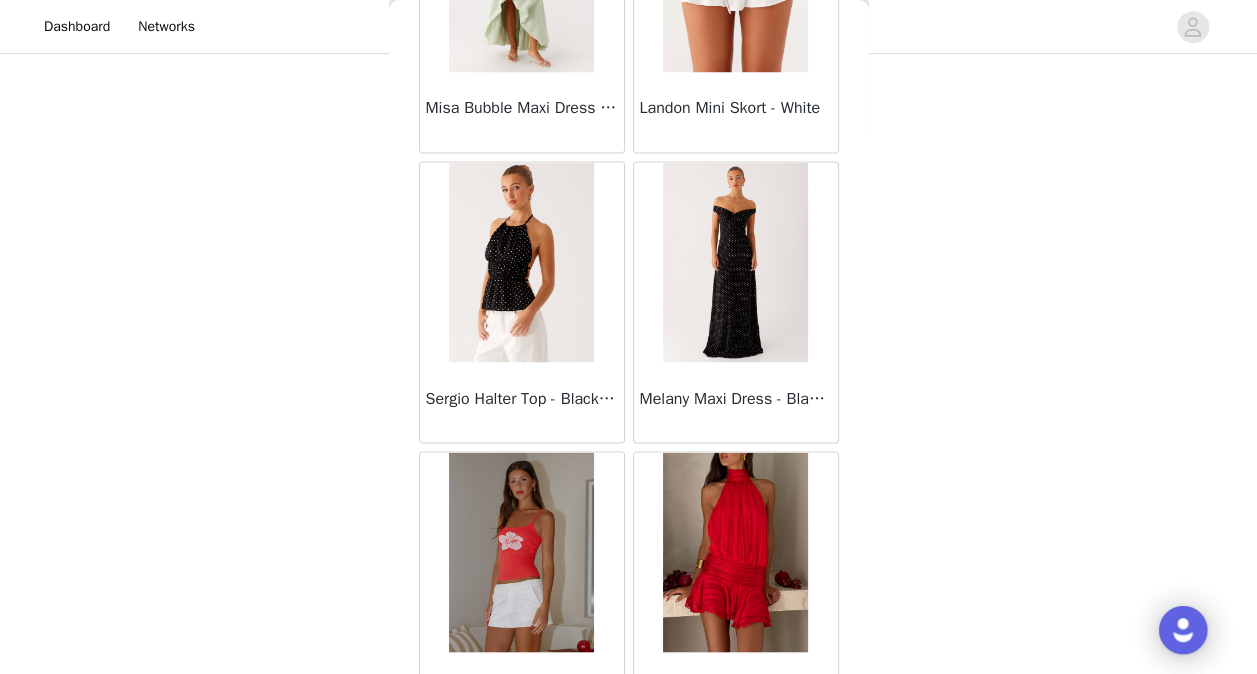 click on "Load More" at bounding box center (629, 767) 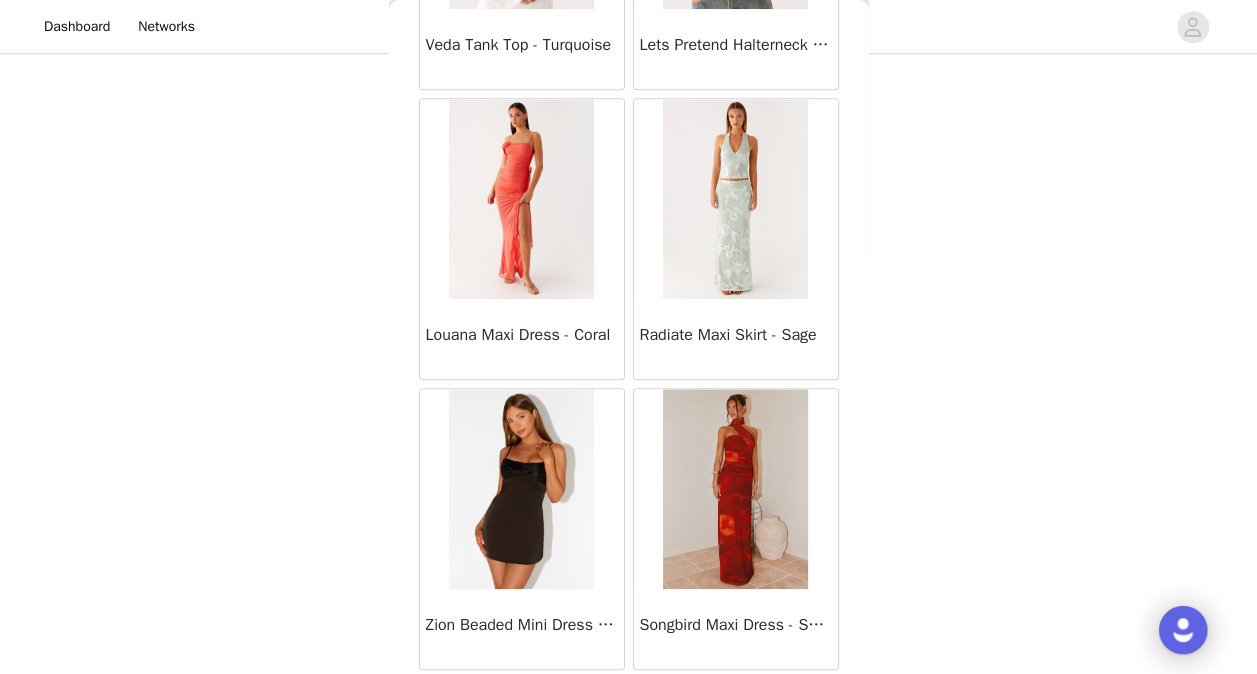 scroll, scrollTop: 57352, scrollLeft: 0, axis: vertical 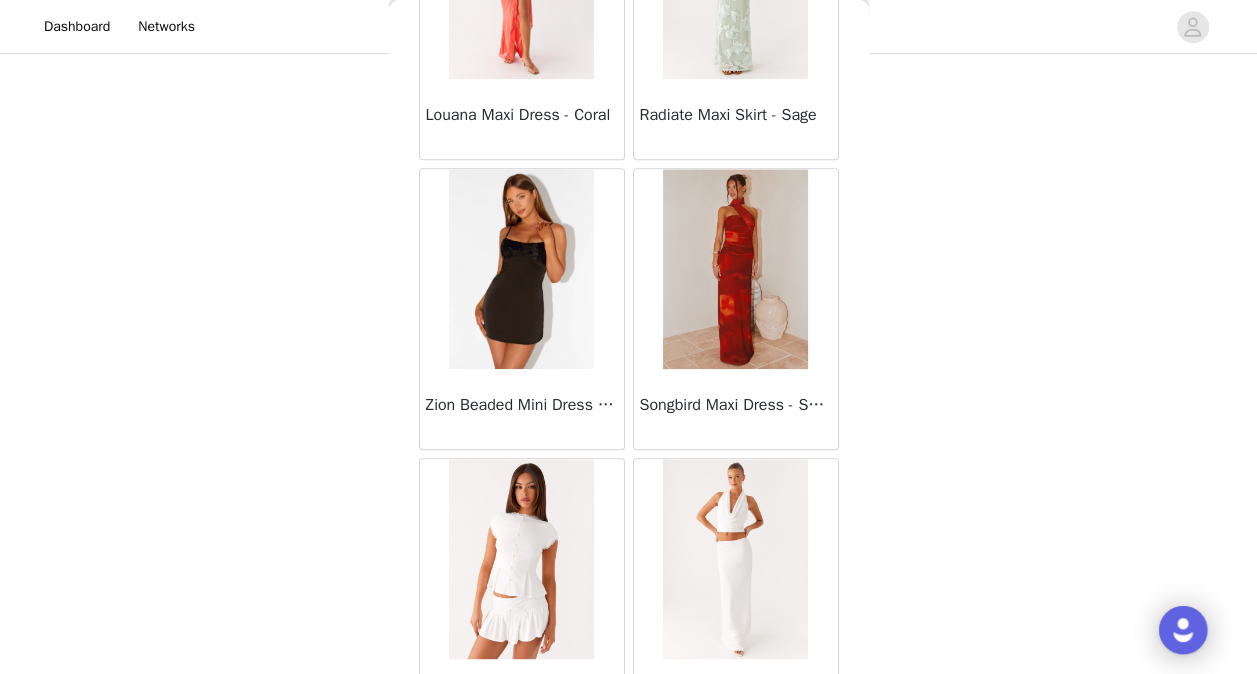click on "Load More" at bounding box center (629, 774) 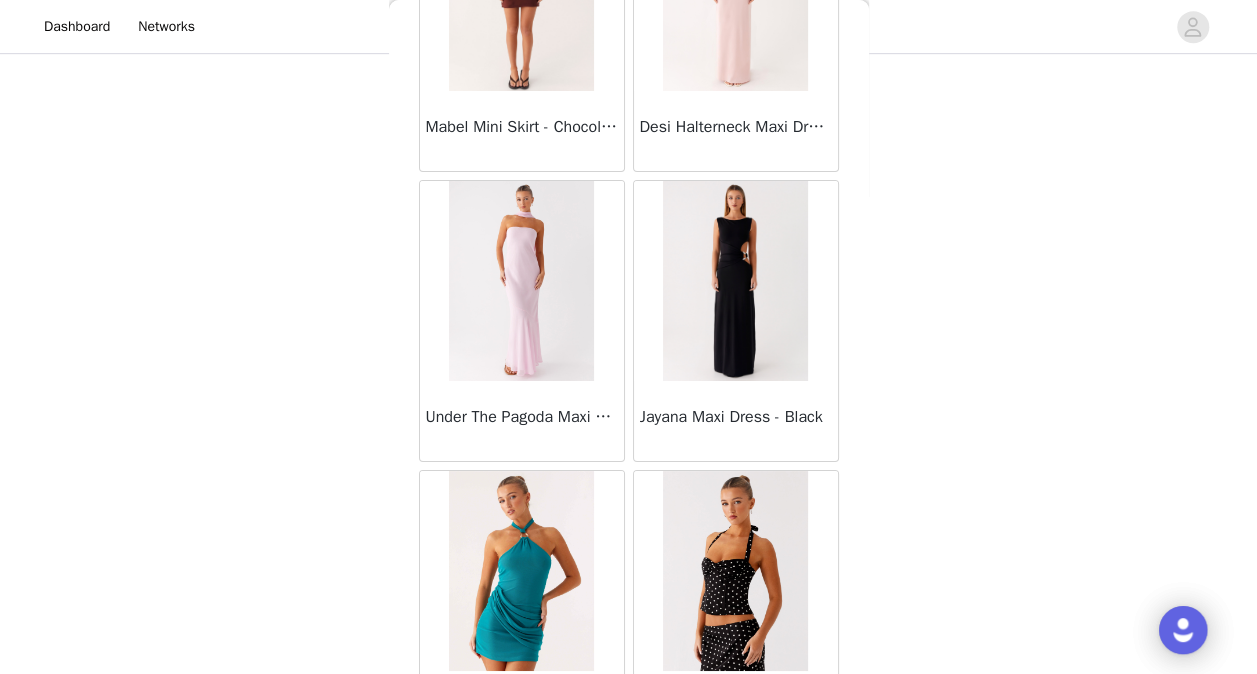 scroll, scrollTop: 60246, scrollLeft: 0, axis: vertical 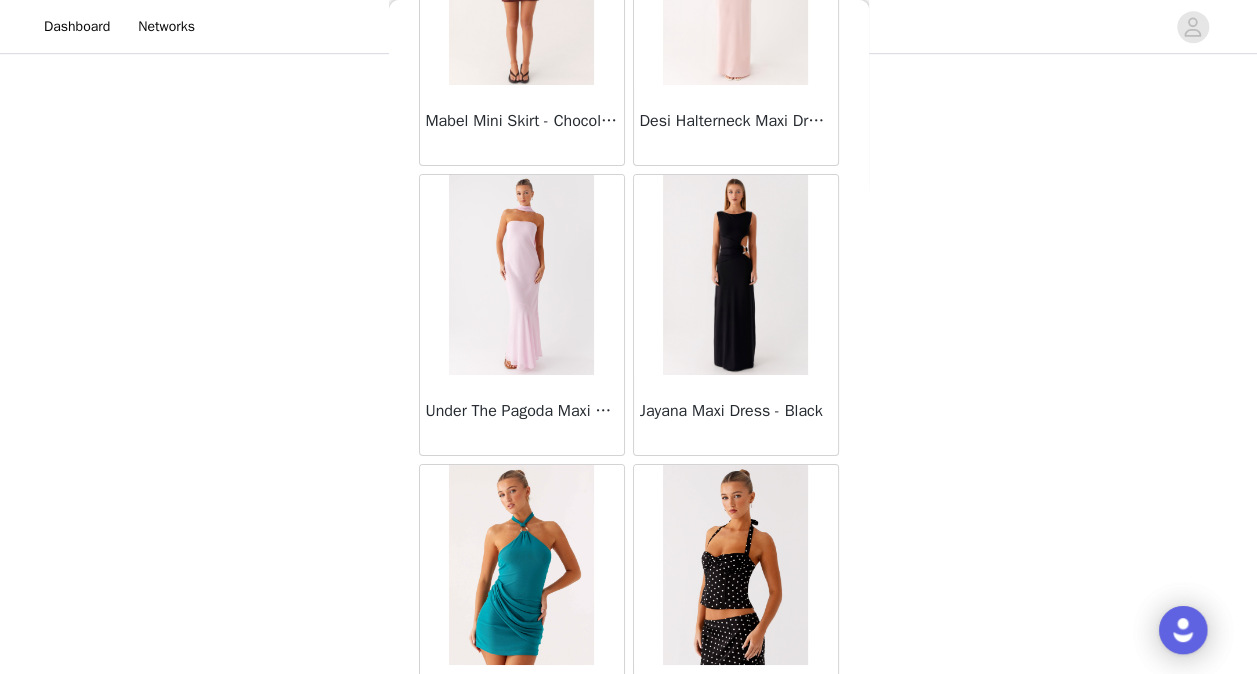 click on "Load More" at bounding box center (629, 780) 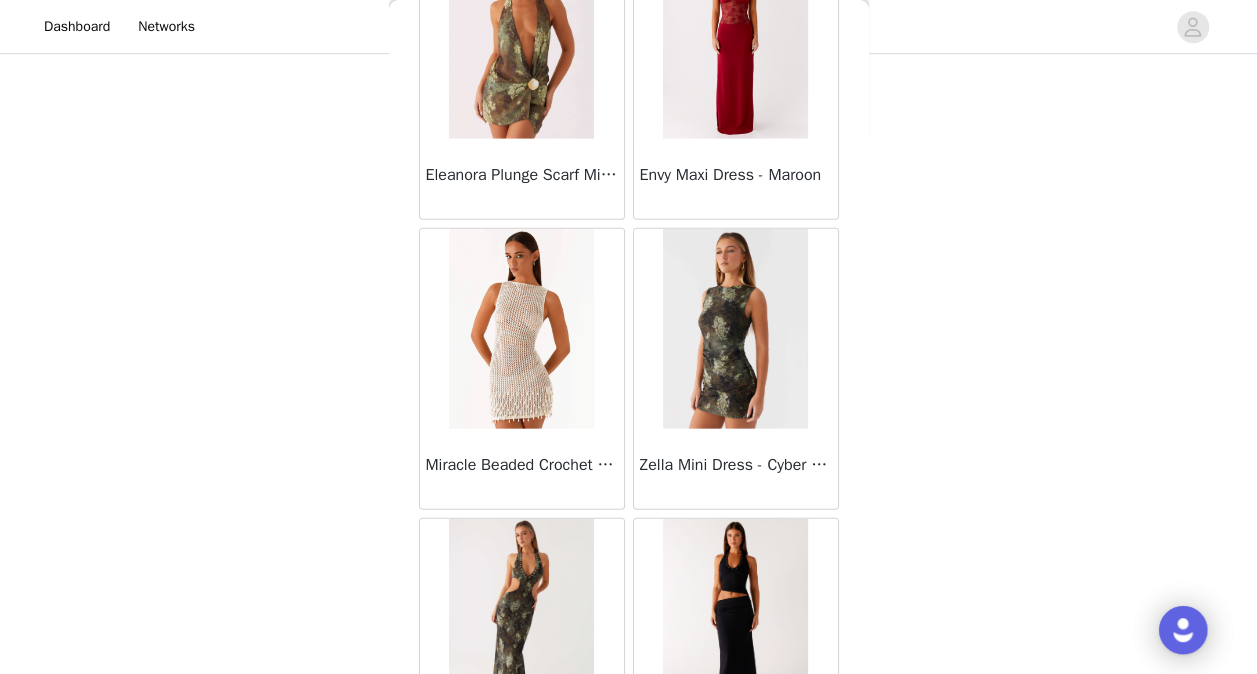 scroll, scrollTop: 63139, scrollLeft: 0, axis: vertical 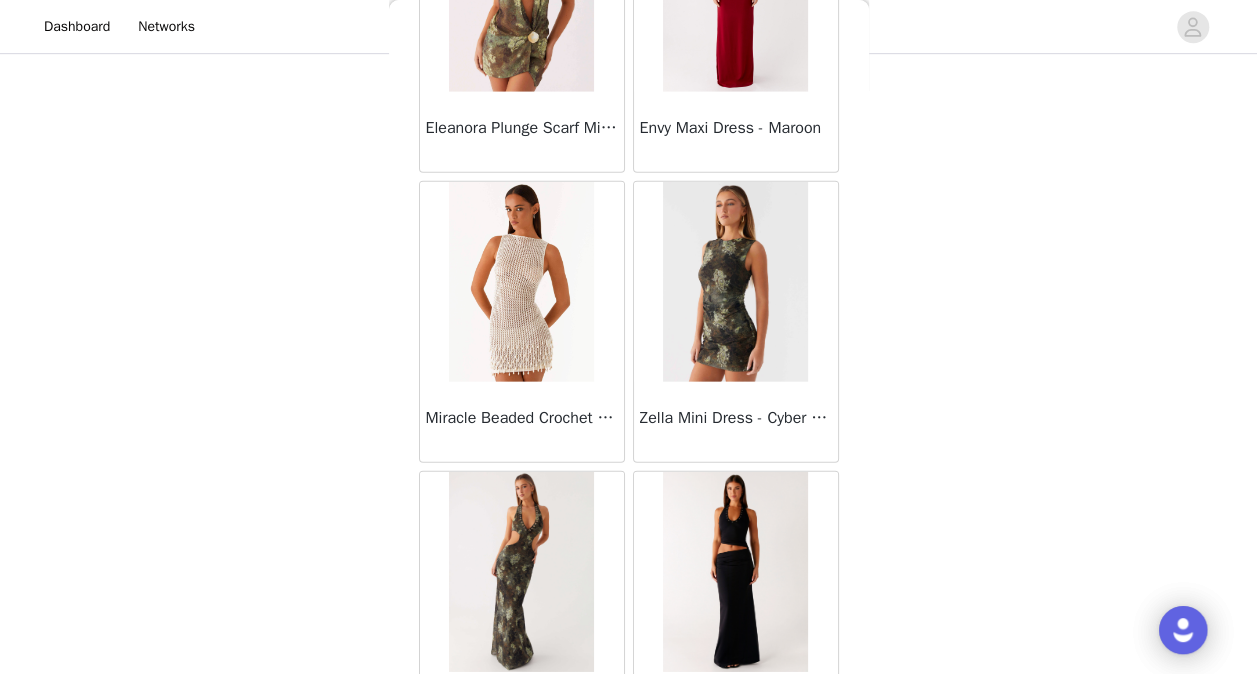 click on "Load More" at bounding box center (629, 787) 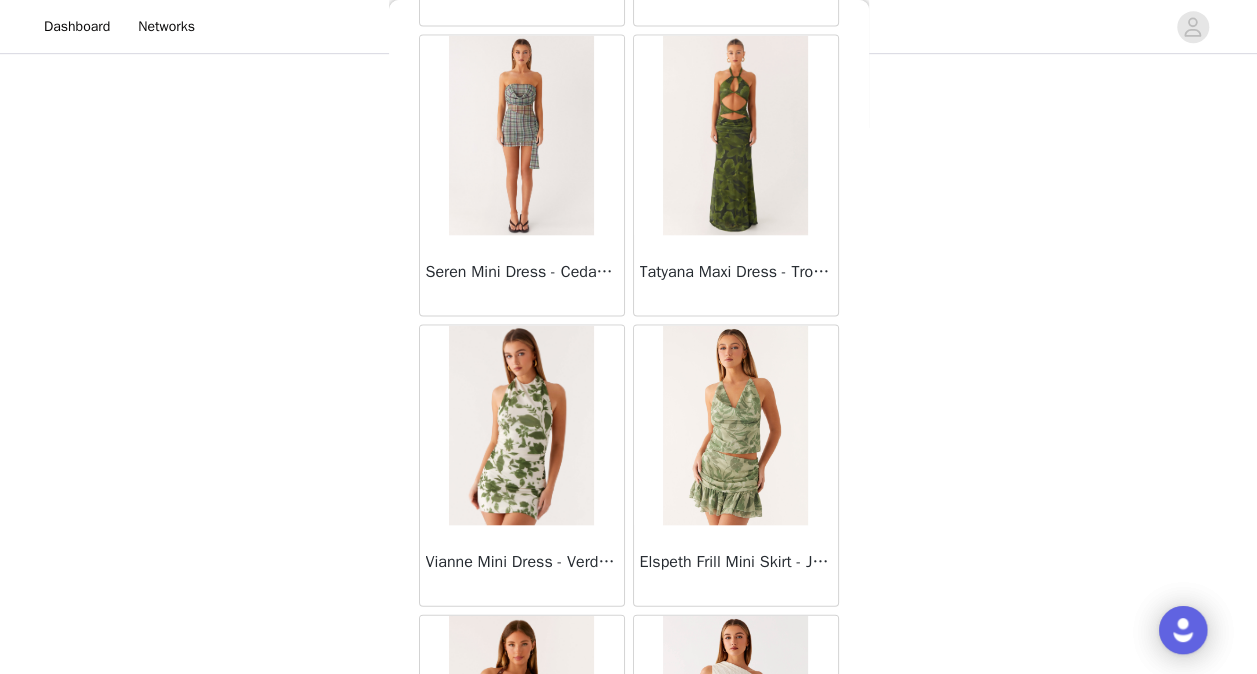 scroll, scrollTop: 66032, scrollLeft: 0, axis: vertical 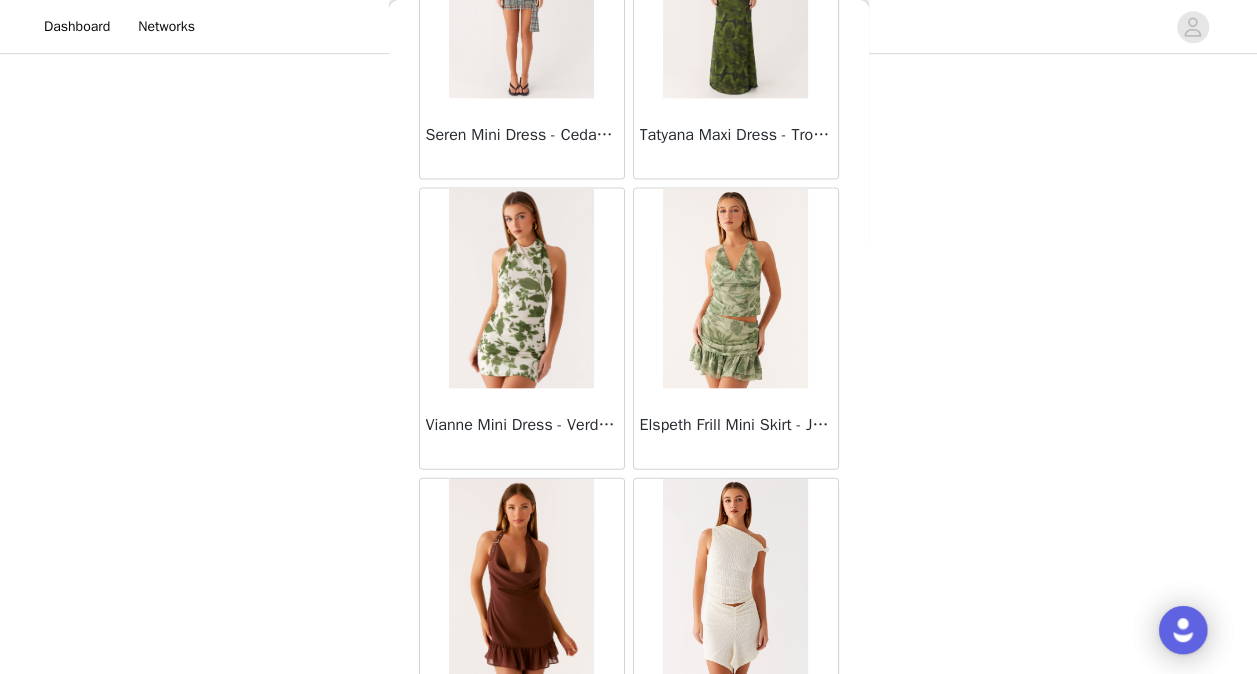 click on "Load More" at bounding box center (629, 794) 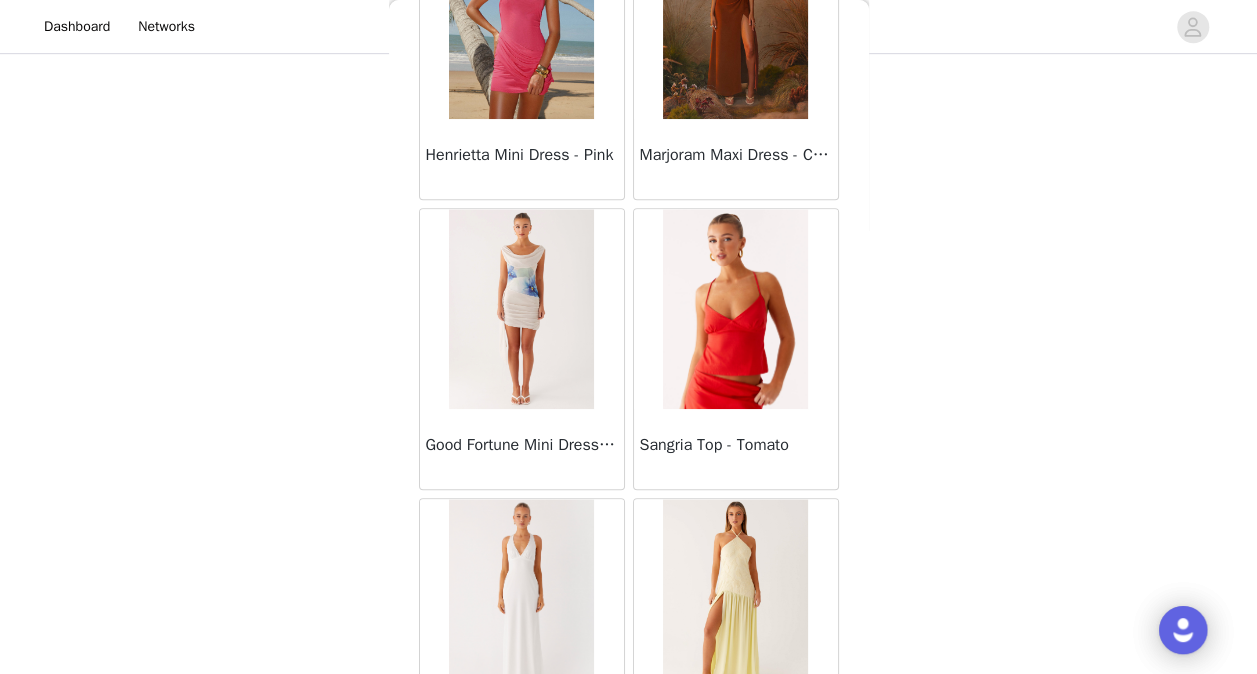 scroll, scrollTop: 68832, scrollLeft: 0, axis: vertical 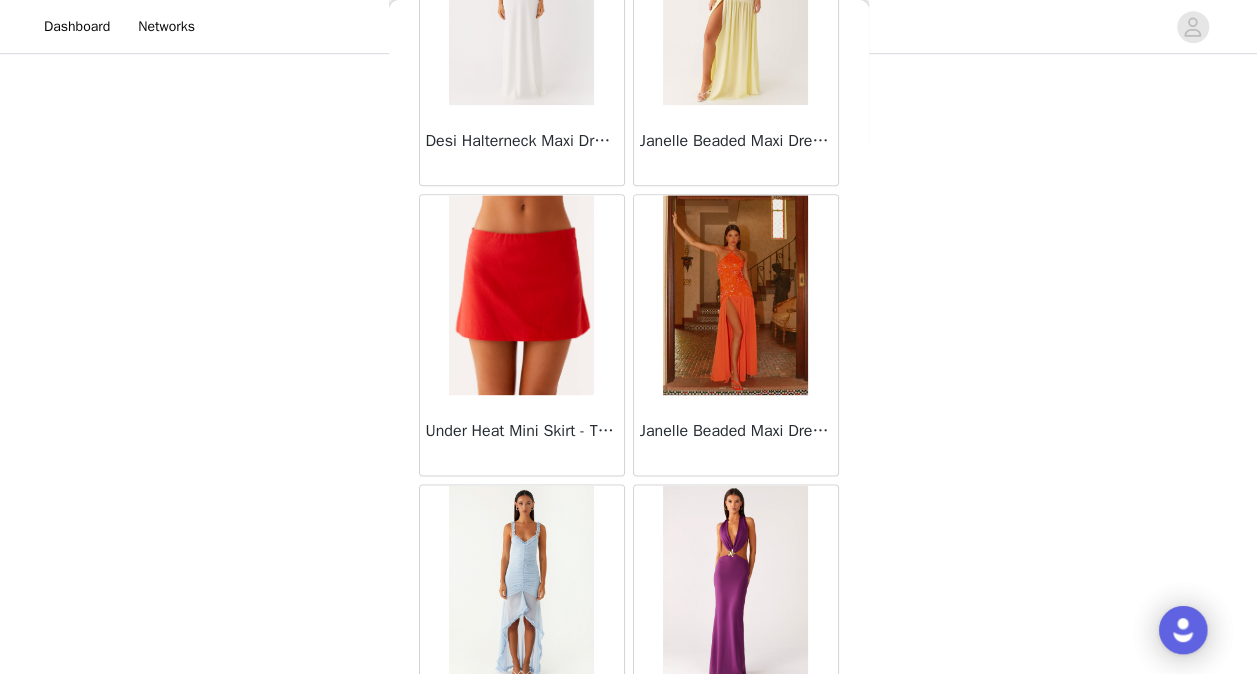 click on "Load More" at bounding box center [629, 800] 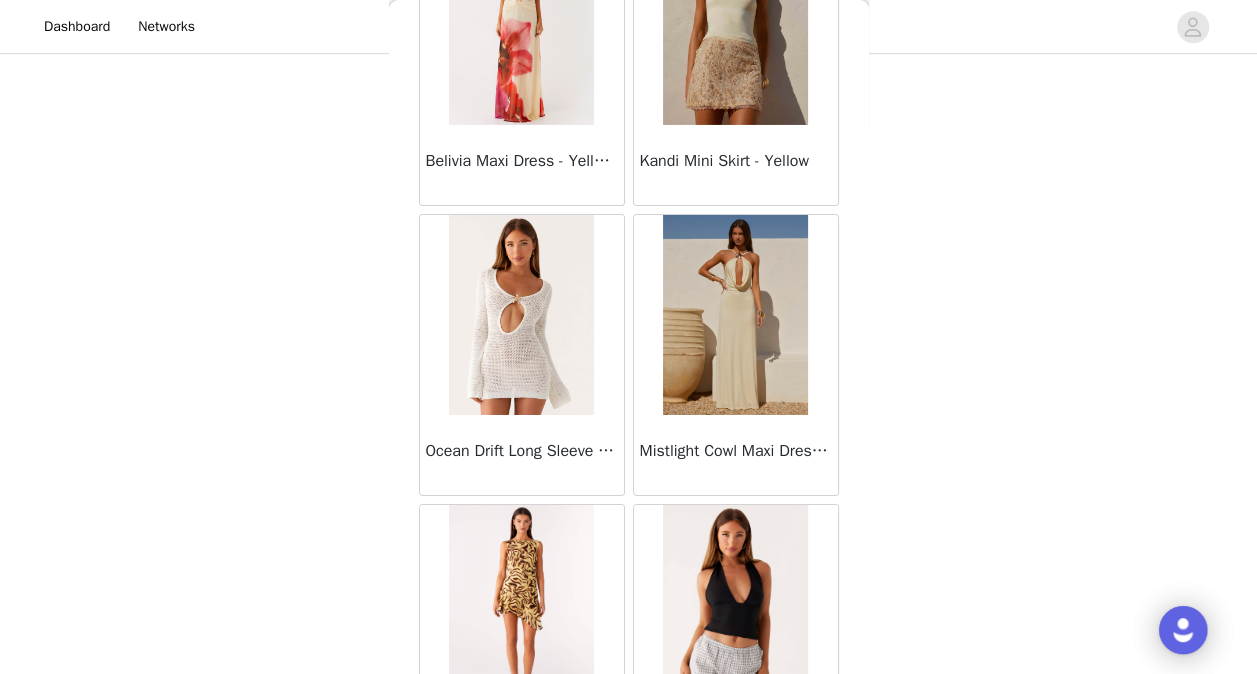 scroll, scrollTop: 71819, scrollLeft: 0, axis: vertical 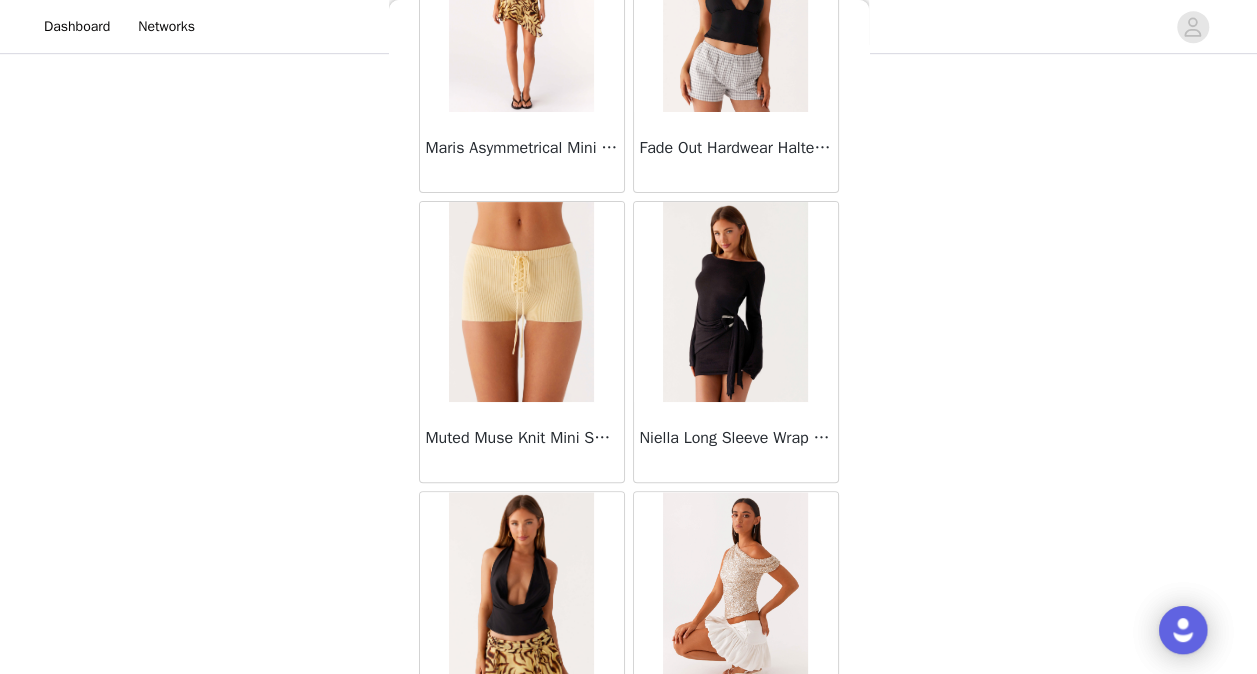 click on "Load More" at bounding box center (629, 807) 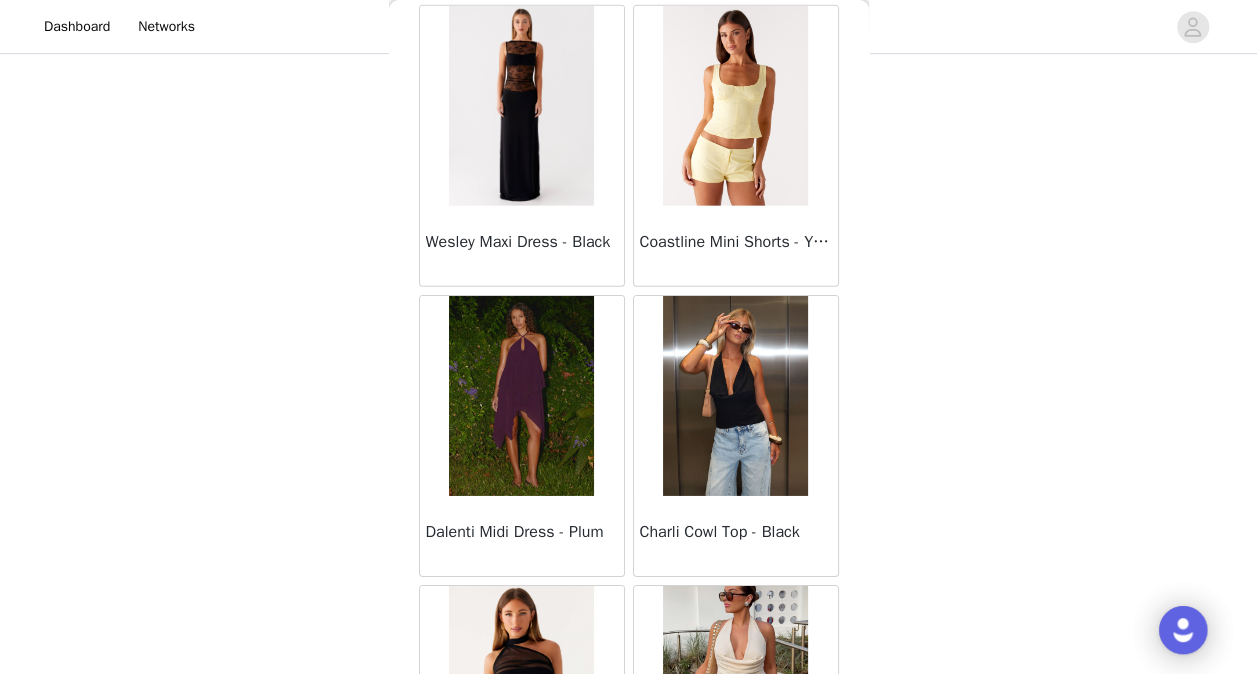 scroll, scrollTop: 74712, scrollLeft: 0, axis: vertical 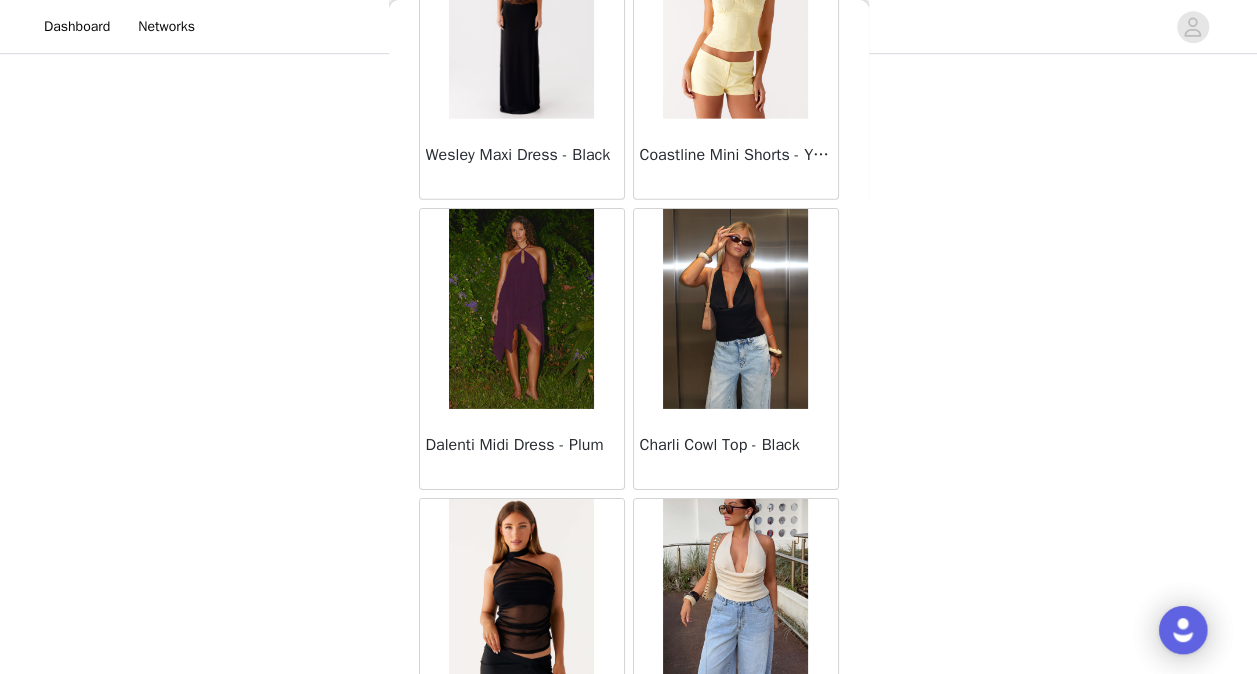 click on "Load More" at bounding box center [629, 814] 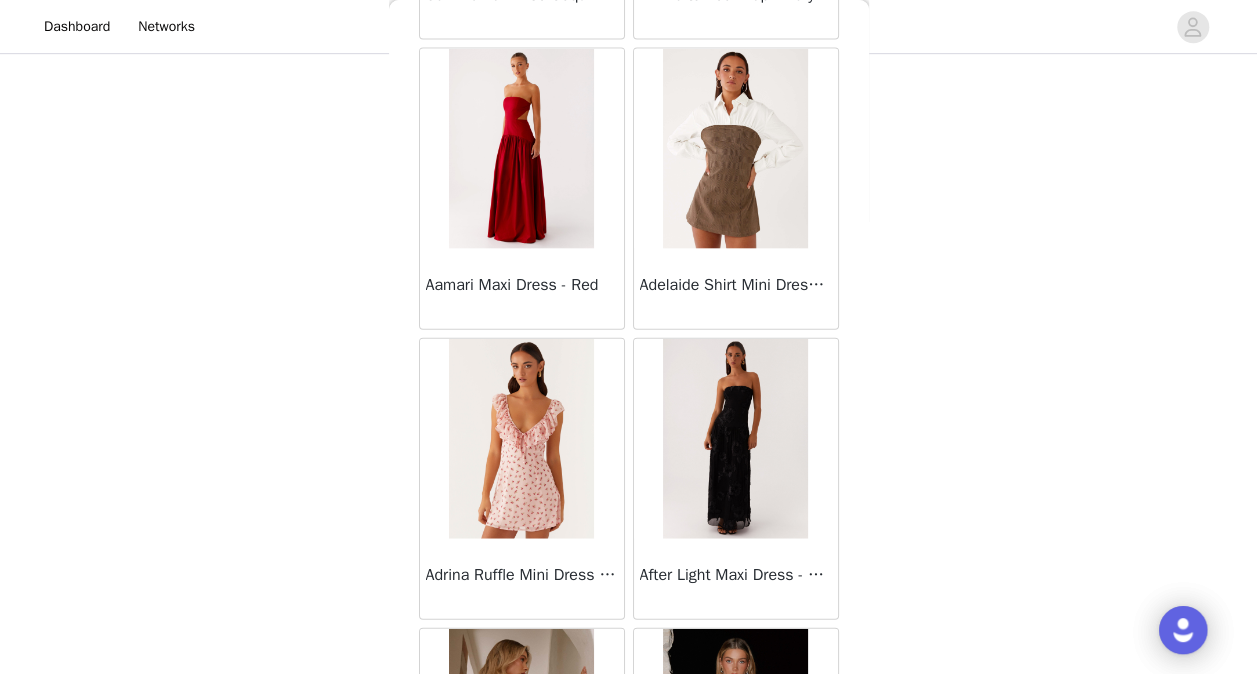 scroll, scrollTop: 77606, scrollLeft: 0, axis: vertical 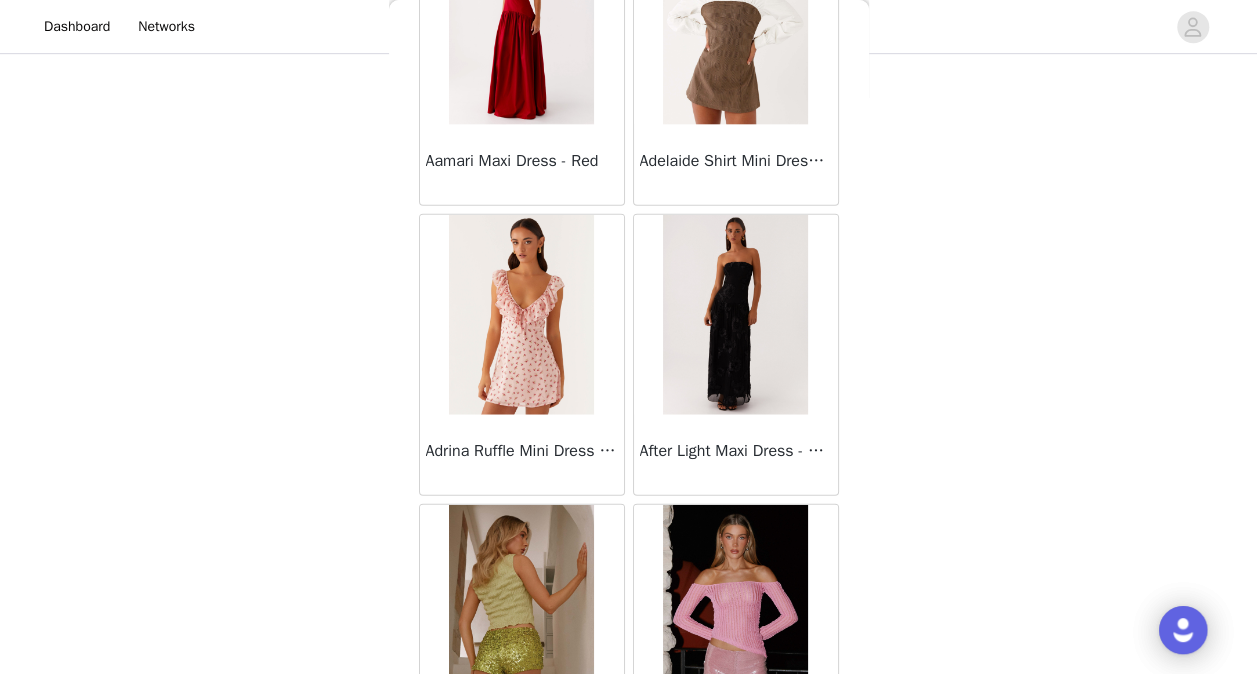 click on "Load More" at bounding box center (629, 820) 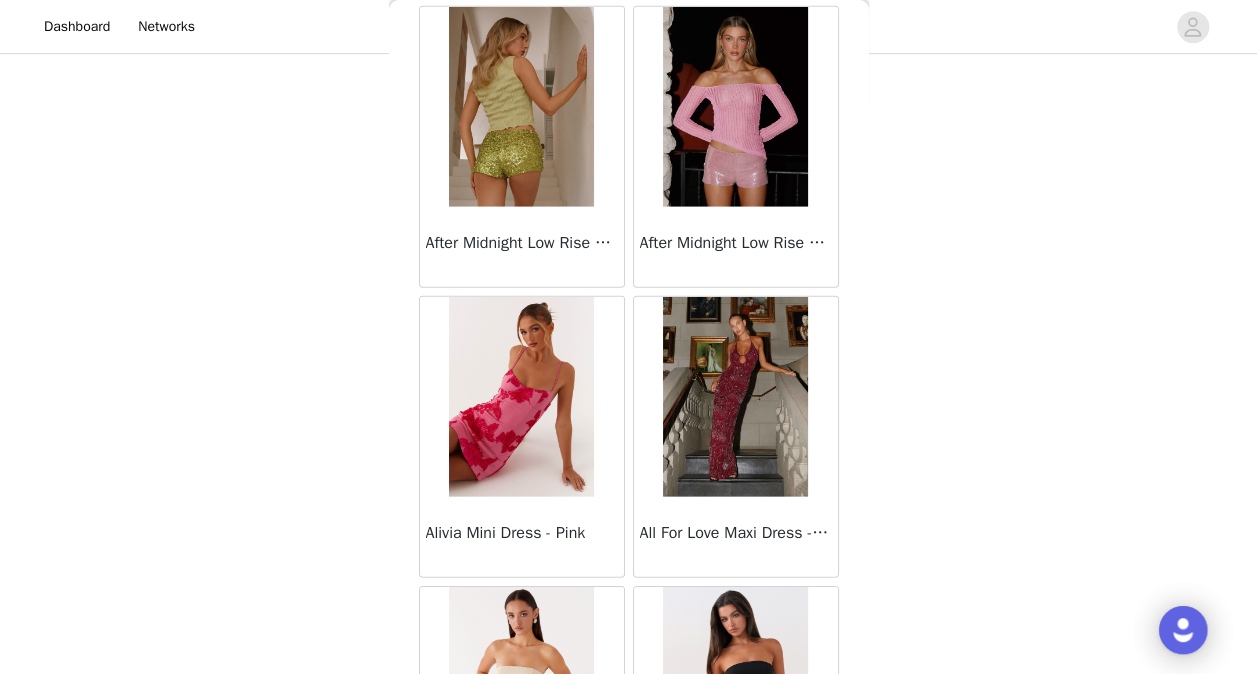 scroll, scrollTop: 78106, scrollLeft: 0, axis: vertical 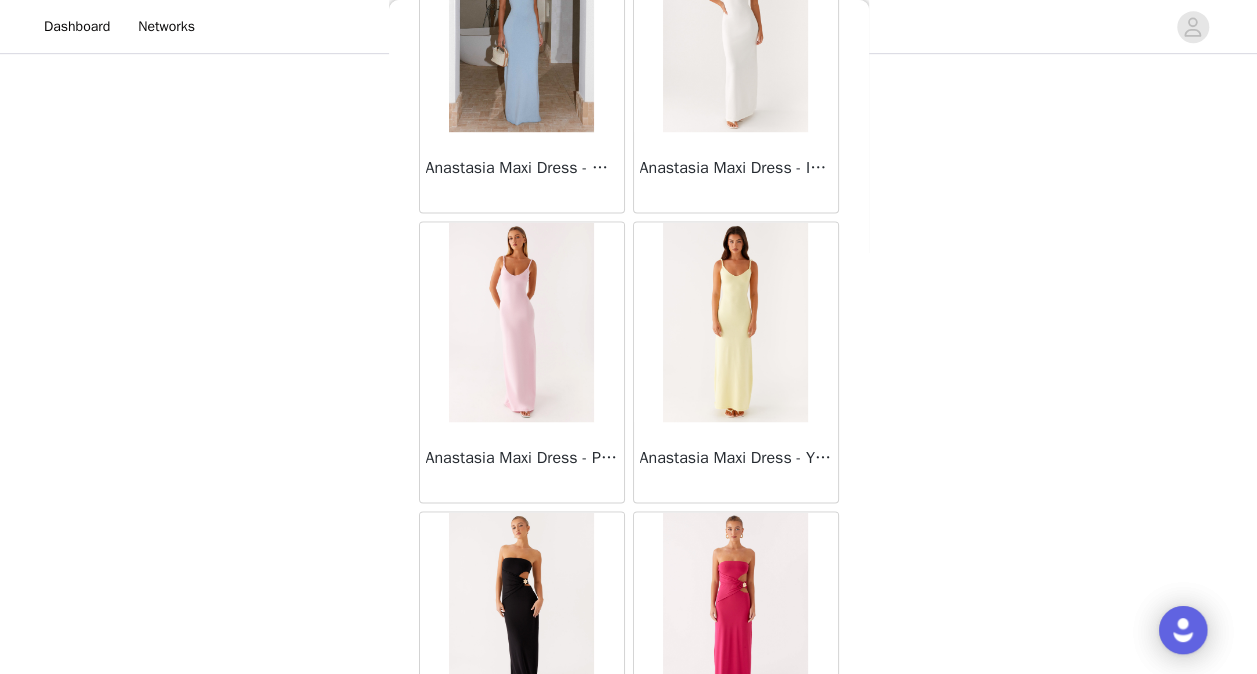 click on "Load More" at bounding box center [629, 827] 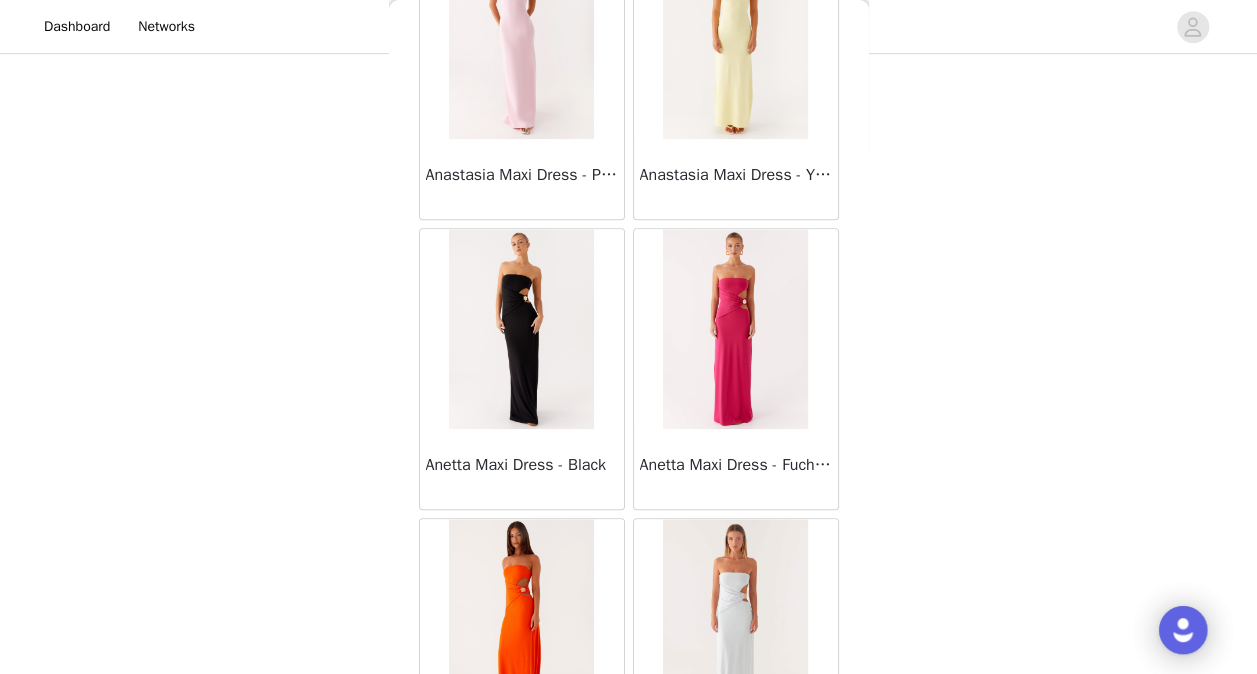 scroll, scrollTop: 83392, scrollLeft: 0, axis: vertical 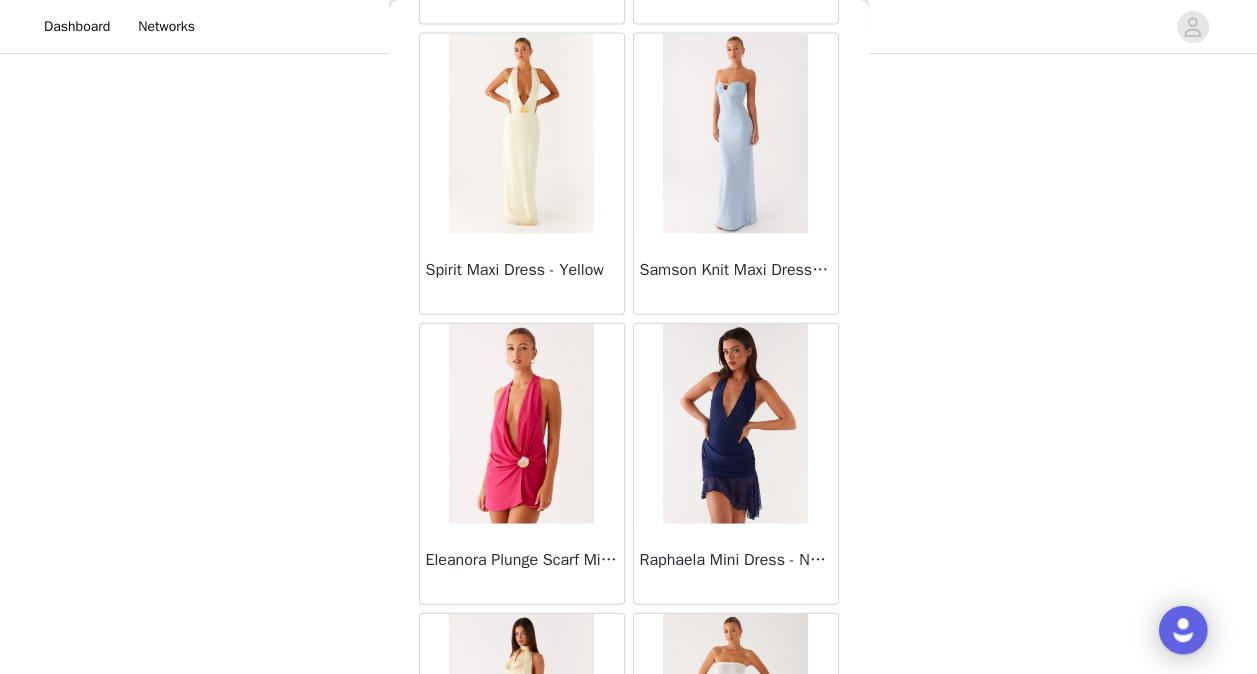 click at bounding box center (735, 424) 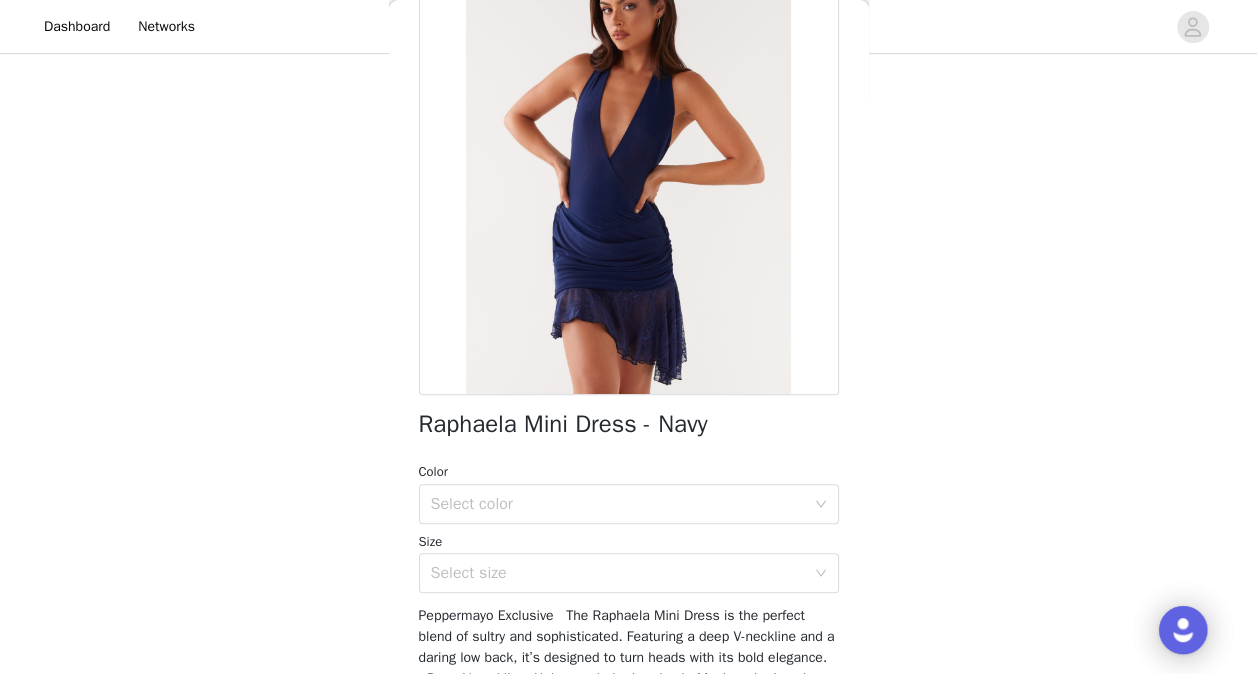 scroll, scrollTop: 200, scrollLeft: 0, axis: vertical 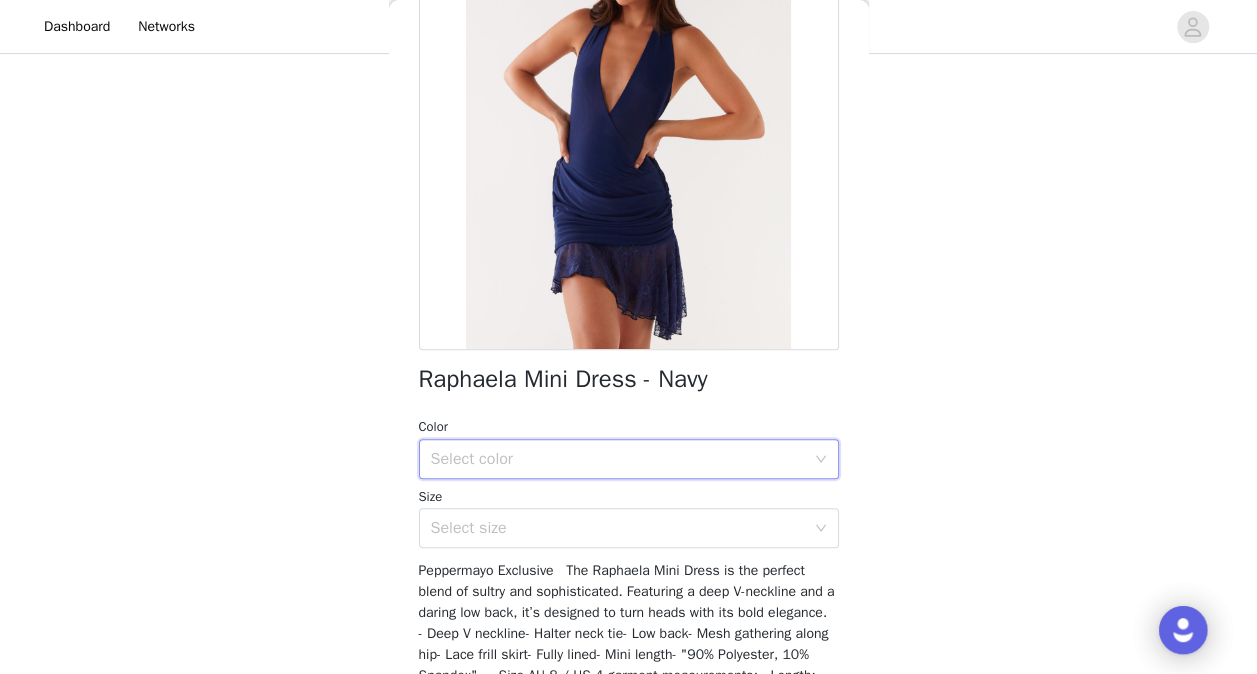 click on "Select color" at bounding box center (622, 459) 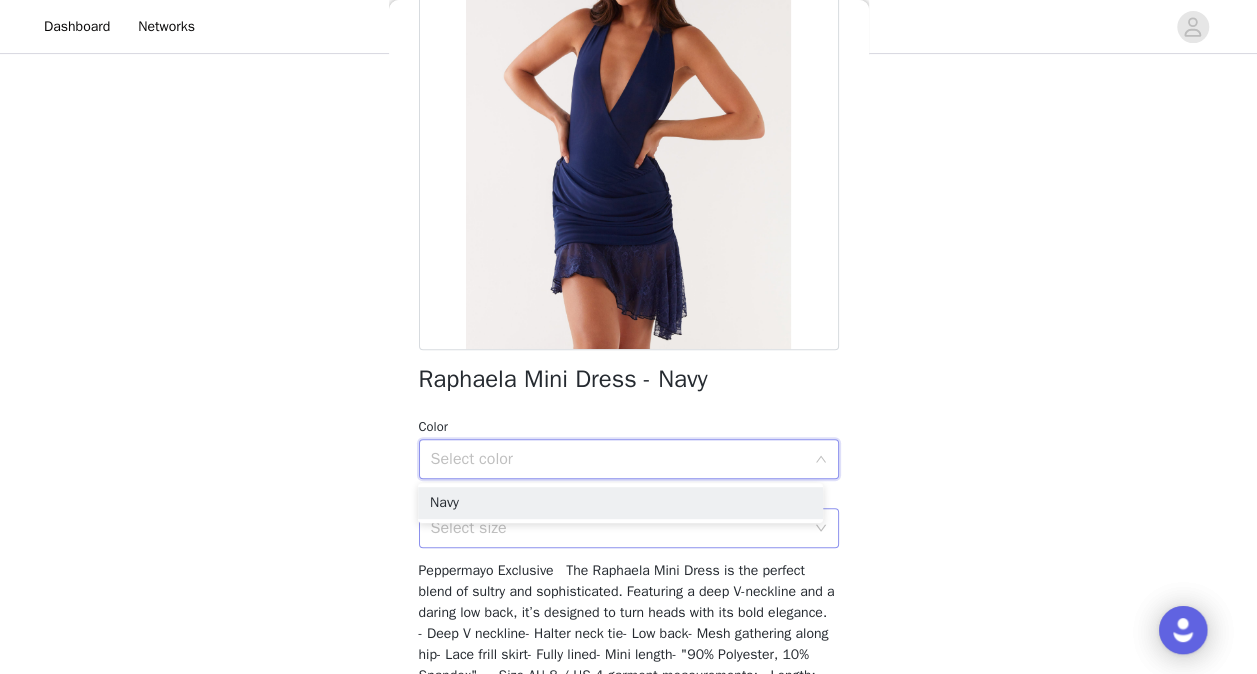 drag, startPoint x: 676, startPoint y: 497, endPoint x: 674, endPoint y: 508, distance: 11.18034 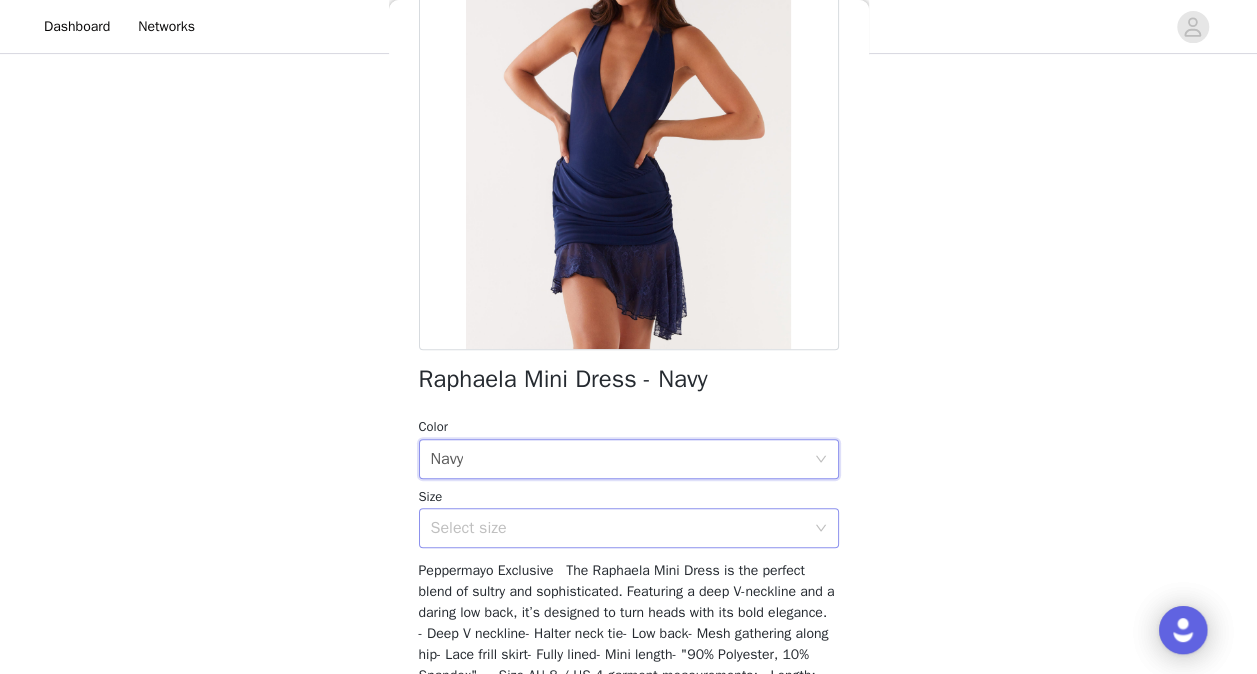 click on "Select size" at bounding box center [618, 528] 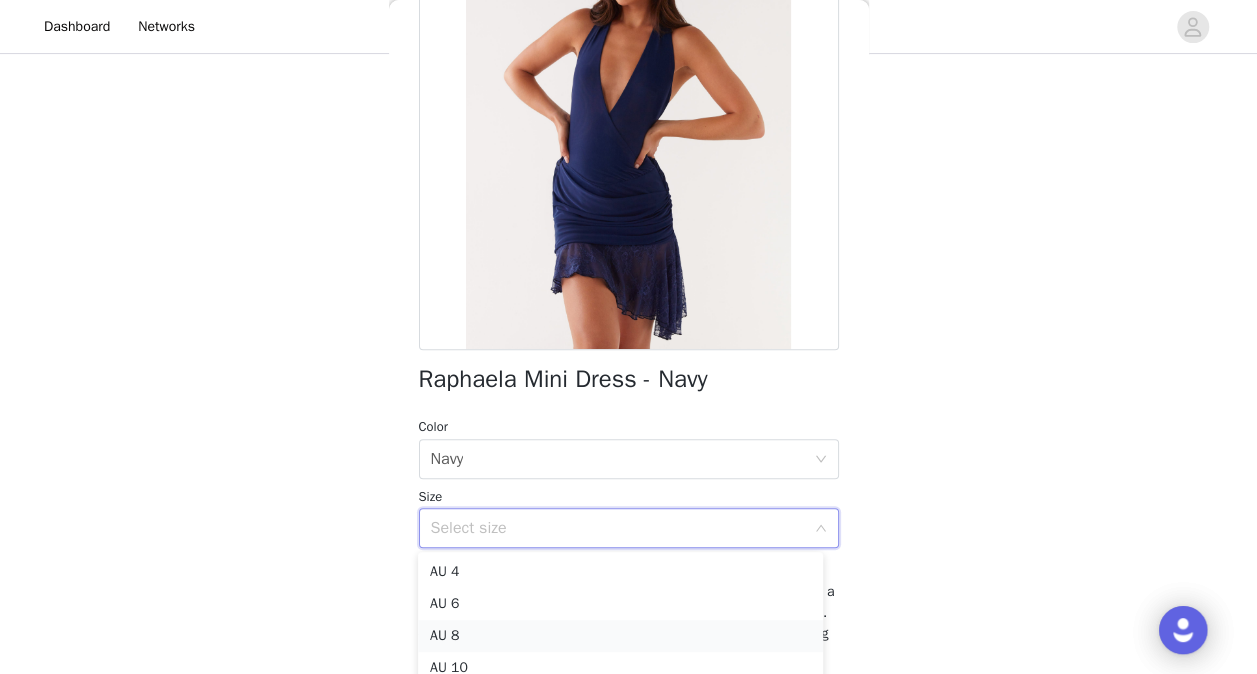 click on "AU 8" at bounding box center (620, 636) 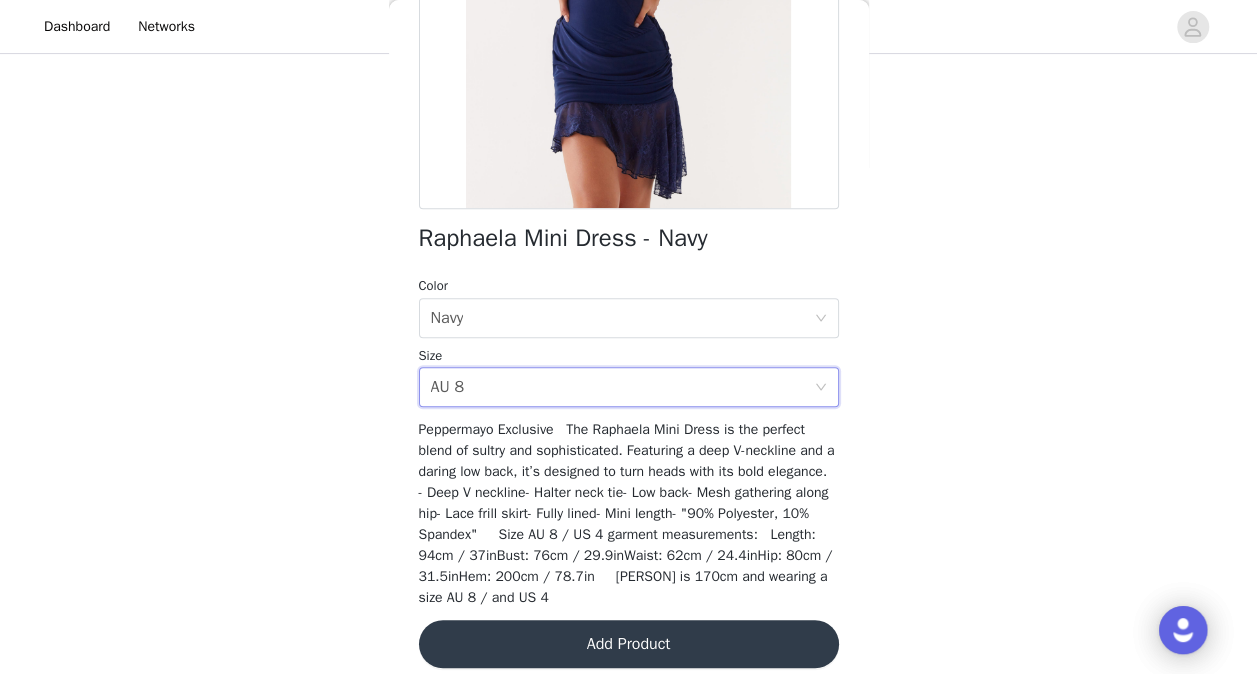 scroll, scrollTop: 359, scrollLeft: 0, axis: vertical 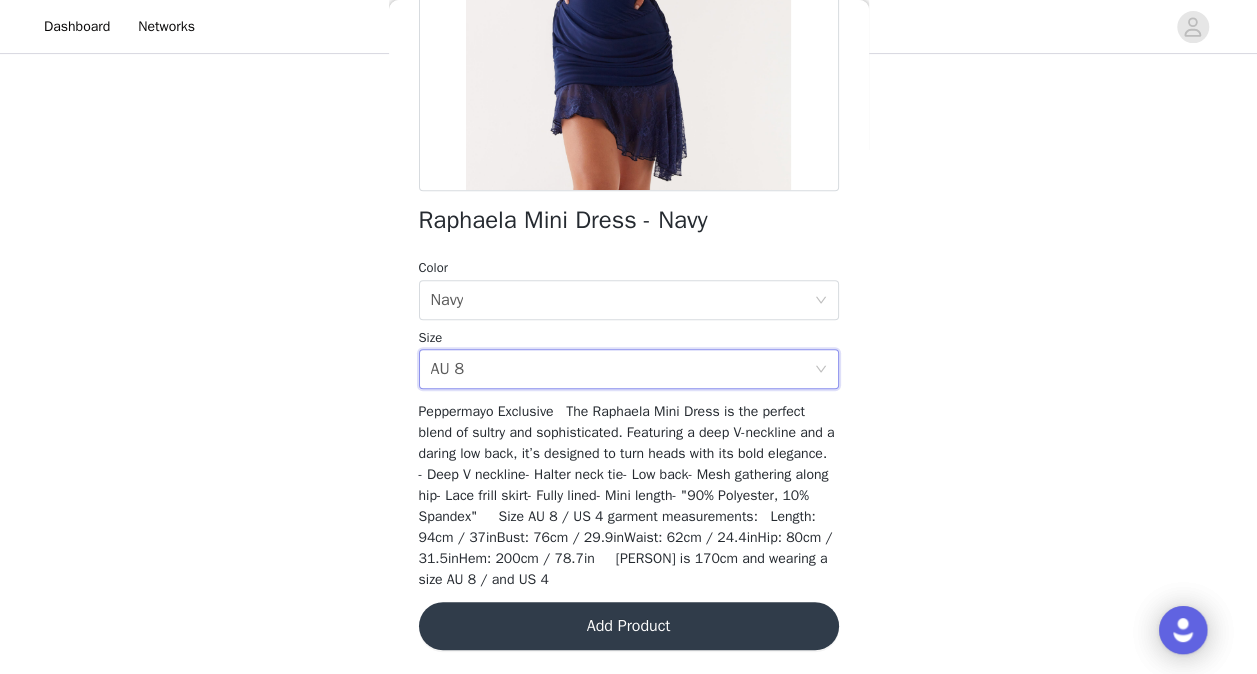click on "Add Product" at bounding box center (629, 626) 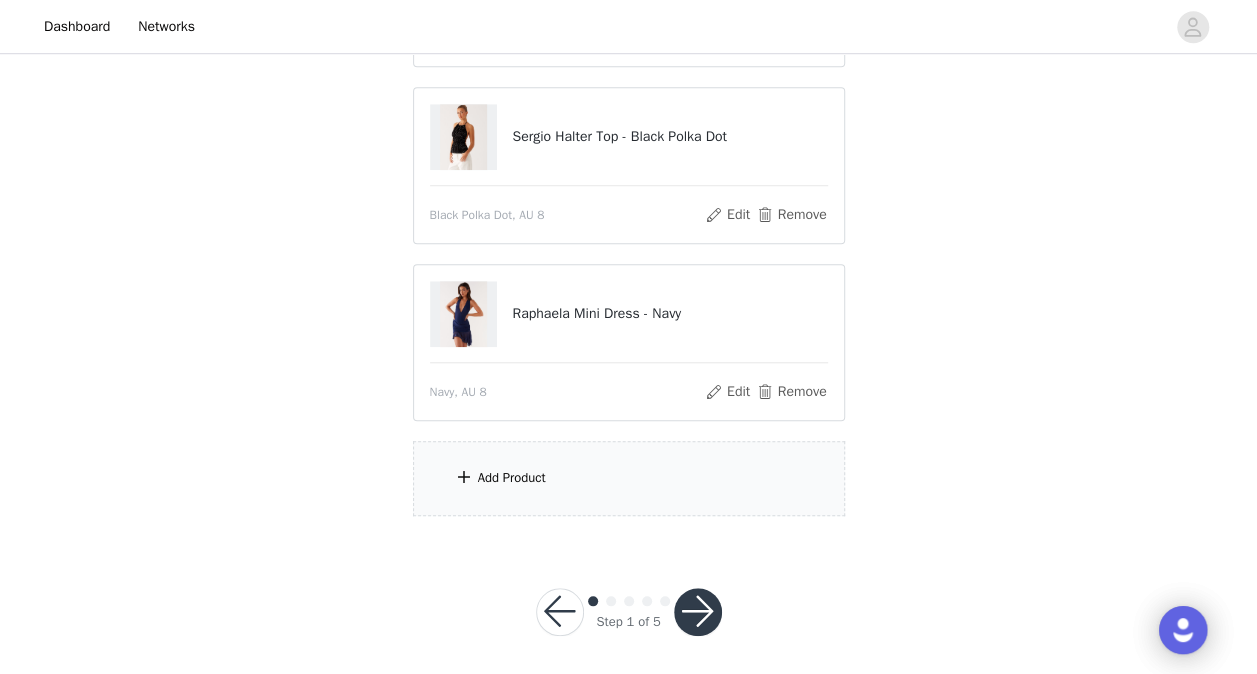 scroll, scrollTop: 726, scrollLeft: 0, axis: vertical 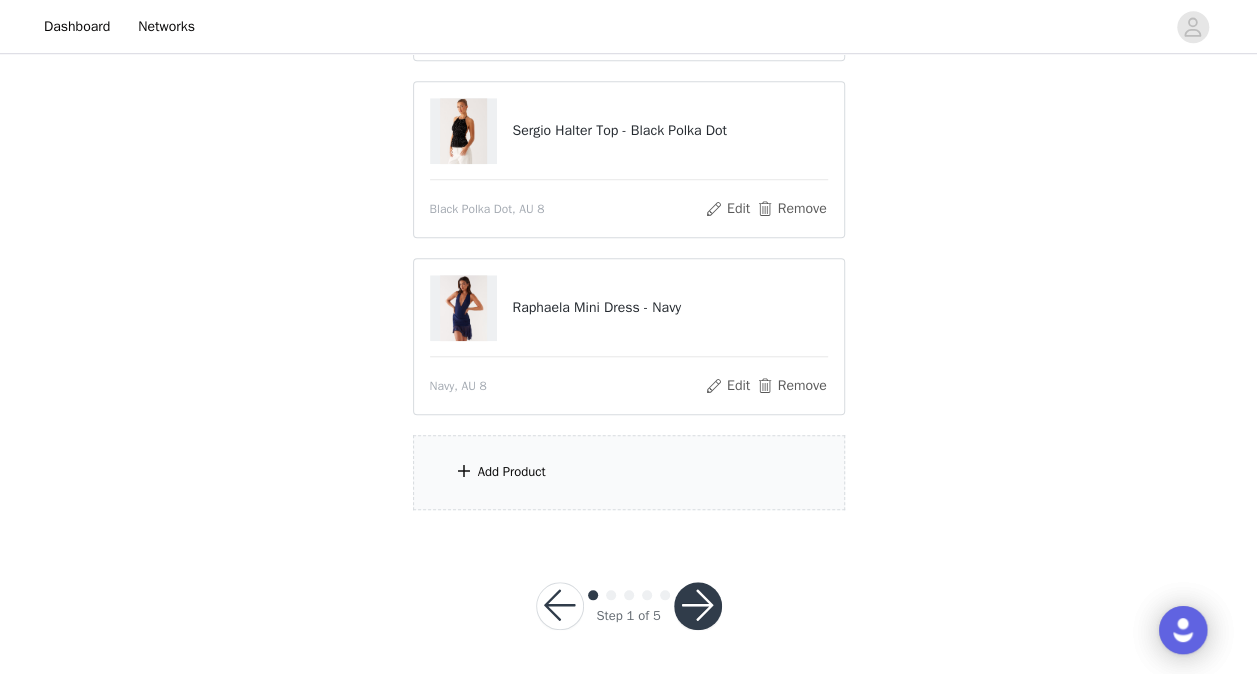 click on "Add Product" at bounding box center [629, 472] 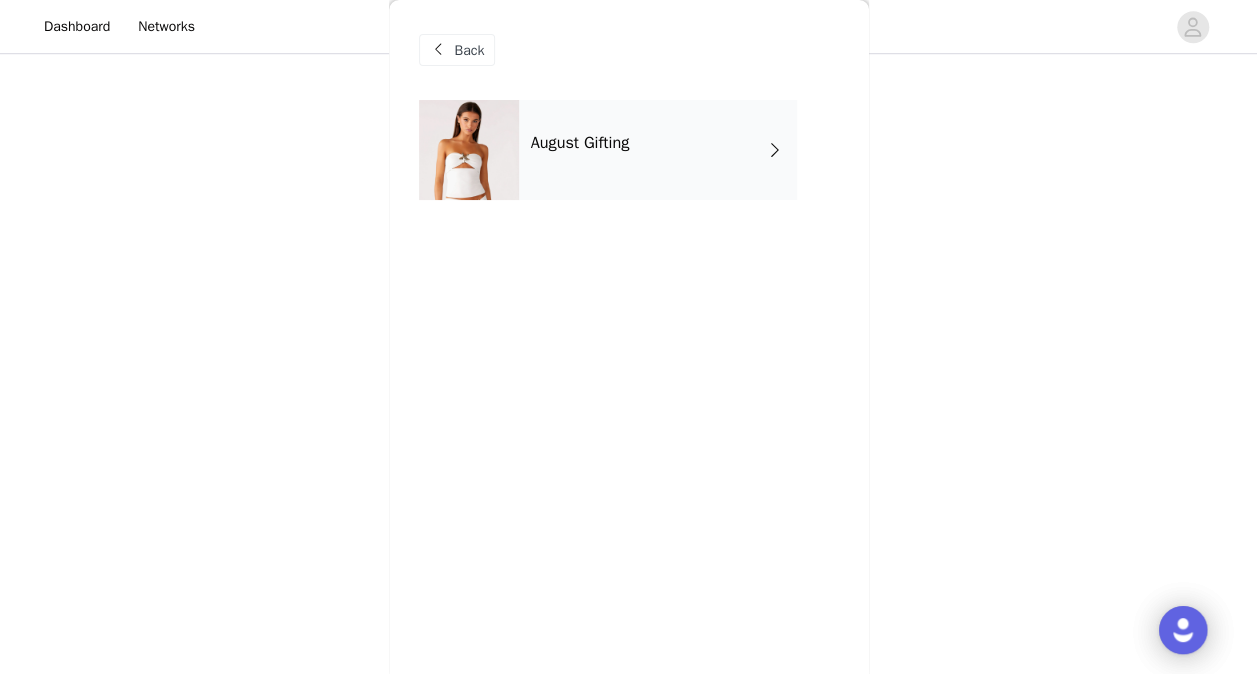 click on "August Gifting" at bounding box center (658, 150) 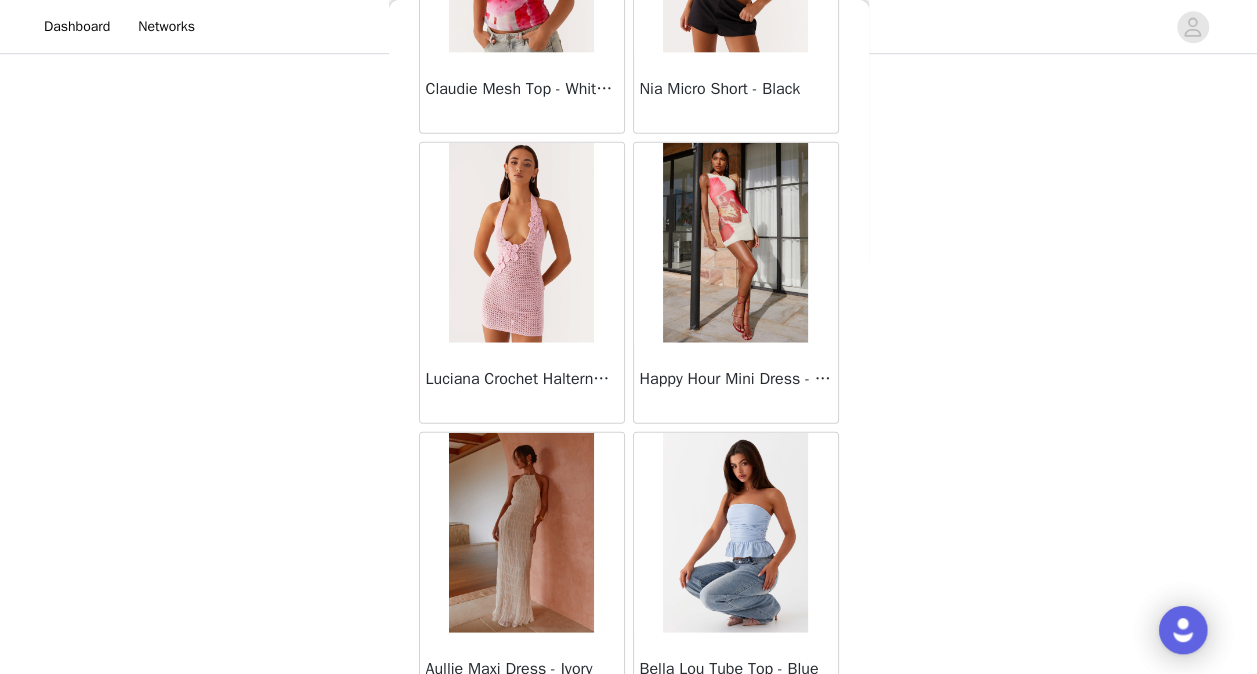 scroll, scrollTop: 2379, scrollLeft: 0, axis: vertical 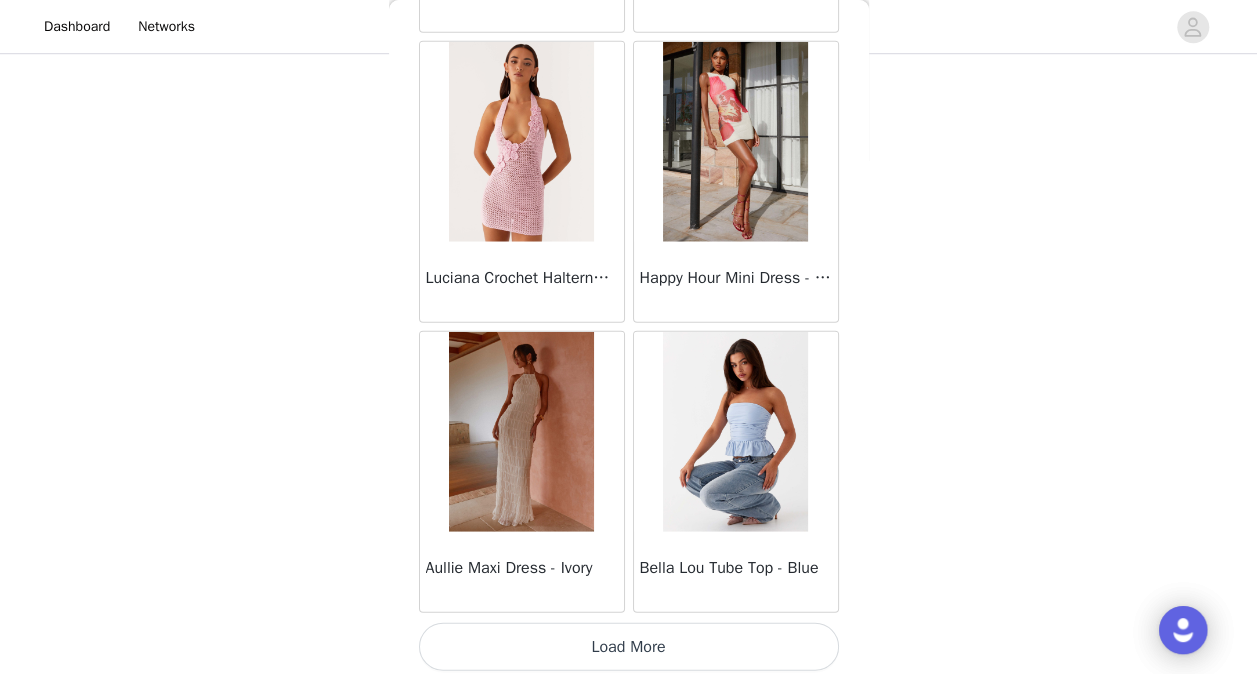 click on "Load More" at bounding box center [629, 647] 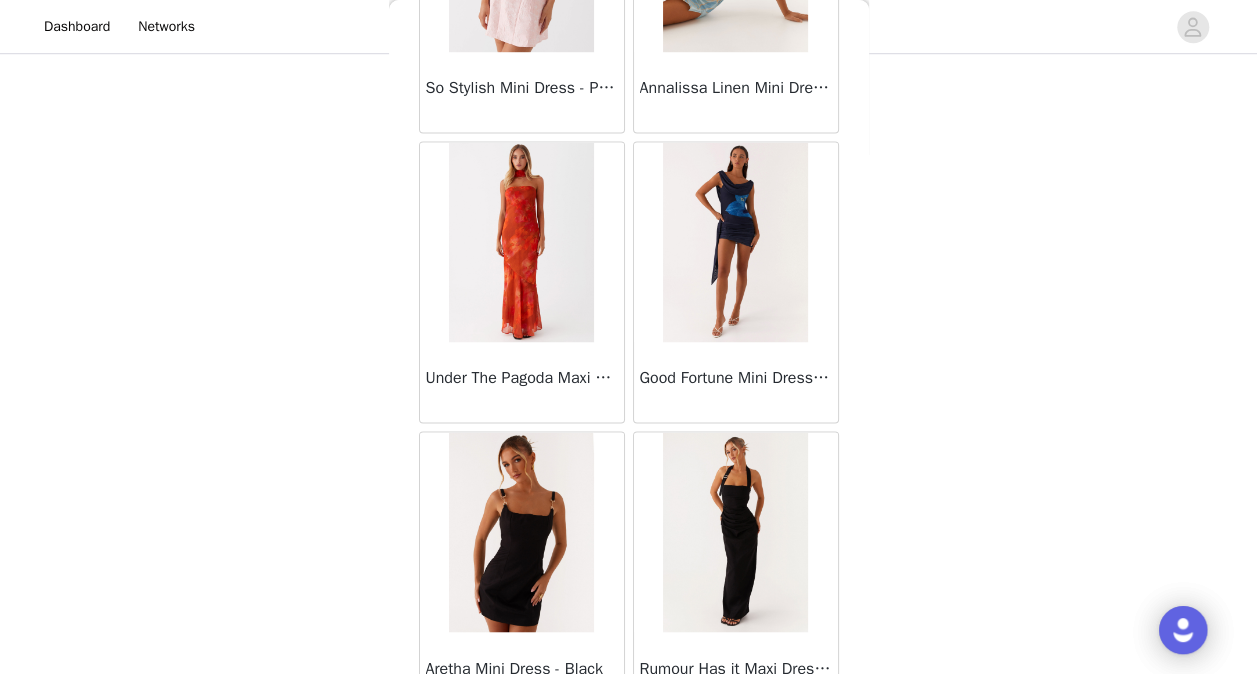scroll, scrollTop: 5272, scrollLeft: 0, axis: vertical 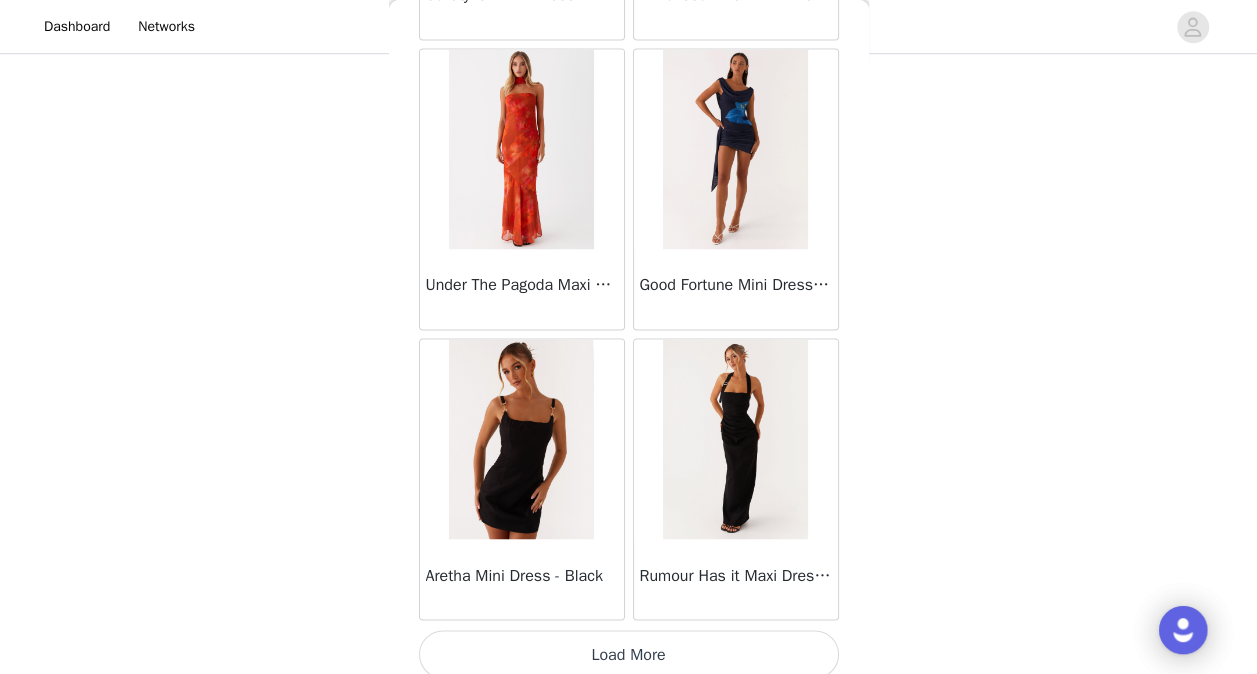 click on "Load More" at bounding box center (629, 654) 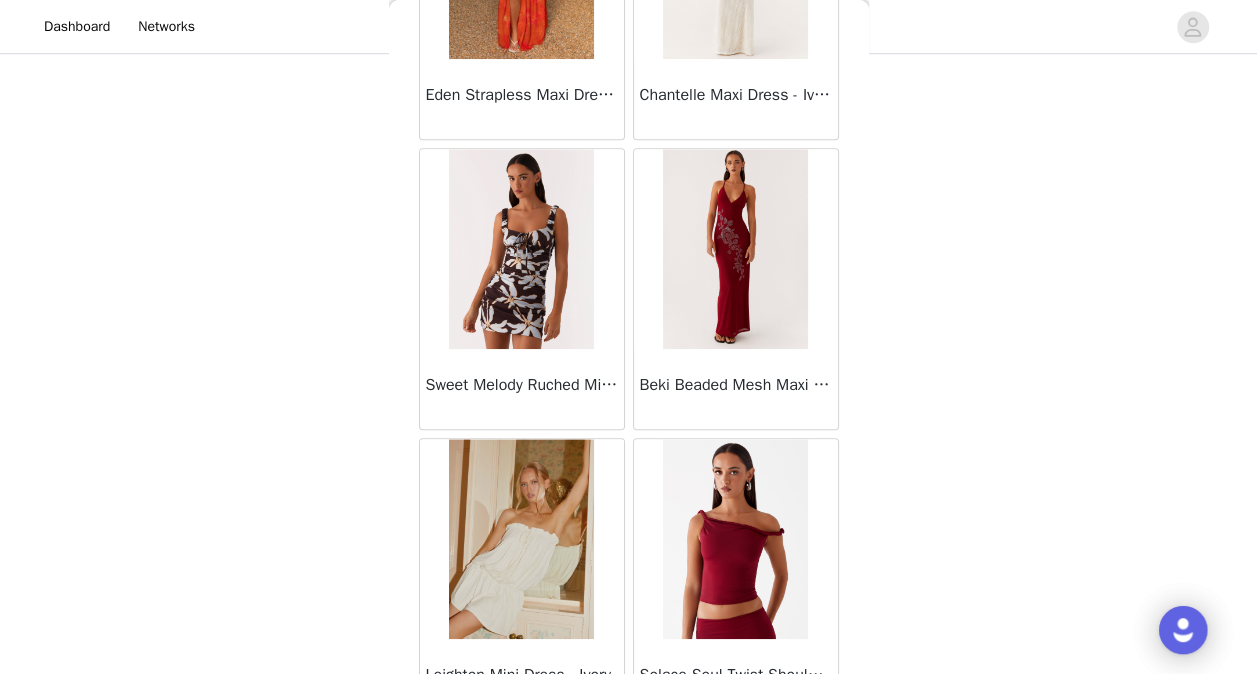 scroll, scrollTop: 8166, scrollLeft: 0, axis: vertical 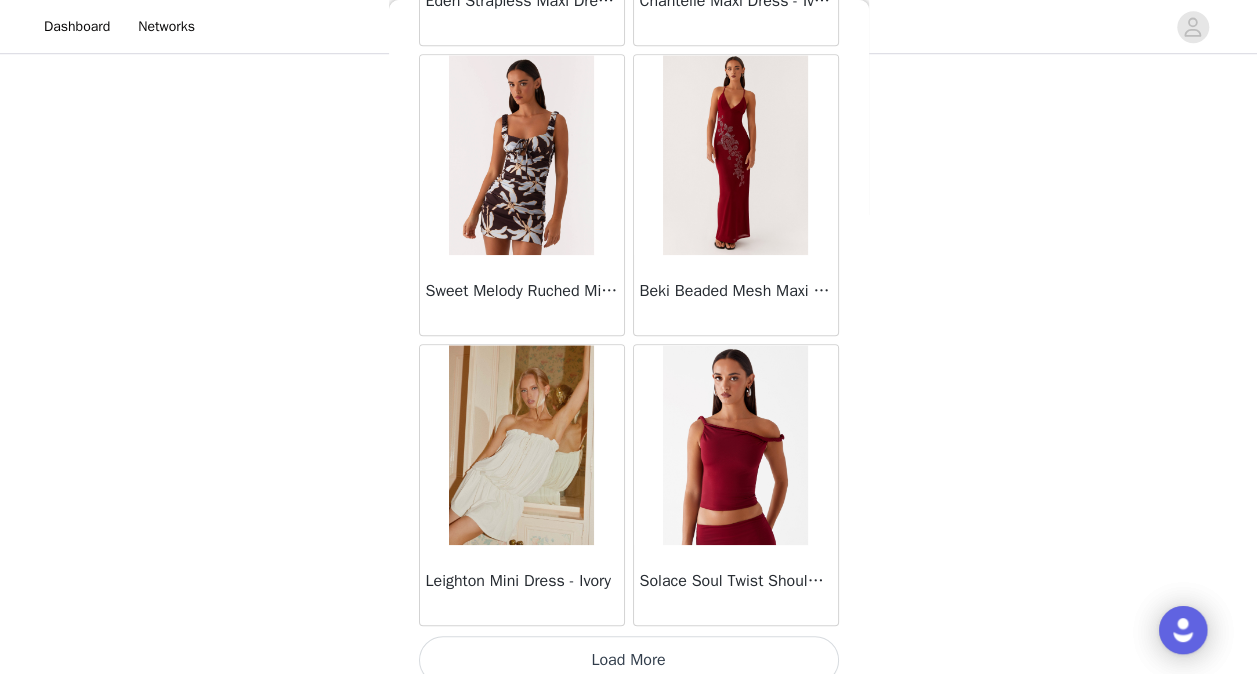 click on "Load More" at bounding box center [629, 660] 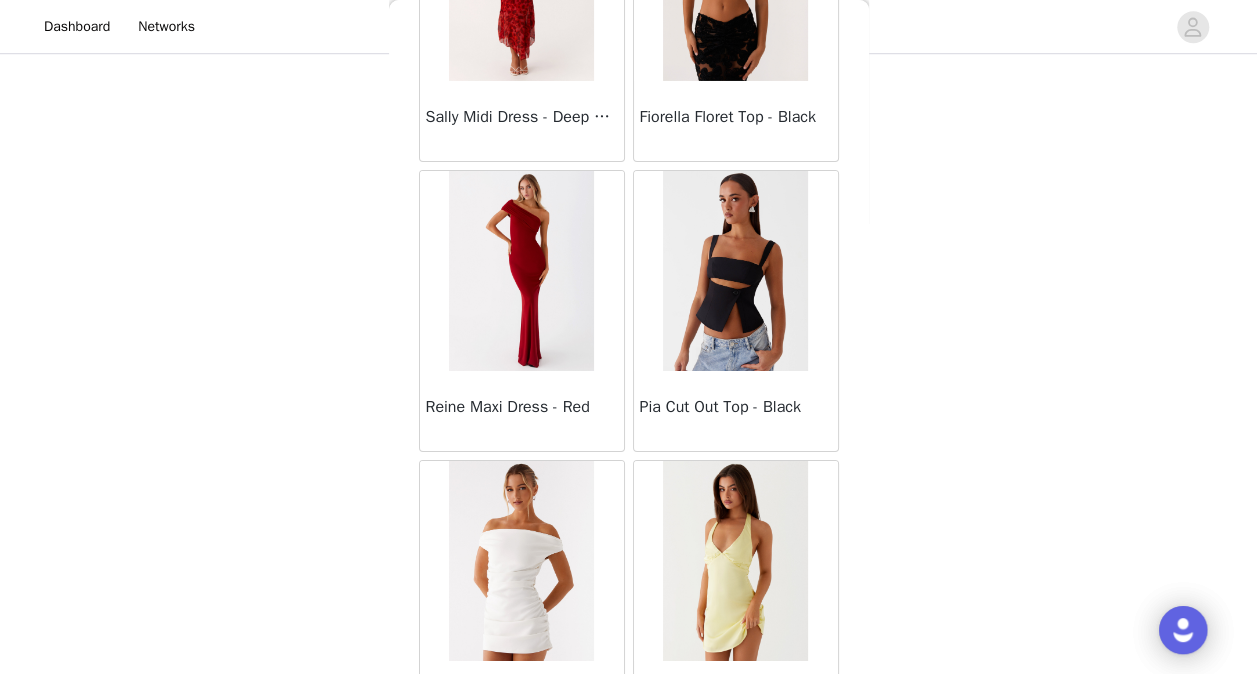 scroll, scrollTop: 11059, scrollLeft: 0, axis: vertical 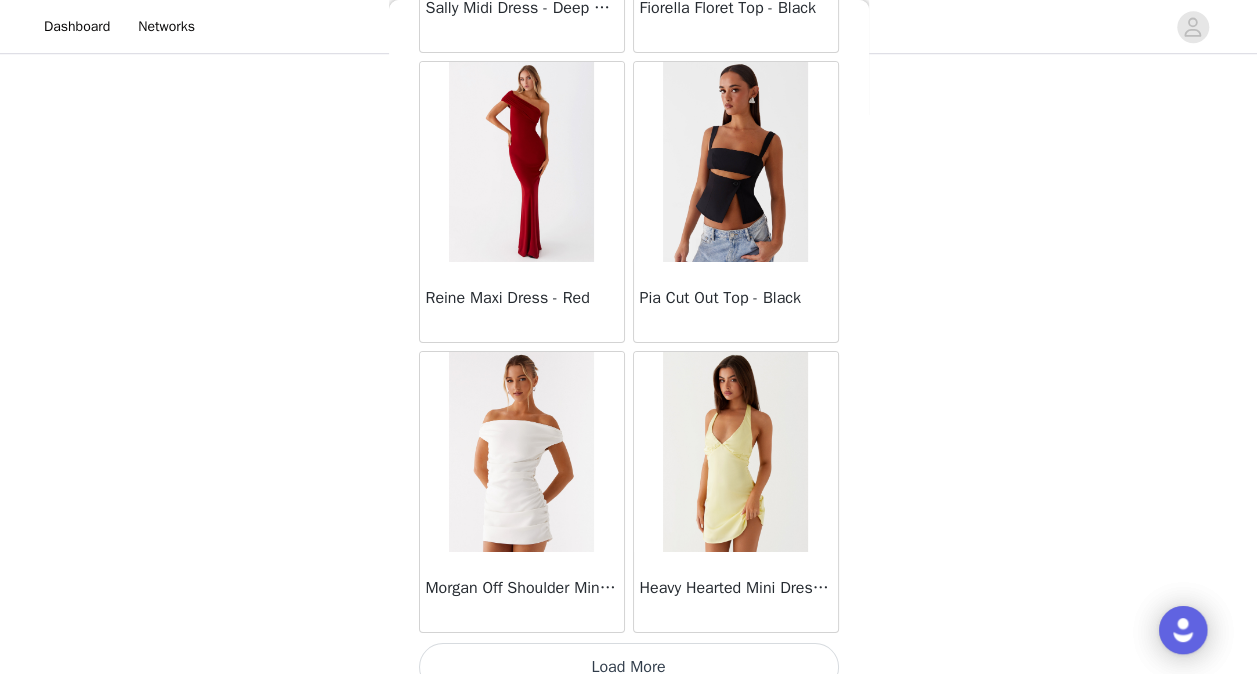 click on "Load More" at bounding box center (629, 667) 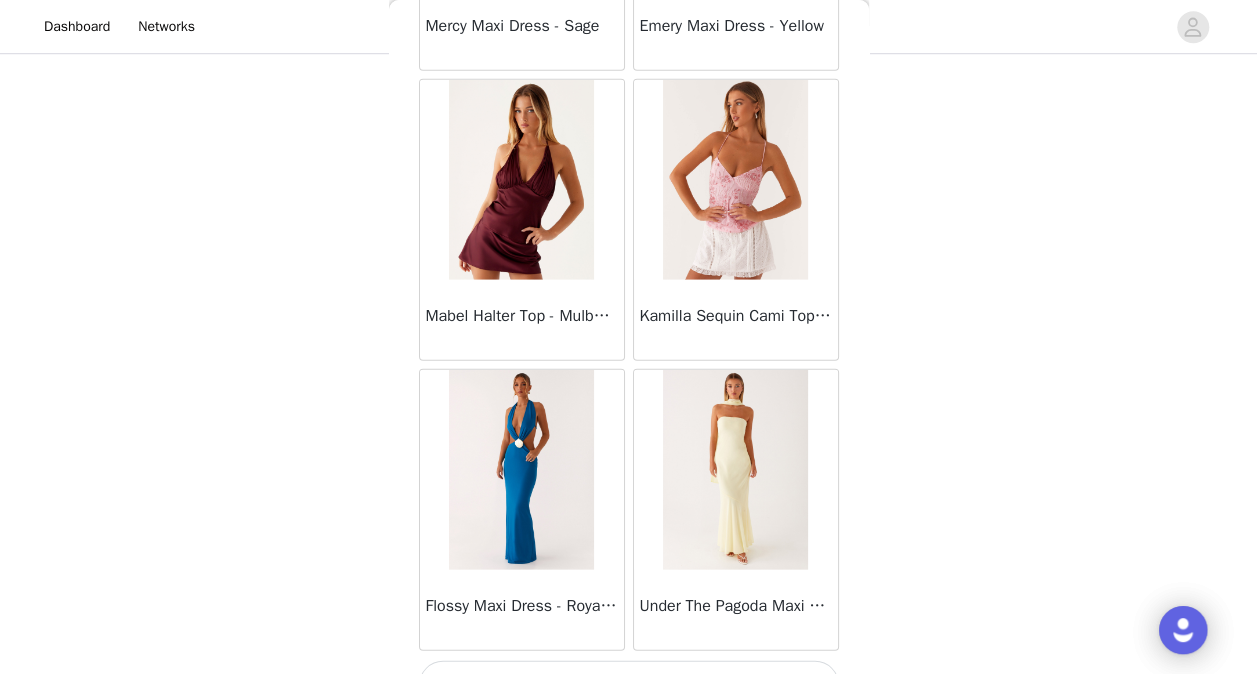 scroll, scrollTop: 13952, scrollLeft: 0, axis: vertical 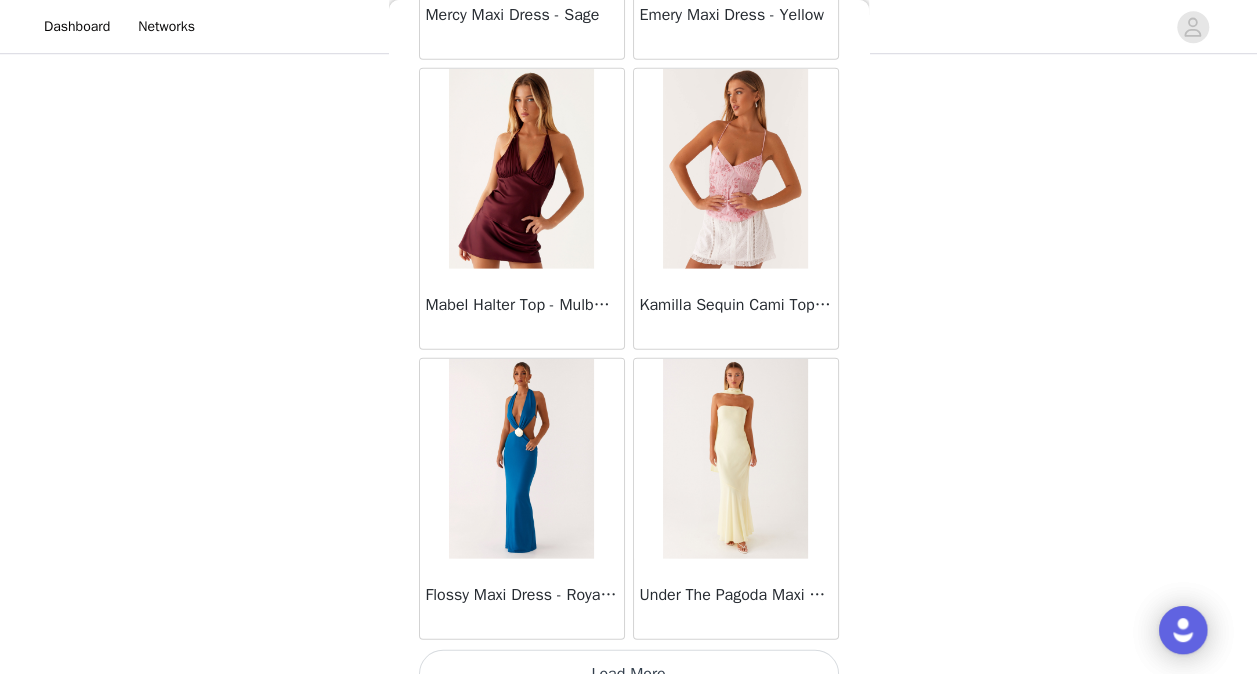click on "Load More" at bounding box center (629, 674) 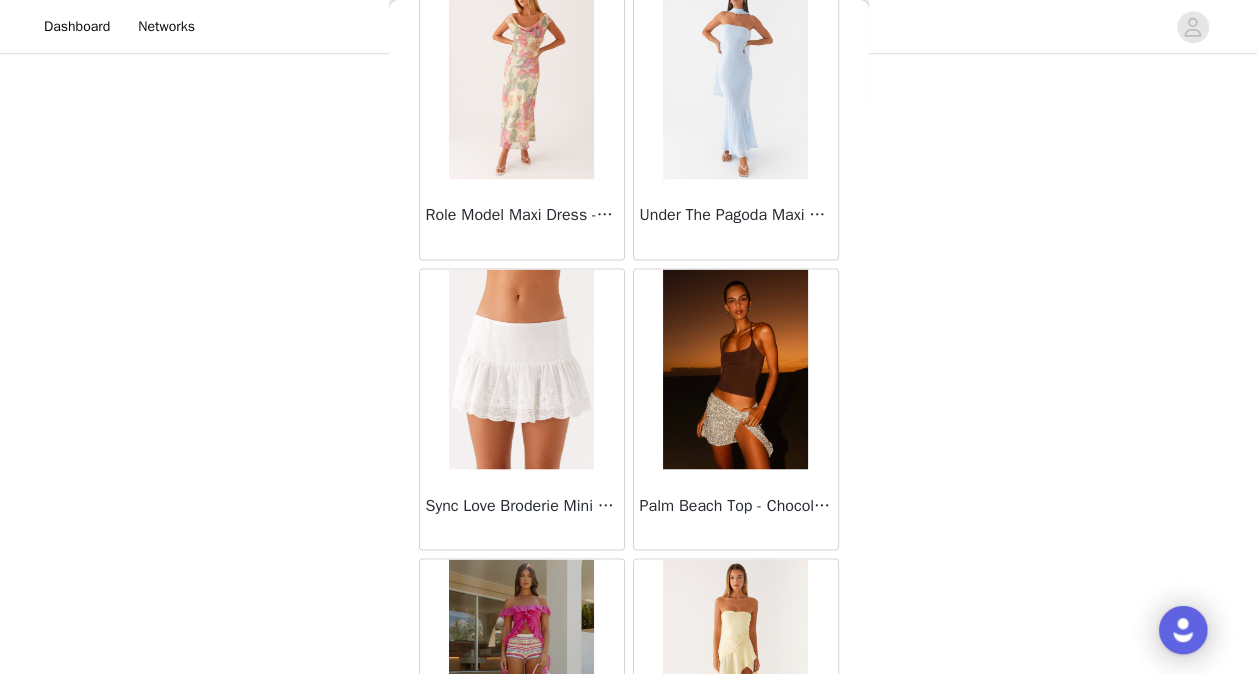 scroll, scrollTop: 16846, scrollLeft: 0, axis: vertical 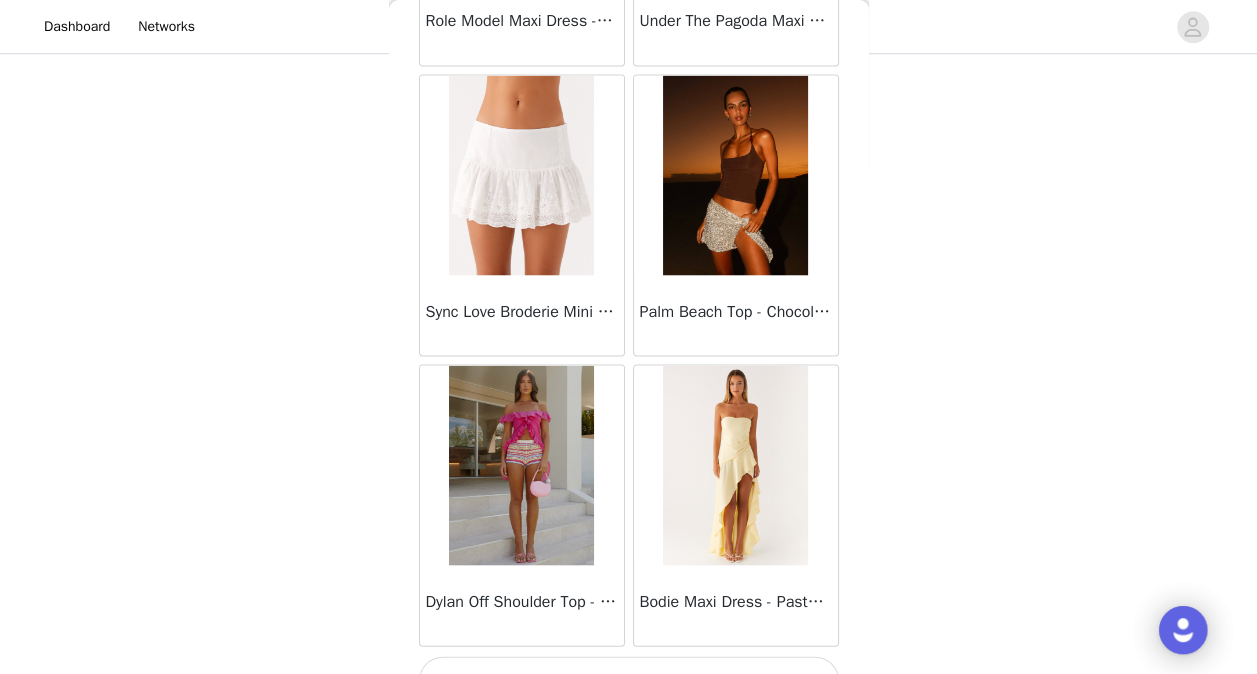 click on "Load More" at bounding box center [629, 680] 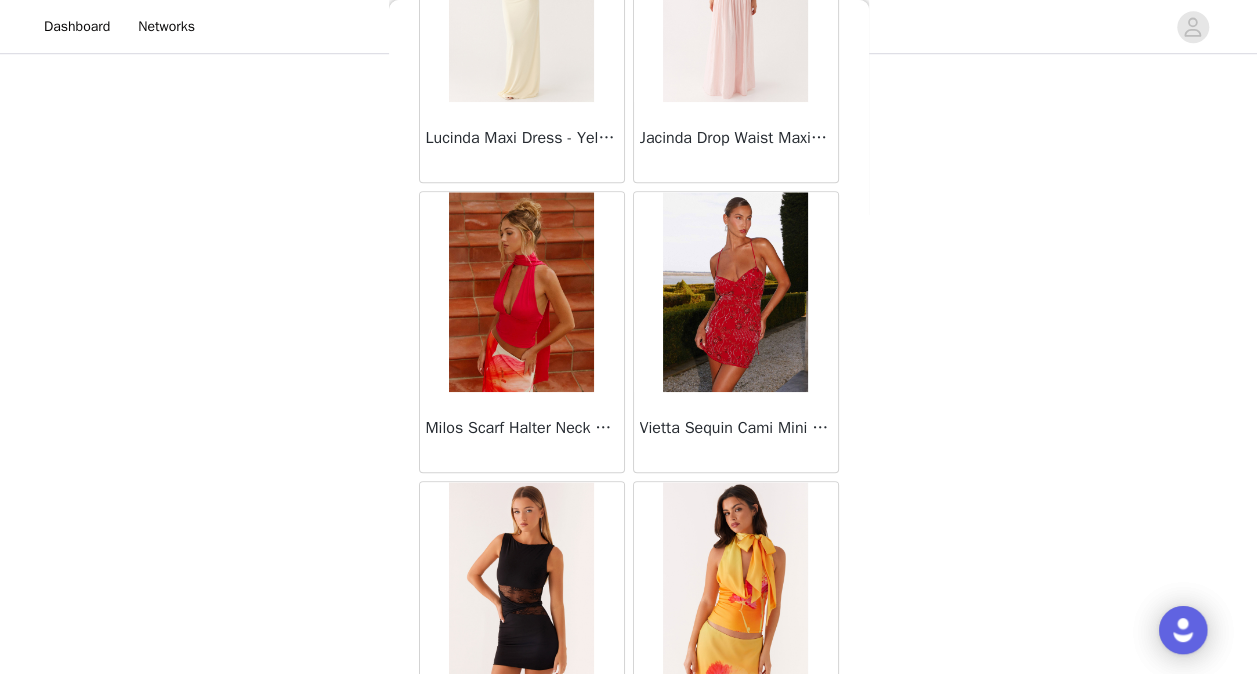 scroll, scrollTop: 19539, scrollLeft: 0, axis: vertical 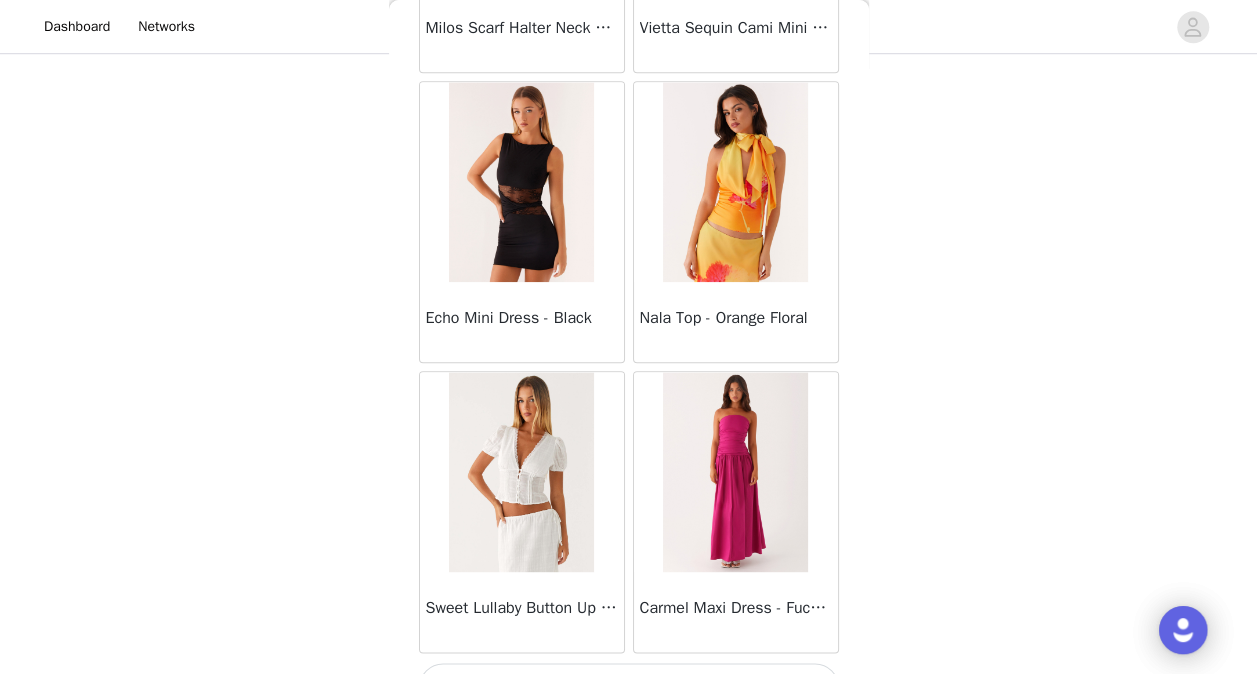 click on "Load More" at bounding box center (629, 687) 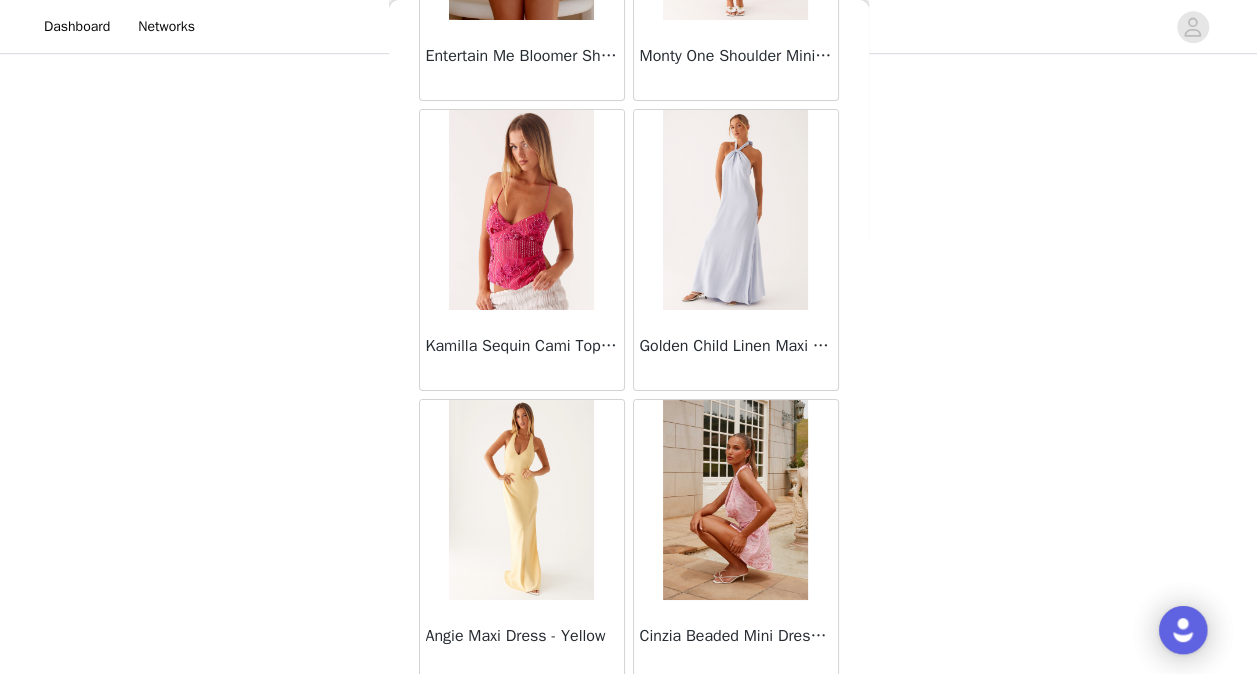 scroll, scrollTop: 22632, scrollLeft: 0, axis: vertical 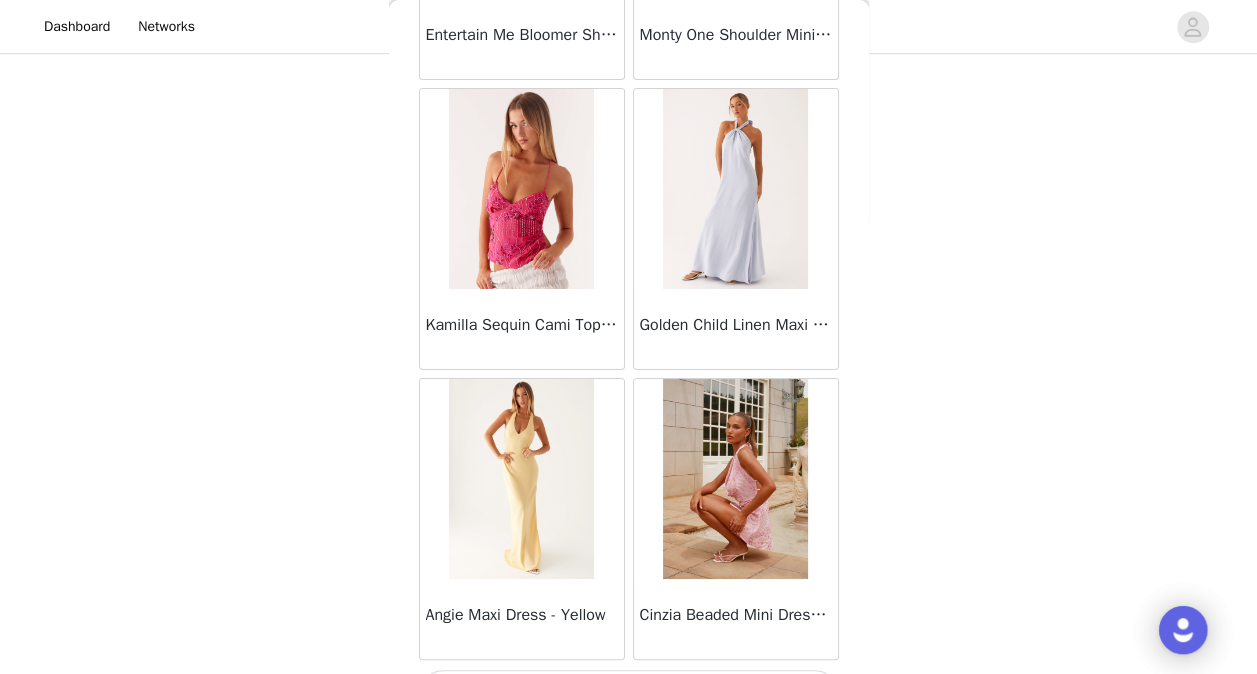 click on "Load More" at bounding box center [629, 694] 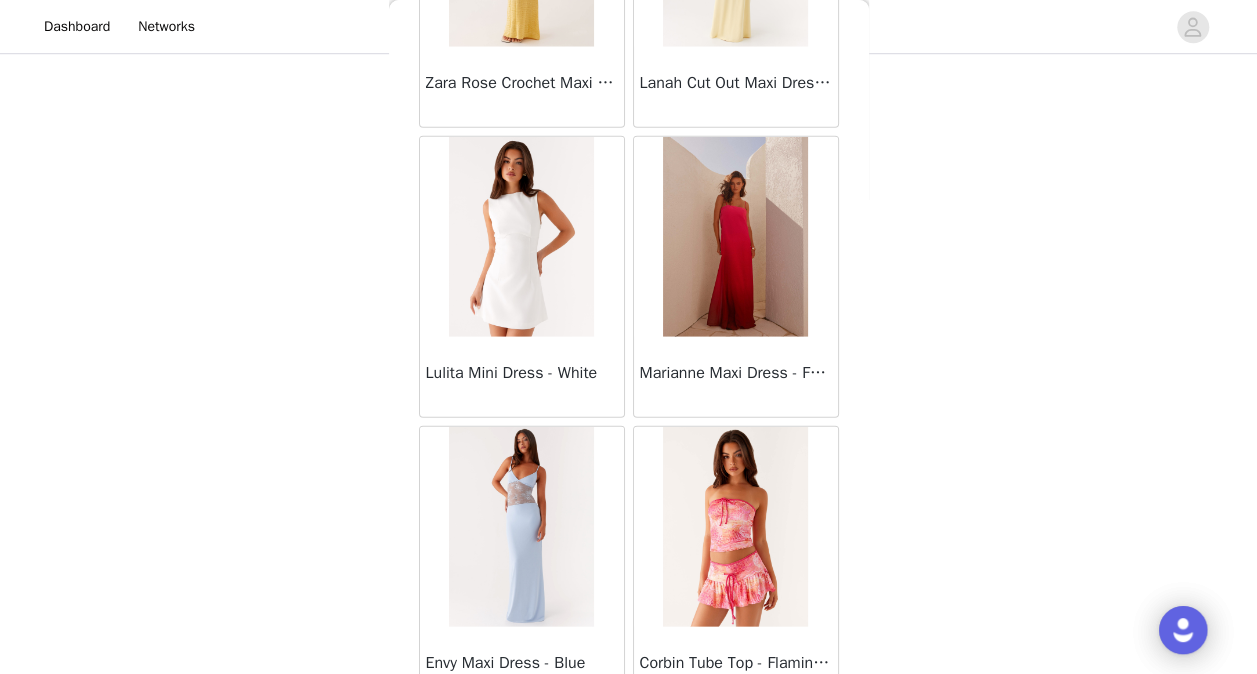 scroll, scrollTop: 25526, scrollLeft: 0, axis: vertical 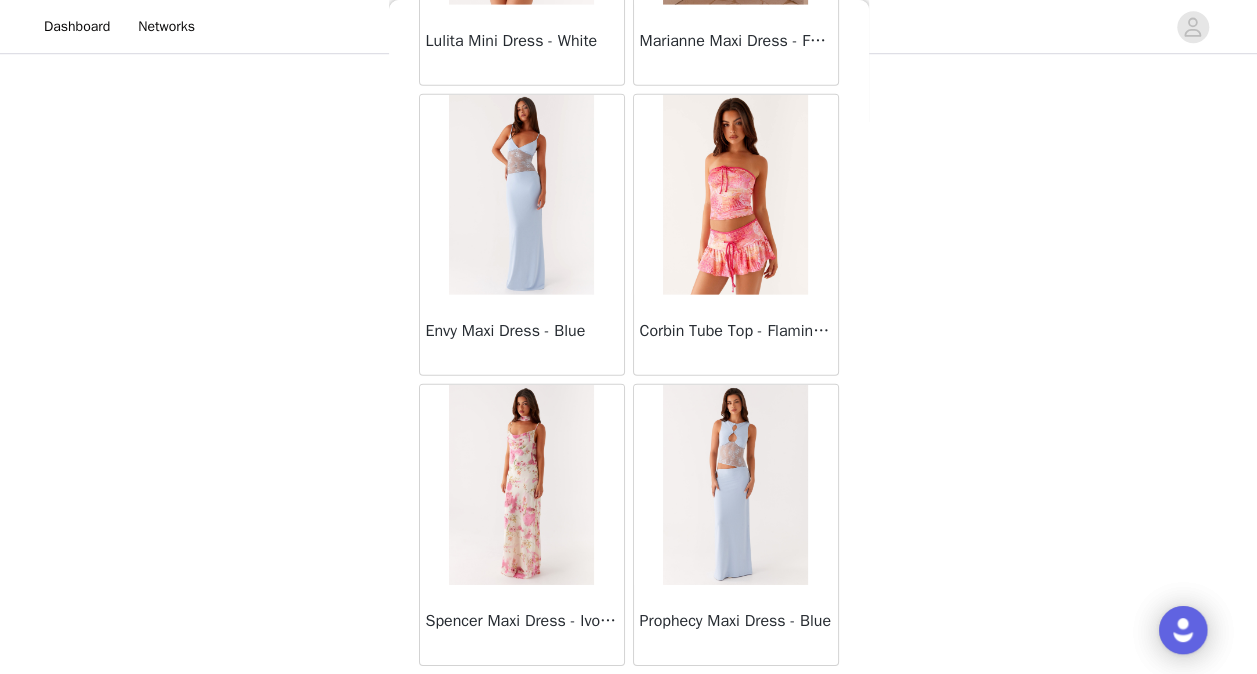 click on "Load More" at bounding box center [629, 700] 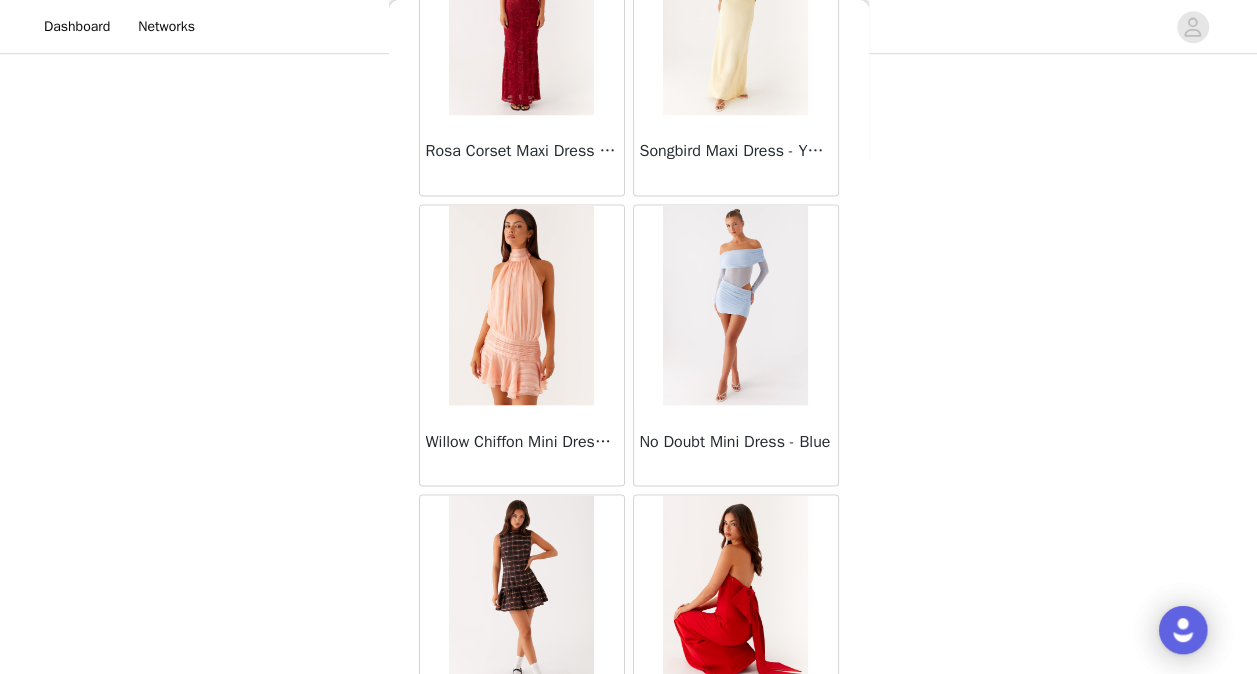scroll, scrollTop: 28419, scrollLeft: 0, axis: vertical 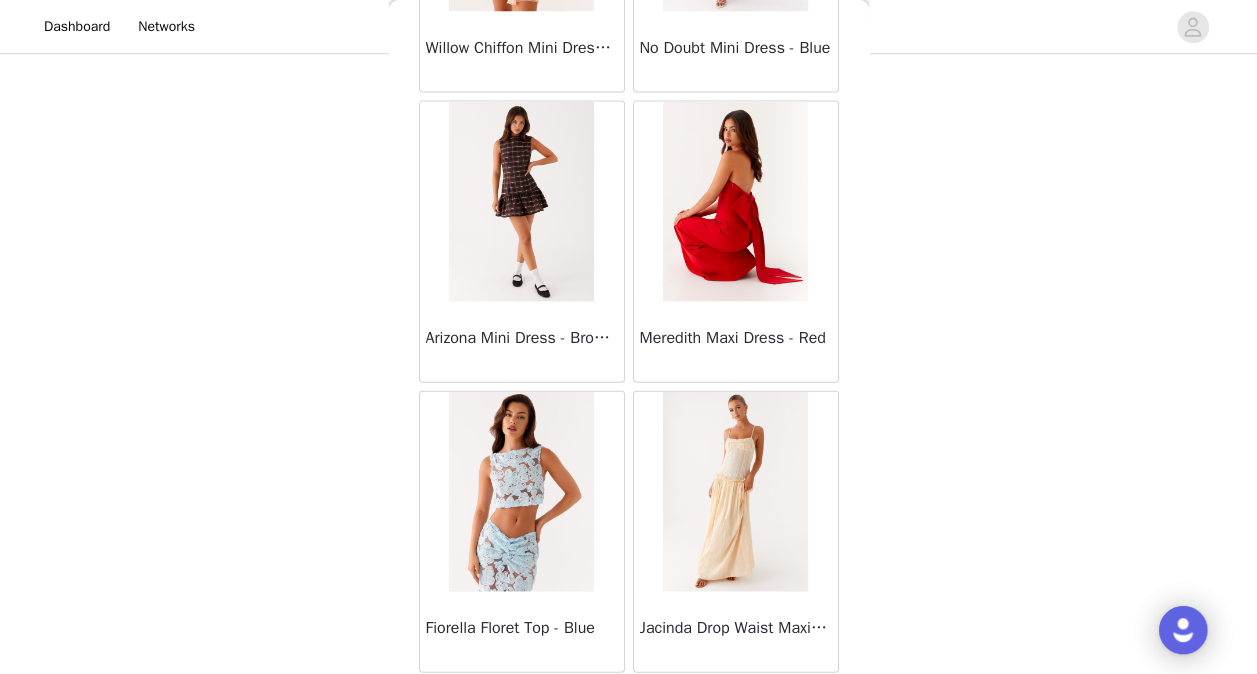 click on "Load More" at bounding box center [629, 707] 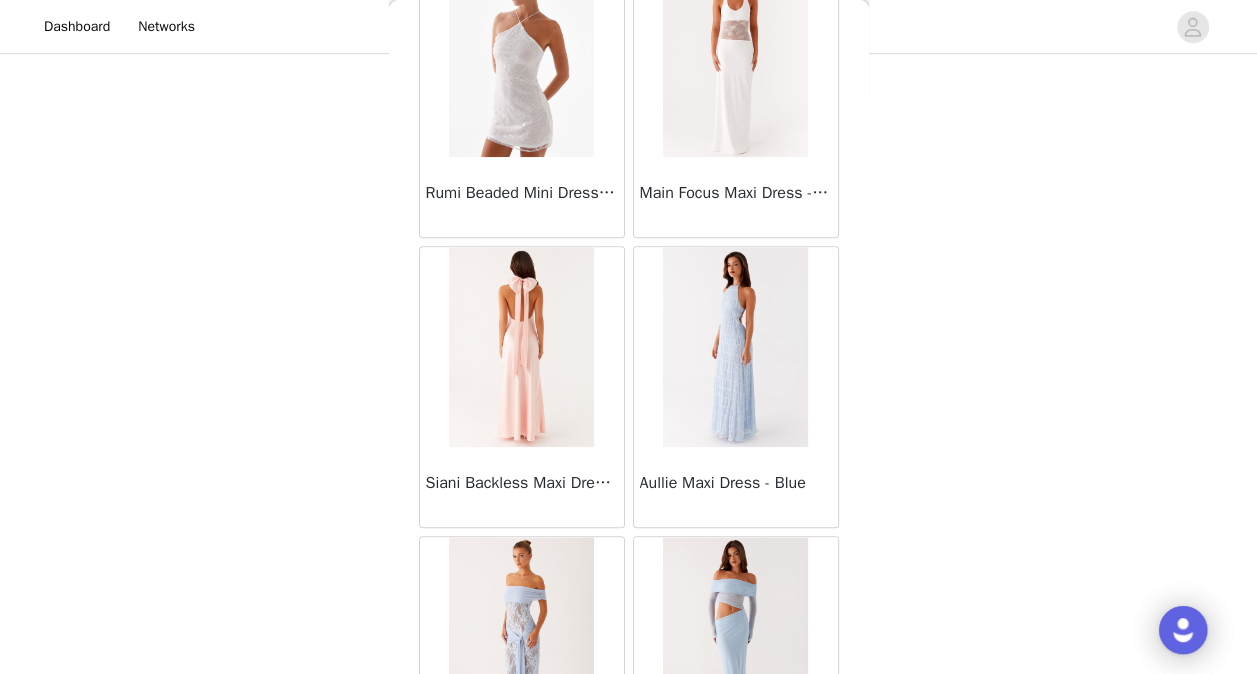 scroll, scrollTop: 31019, scrollLeft: 0, axis: vertical 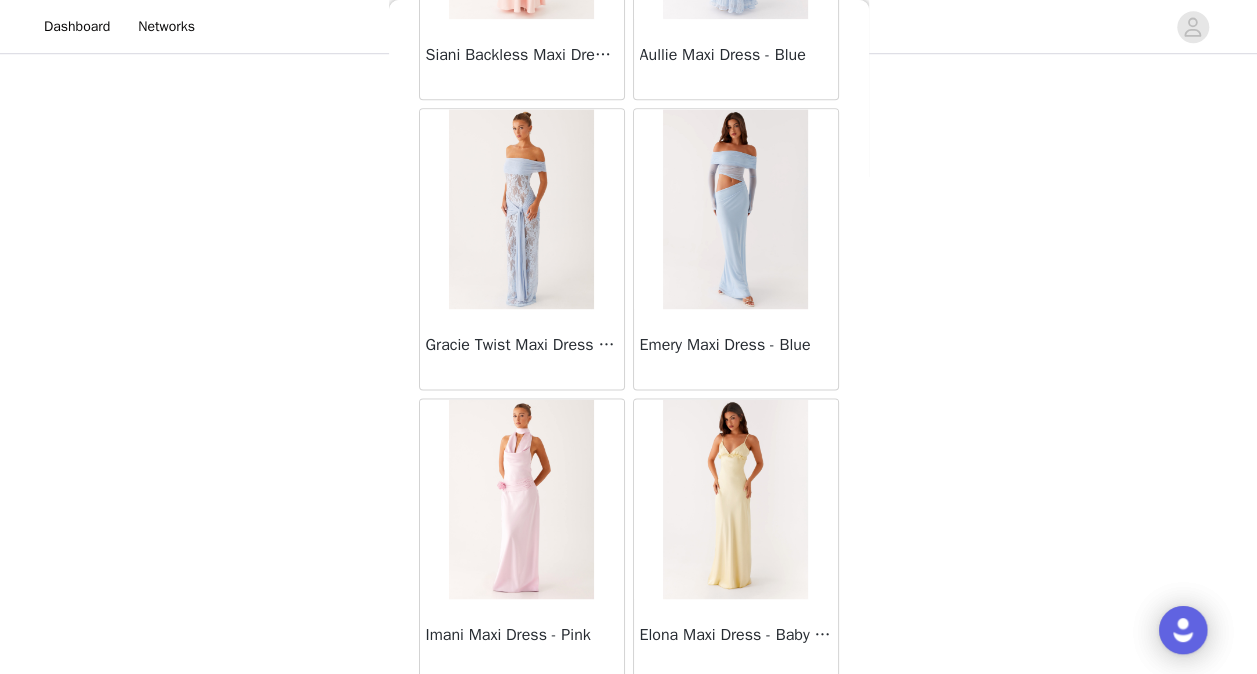 click on "Load More" at bounding box center [629, 714] 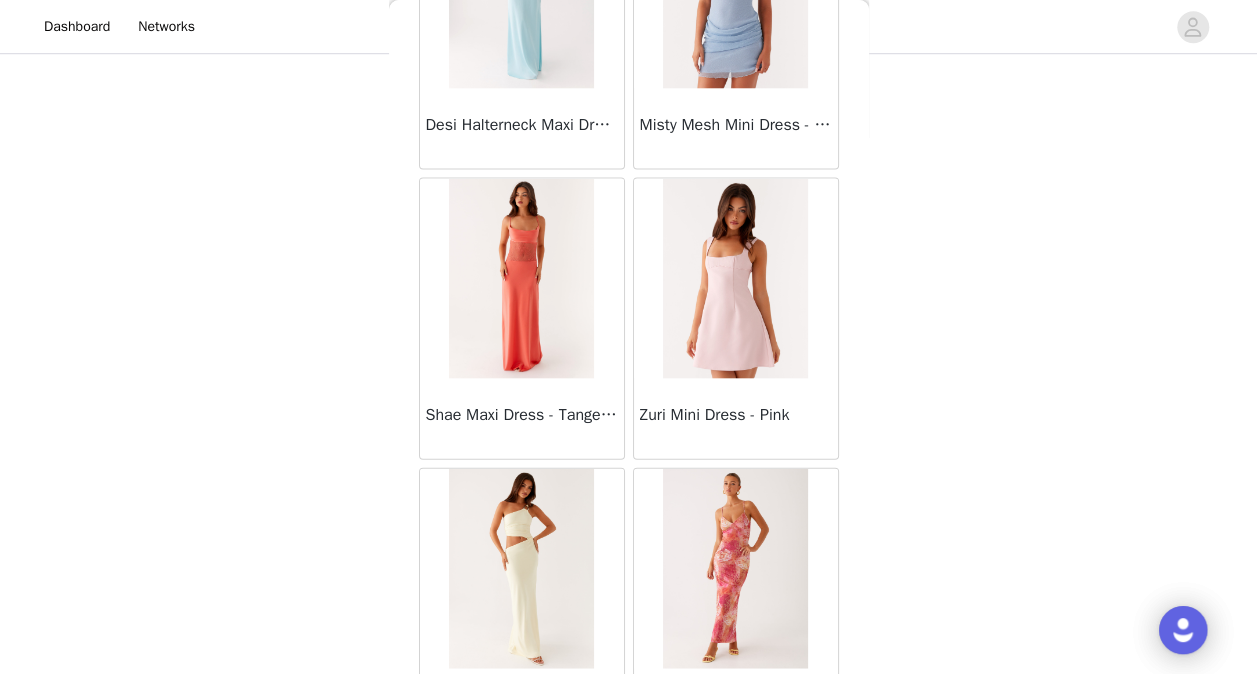 scroll, scrollTop: 32112, scrollLeft: 0, axis: vertical 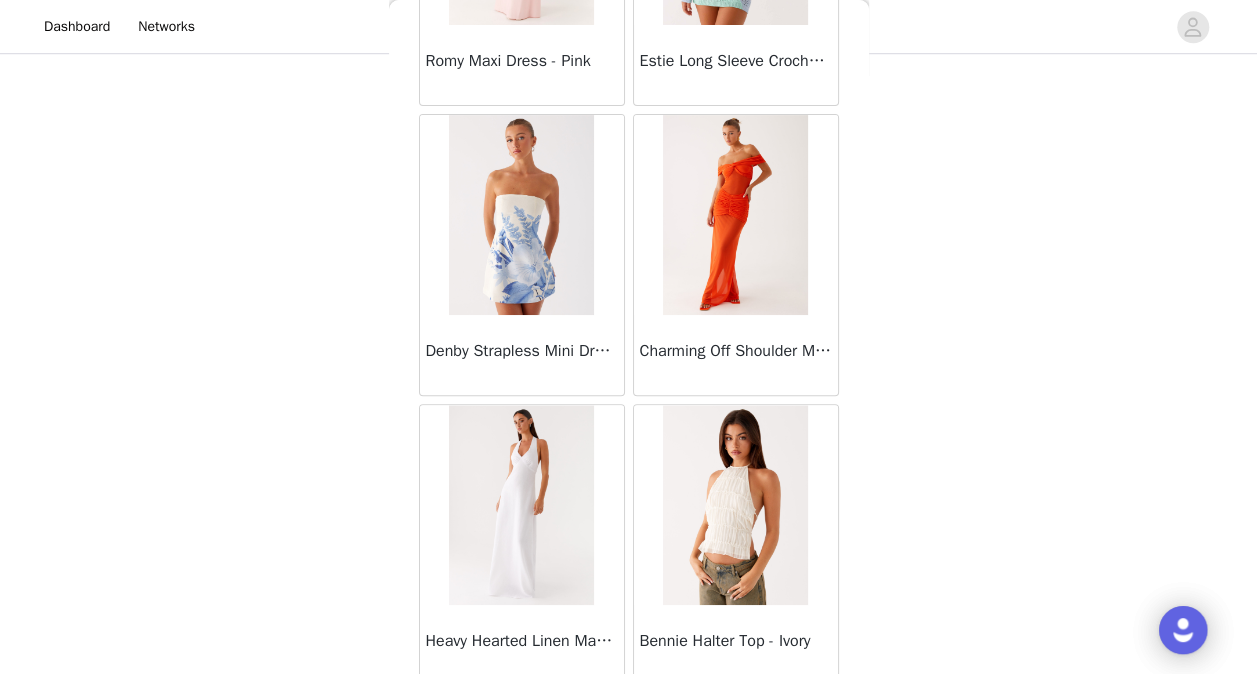 click on "Load More" at bounding box center [629, 720] 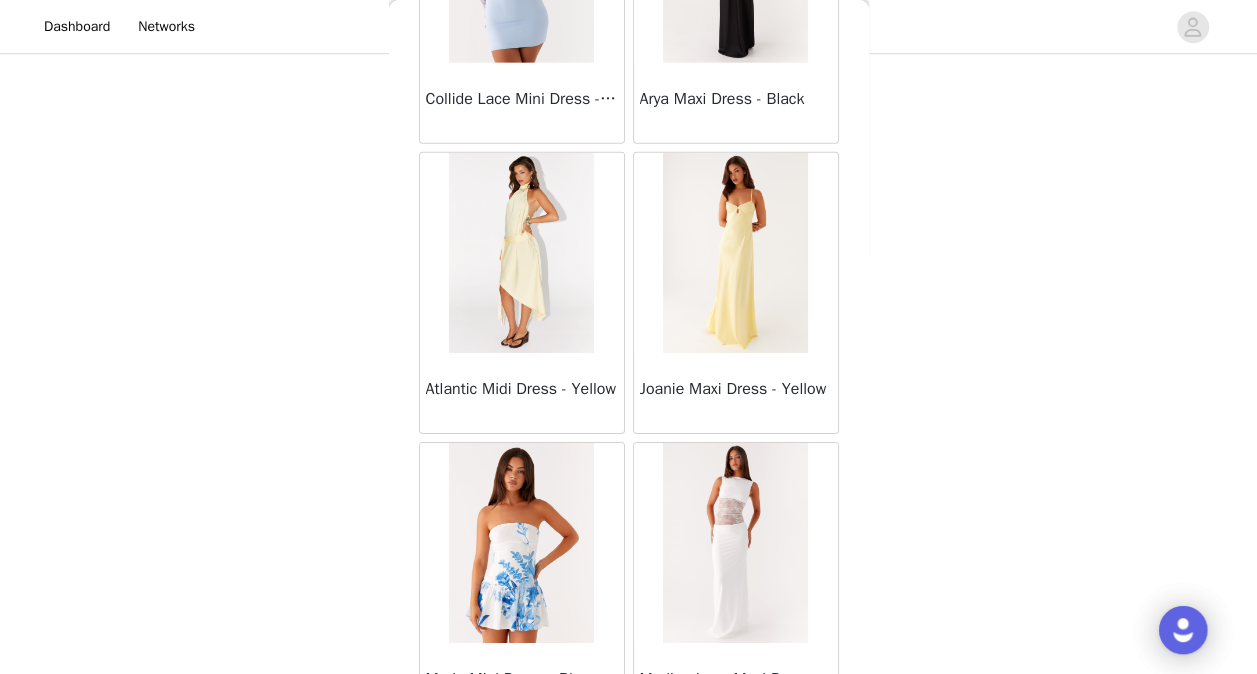 scroll, scrollTop: 37099, scrollLeft: 0, axis: vertical 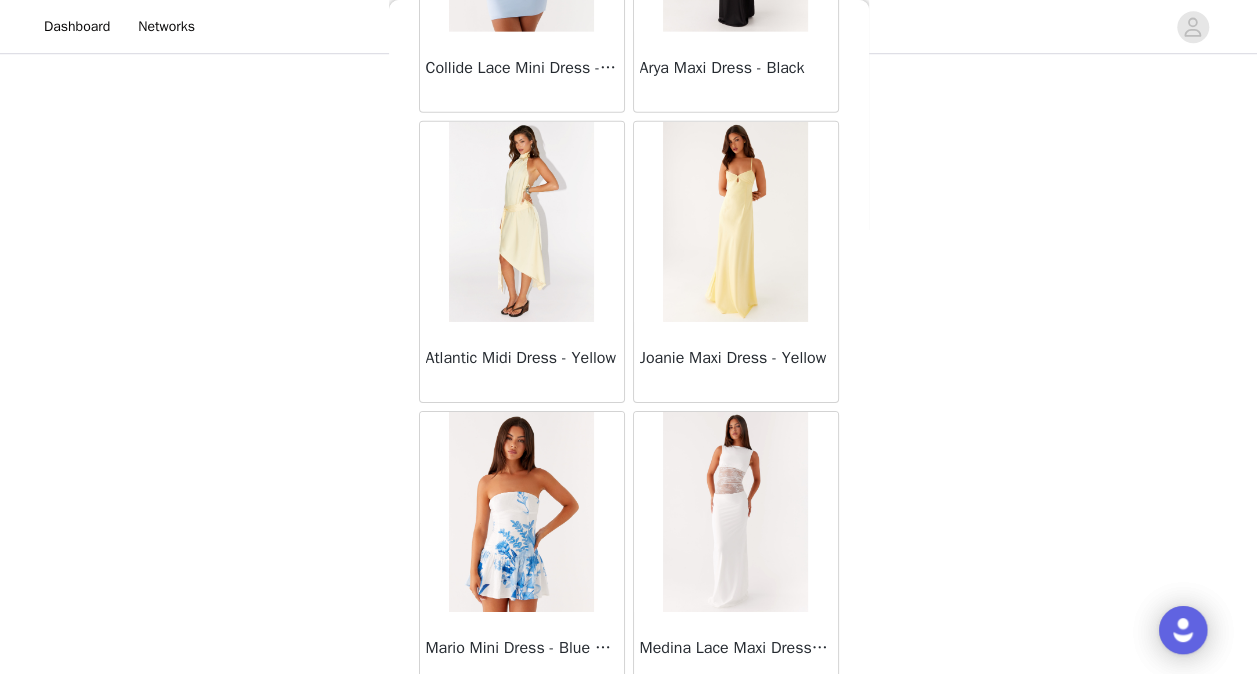 click on "Load More" at bounding box center [629, 727] 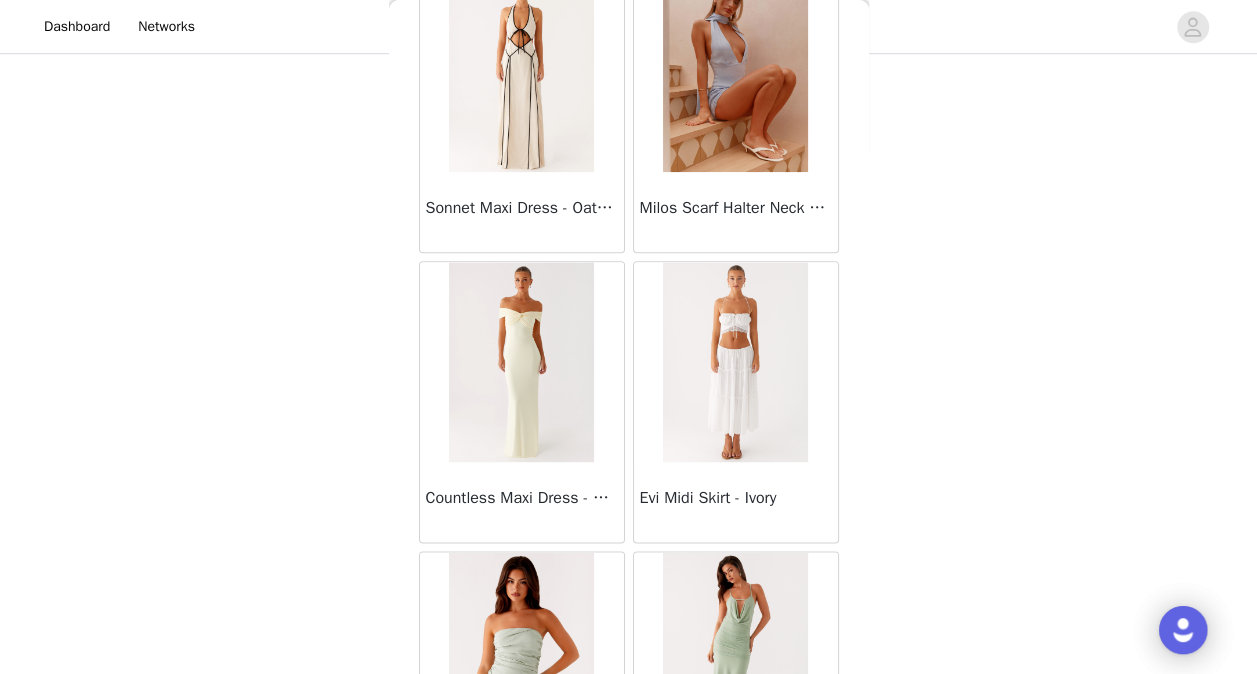 scroll, scrollTop: 38399, scrollLeft: 0, axis: vertical 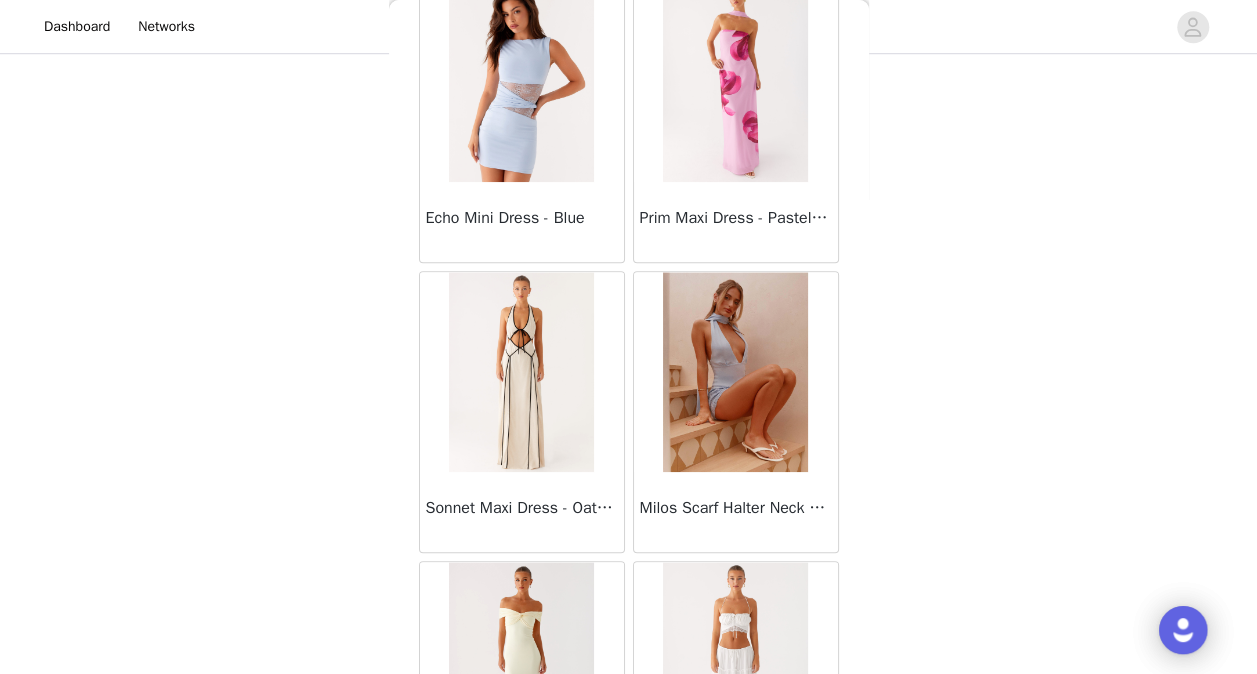 click at bounding box center [521, 372] 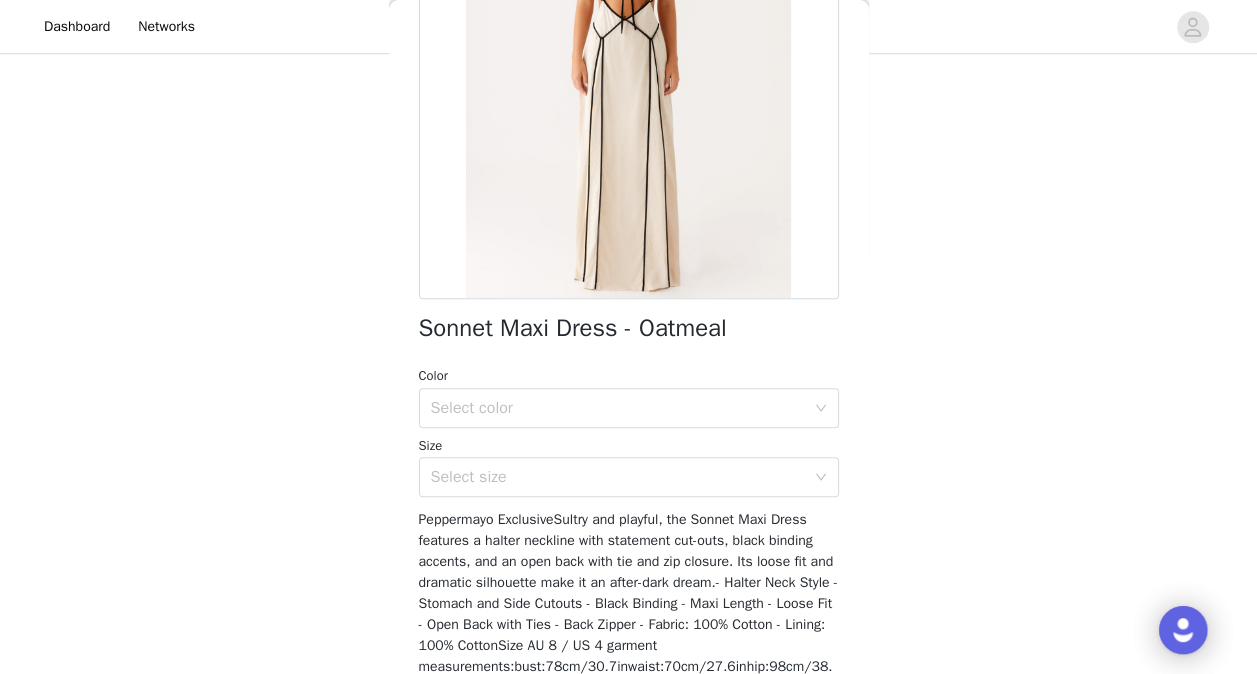 scroll, scrollTop: 300, scrollLeft: 0, axis: vertical 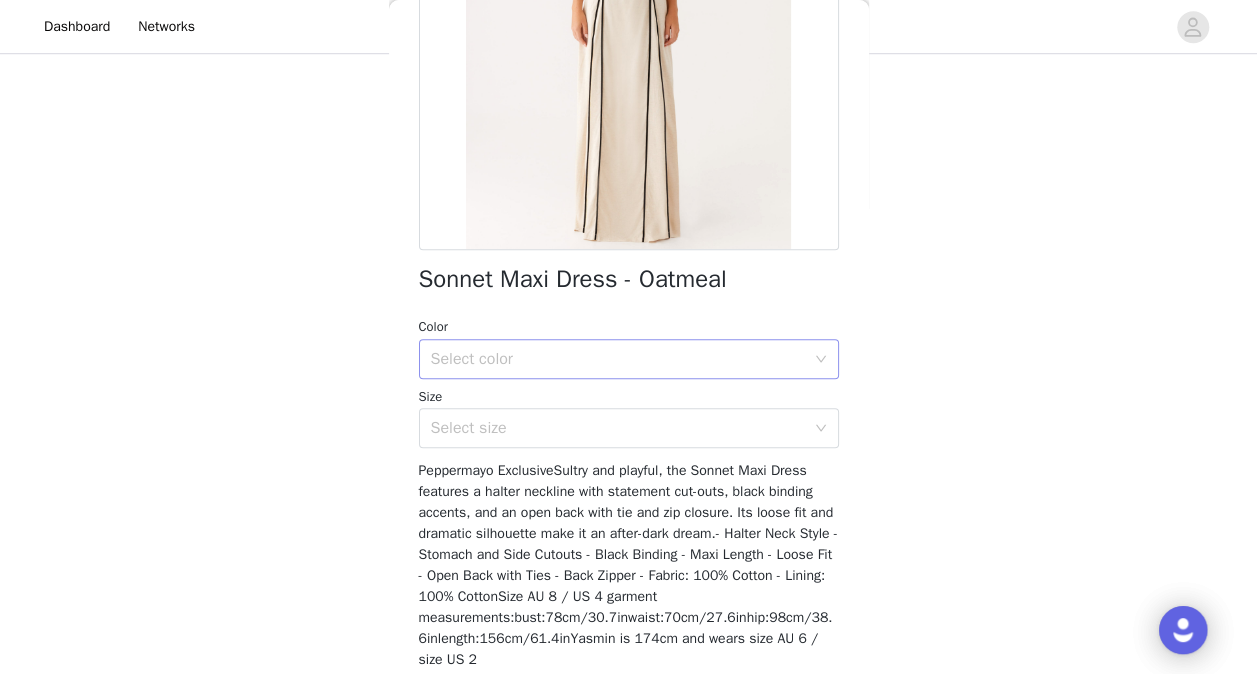 click on "Select color" at bounding box center (618, 359) 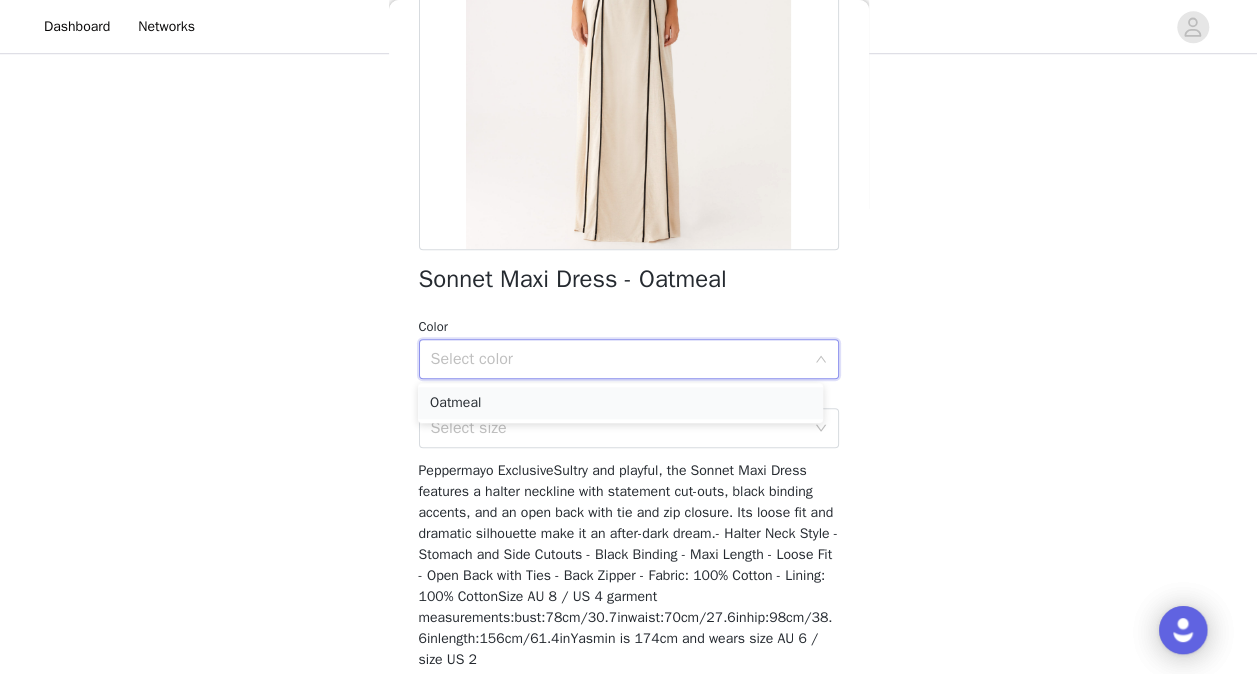 click on "Oatmeal" at bounding box center [620, 403] 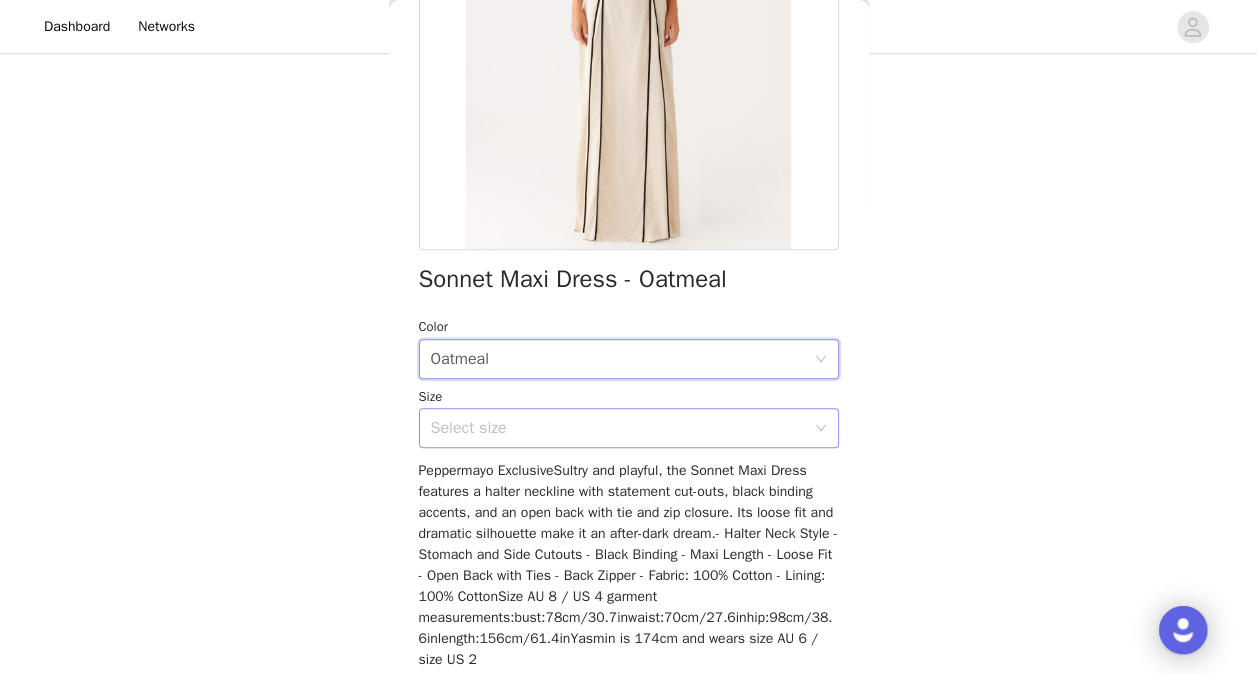 click on "Select size" at bounding box center (618, 428) 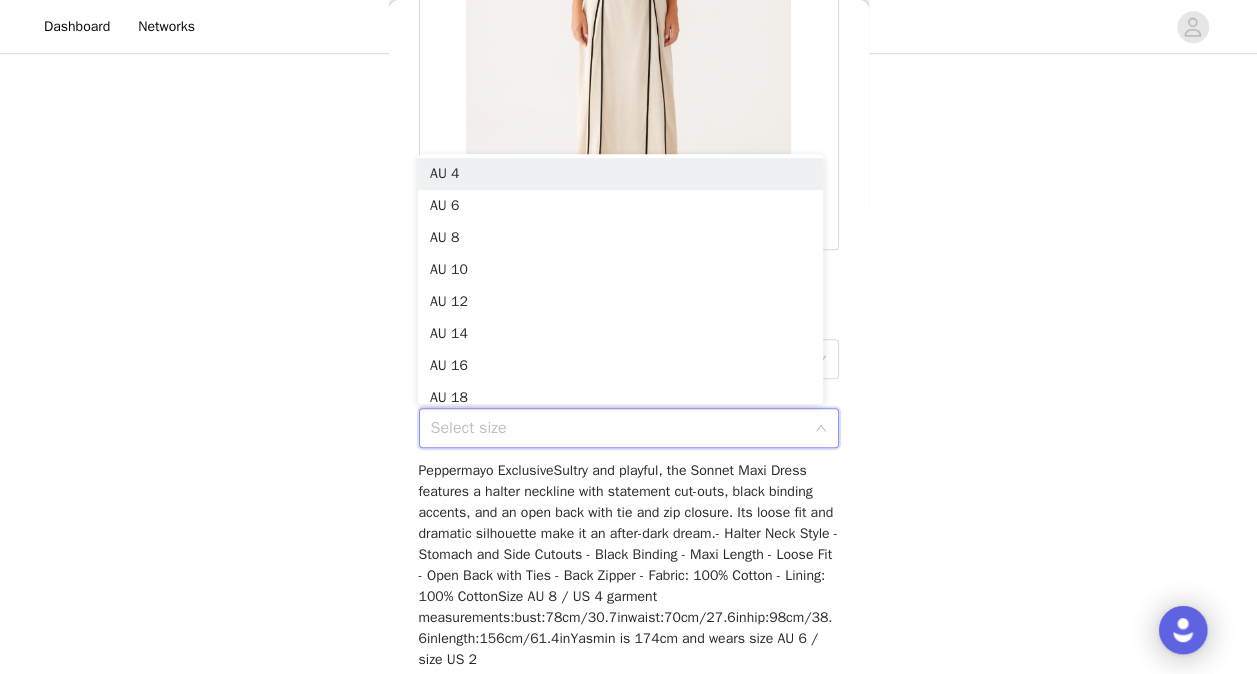 click on "STEP 1 OF 5
Select your styles!
Please note that the sizes are in AU Sizes       5/6 Selected           Aullie Maxi Dress - Yellow           Yellow, AU 8       Edit   Remove     Milena Cami Top - Nude           Nude, AU 8       Edit   Remove     Caden Lace Maxi Skirt - Pink           Pink, S       Edit   Remove     Sergio Halter Top - Black Polka Dot           Black Polka Dot, AU 8       Edit   Remove     Raphaela Mini Dress - Navy           Navy, AU 8       Edit   Remove     Add Product       Back     Sonnet Maxi Dress - Oatmeal               Color   Select color Oatmeal Size   Select size     Add Product" at bounding box center [628, -67] 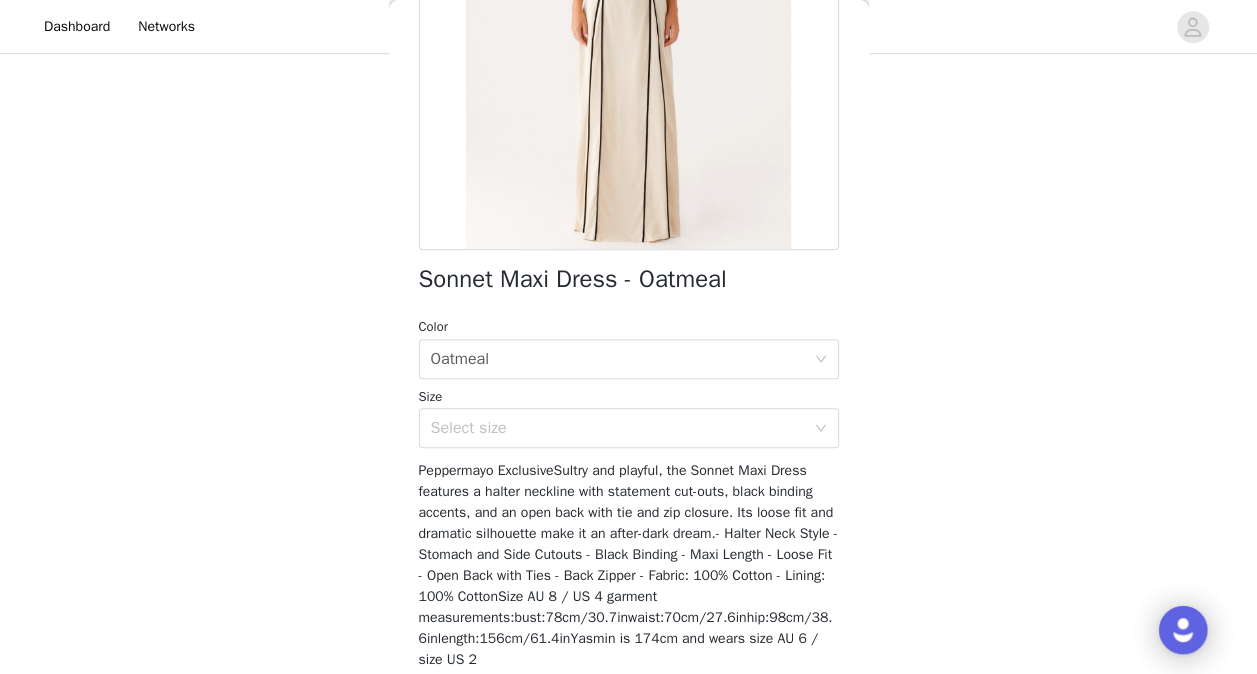 scroll, scrollTop: 326, scrollLeft: 0, axis: vertical 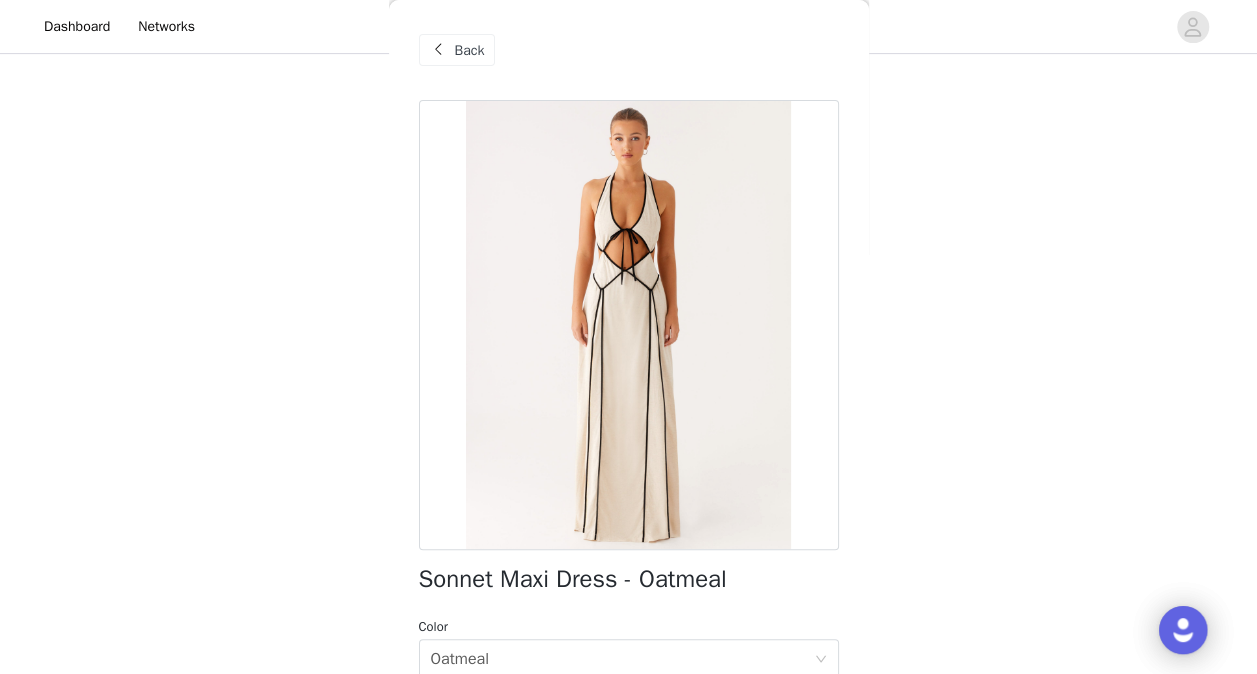 click on "Back" at bounding box center [470, 50] 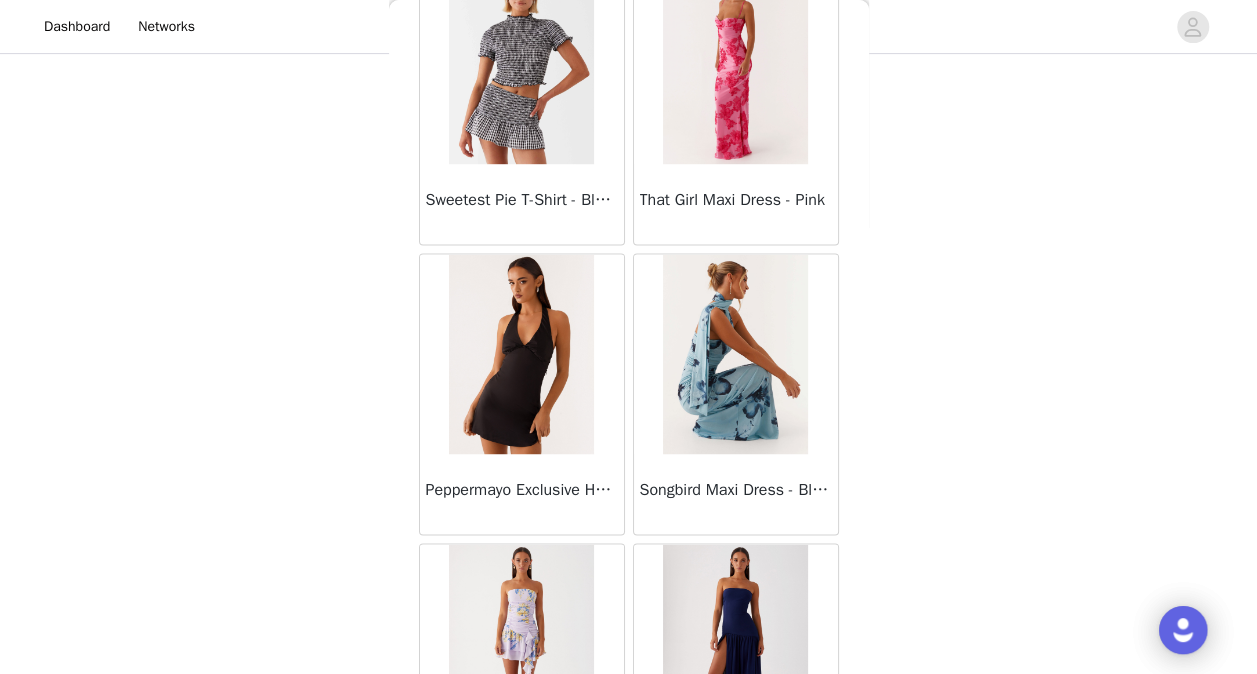 scroll, scrollTop: 1300, scrollLeft: 0, axis: vertical 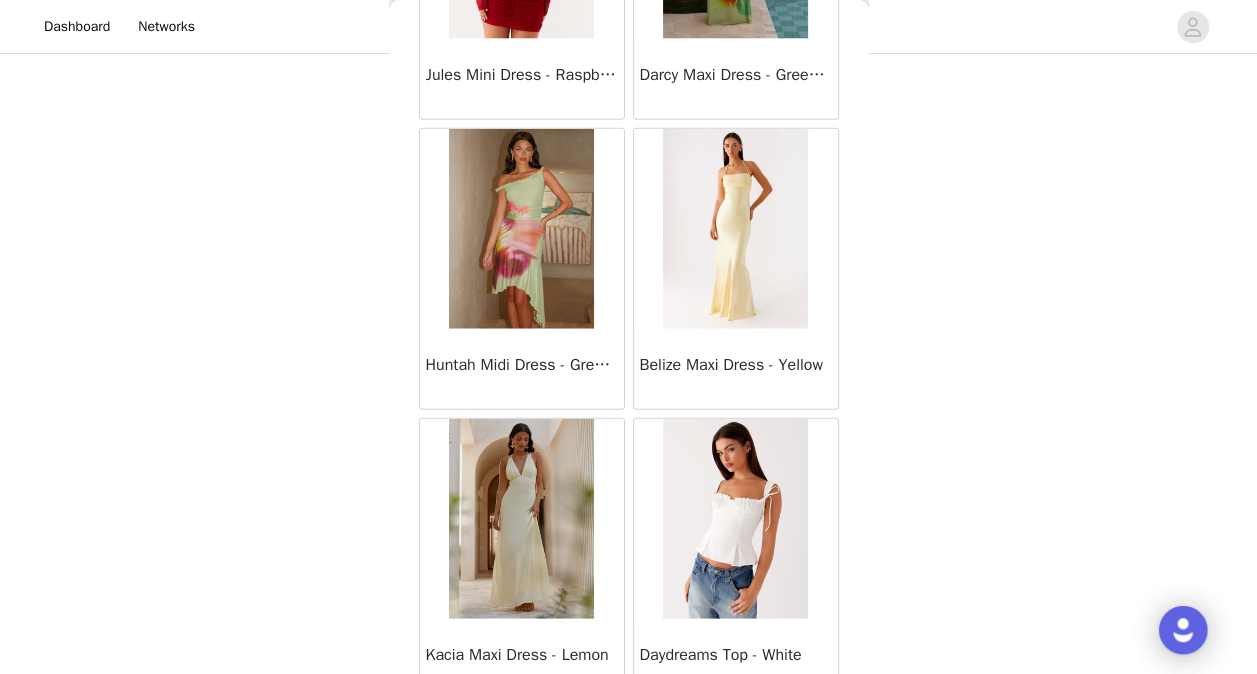 click on "Load More" at bounding box center (629, 734) 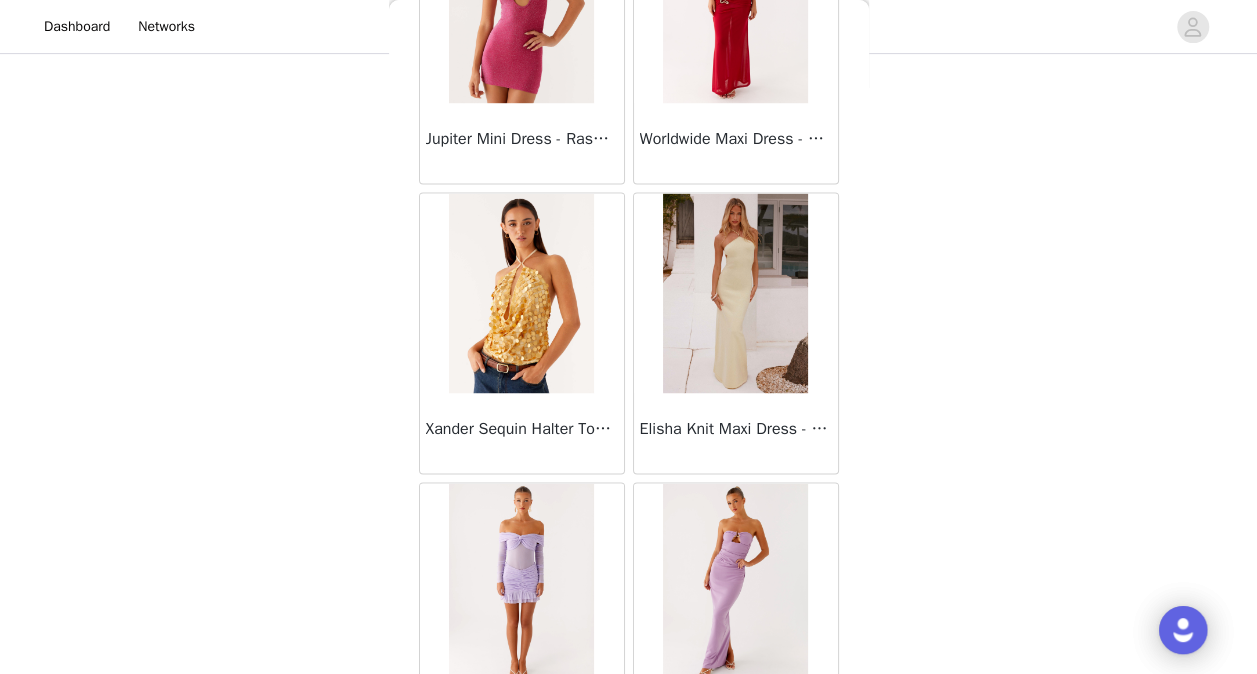 scroll, scrollTop: 42886, scrollLeft: 0, axis: vertical 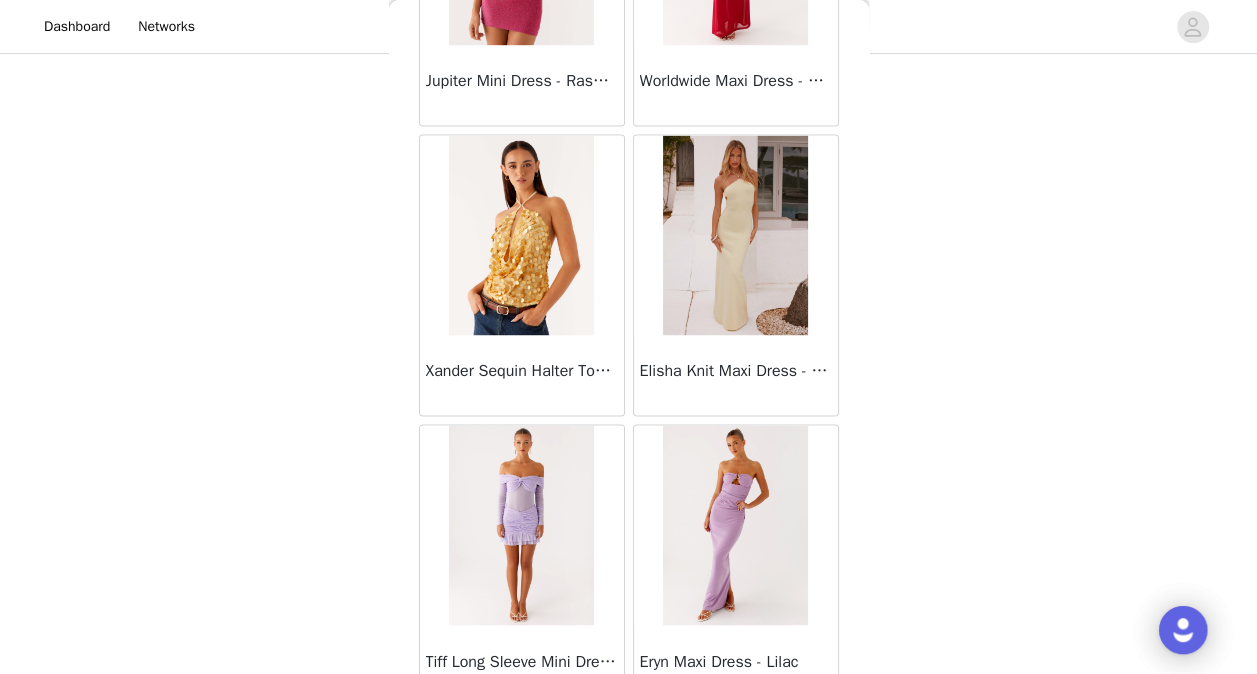 click on "Load More" at bounding box center (629, 740) 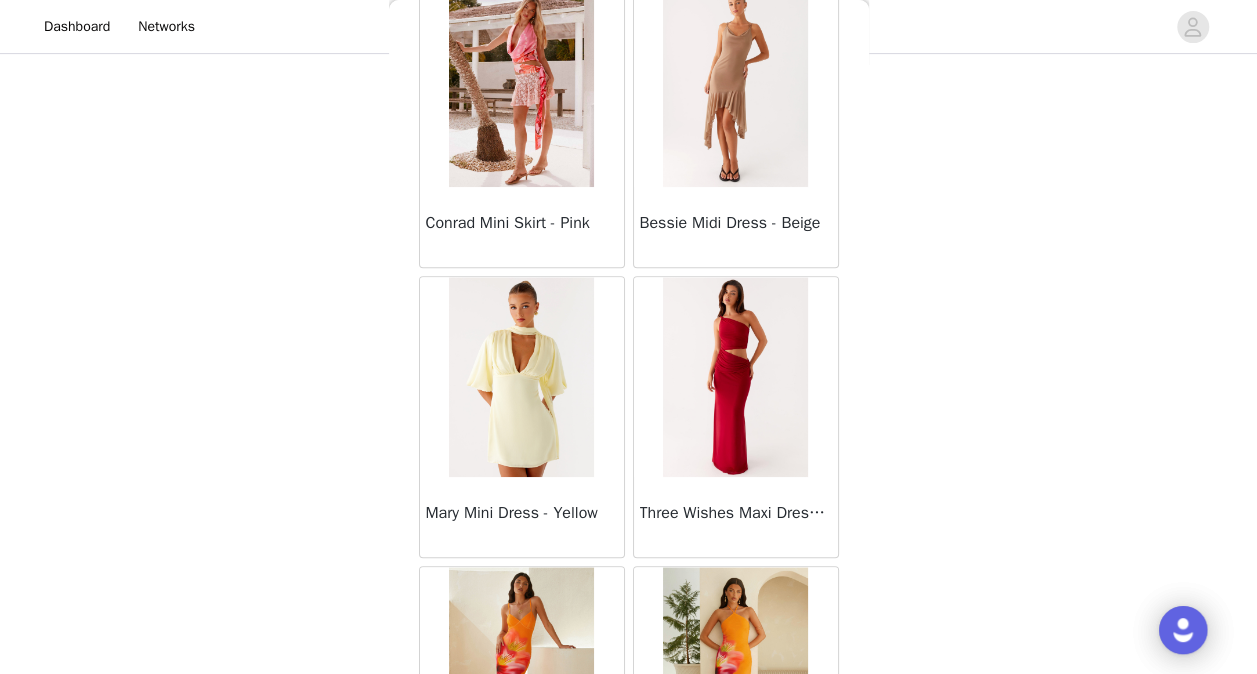 scroll, scrollTop: 45779, scrollLeft: 0, axis: vertical 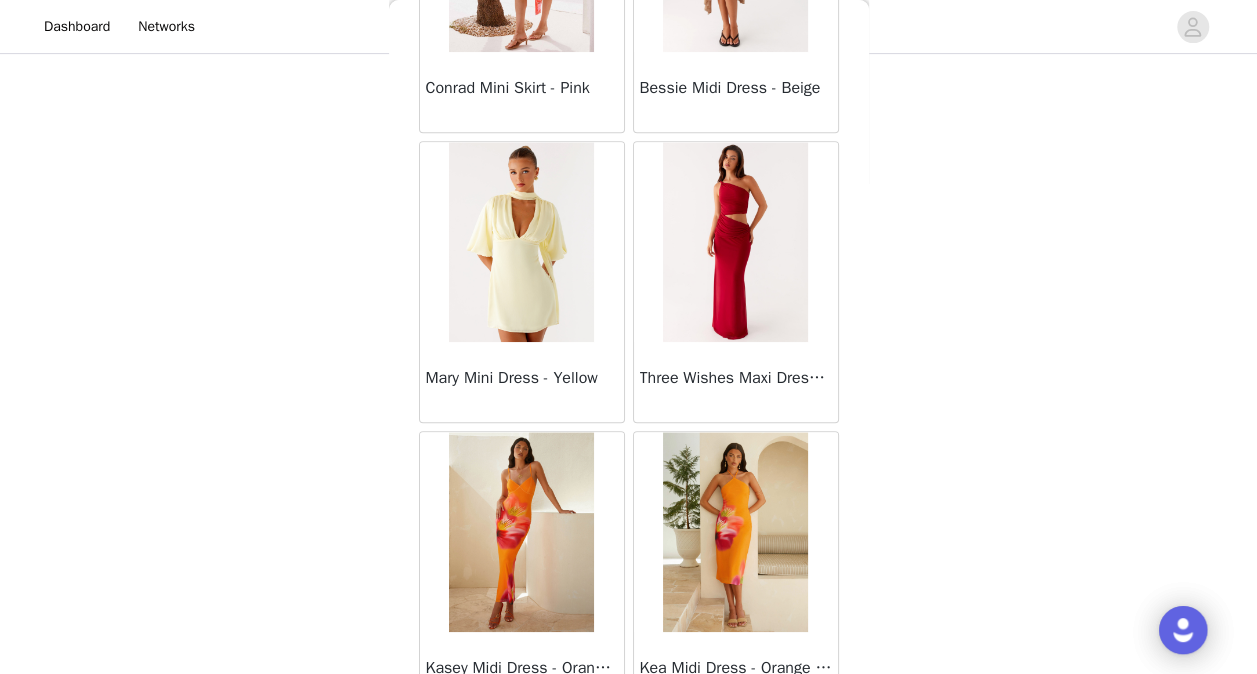 click on "Load More" at bounding box center (629, 747) 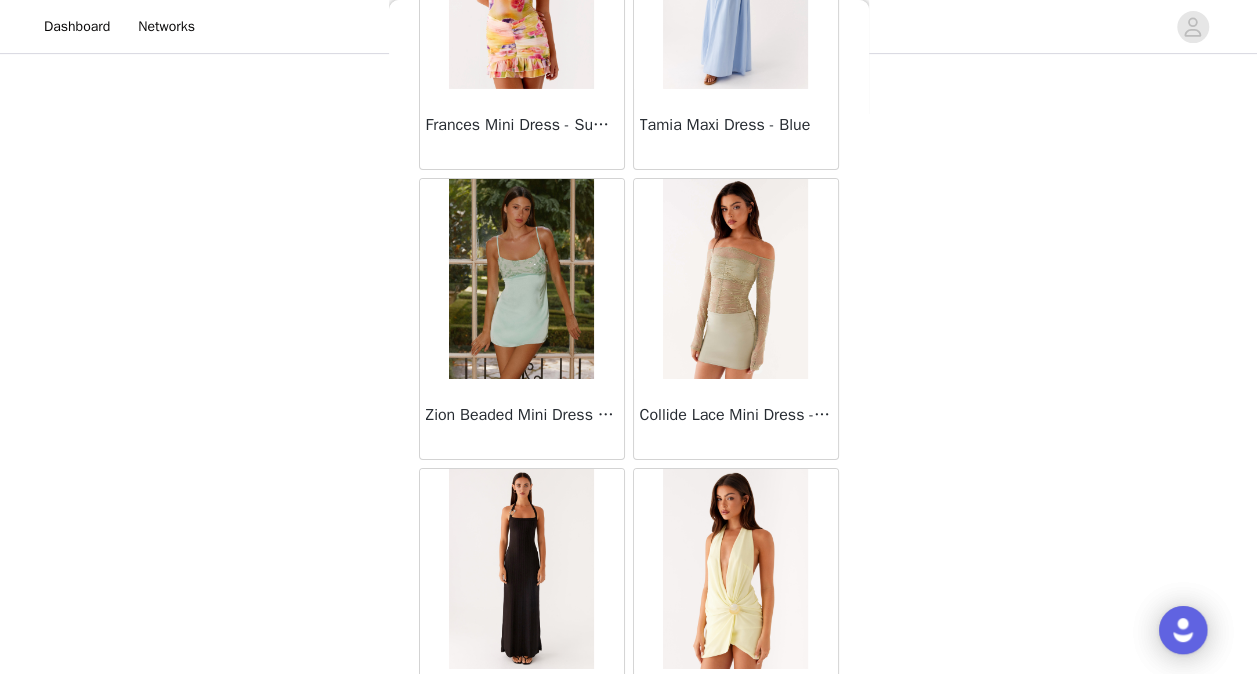 scroll, scrollTop: 48672, scrollLeft: 0, axis: vertical 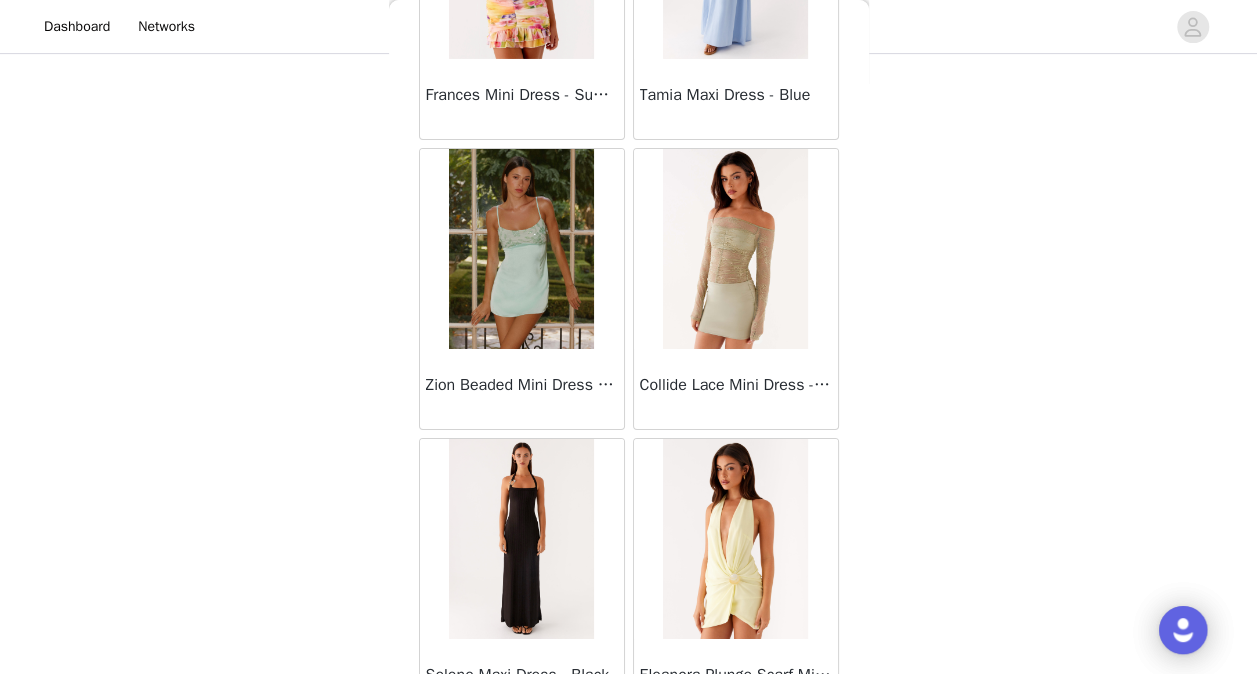 click on "Load More" at bounding box center (629, 754) 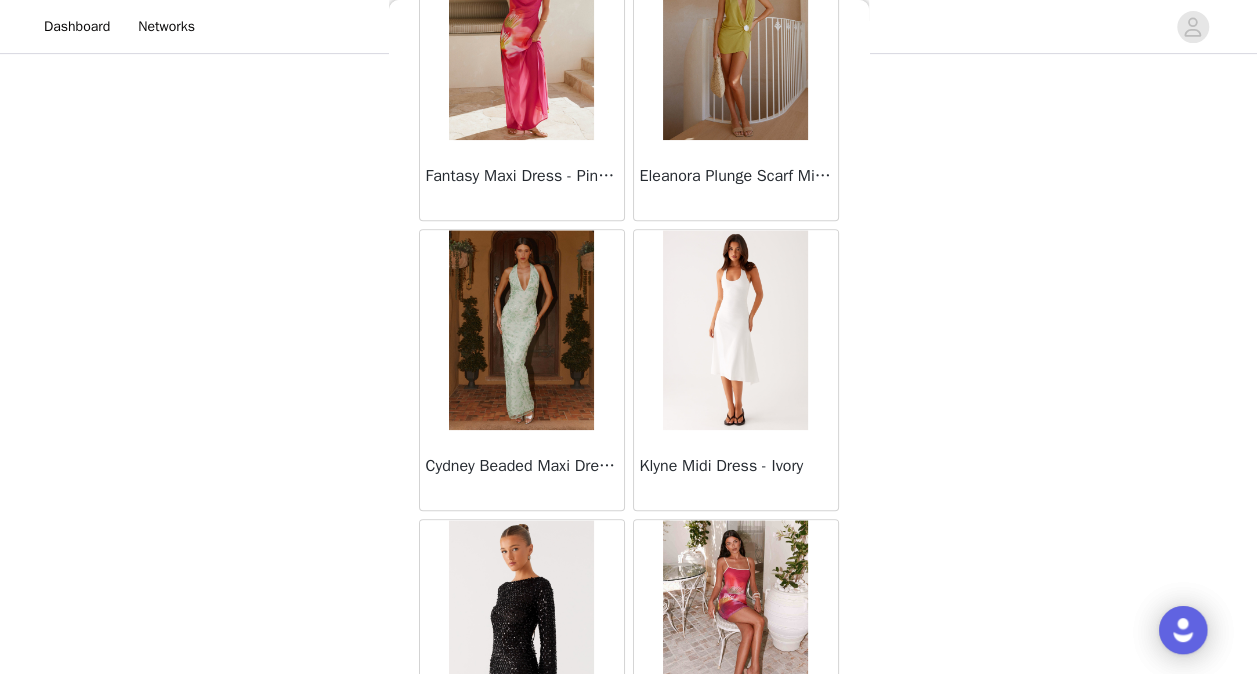 scroll, scrollTop: 49872, scrollLeft: 0, axis: vertical 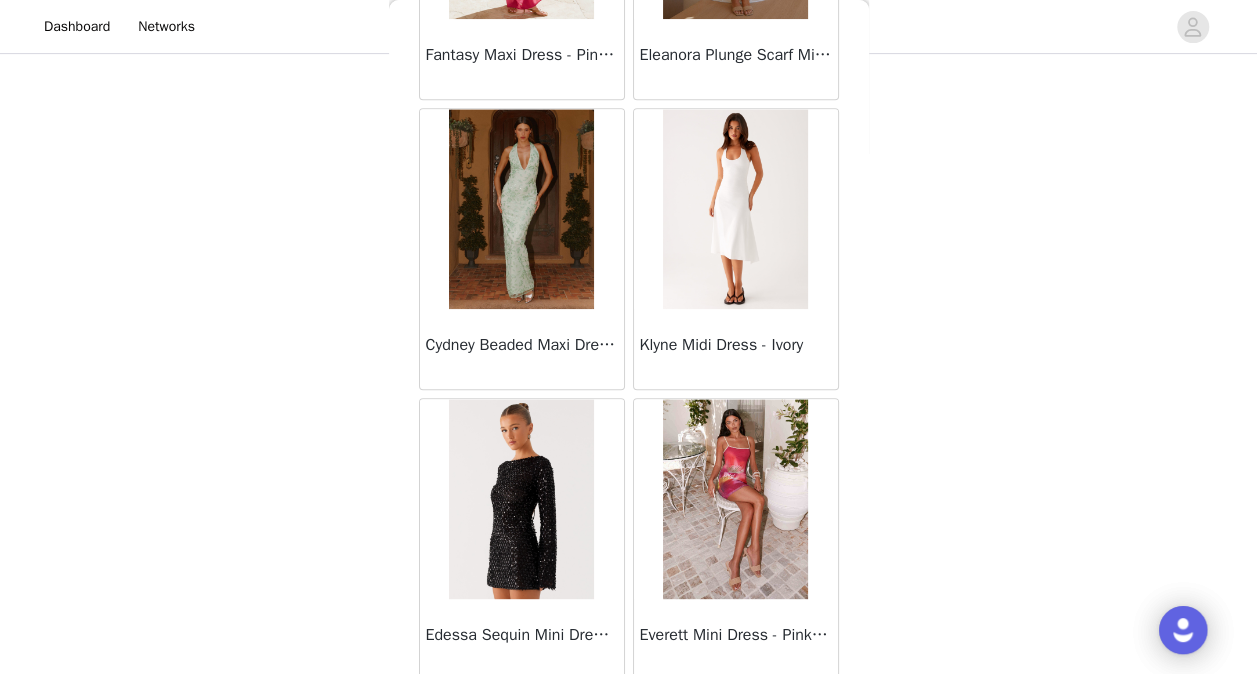 click at bounding box center (735, 209) 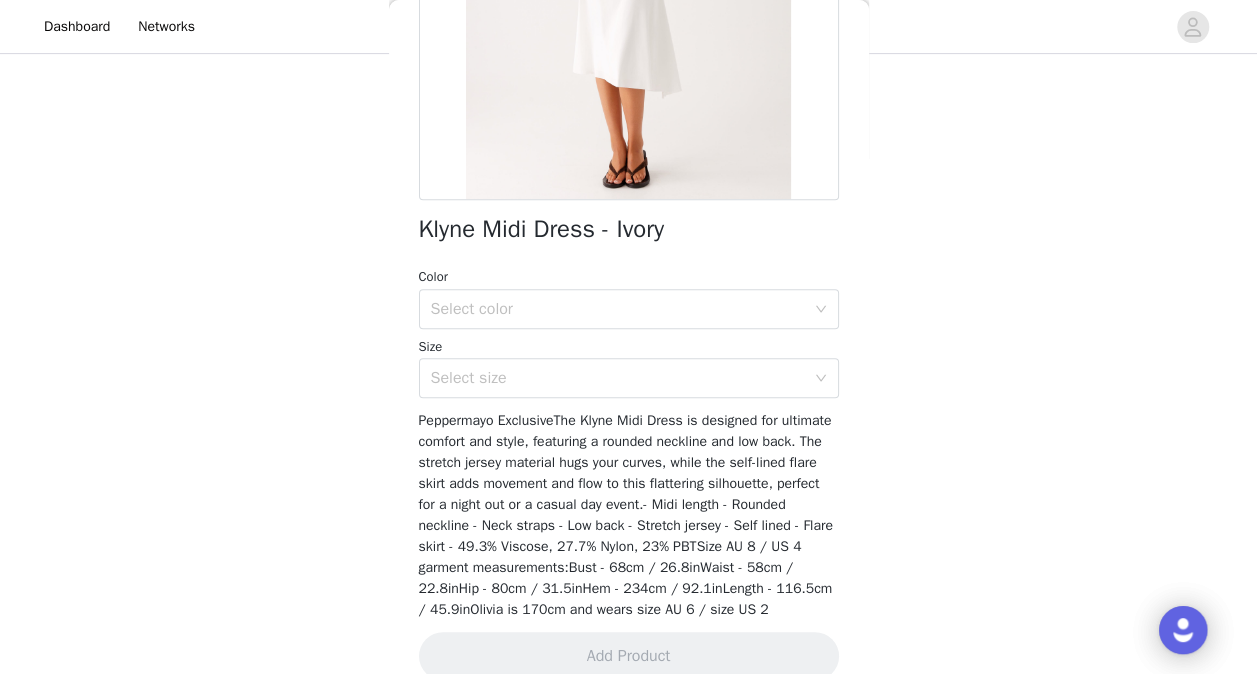 scroll, scrollTop: 400, scrollLeft: 0, axis: vertical 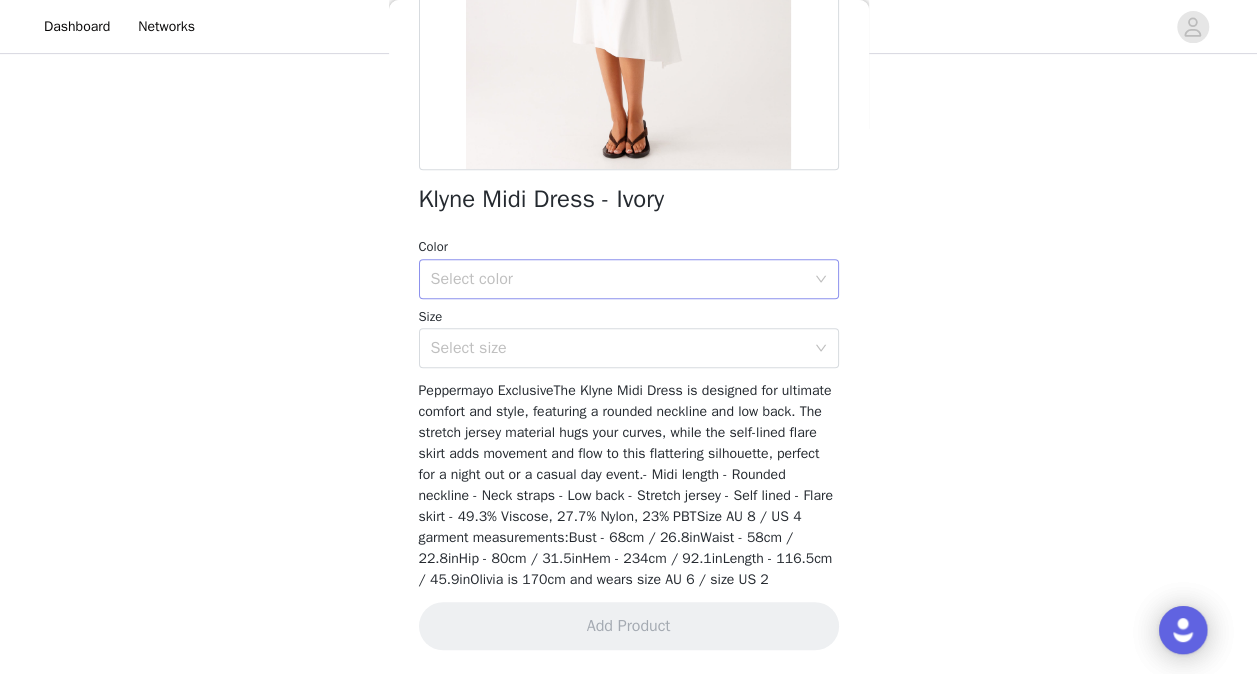 click on "Select color" at bounding box center (618, 279) 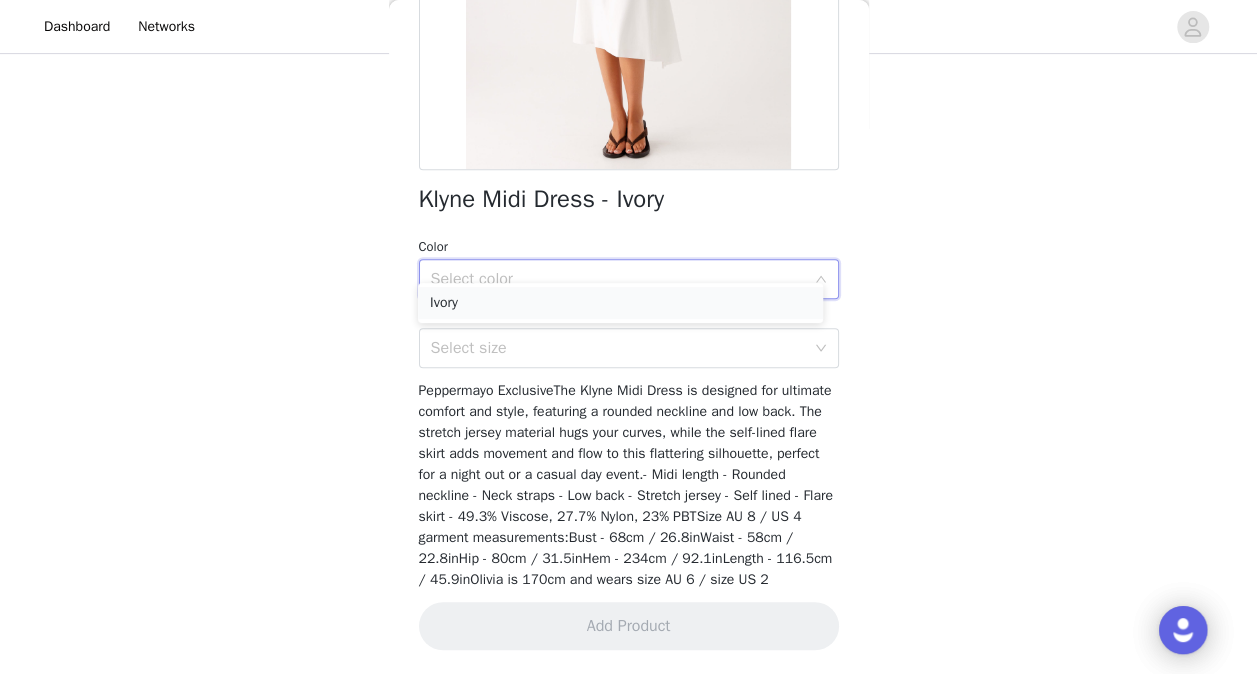 click on "Ivory" at bounding box center (620, 303) 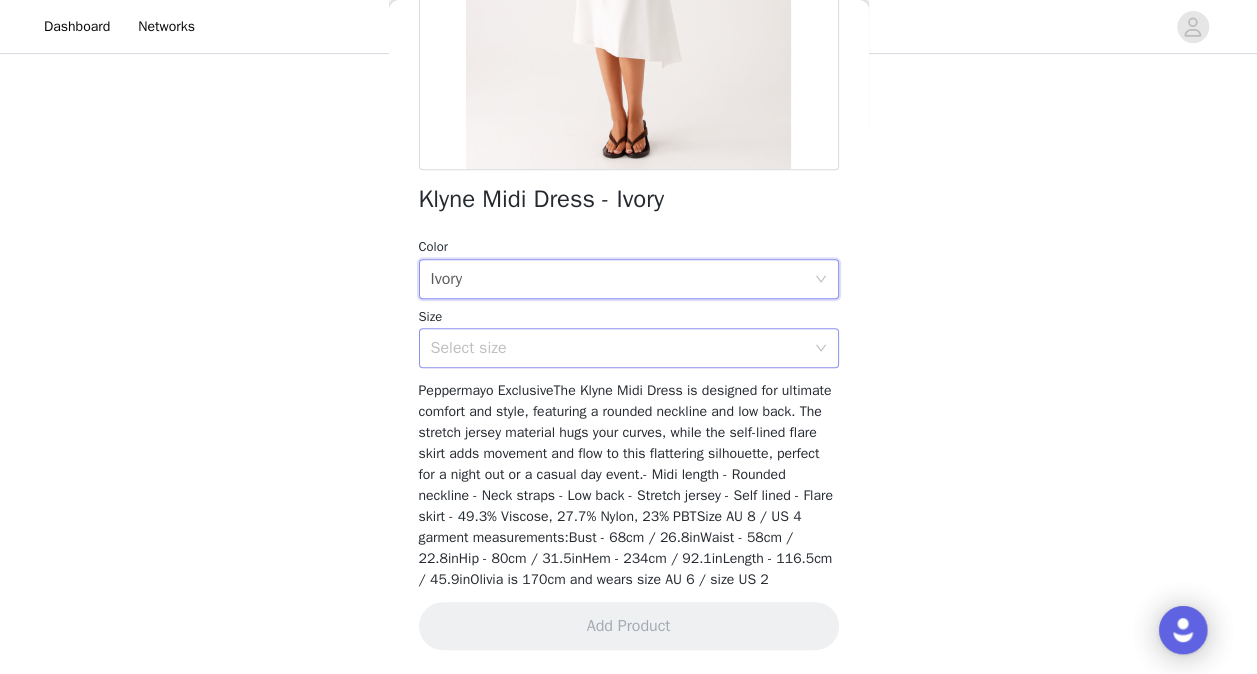 click on "Select size" at bounding box center (618, 348) 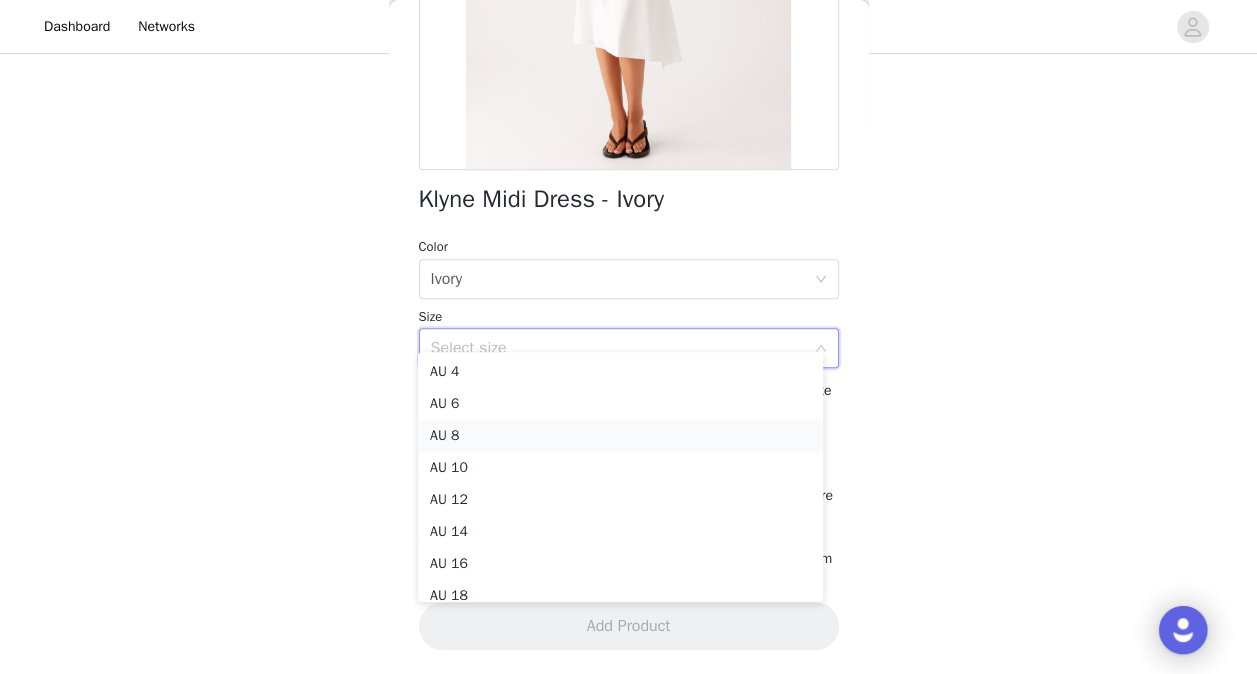 click on "AU 8" at bounding box center [620, 436] 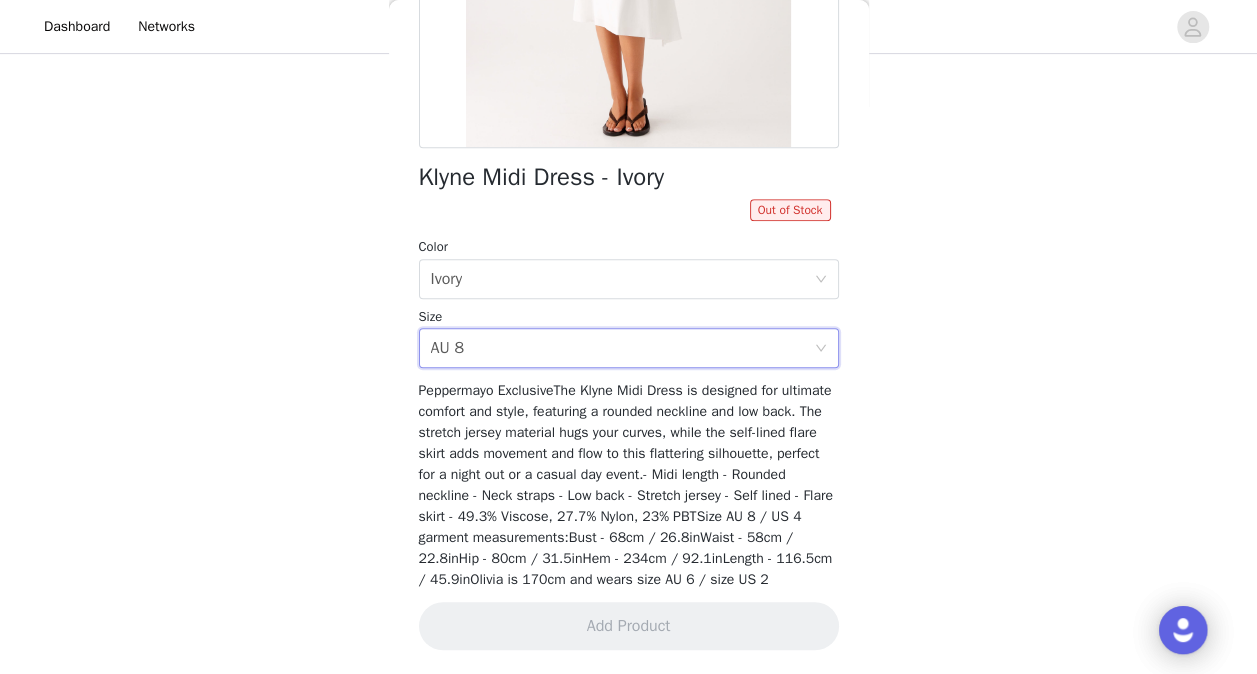 scroll, scrollTop: 422, scrollLeft: 0, axis: vertical 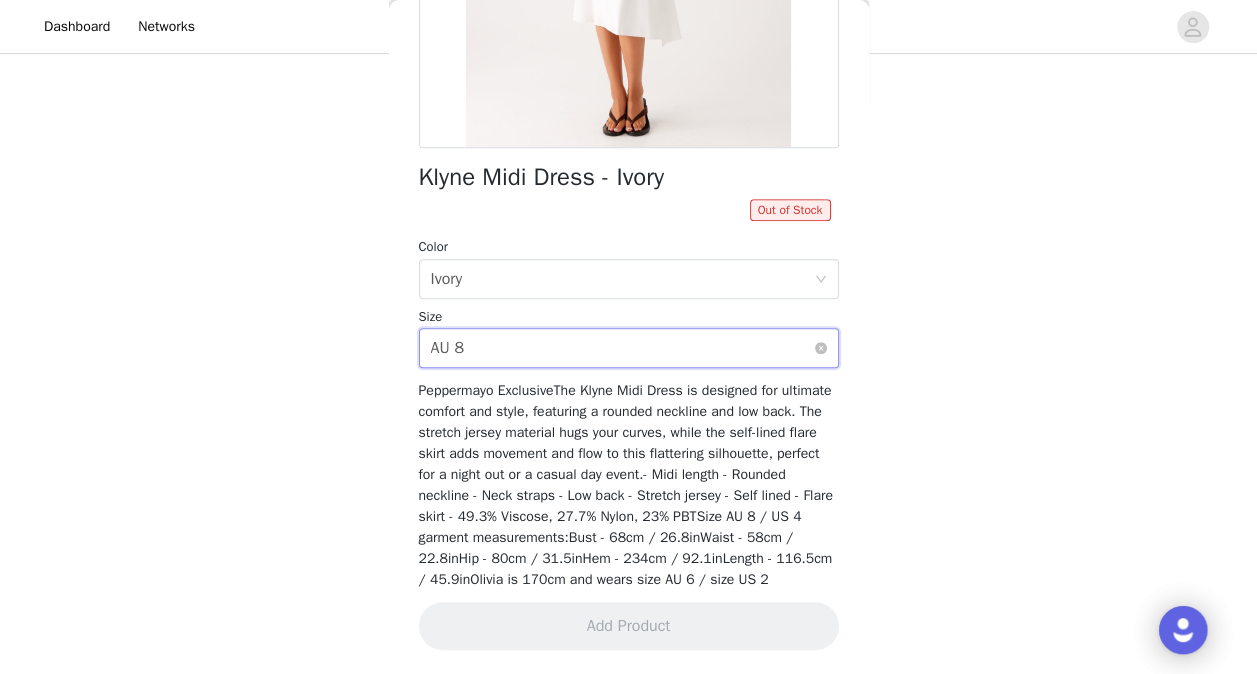 click on "Select size AU 8" at bounding box center (622, 348) 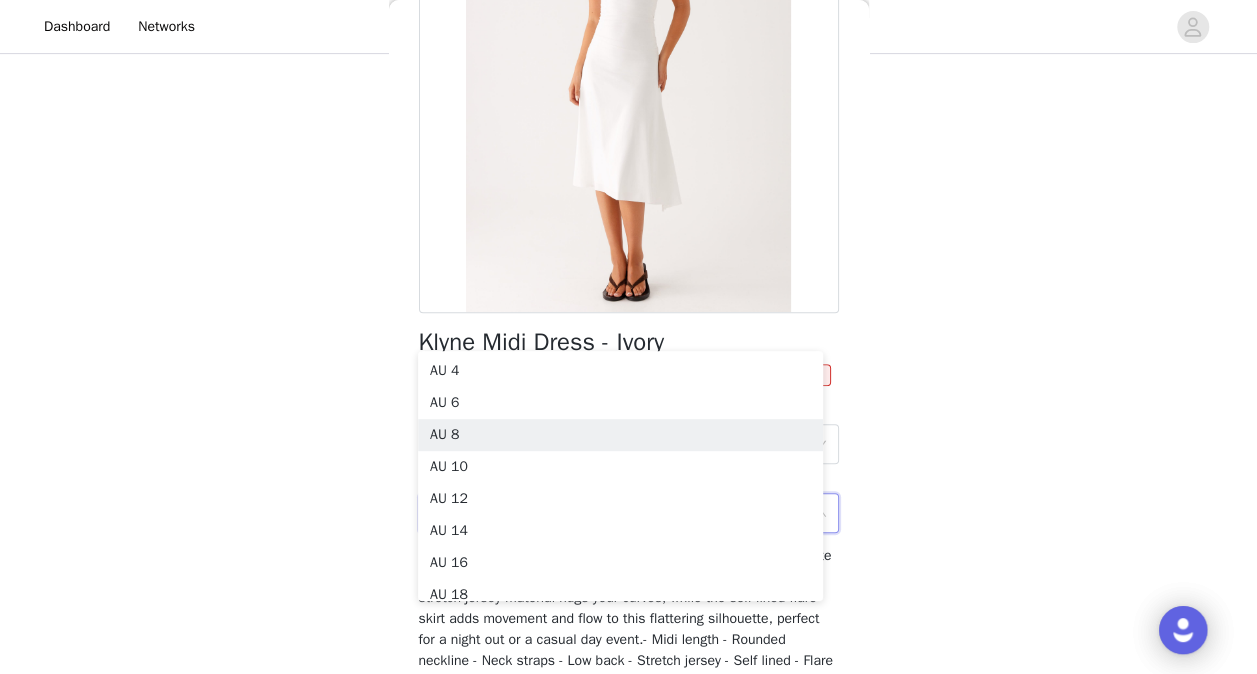 scroll, scrollTop: 22, scrollLeft: 0, axis: vertical 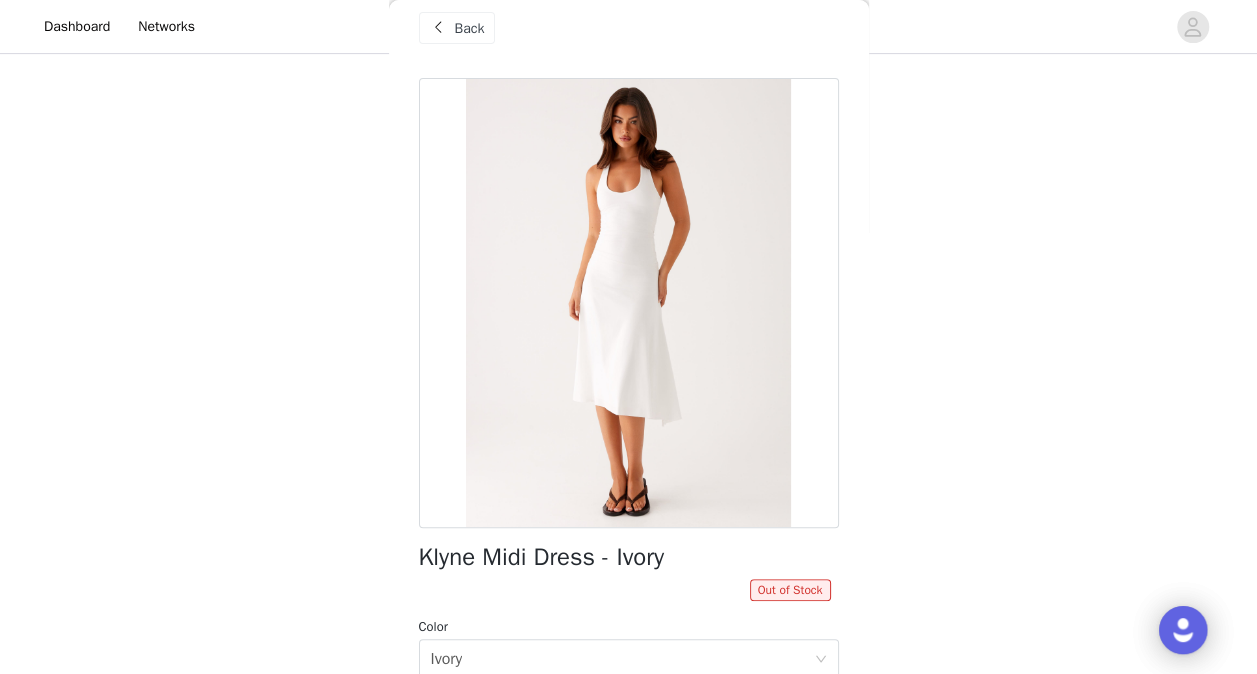 click on "Back" at bounding box center (470, 28) 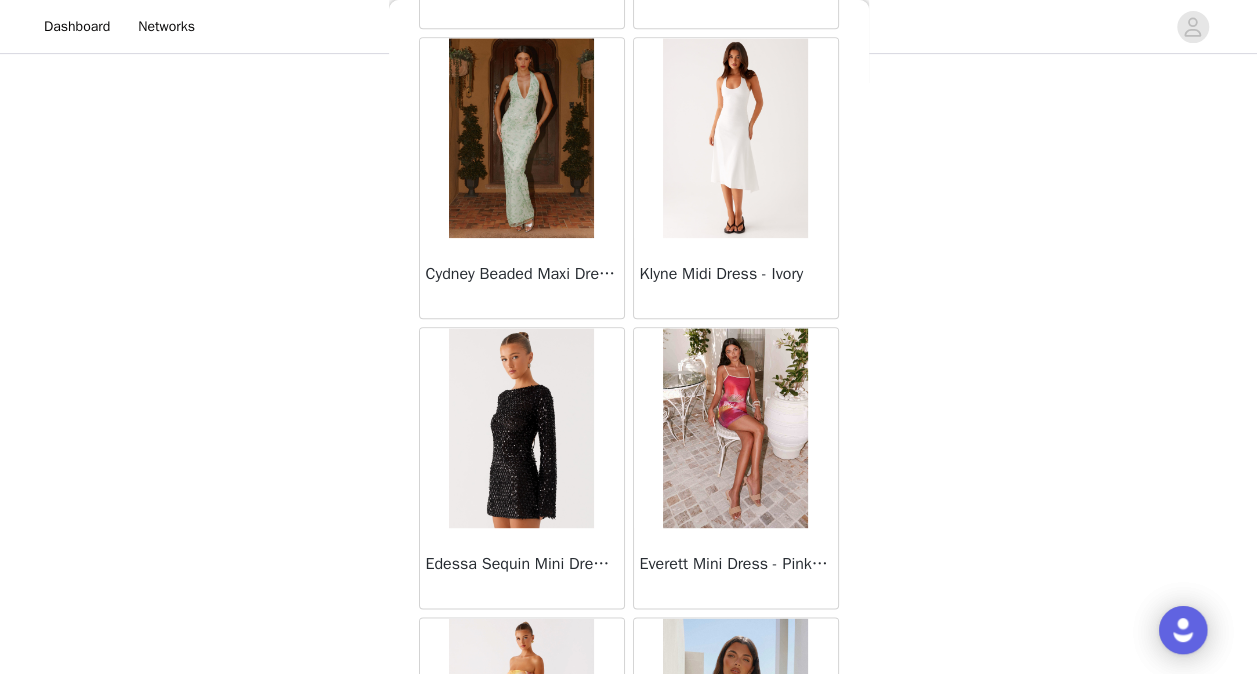 scroll, scrollTop: 51566, scrollLeft: 0, axis: vertical 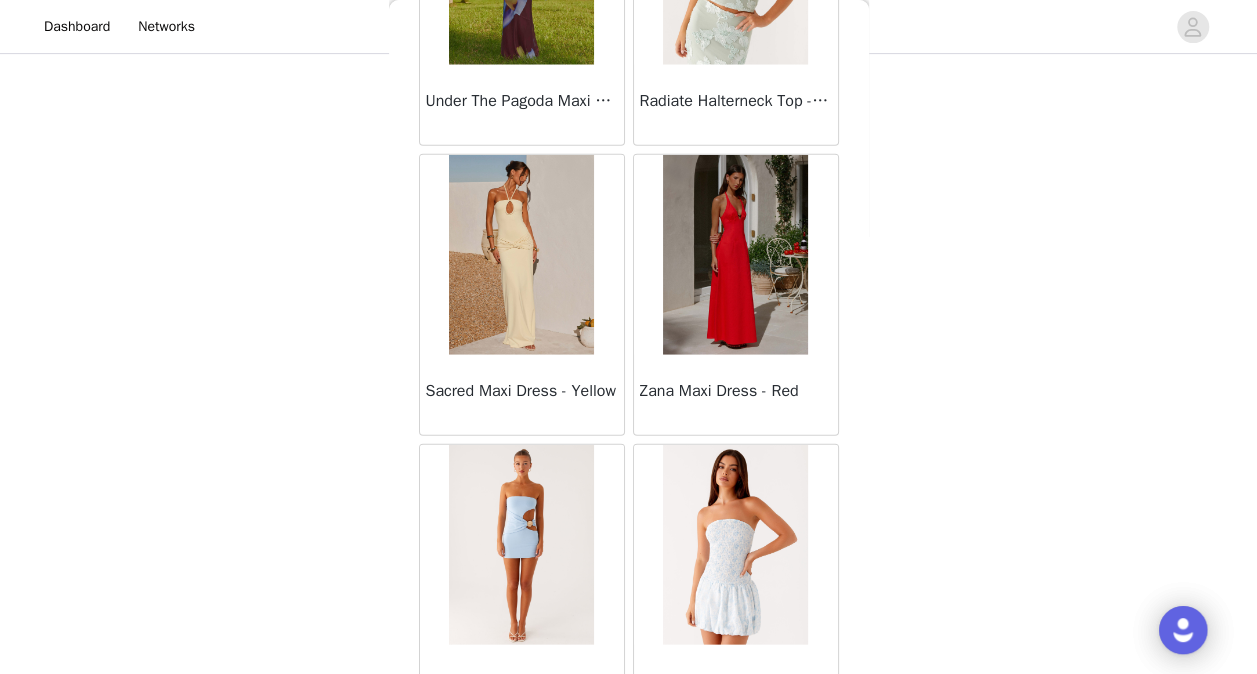click on "Load More" at bounding box center (629, 760) 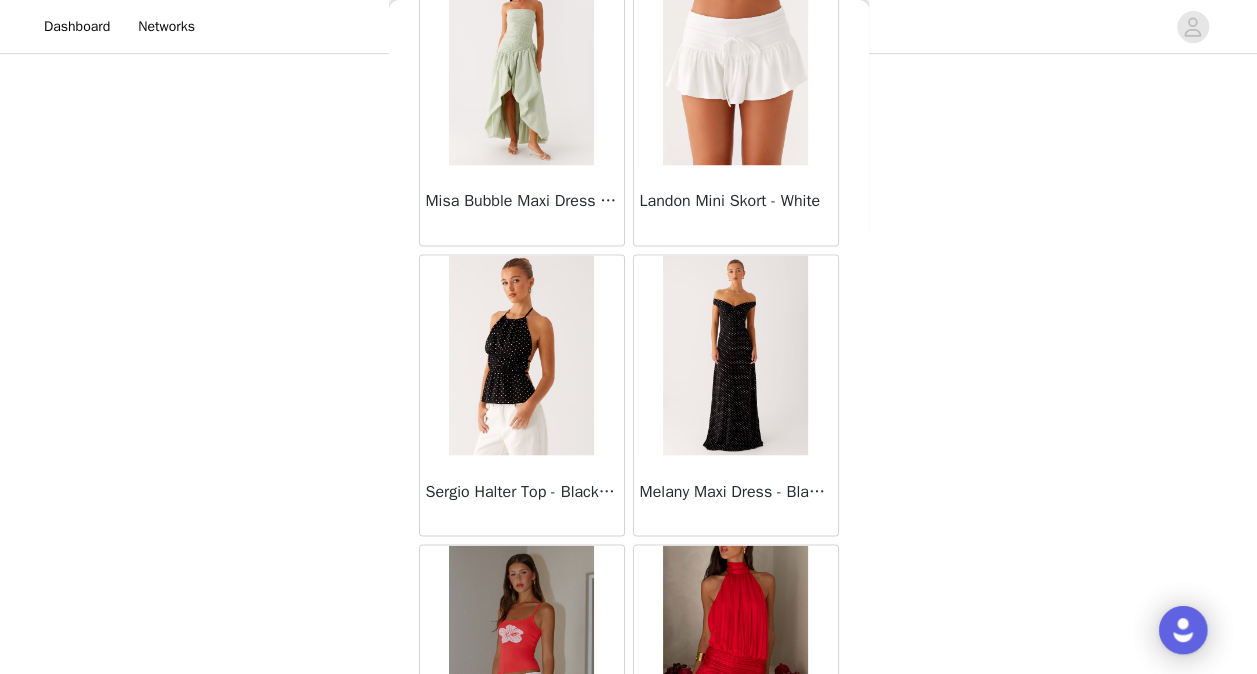 scroll, scrollTop: 54459, scrollLeft: 0, axis: vertical 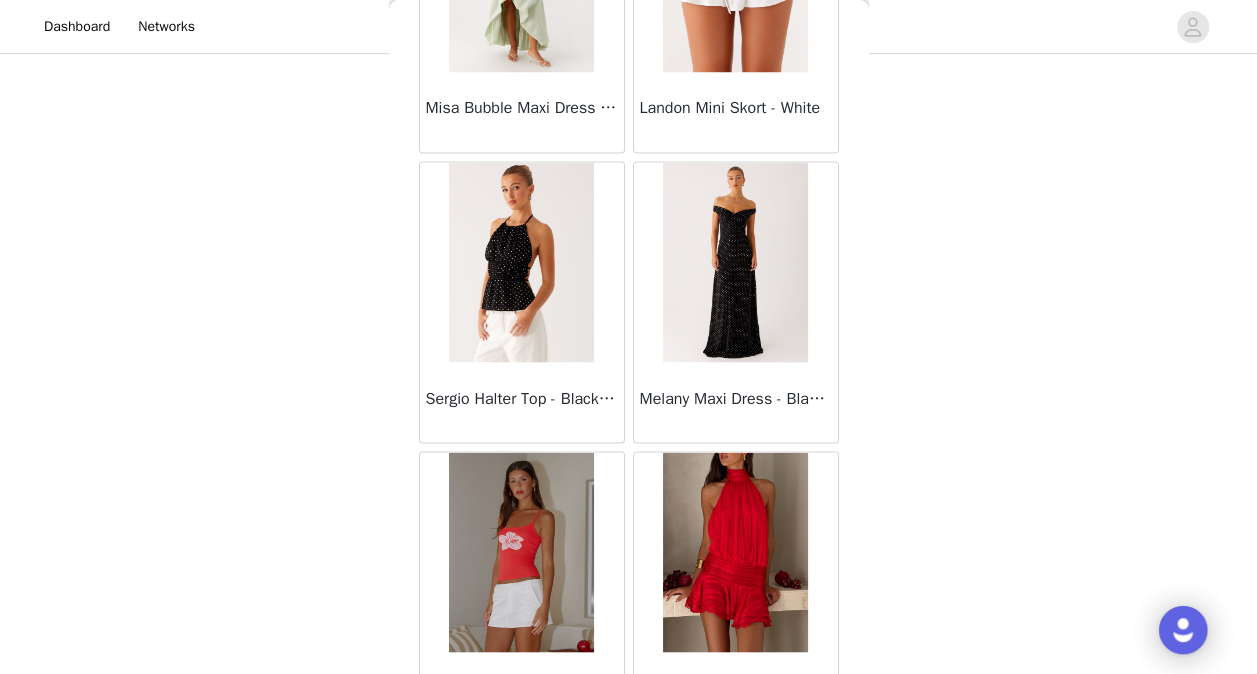 click on "Load More" at bounding box center (629, 767) 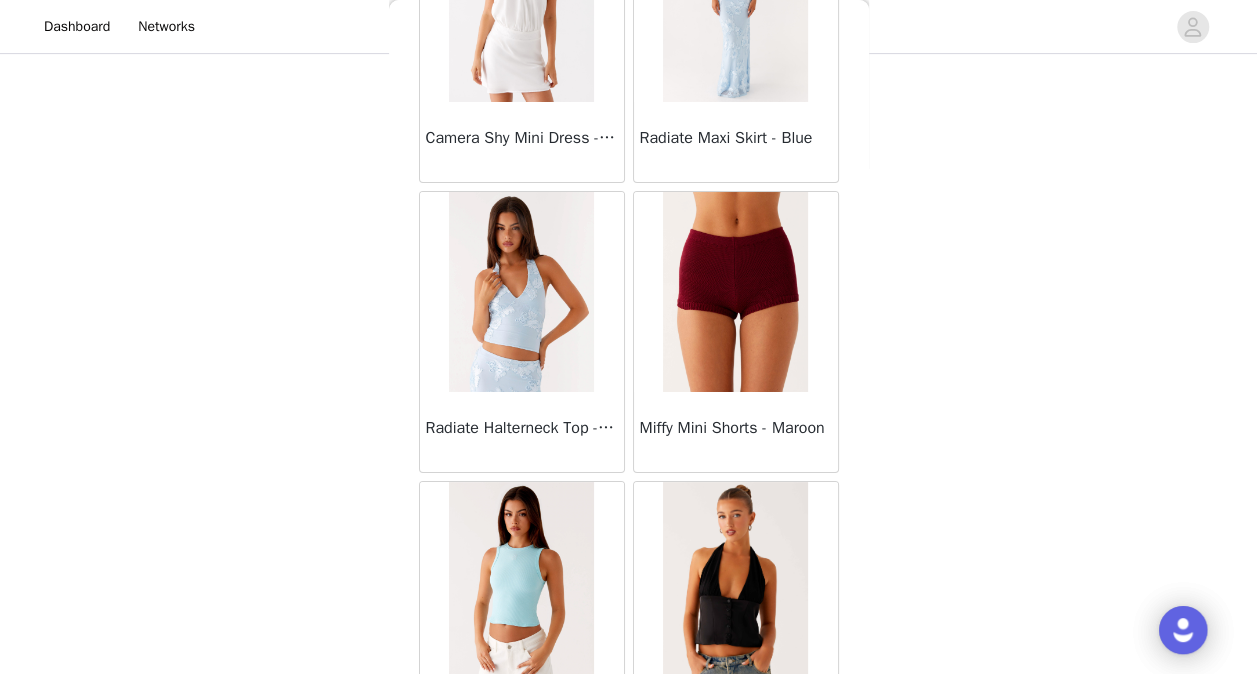 scroll, scrollTop: 56559, scrollLeft: 0, axis: vertical 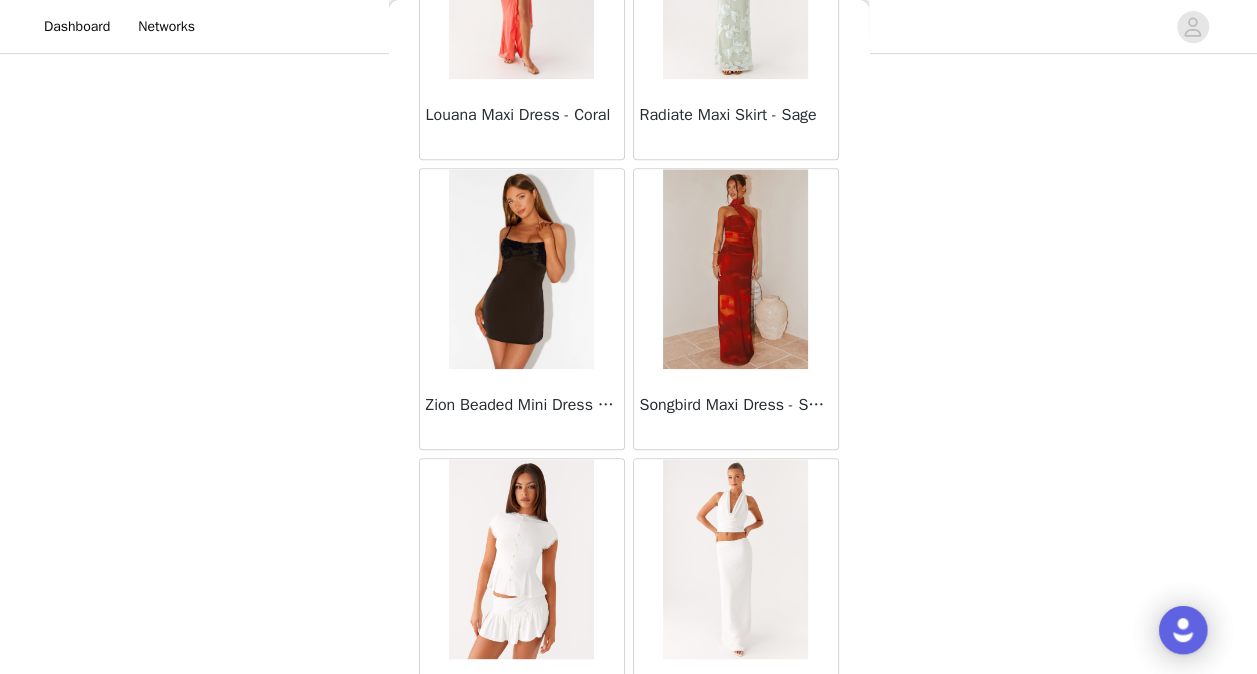click on "Load More" at bounding box center [629, 774] 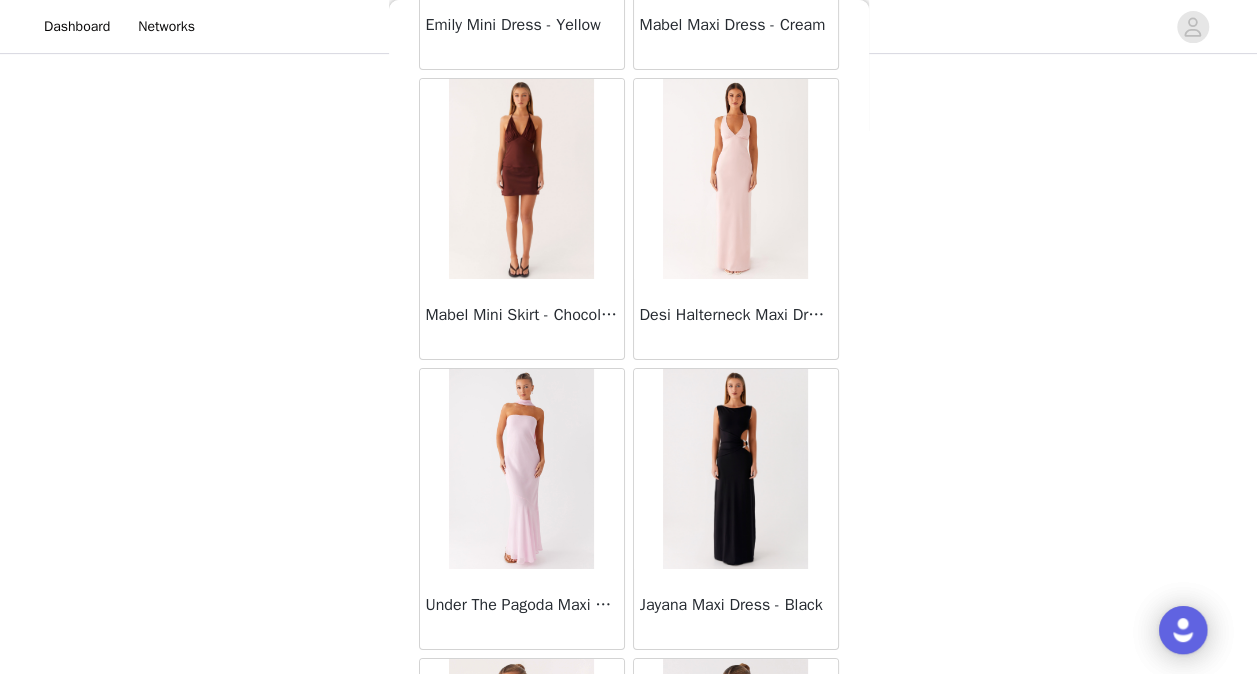 scroll, scrollTop: 60246, scrollLeft: 0, axis: vertical 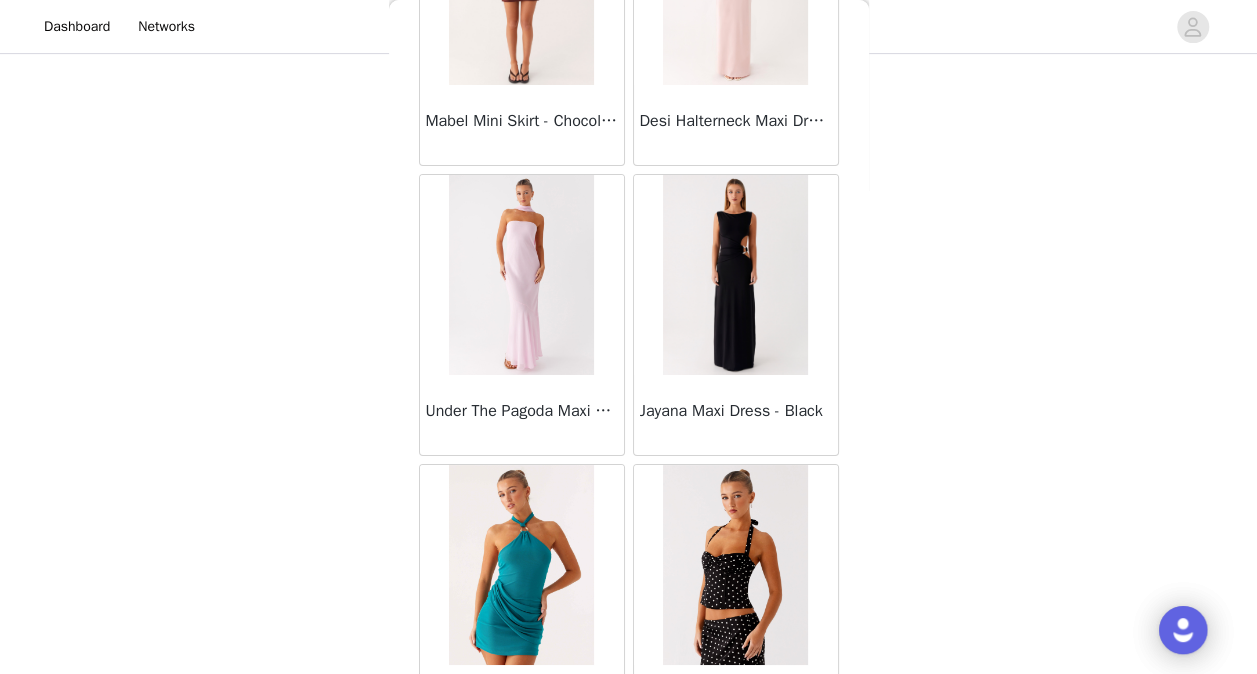 click on "Load More" at bounding box center (629, 780) 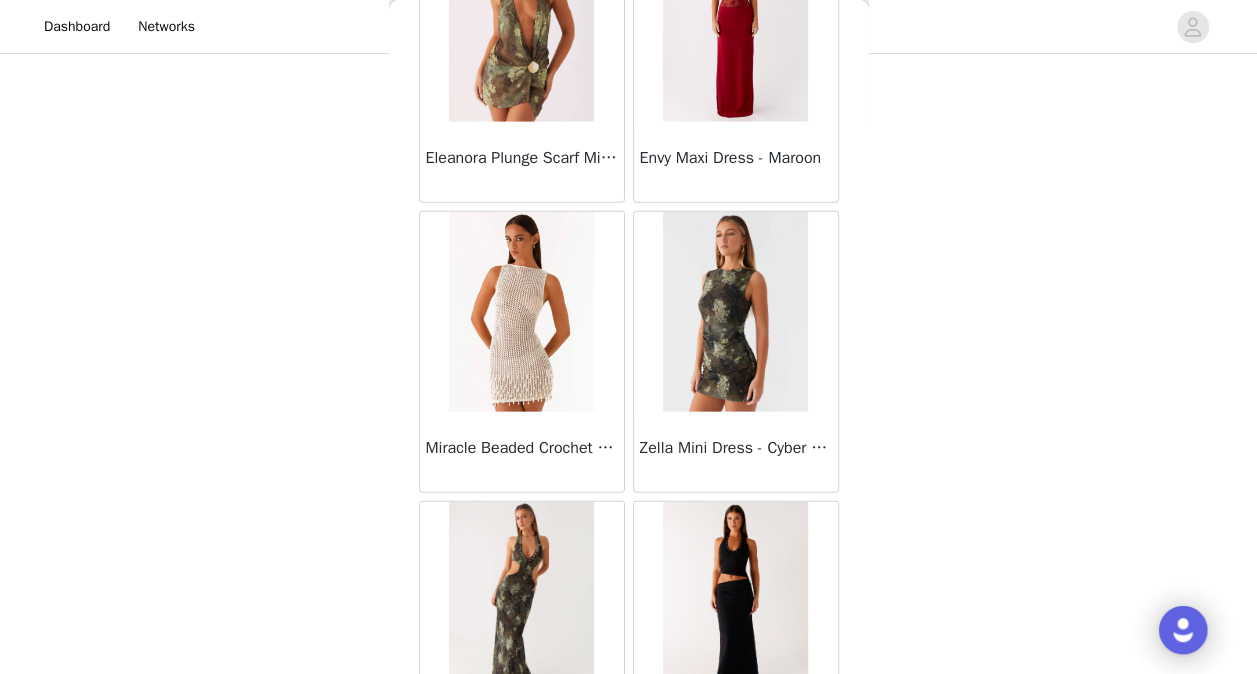 scroll, scrollTop: 63139, scrollLeft: 0, axis: vertical 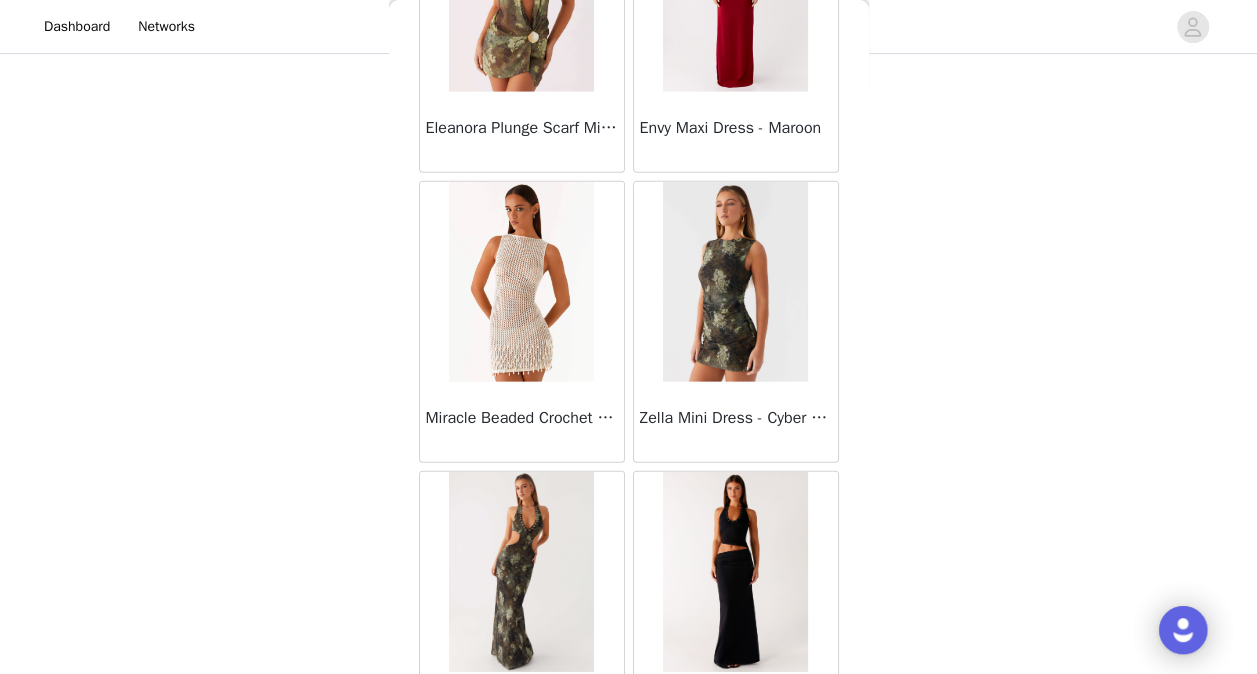 click on "Load More" at bounding box center (629, 787) 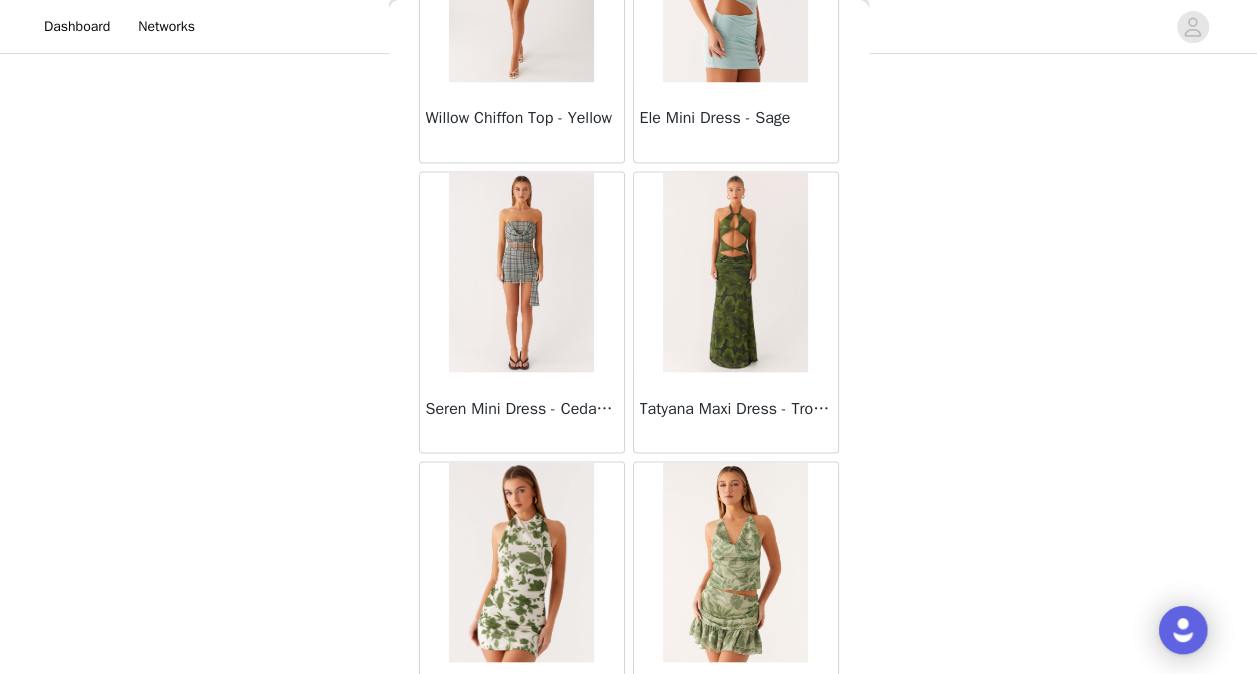 scroll, scrollTop: 66032, scrollLeft: 0, axis: vertical 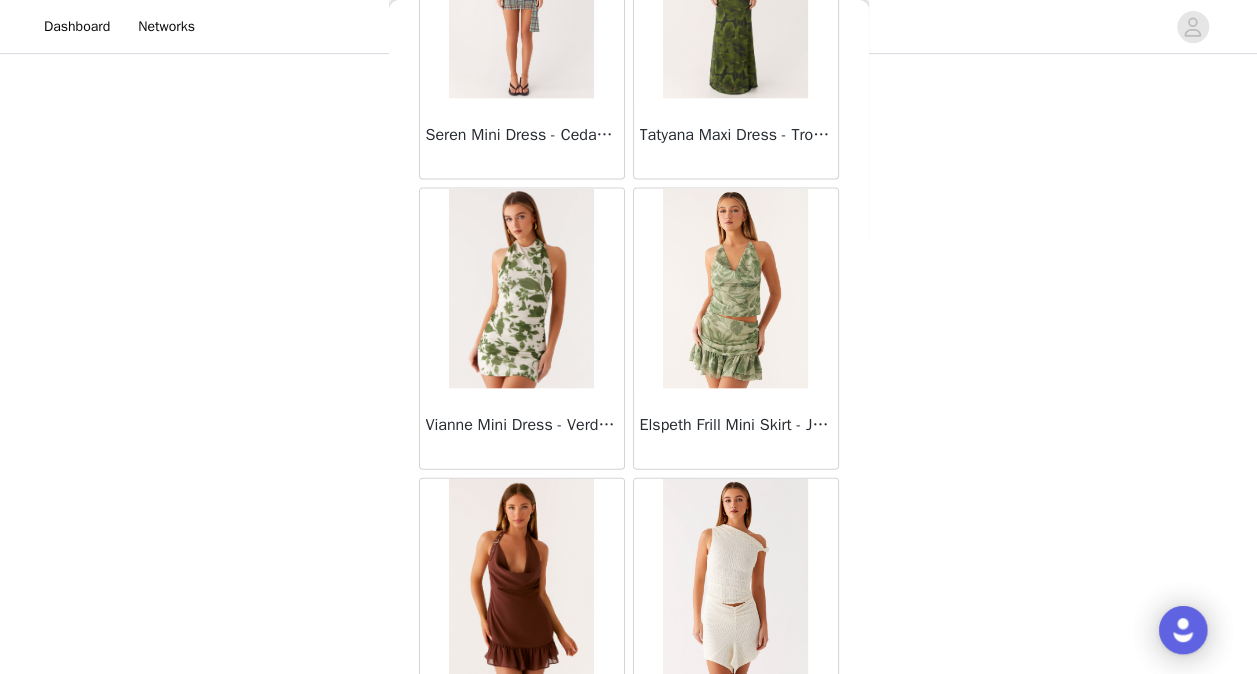 click on "Load More" at bounding box center (629, 794) 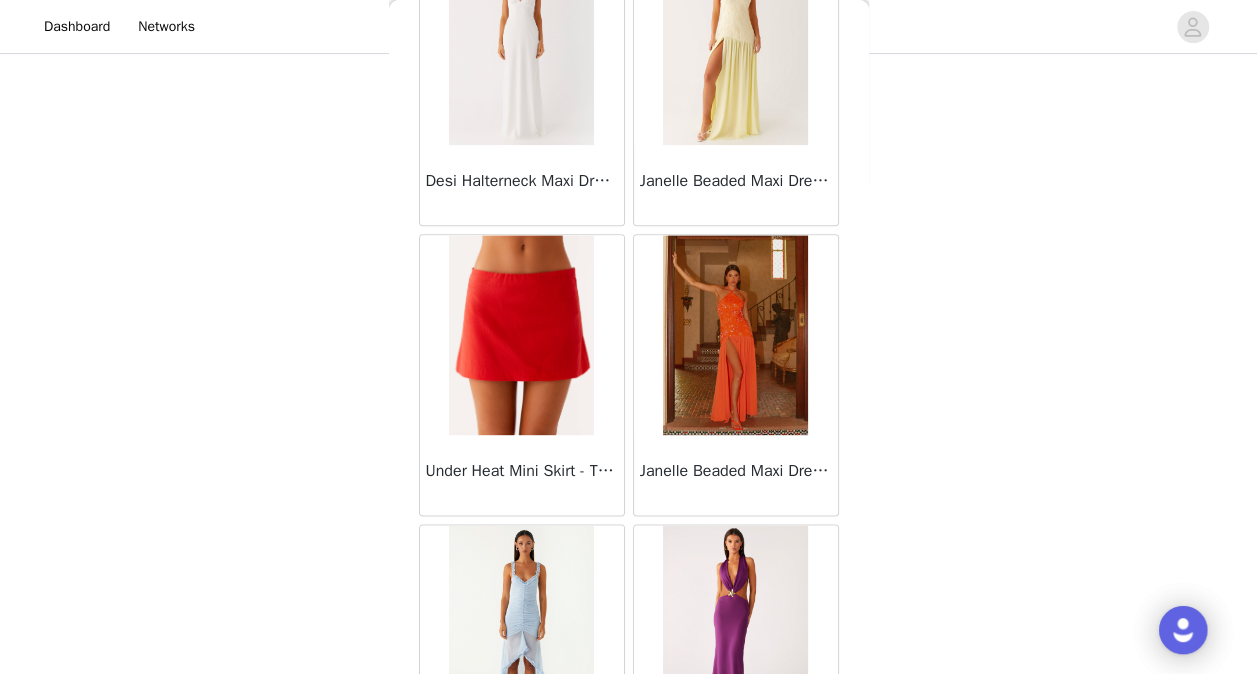 scroll, scrollTop: 68926, scrollLeft: 0, axis: vertical 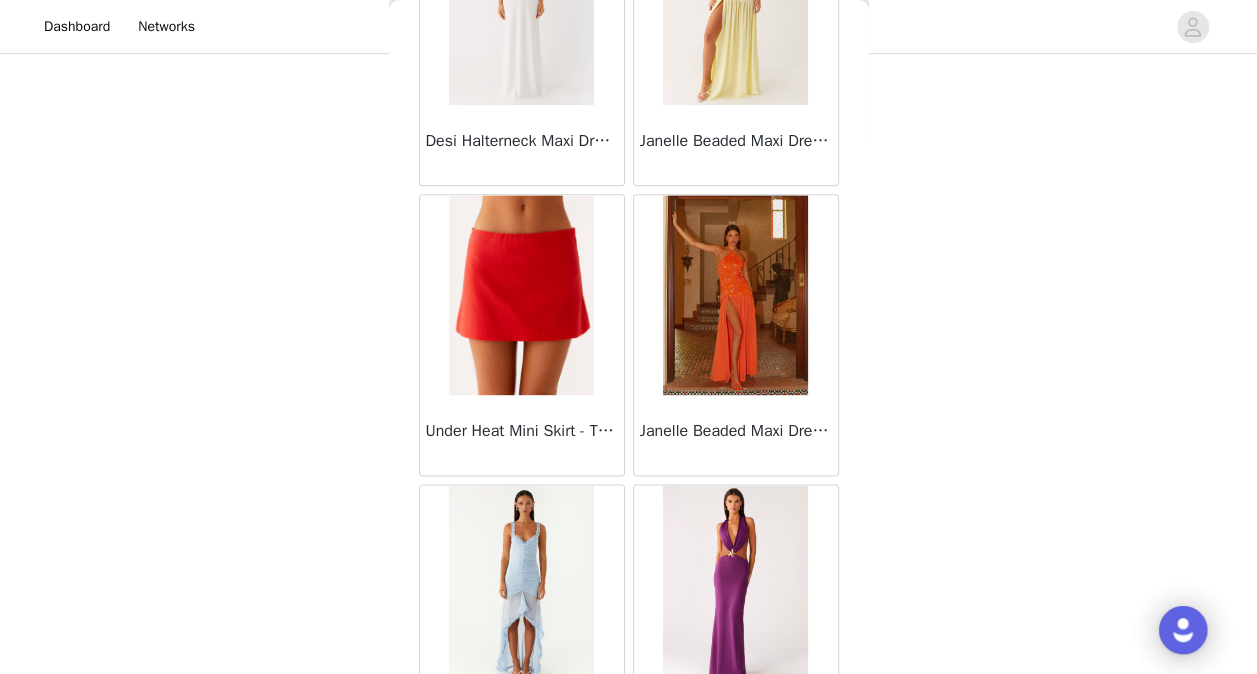 click on "Load More" at bounding box center (629, 800) 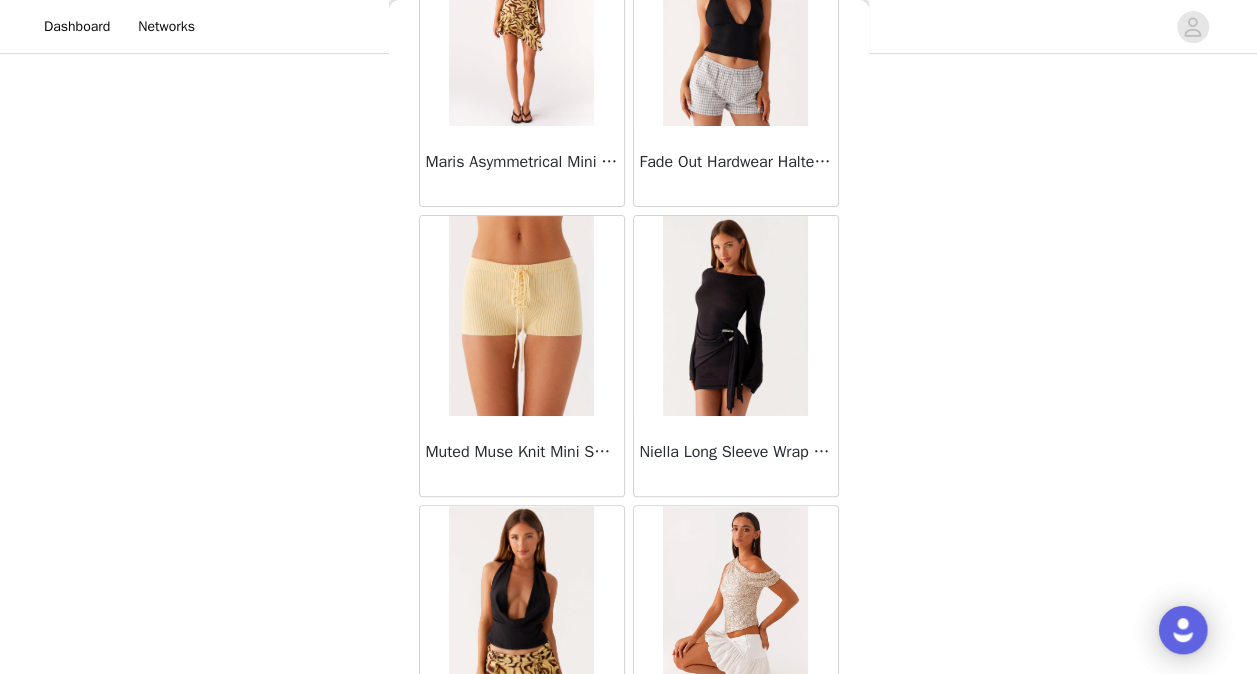 scroll, scrollTop: 71819, scrollLeft: 0, axis: vertical 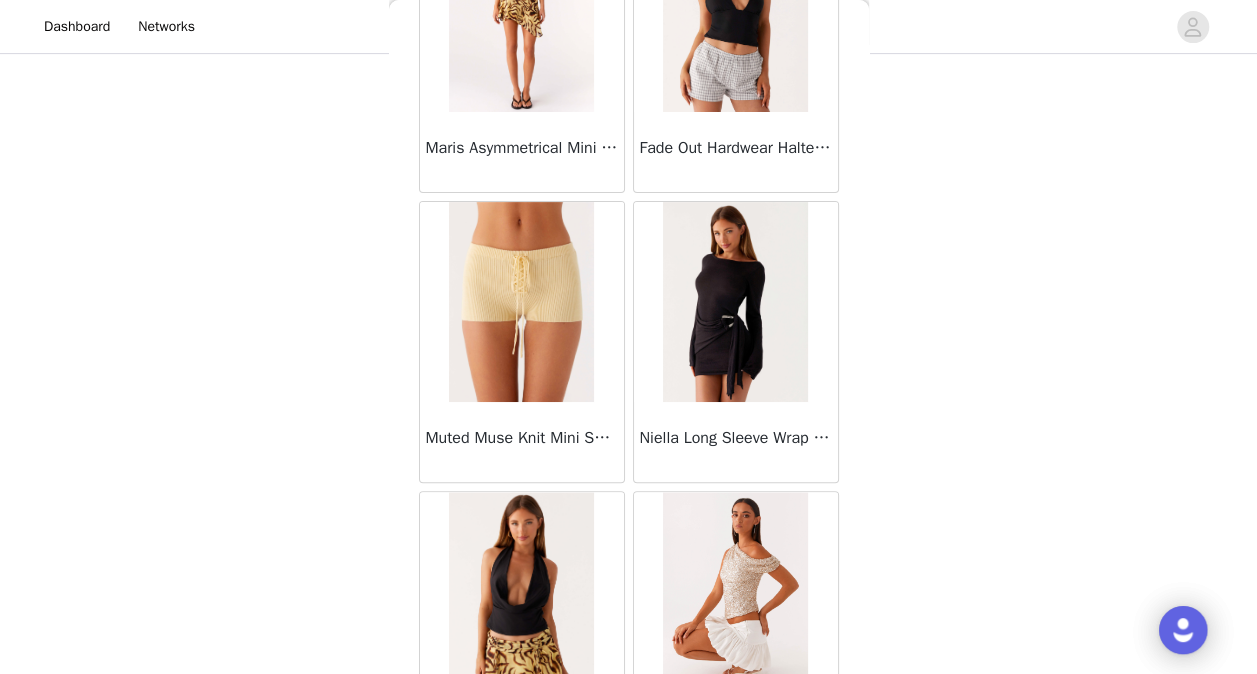 click on "Load More" at bounding box center (629, 807) 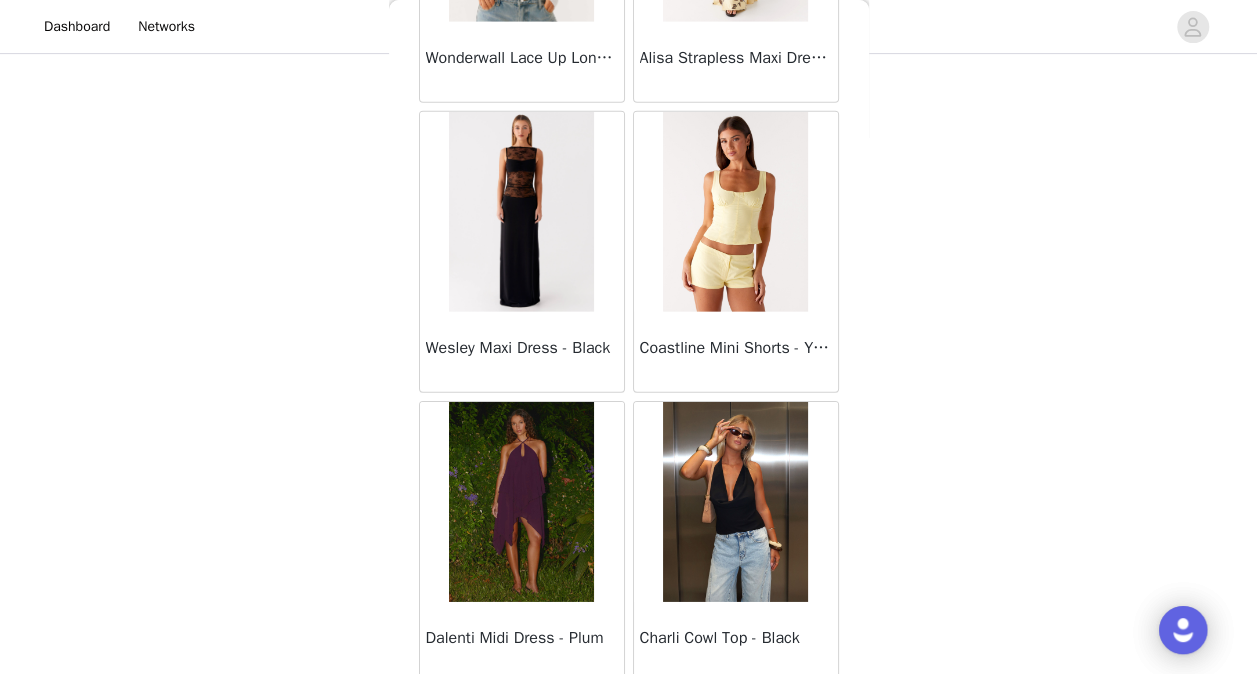 scroll, scrollTop: 74712, scrollLeft: 0, axis: vertical 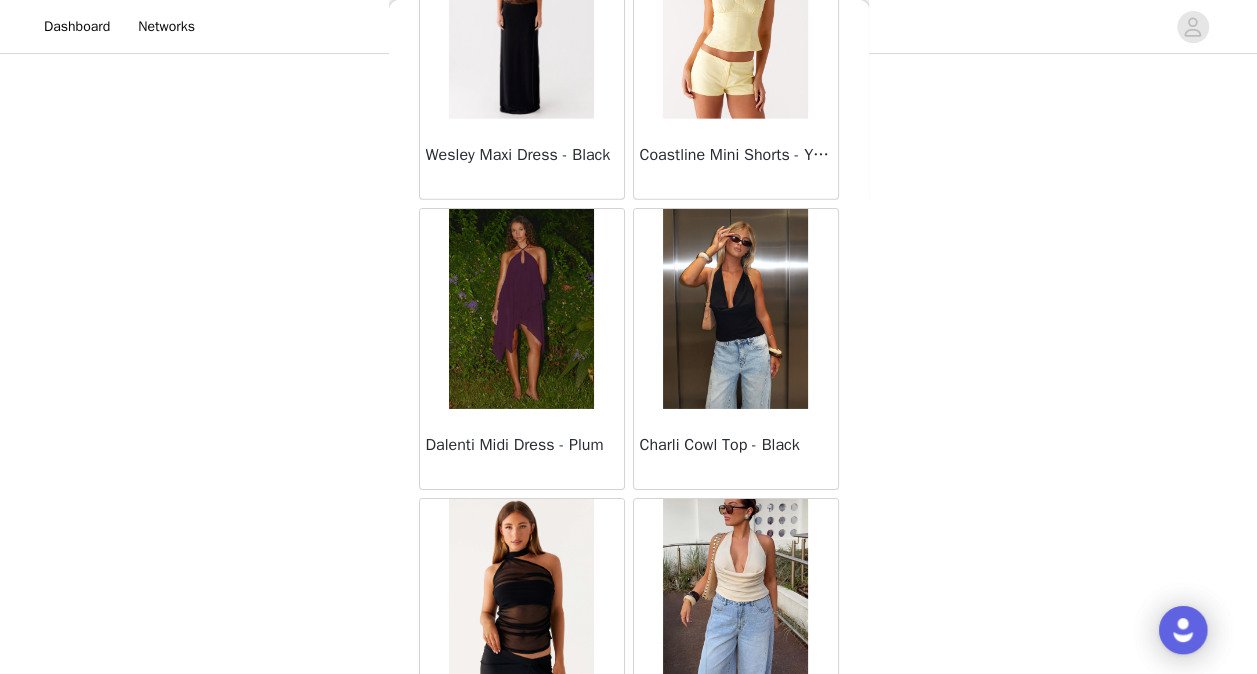 click on "Load More" at bounding box center (629, 814) 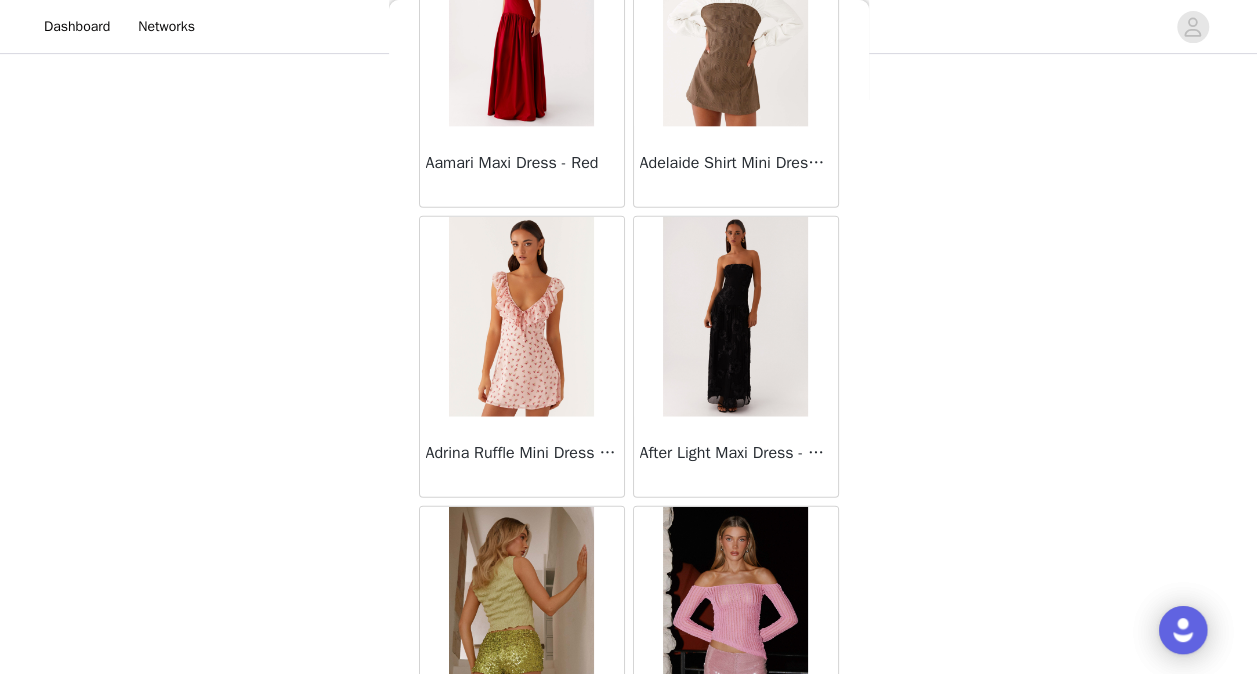 scroll, scrollTop: 77606, scrollLeft: 0, axis: vertical 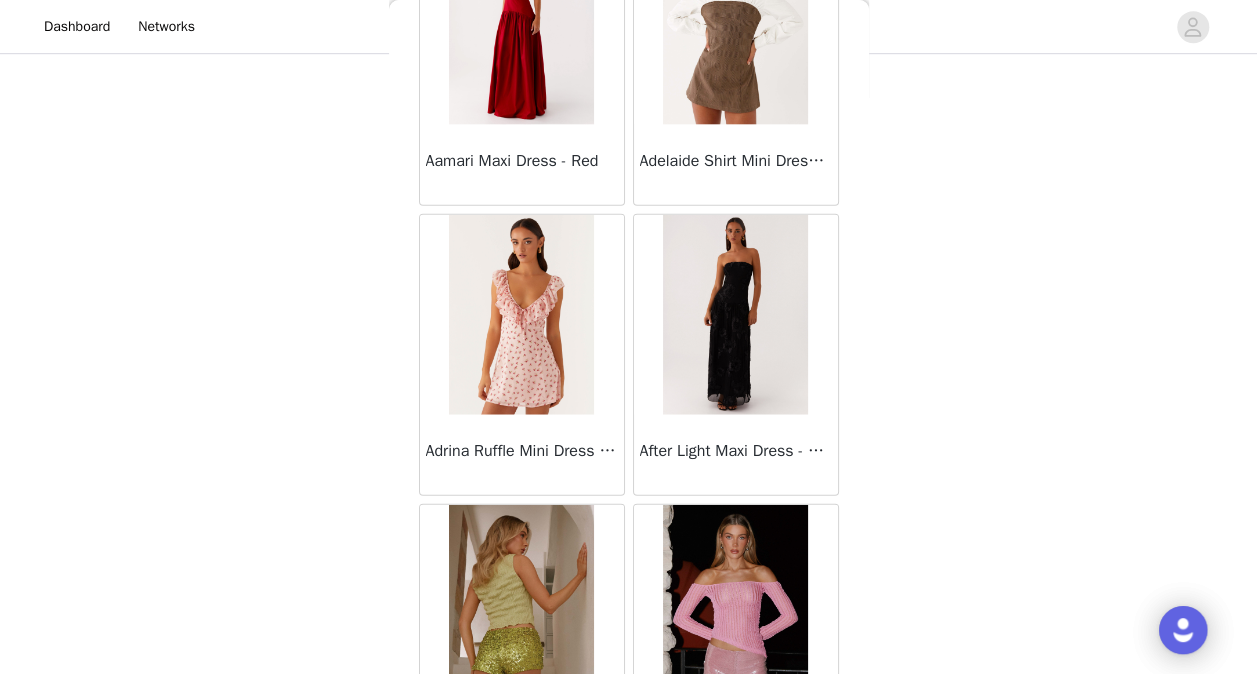 click on "Load More" at bounding box center [629, 820] 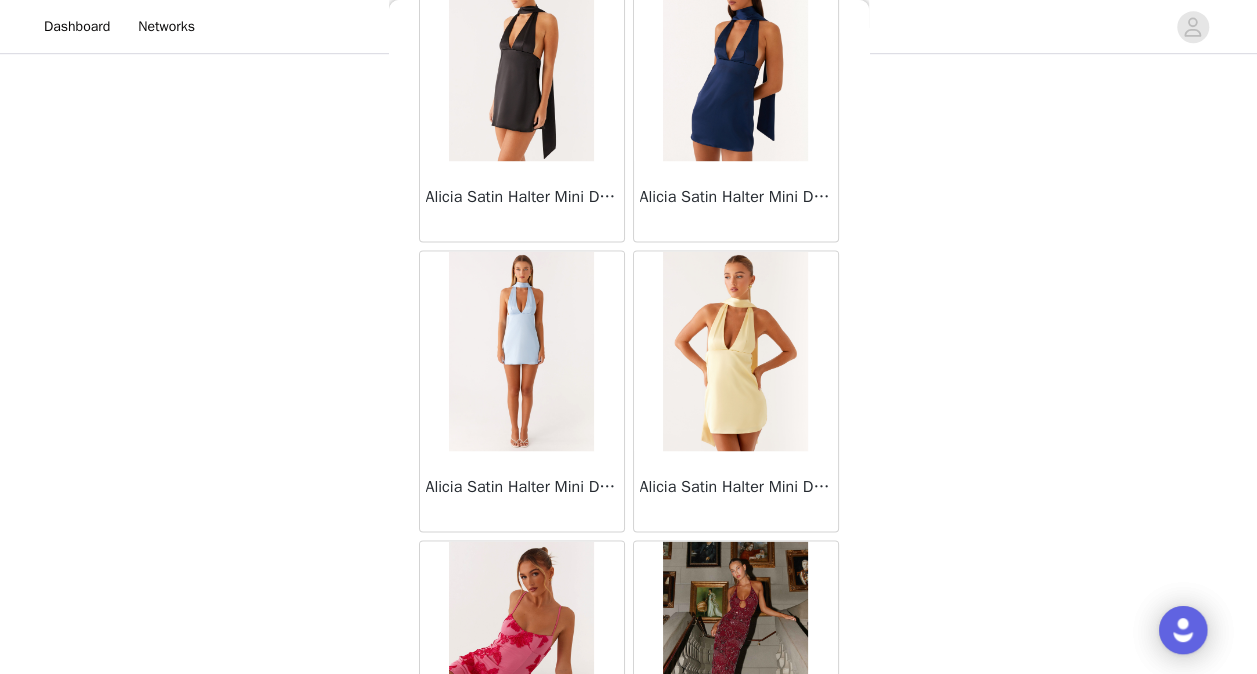 scroll, scrollTop: 80499, scrollLeft: 0, axis: vertical 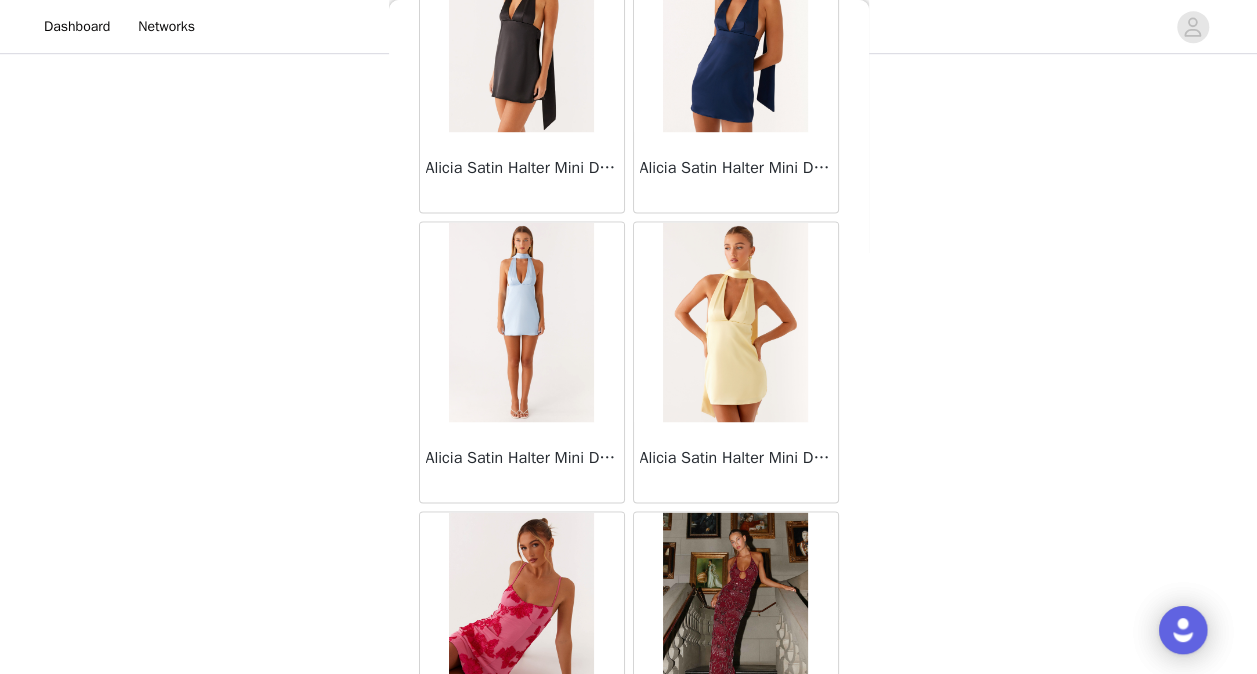 click on "Load More" at bounding box center [629, 827] 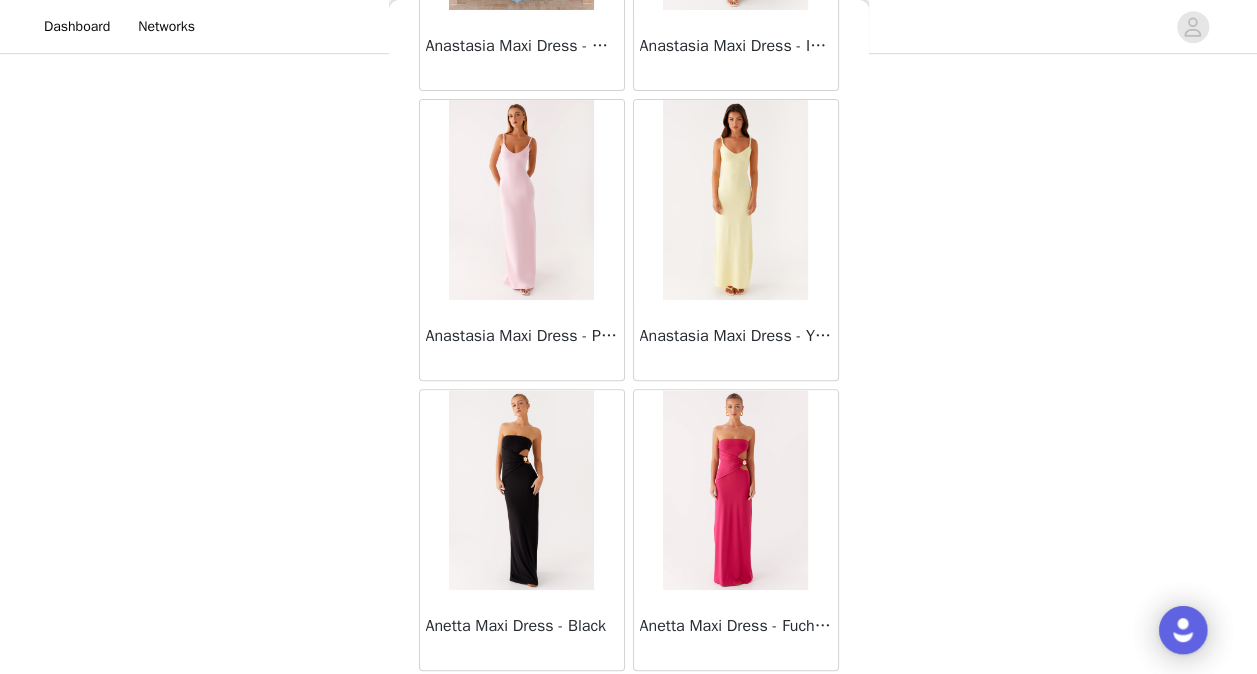 scroll, scrollTop: 83392, scrollLeft: 0, axis: vertical 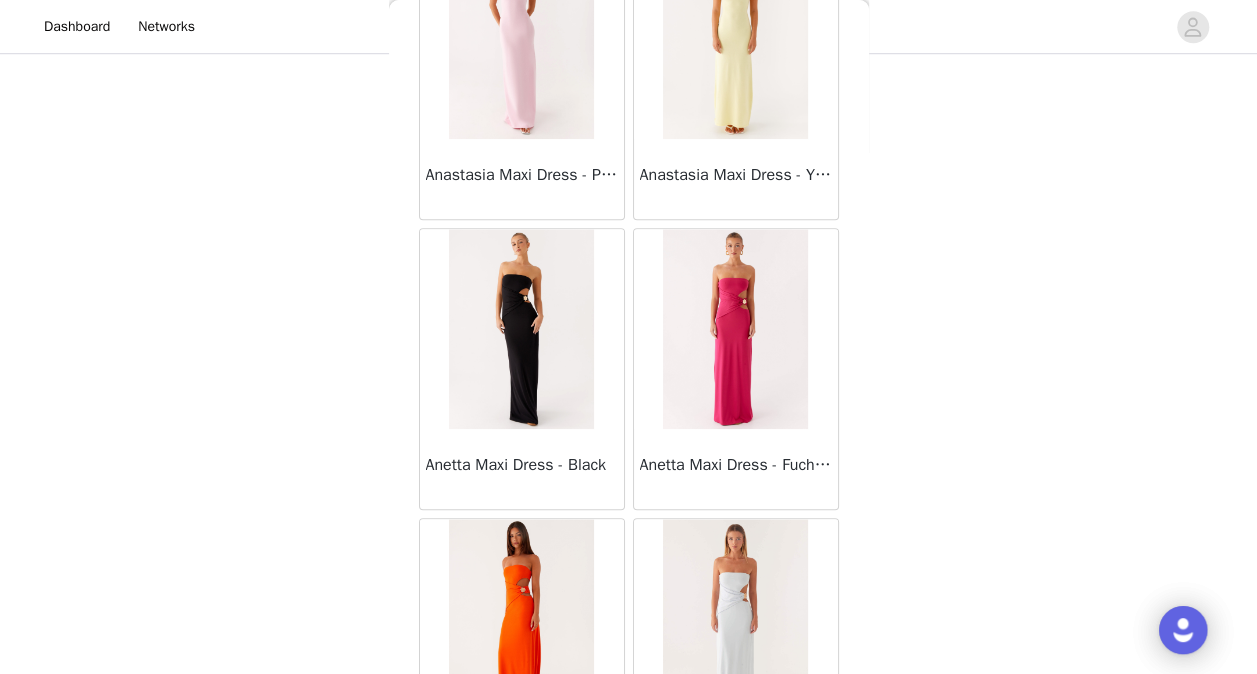click on "Load More" at bounding box center [629, 834] 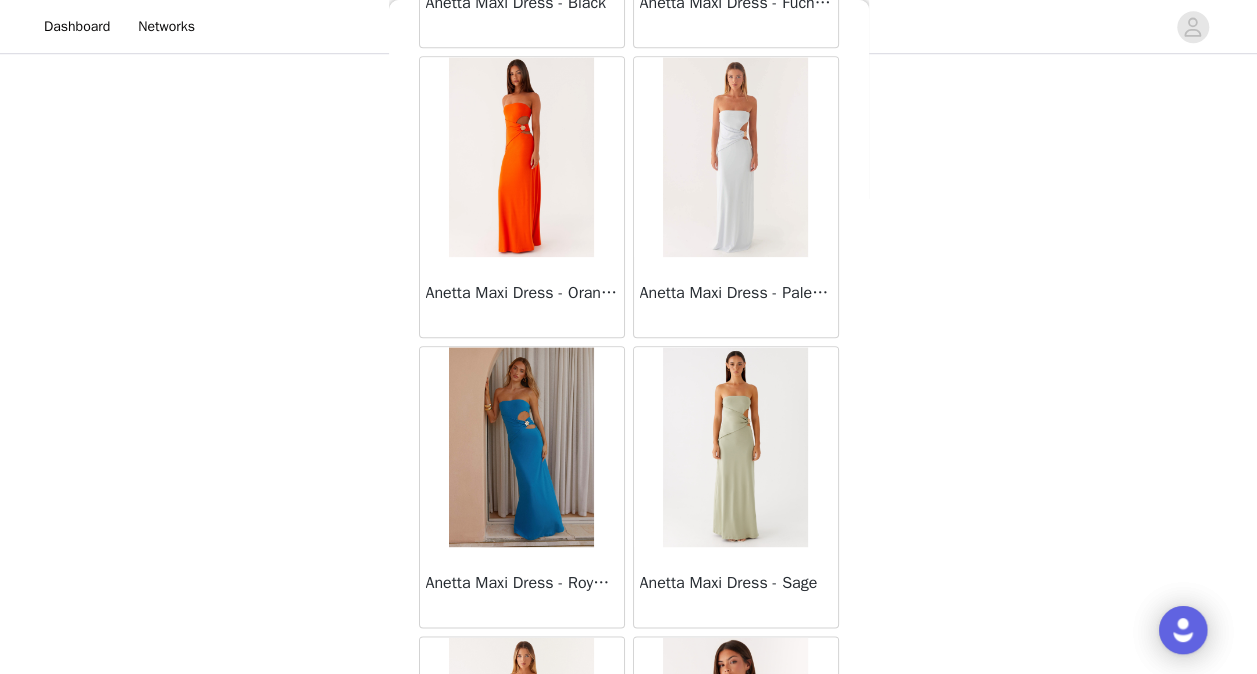 scroll, scrollTop: 83907, scrollLeft: 0, axis: vertical 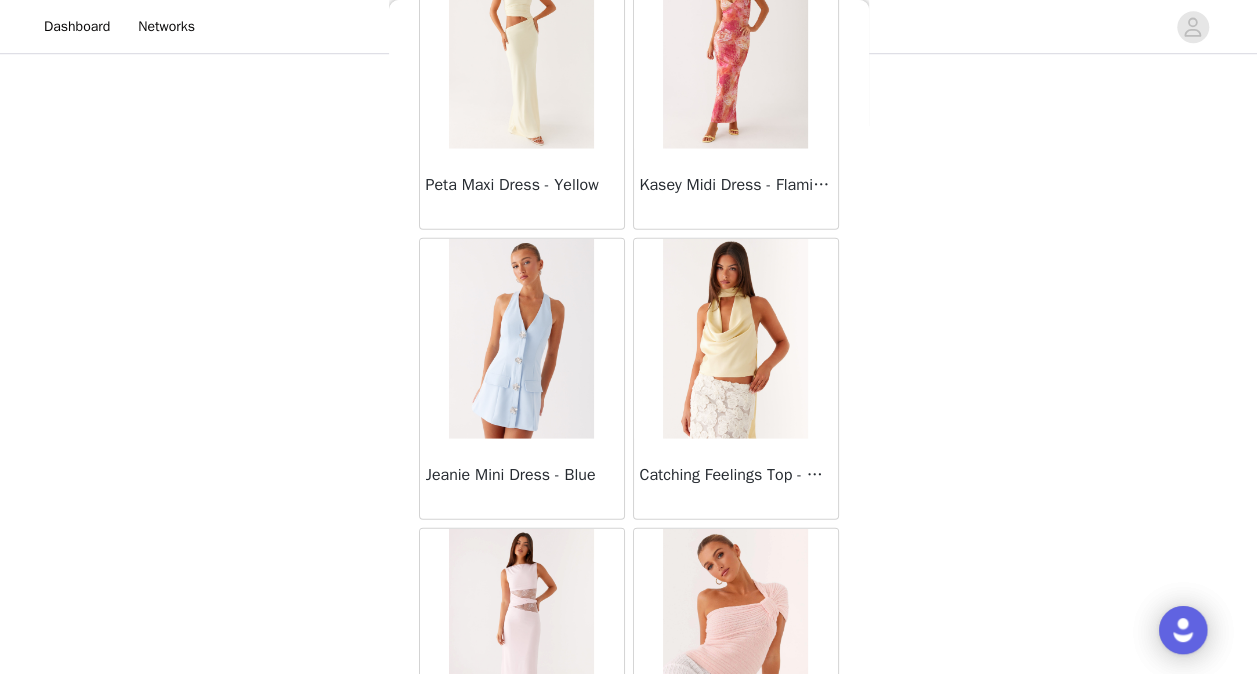 click at bounding box center (735, 629) 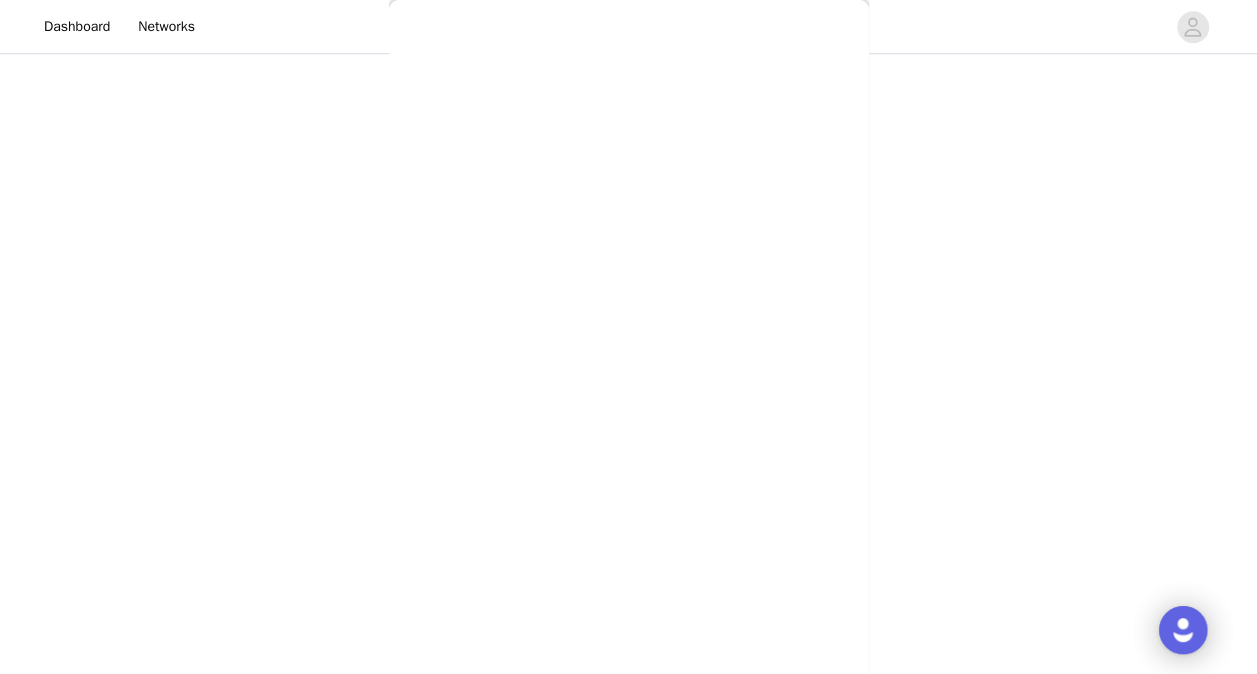 scroll, scrollTop: 380, scrollLeft: 0, axis: vertical 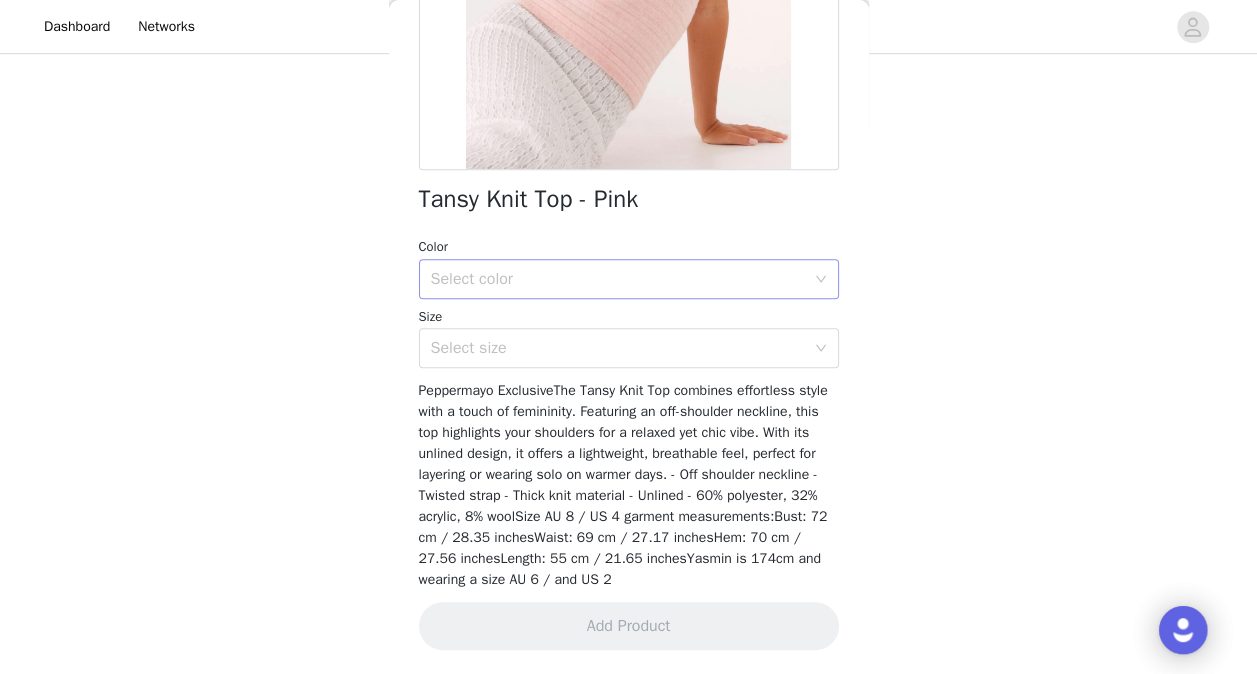 click on "Select color" at bounding box center (618, 279) 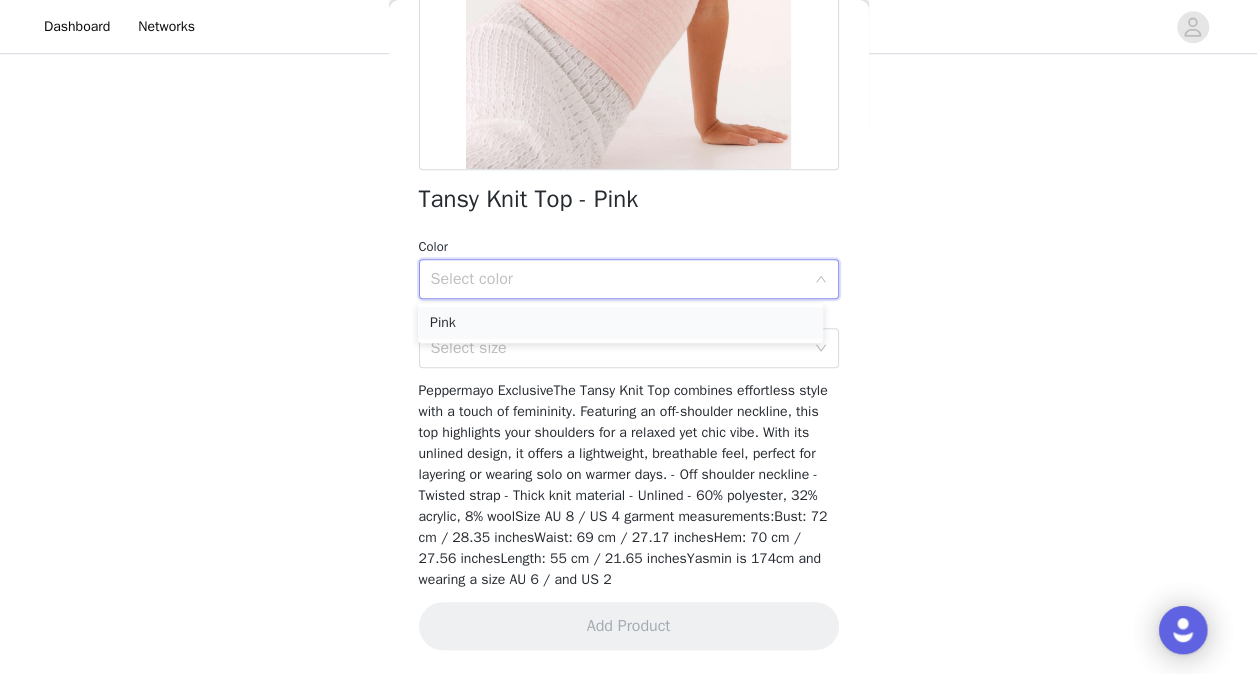 click on "Pink" at bounding box center (620, 323) 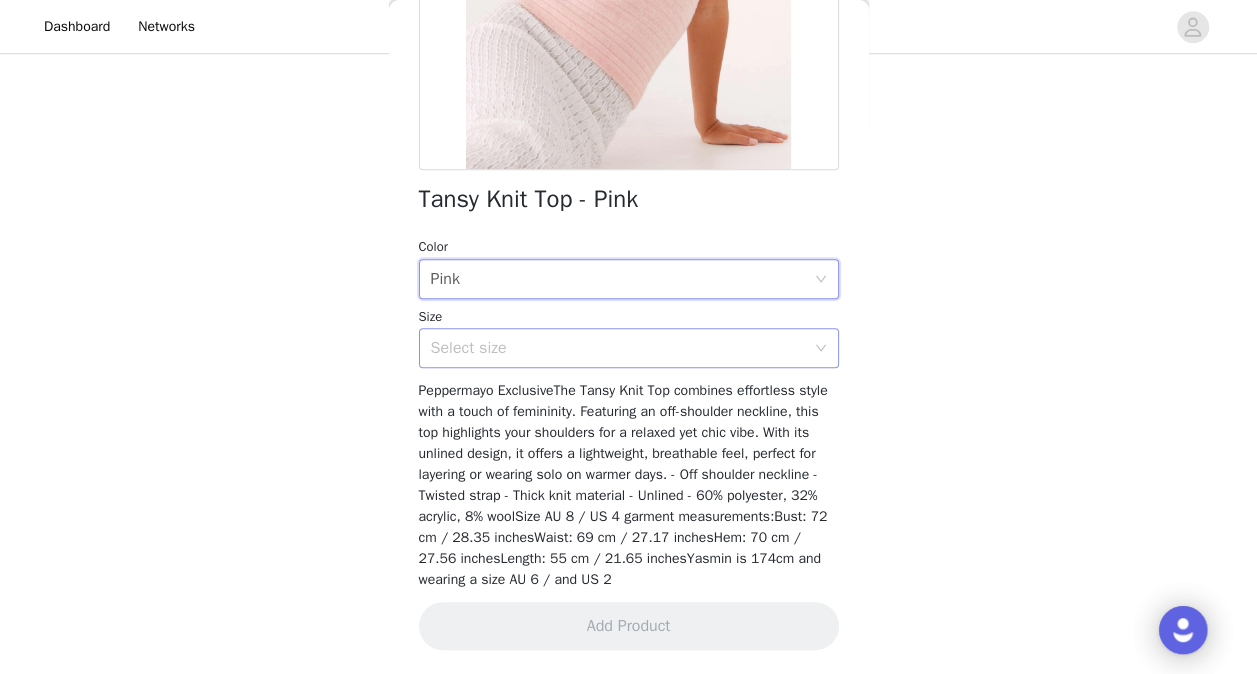 click on "Select size" at bounding box center [622, 348] 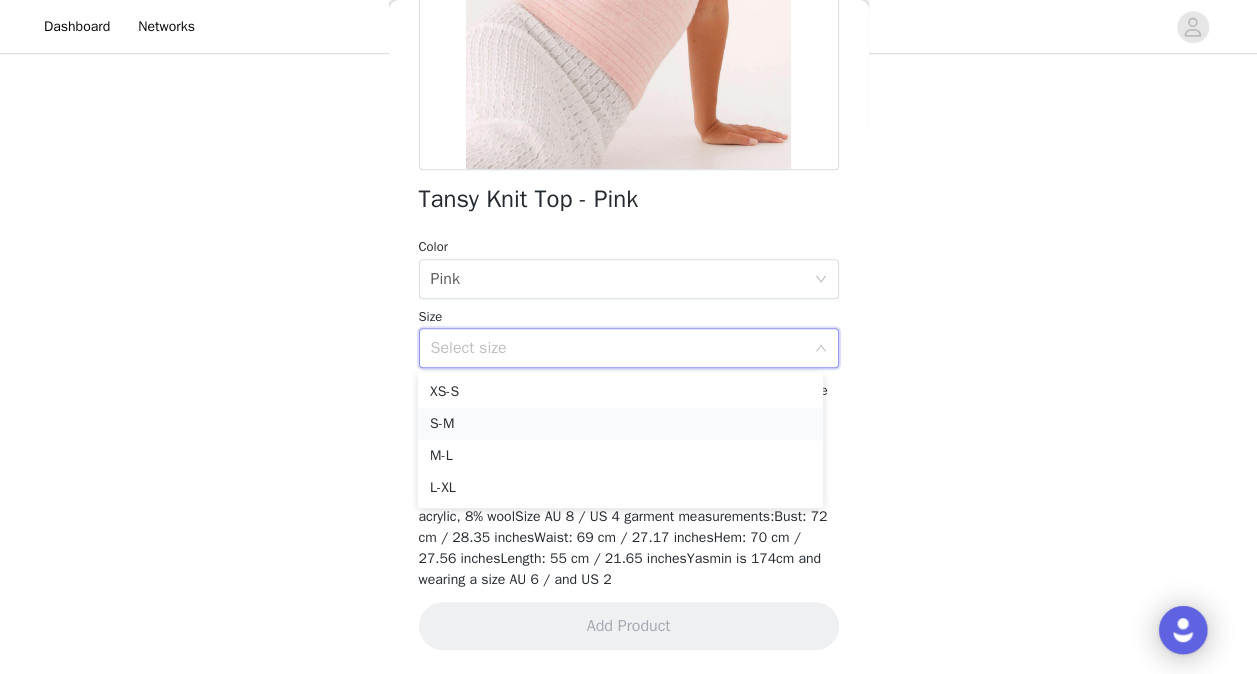 click on "S-M" at bounding box center (620, 424) 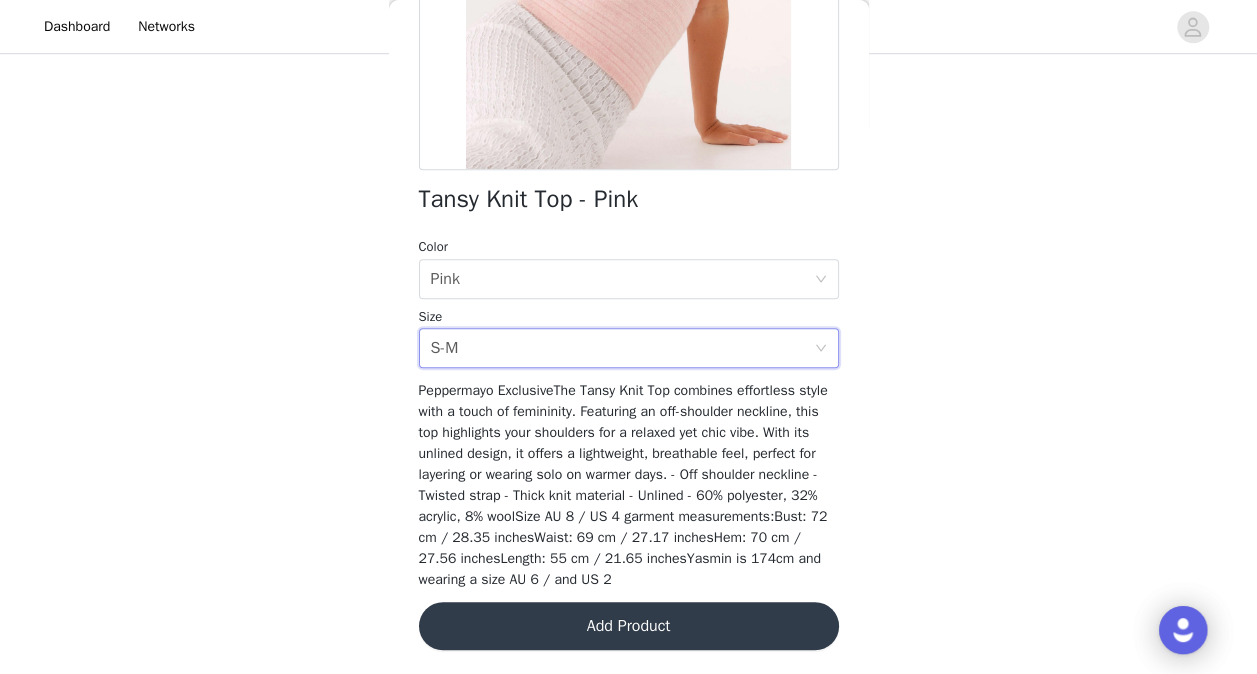 click on "Add Product" at bounding box center [629, 626] 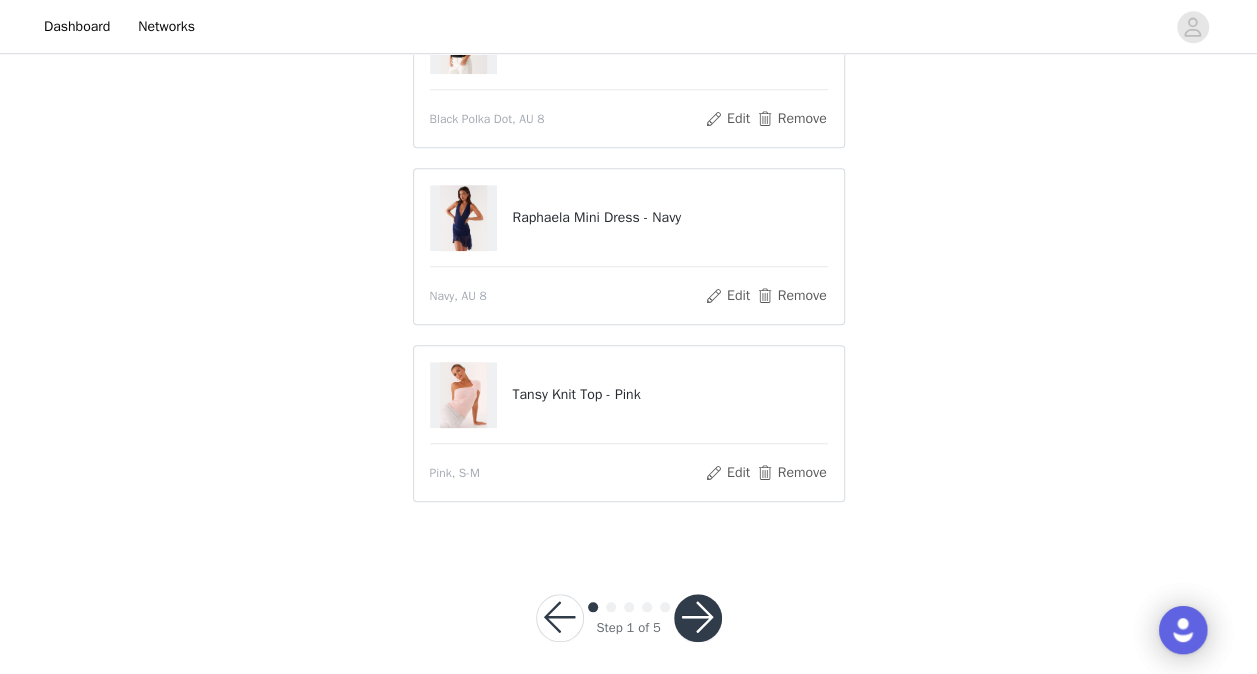 scroll, scrollTop: 773, scrollLeft: 0, axis: vertical 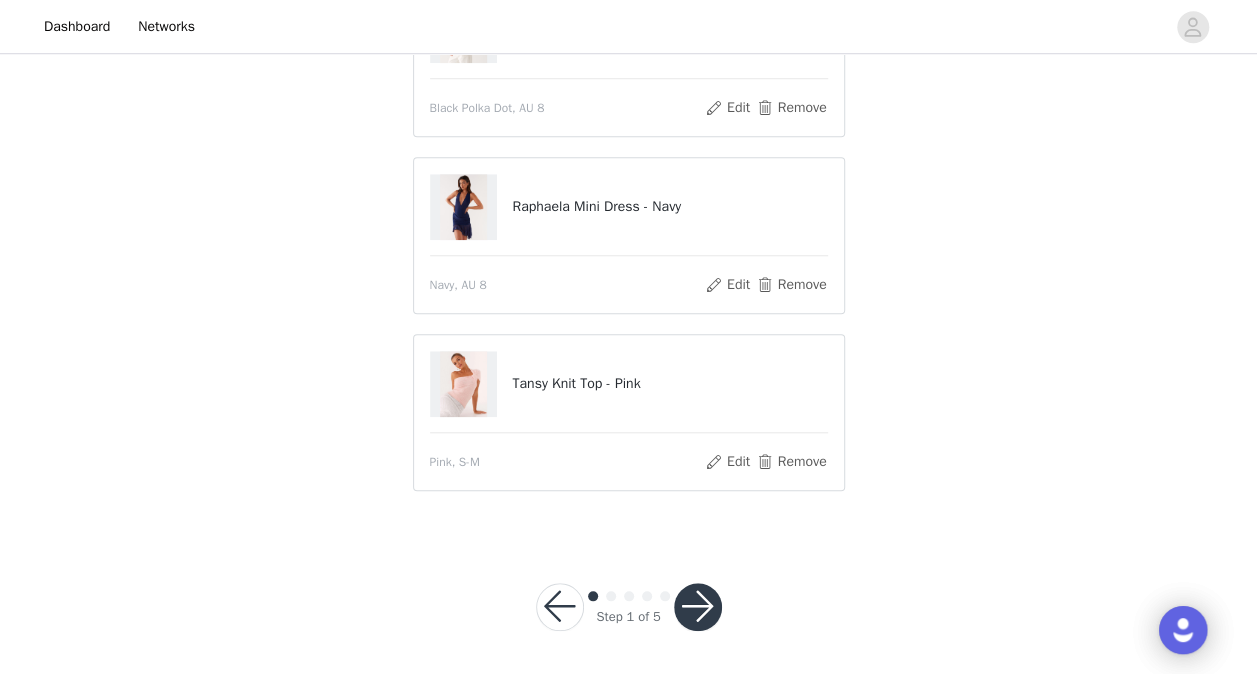 click at bounding box center [698, 607] 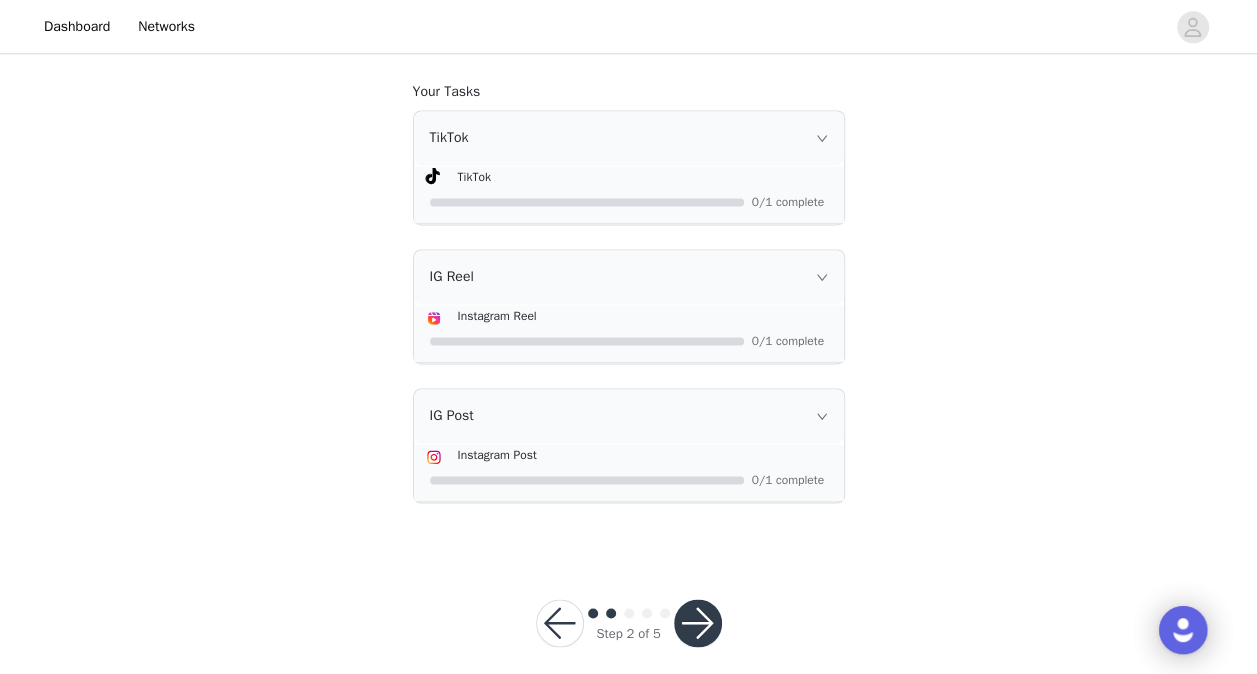 scroll, scrollTop: 1322, scrollLeft: 0, axis: vertical 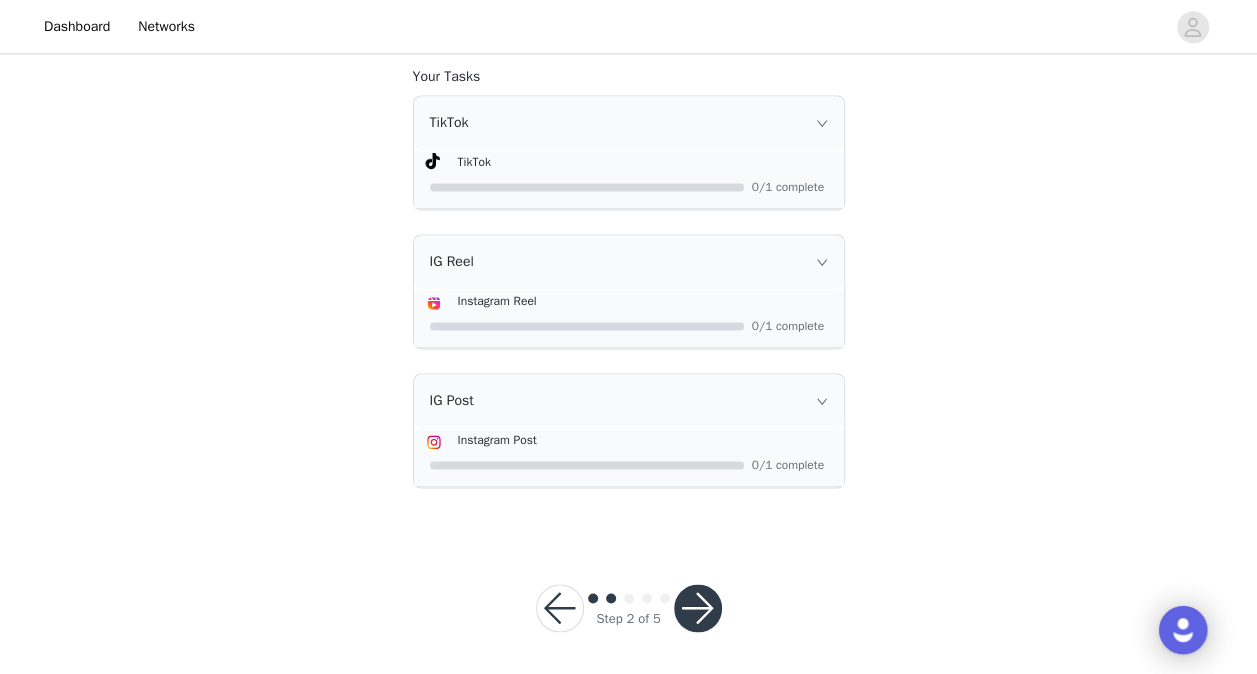 click on "IG Post" at bounding box center (629, 401) 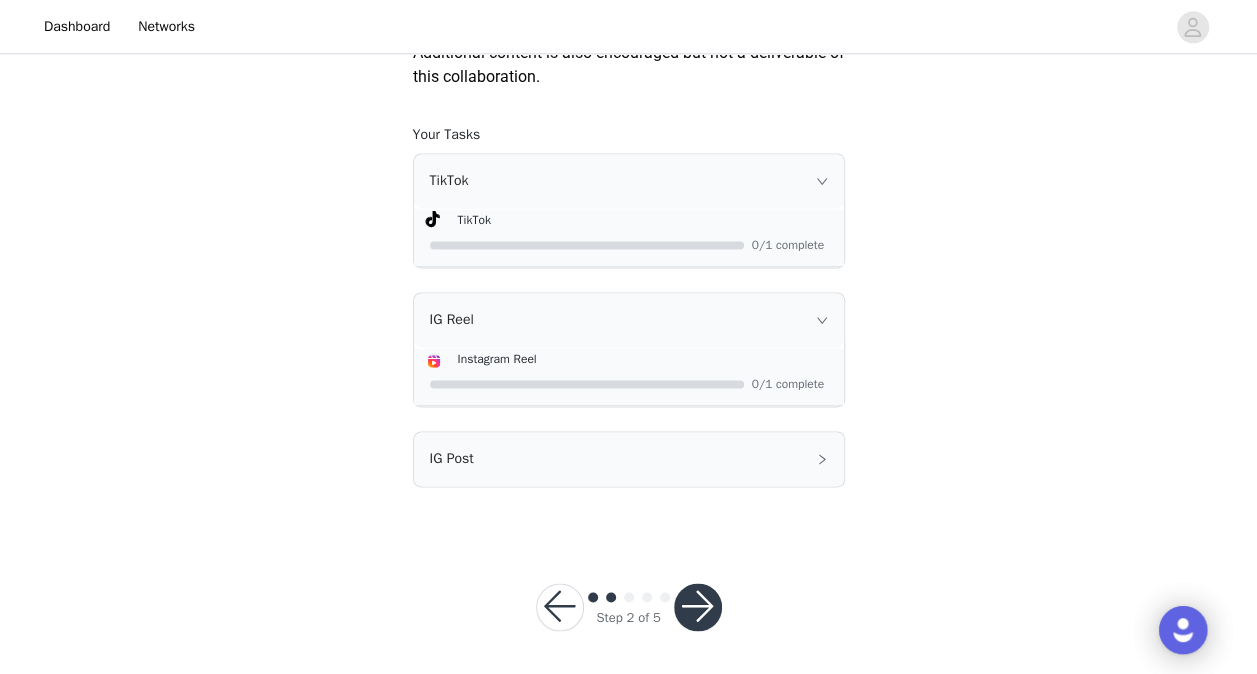 scroll, scrollTop: 1264, scrollLeft: 0, axis: vertical 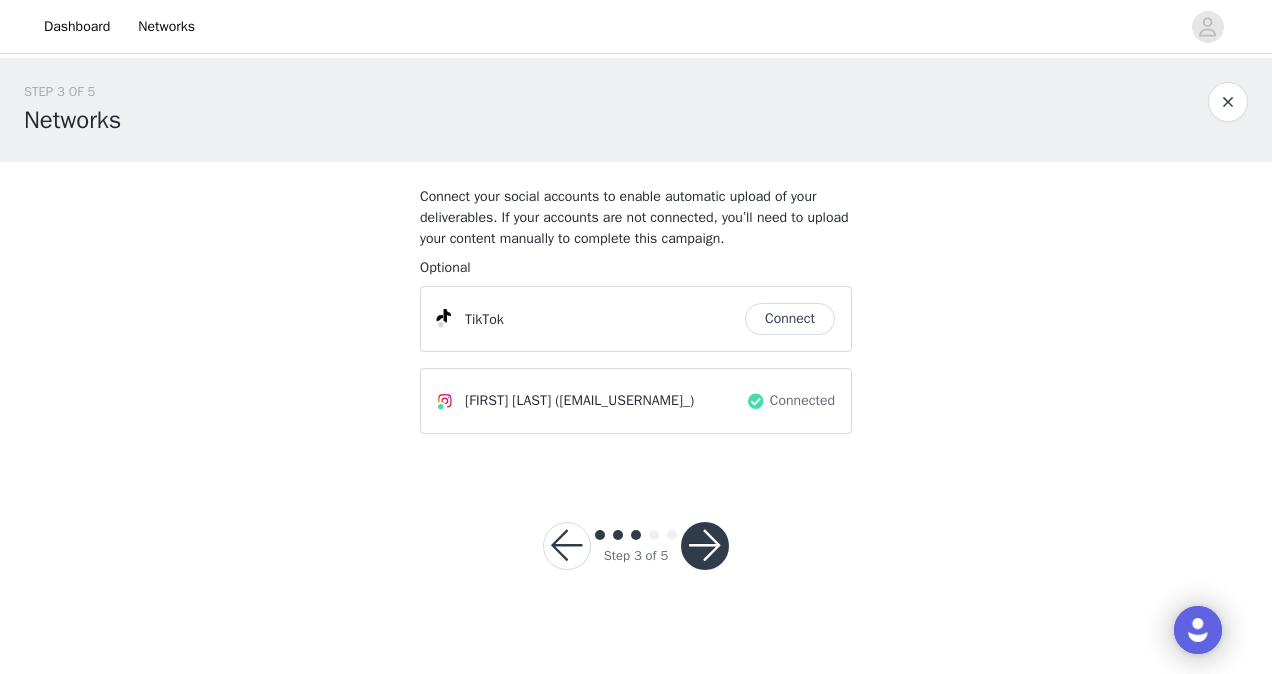 click on "Step 3 of 5" at bounding box center (636, 546) 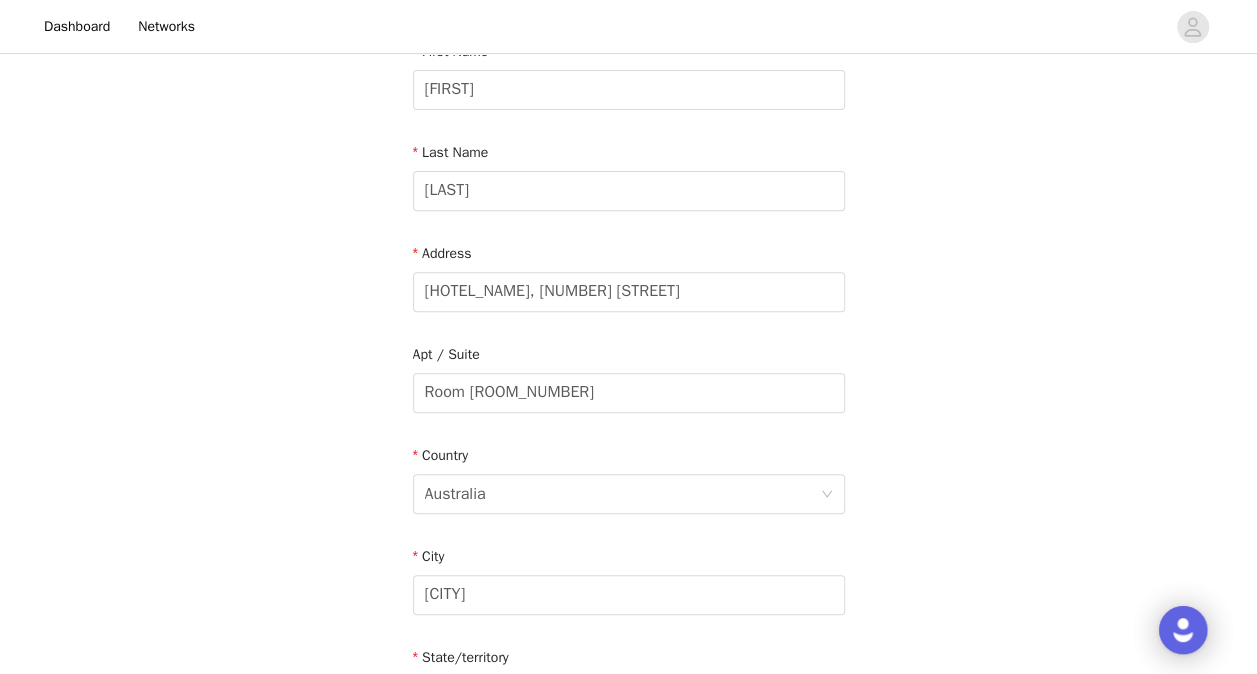 scroll, scrollTop: 300, scrollLeft: 0, axis: vertical 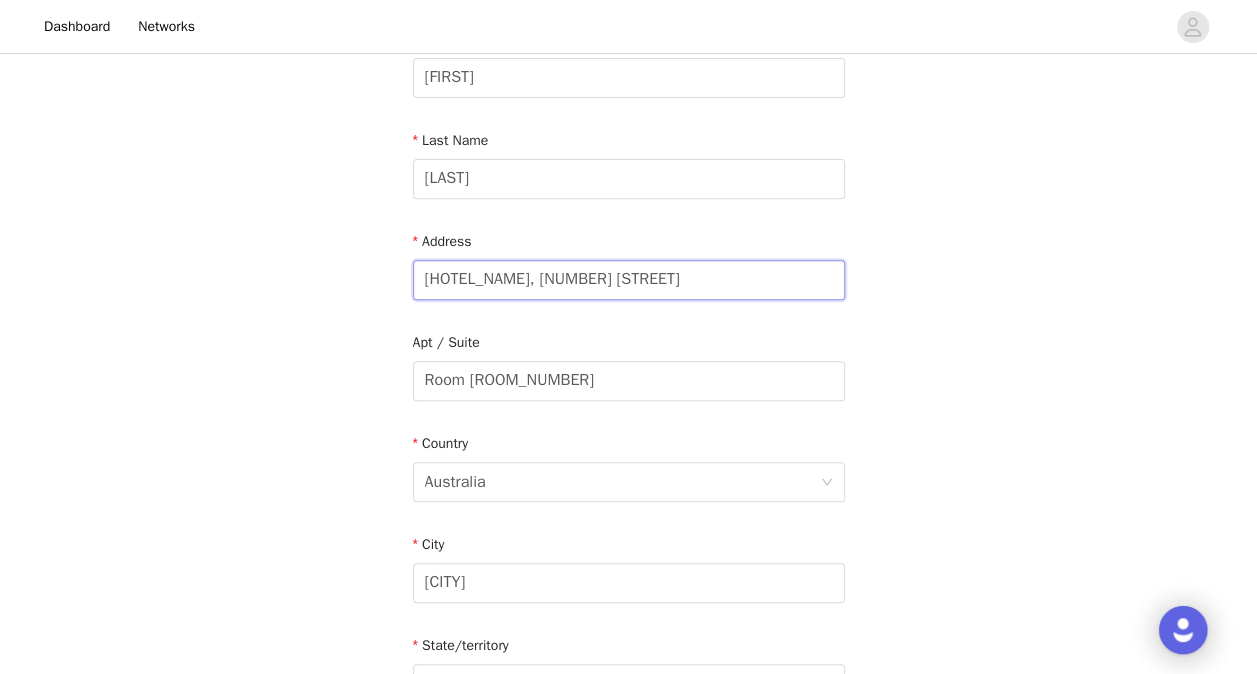 drag, startPoint x: 710, startPoint y: 288, endPoint x: 138, endPoint y: 250, distance: 573.26086 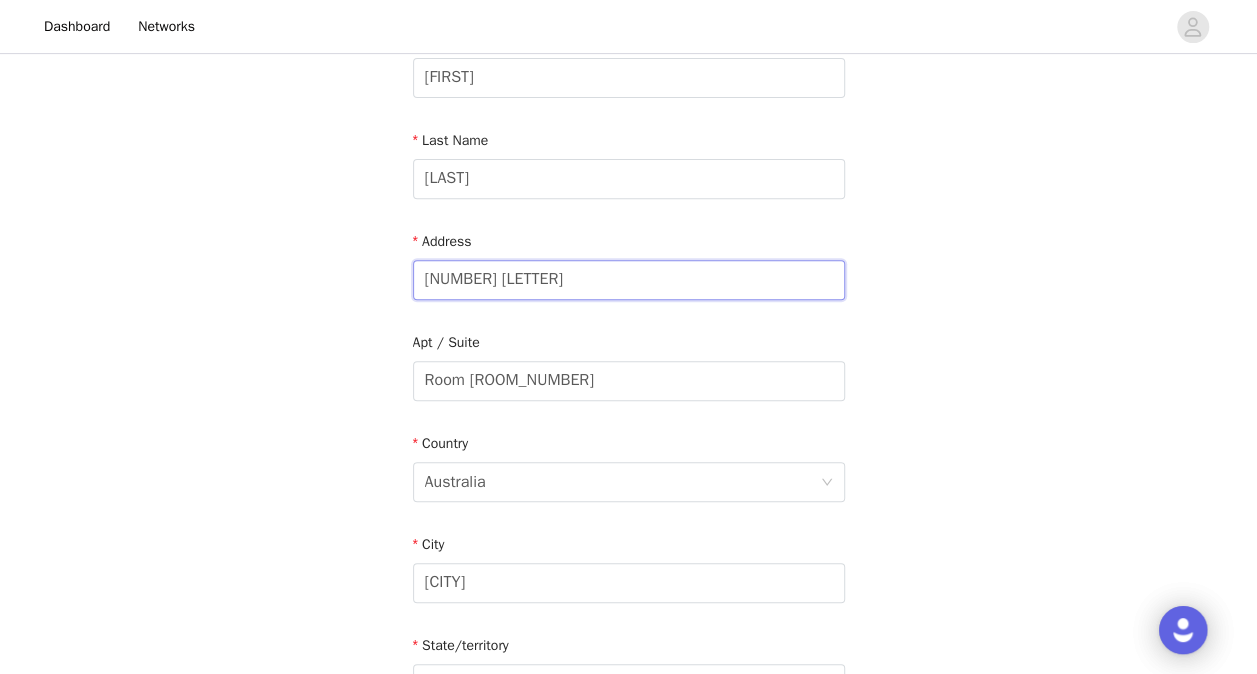 type on "[NUMBER] [STREET]" 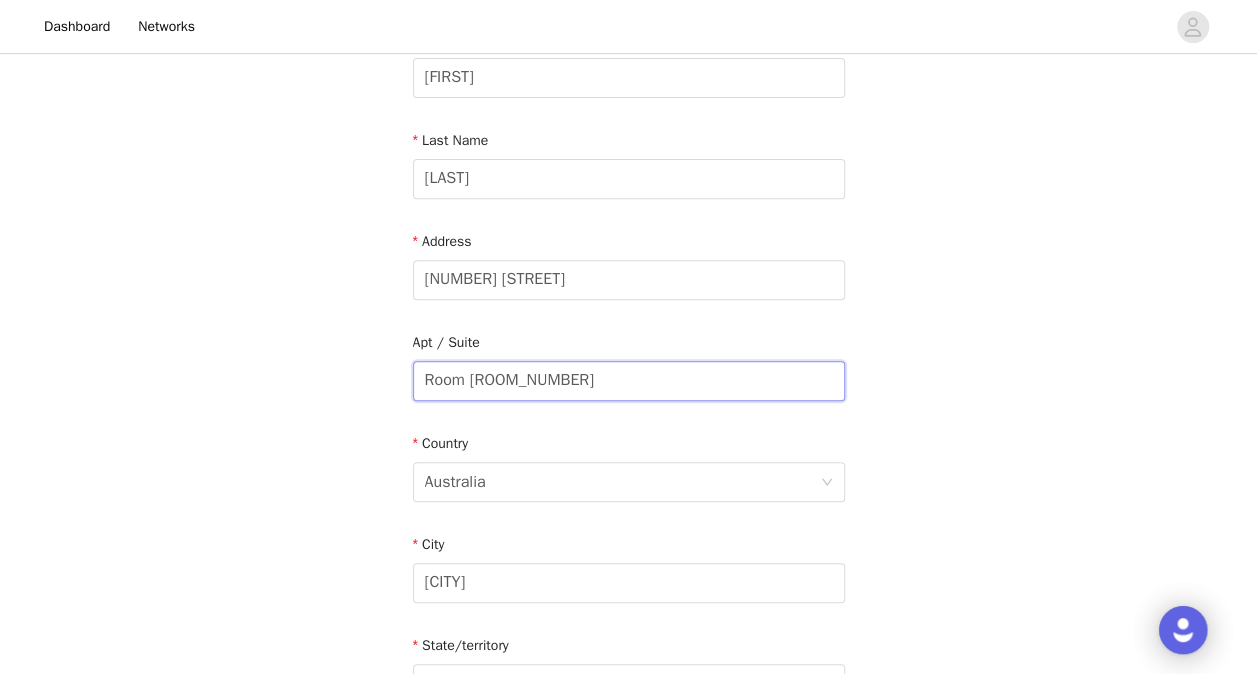drag, startPoint x: 534, startPoint y: 392, endPoint x: 196, endPoint y: 374, distance: 338.47894 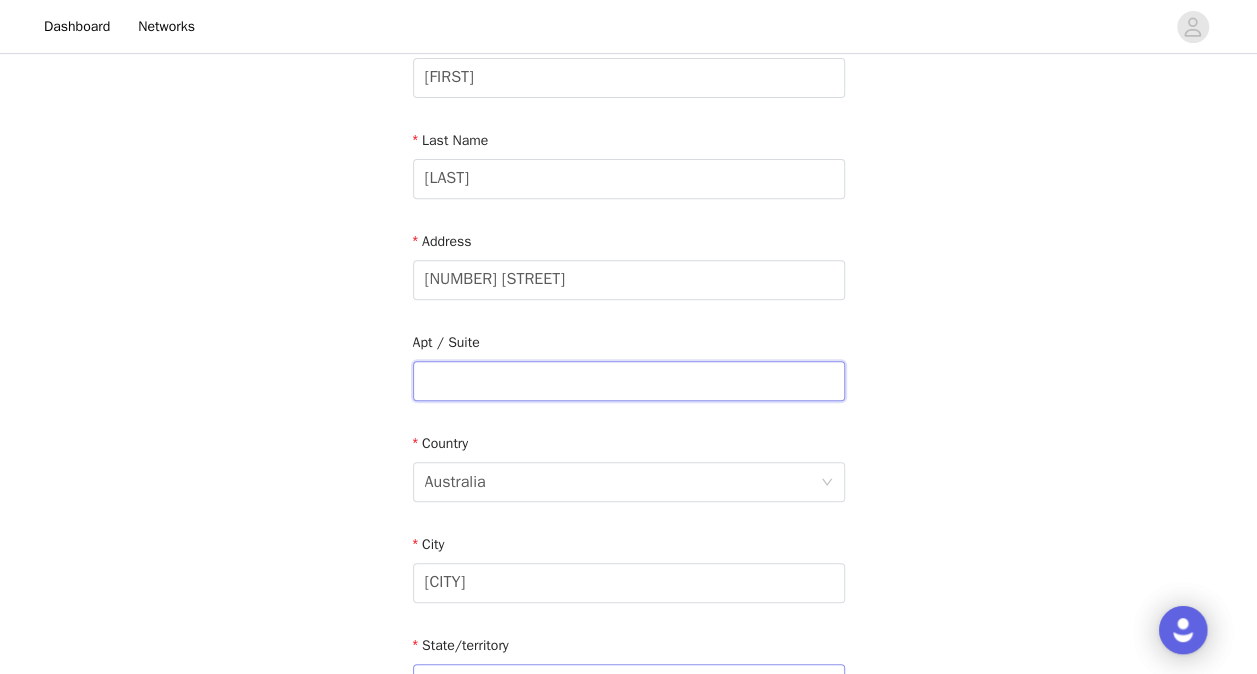 scroll, scrollTop: 400, scrollLeft: 0, axis: vertical 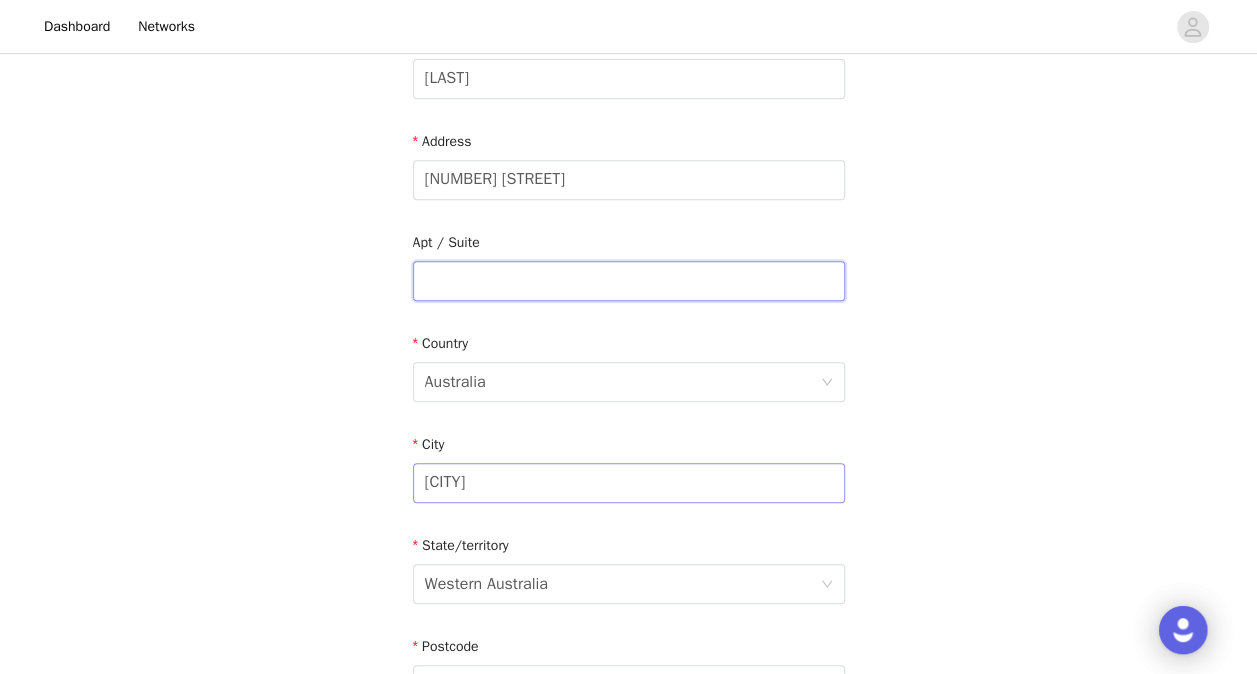 type 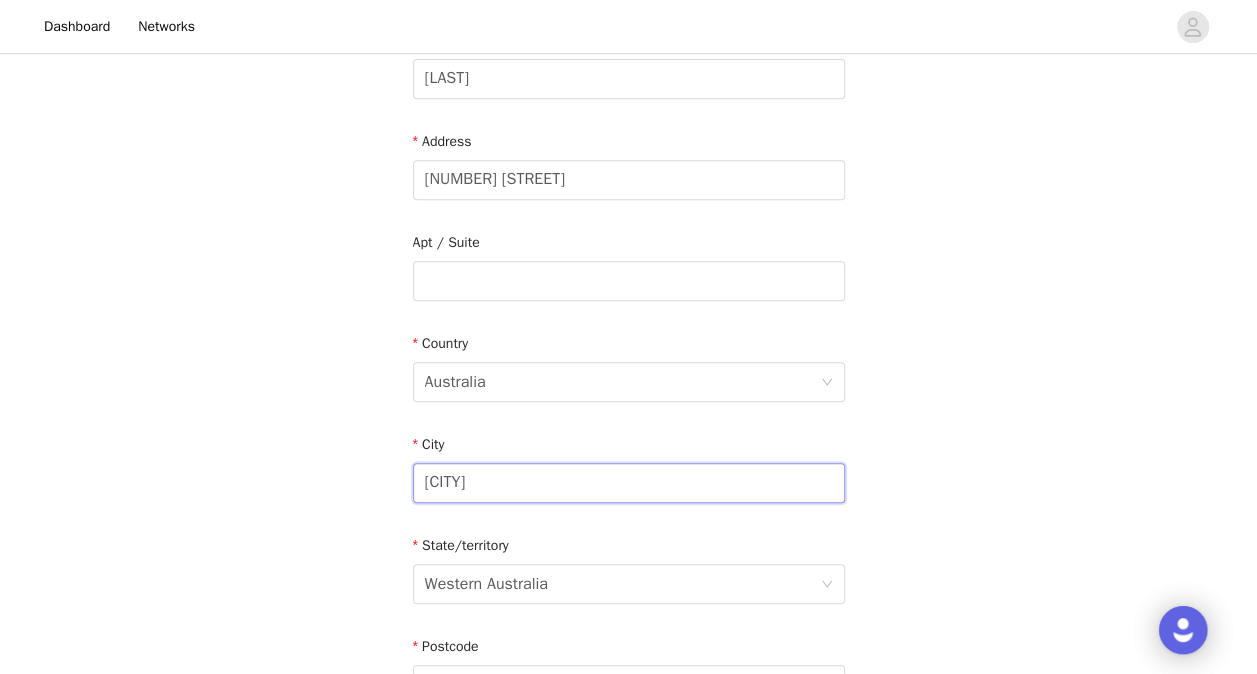 drag, startPoint x: 492, startPoint y: 486, endPoint x: 480, endPoint y: 482, distance: 12.649111 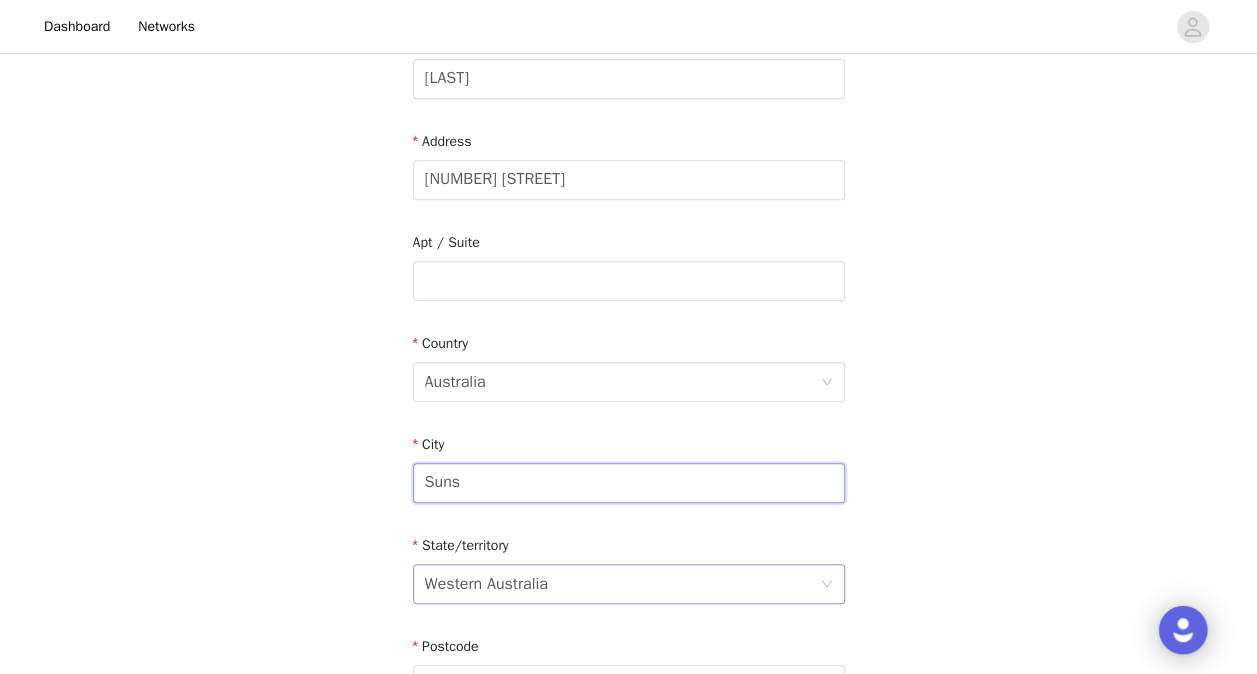 type on "[REGION]" 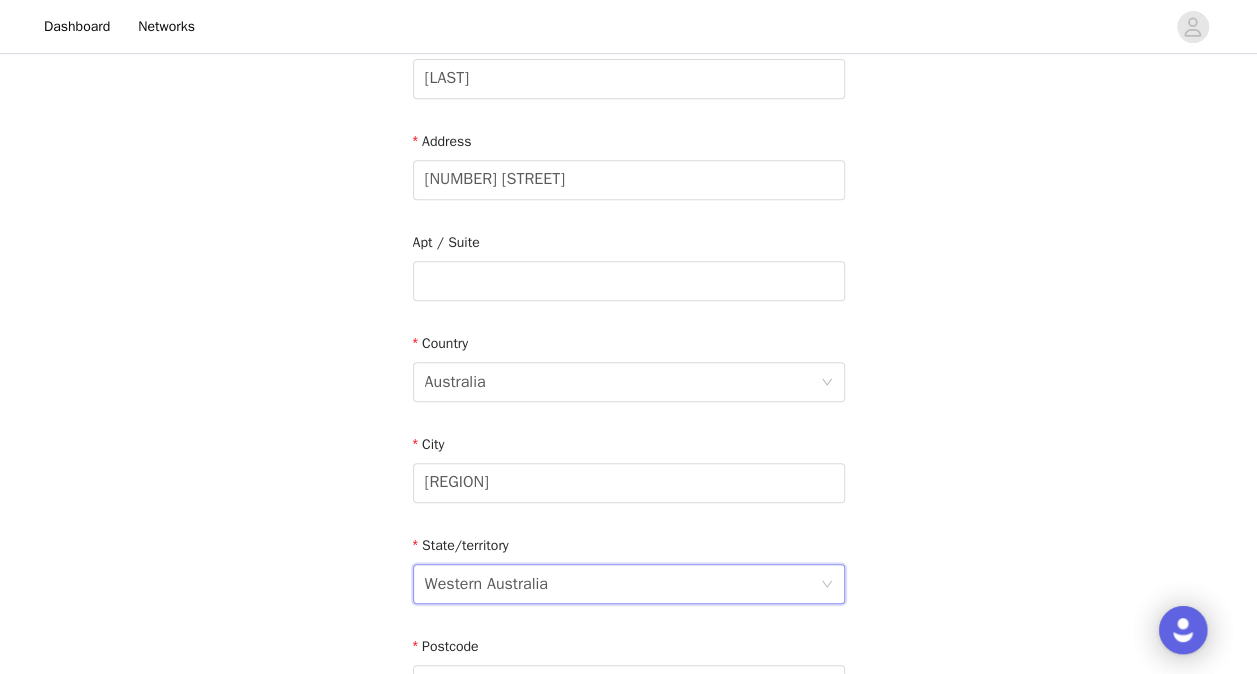 drag, startPoint x: 576, startPoint y: 584, endPoint x: 391, endPoint y: 586, distance: 185.0108 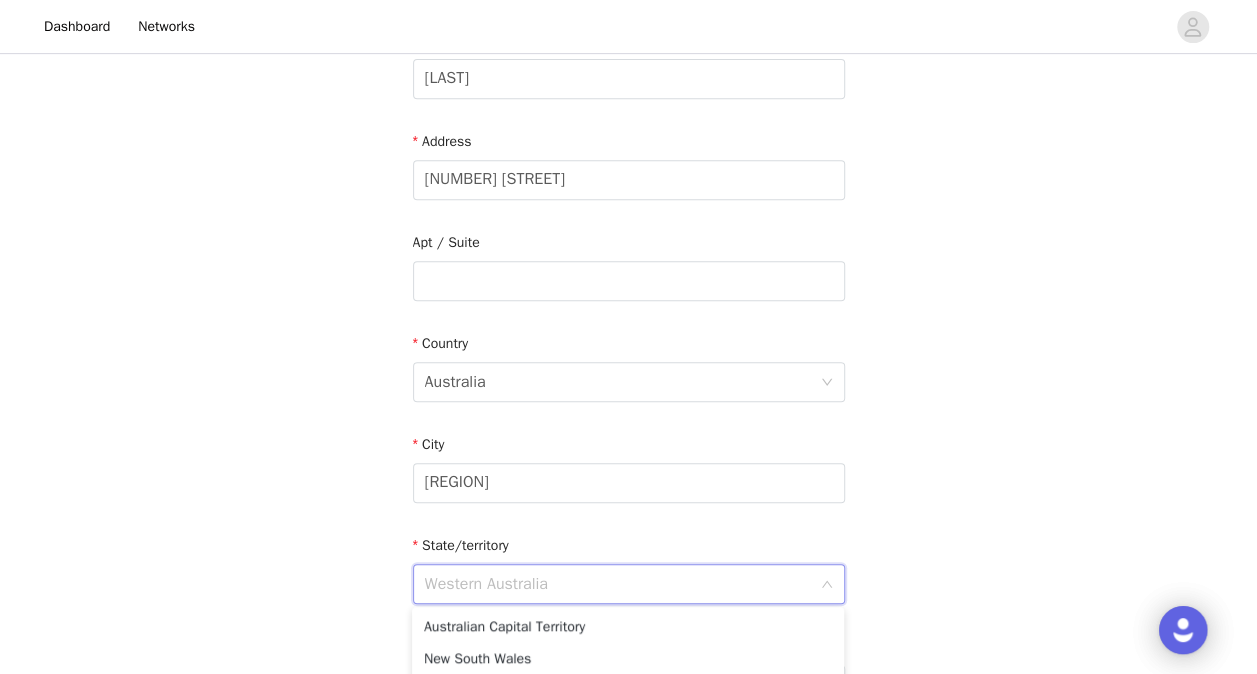 scroll, scrollTop: 10, scrollLeft: 0, axis: vertical 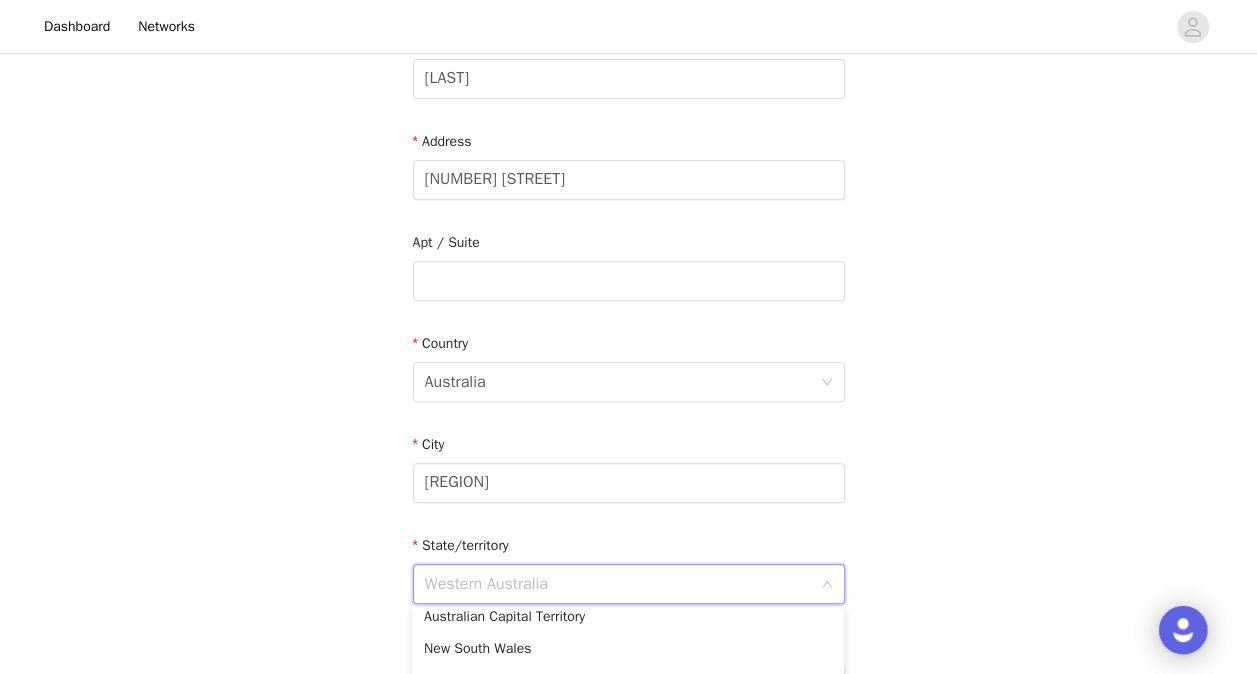 type on "q" 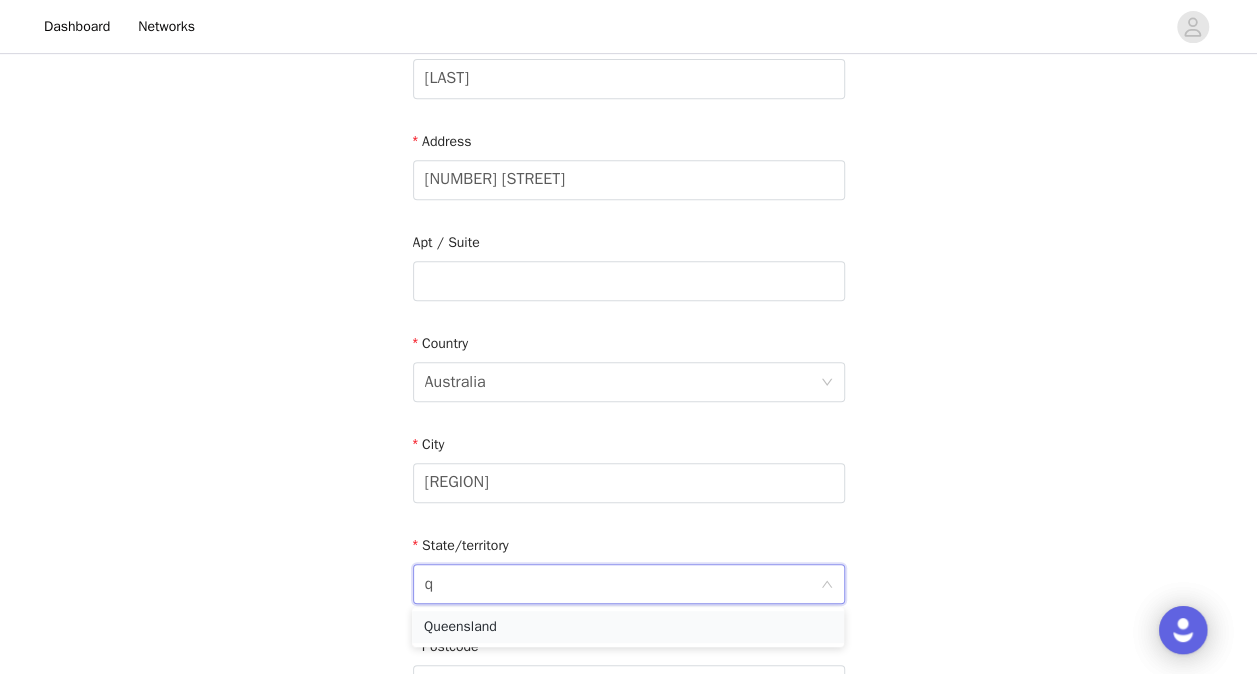 click on "Queensland" at bounding box center [628, 627] 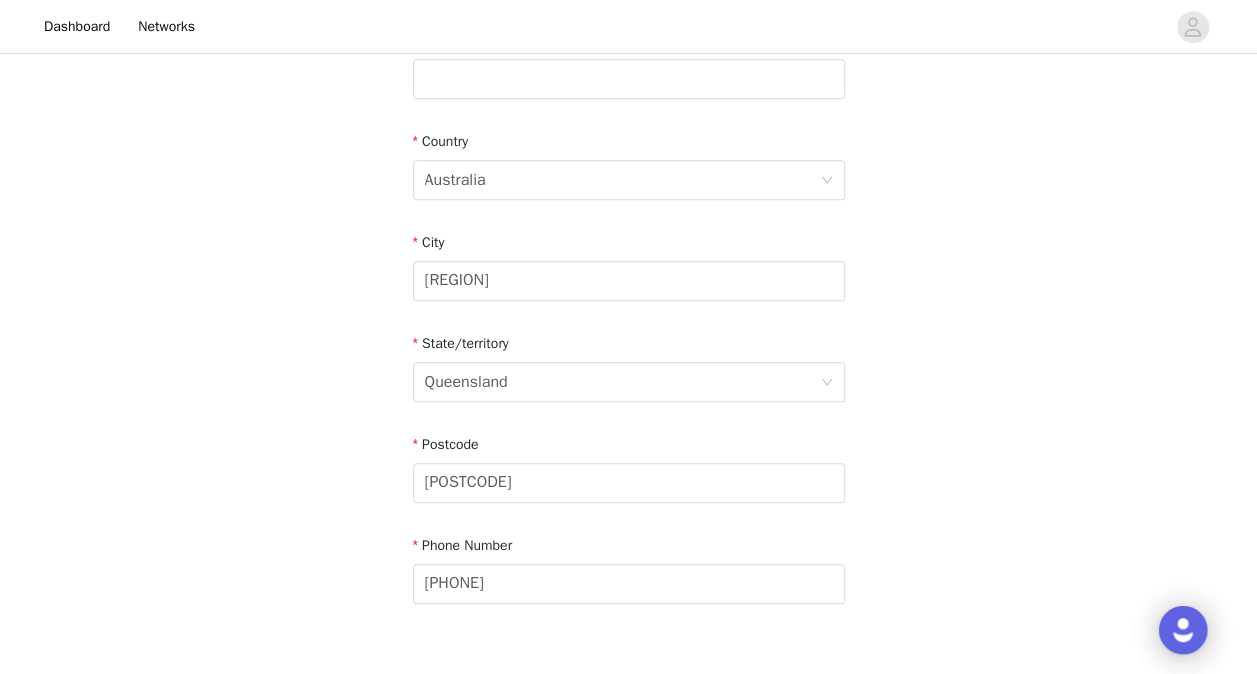 scroll, scrollTop: 700, scrollLeft: 0, axis: vertical 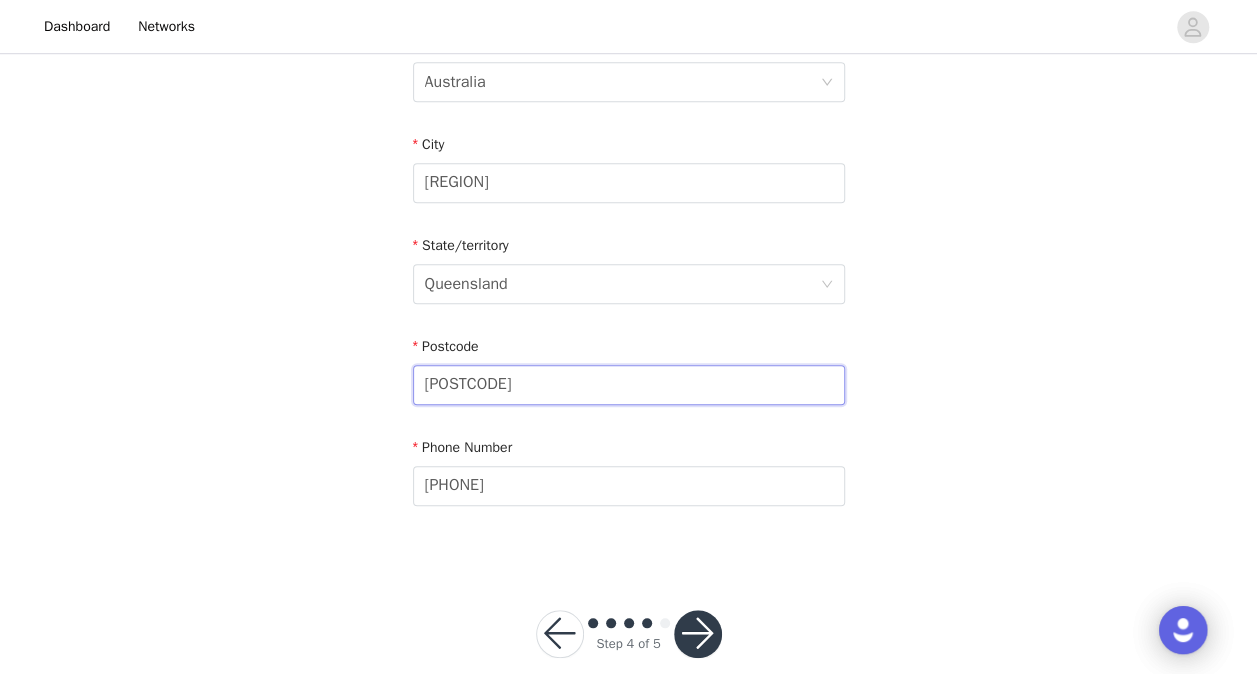 drag, startPoint x: 494, startPoint y: 375, endPoint x: 292, endPoint y: 374, distance: 202.00247 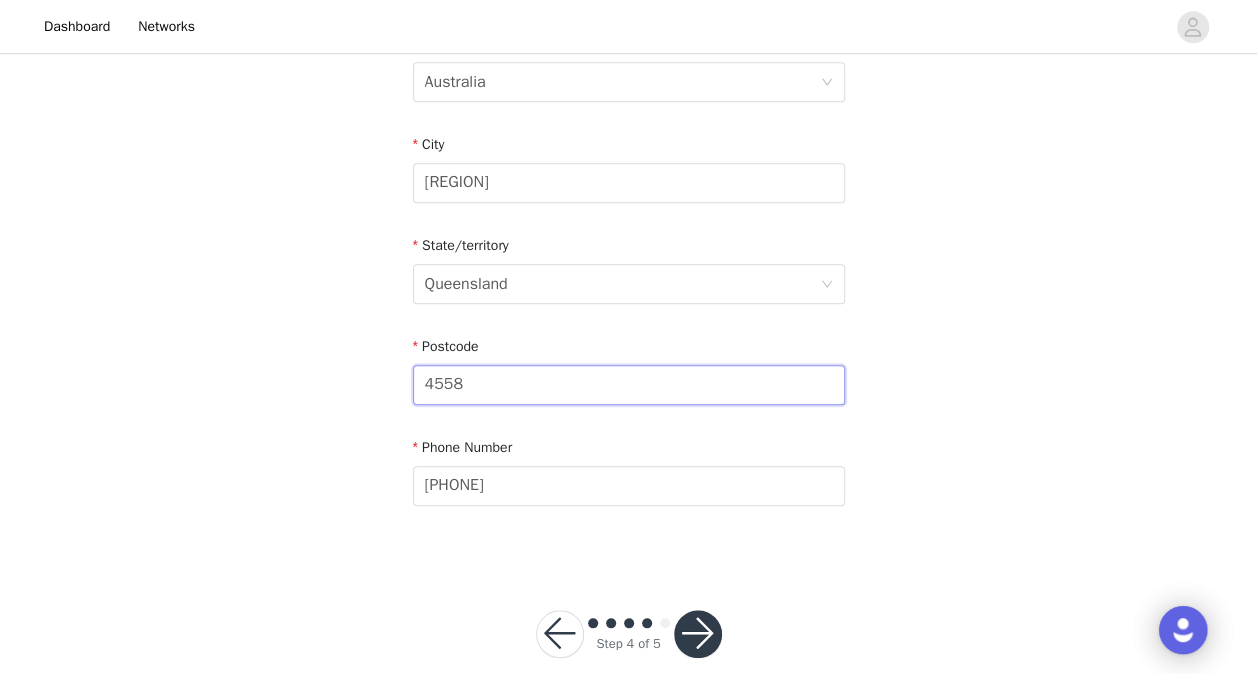 type on "4558" 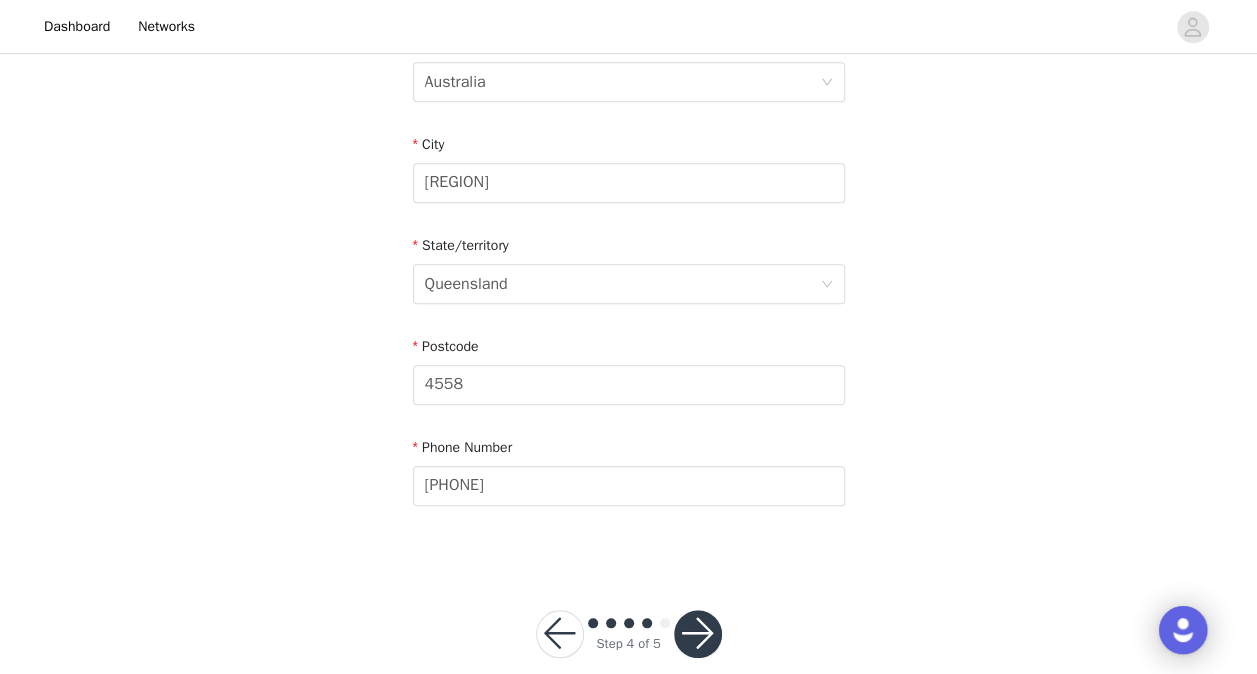 click on "STEP 4 OF 5
Shipping Information
Please ensure you are putting your Suburb in the City section or this proposal may be declined!       Email [EMAIL]   First Name [FIRST]   Last Name [LAST]   Address [NUMBER] [STREET]   Apt / Suite   Country
Australia
City [CITY]   State/territory
Queensland
Postcode [POSTCODE]   Phone Number [PHONE]" at bounding box center [628, -40] 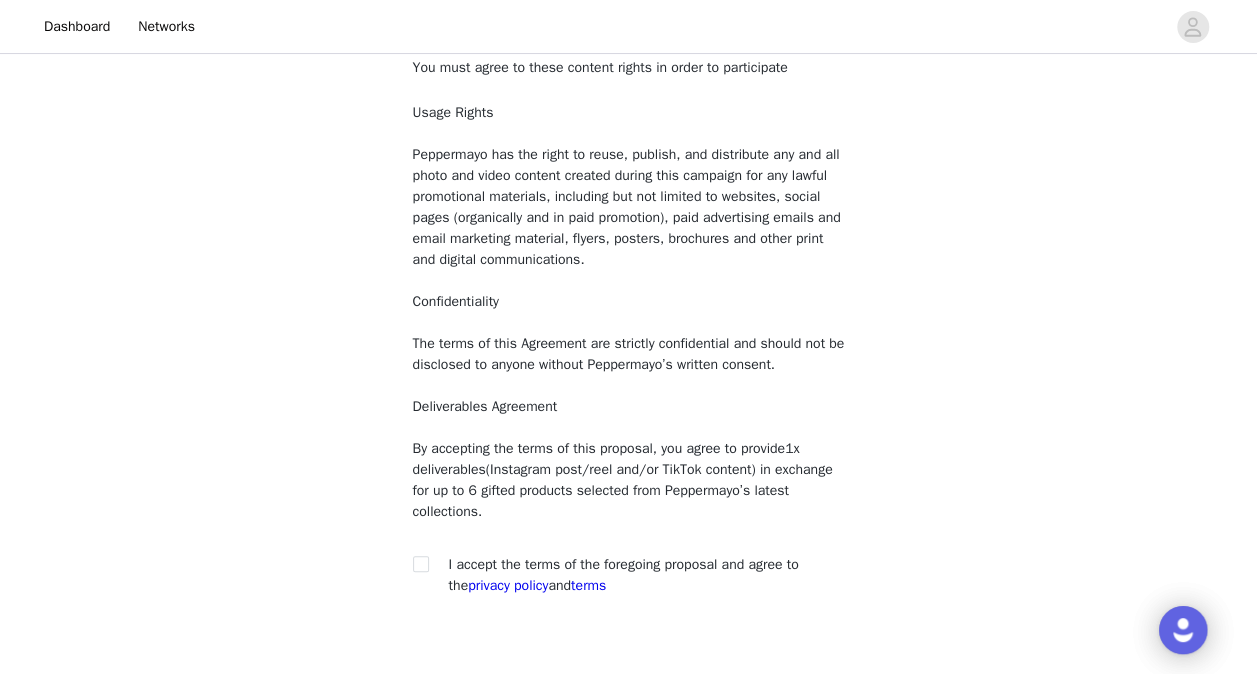 scroll, scrollTop: 250, scrollLeft: 0, axis: vertical 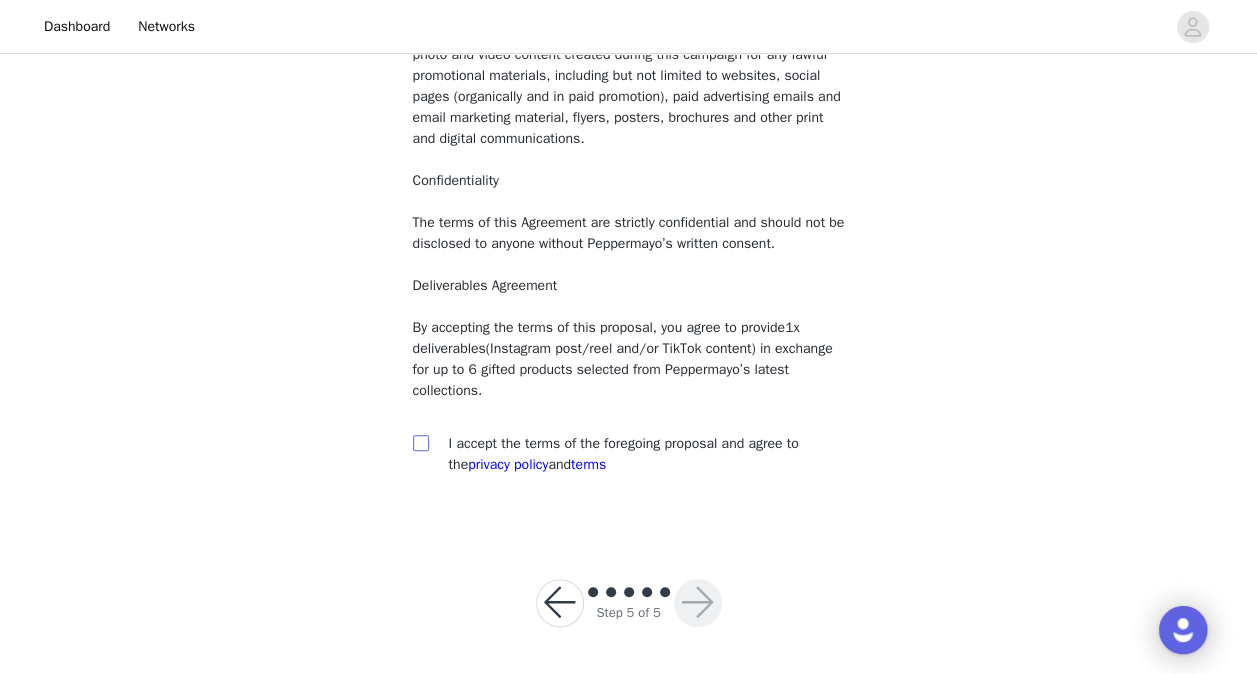 click at bounding box center [420, 442] 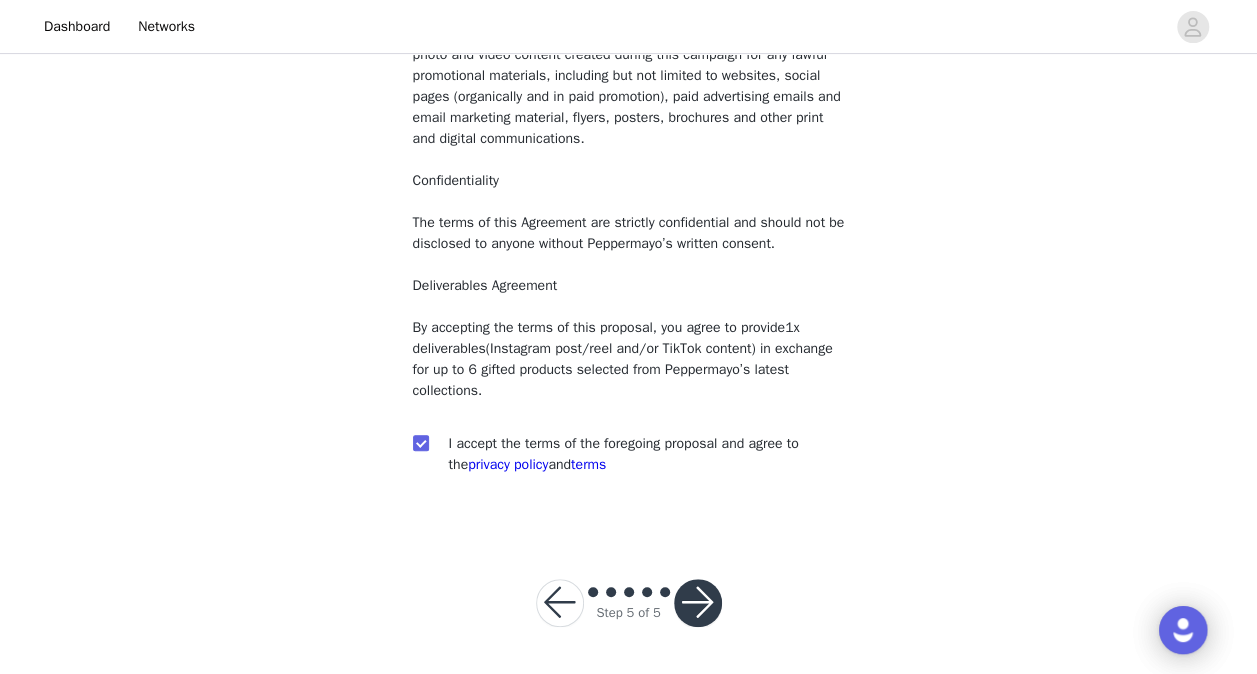 click at bounding box center (698, 603) 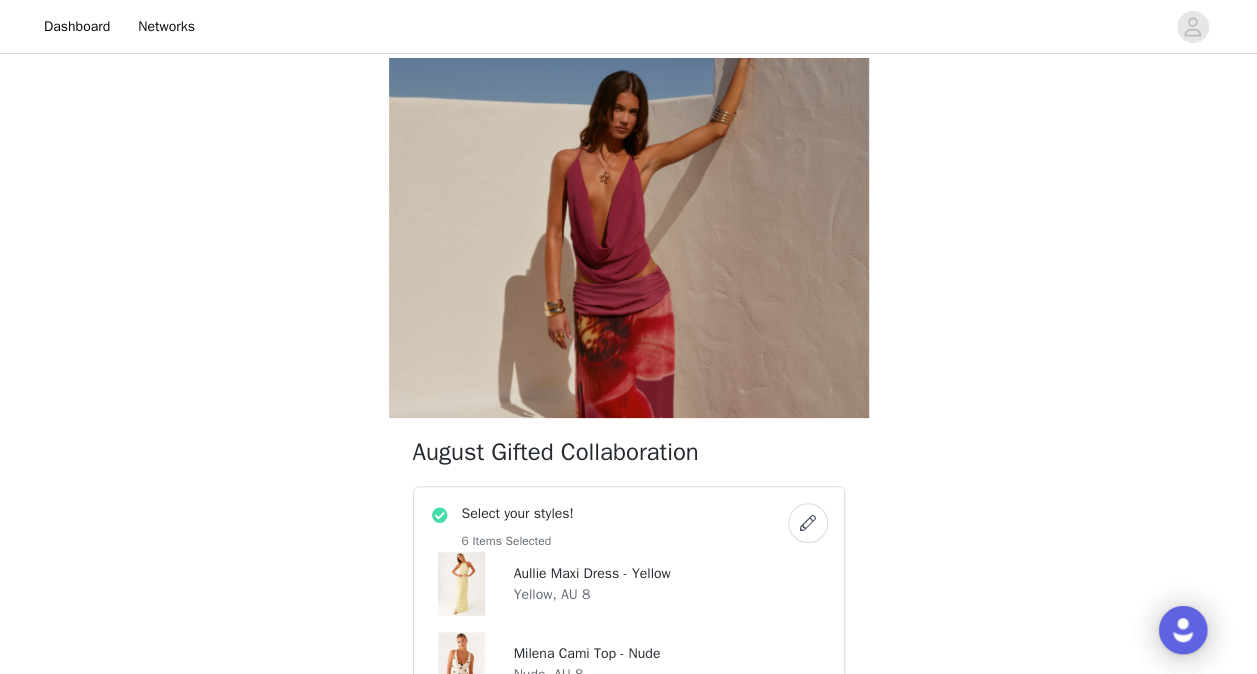 scroll, scrollTop: 200, scrollLeft: 0, axis: vertical 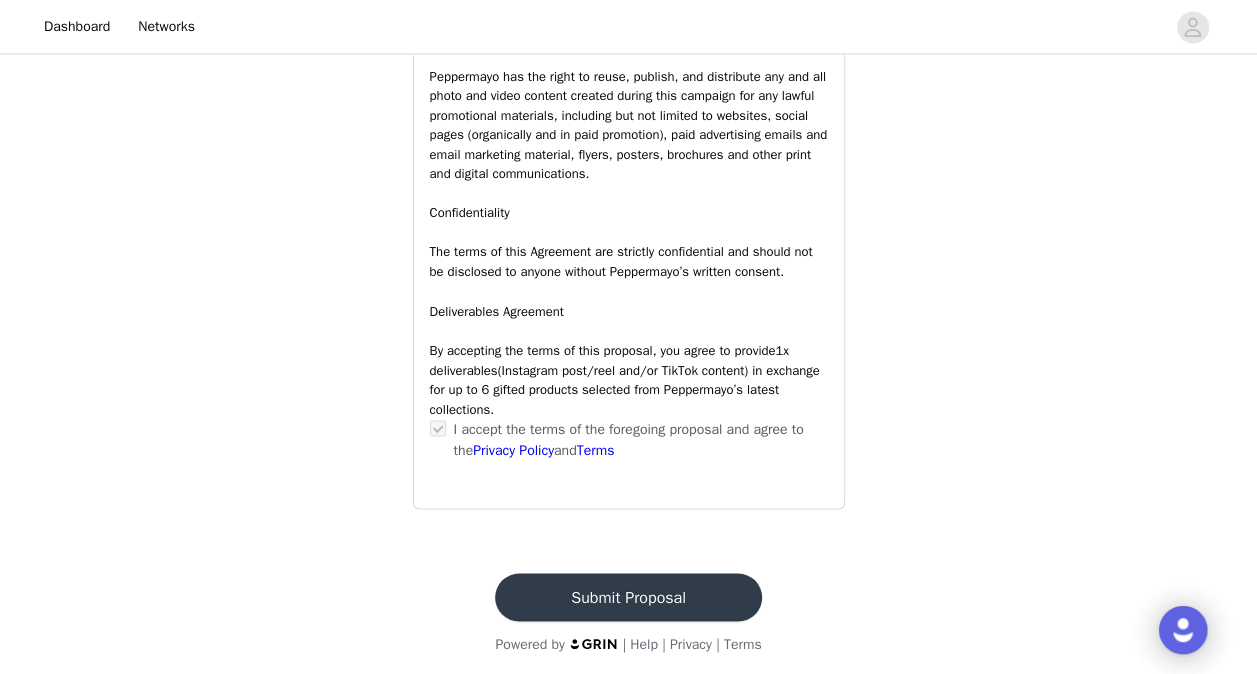 click on "Submit Proposal" at bounding box center [628, 597] 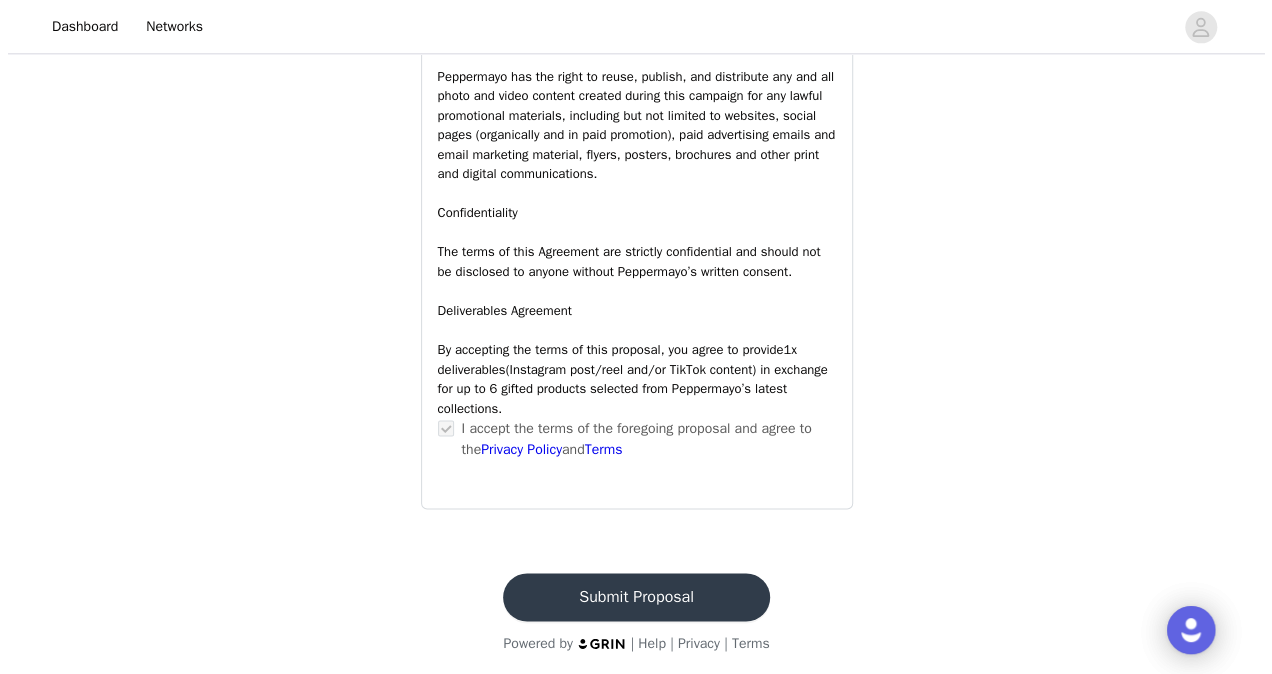 scroll, scrollTop: 0, scrollLeft: 0, axis: both 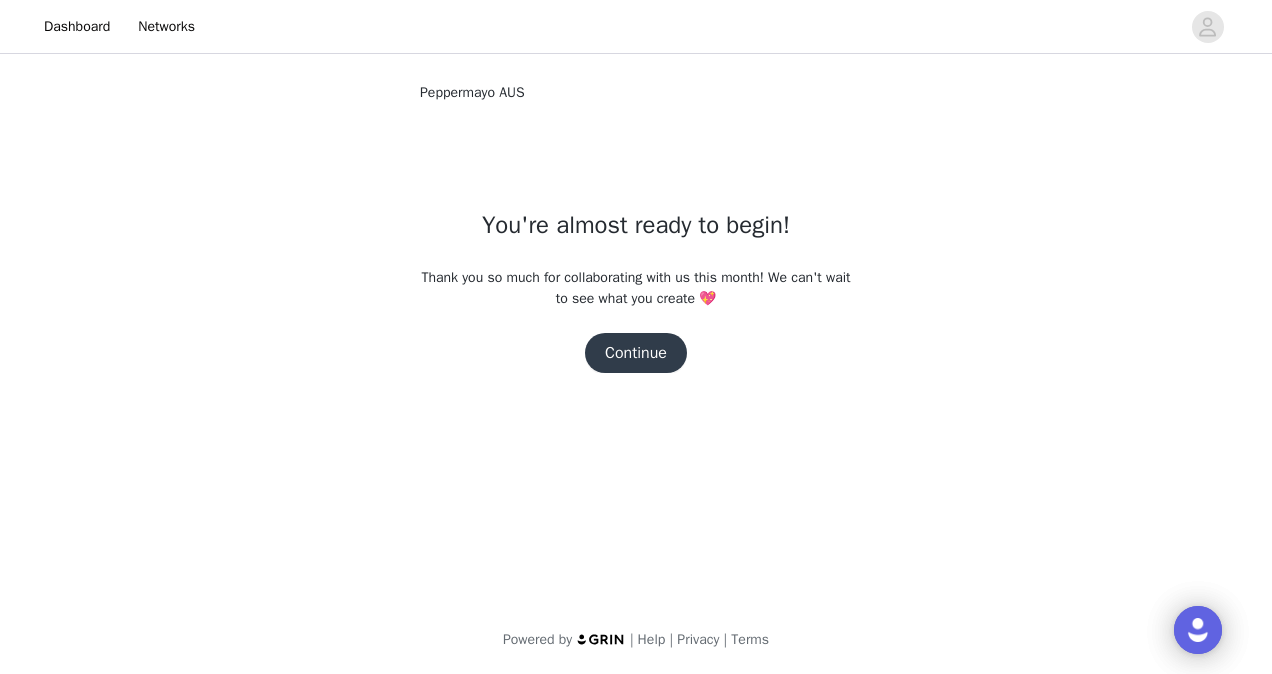 click on "Continue" at bounding box center [636, 353] 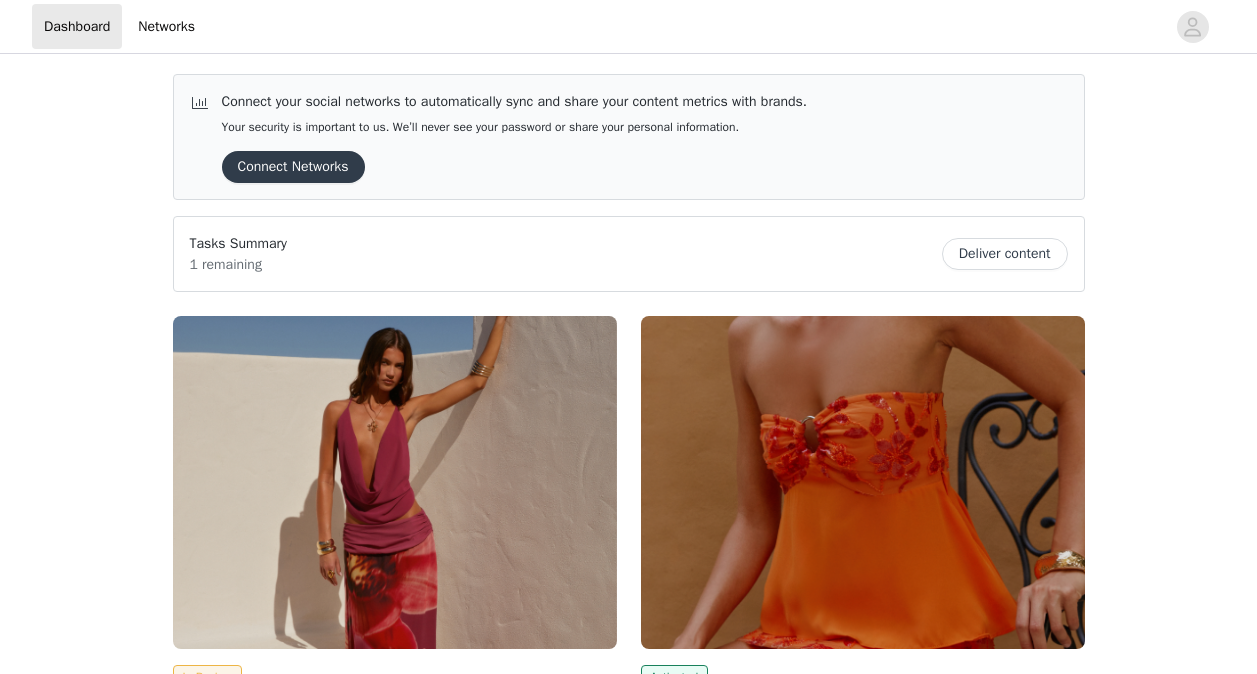 scroll, scrollTop: 0, scrollLeft: 0, axis: both 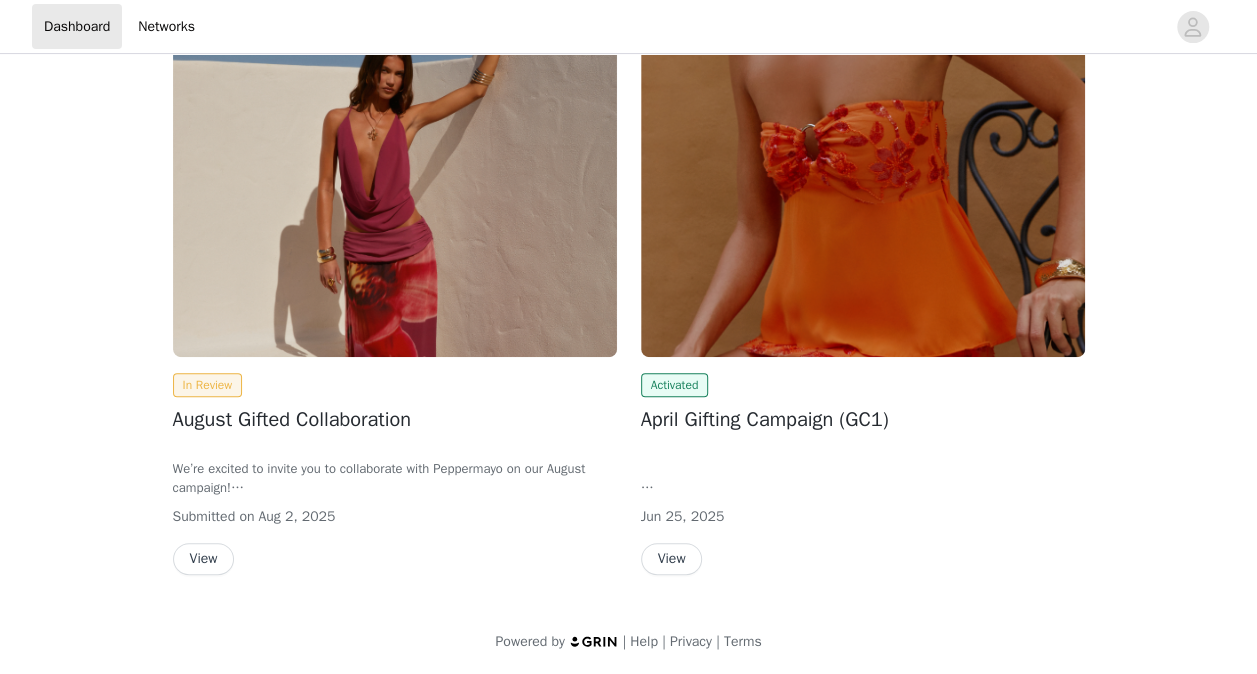 click on "View" at bounding box center (672, 559) 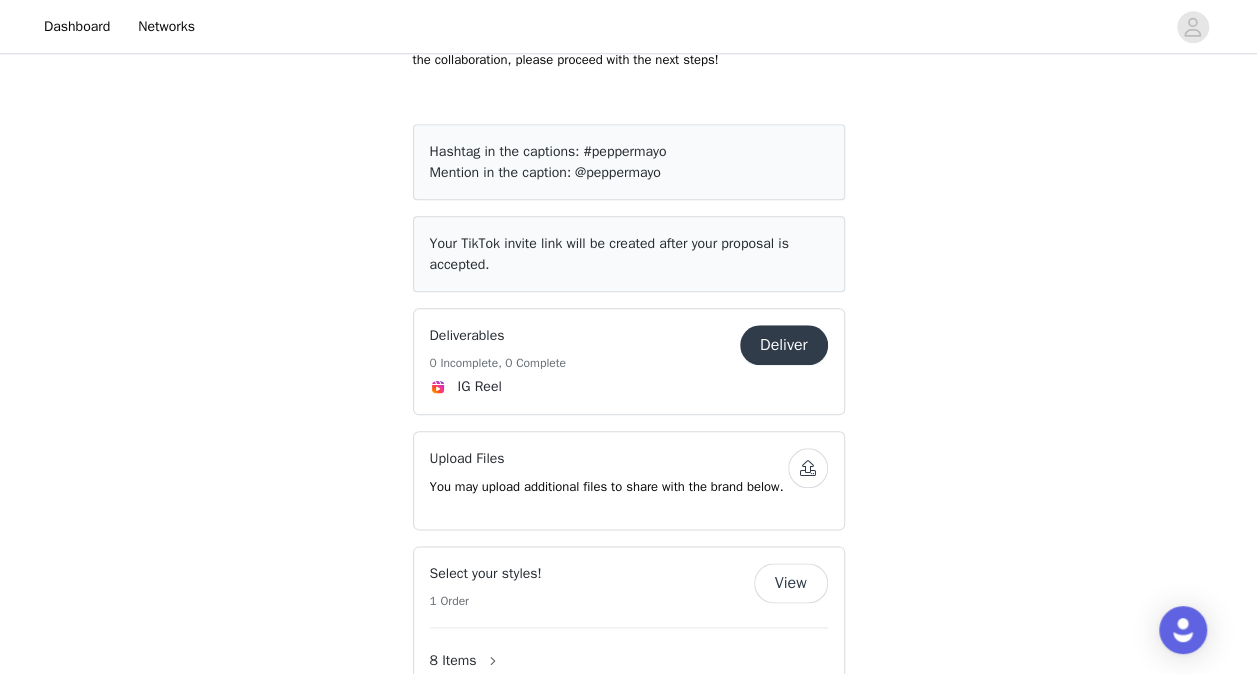 scroll, scrollTop: 900, scrollLeft: 0, axis: vertical 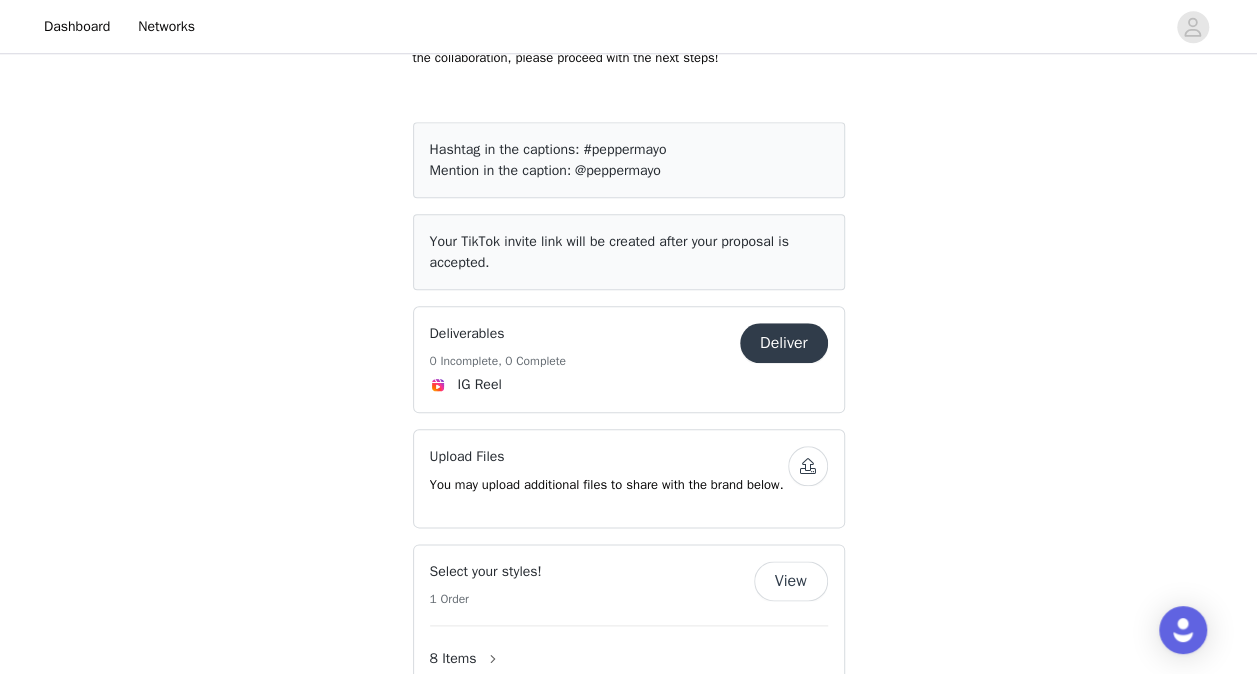 click on "Deliver" at bounding box center (784, 343) 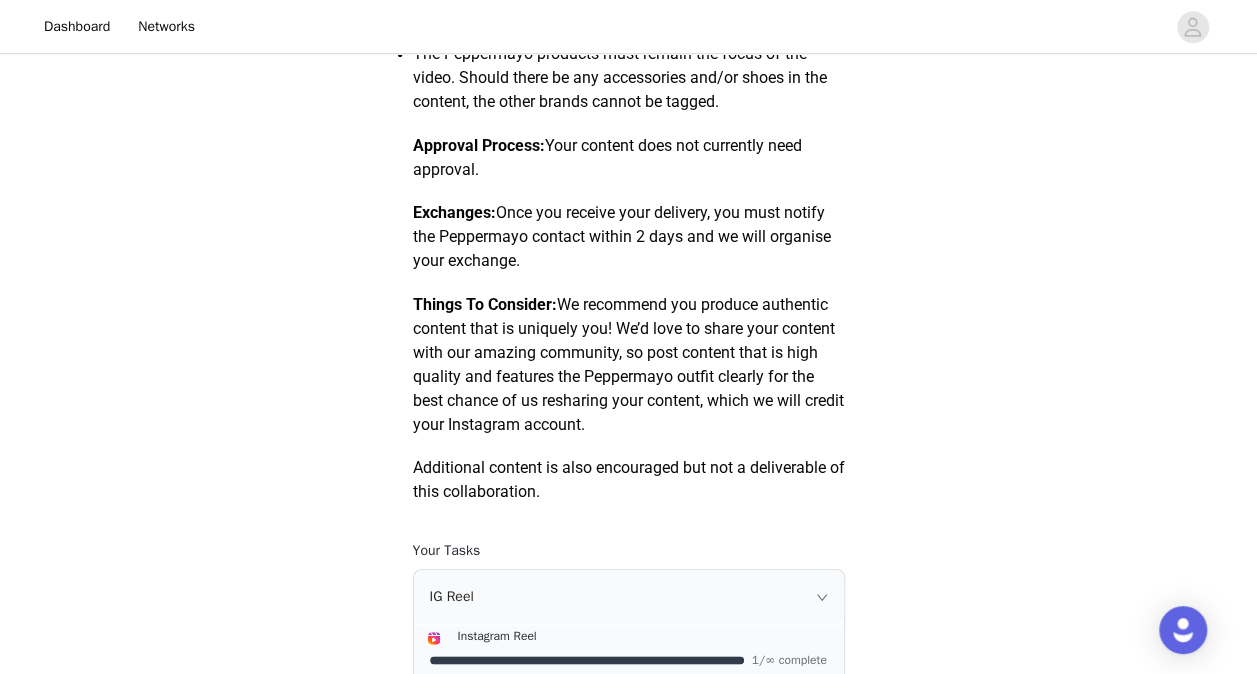 scroll, scrollTop: 1100, scrollLeft: 0, axis: vertical 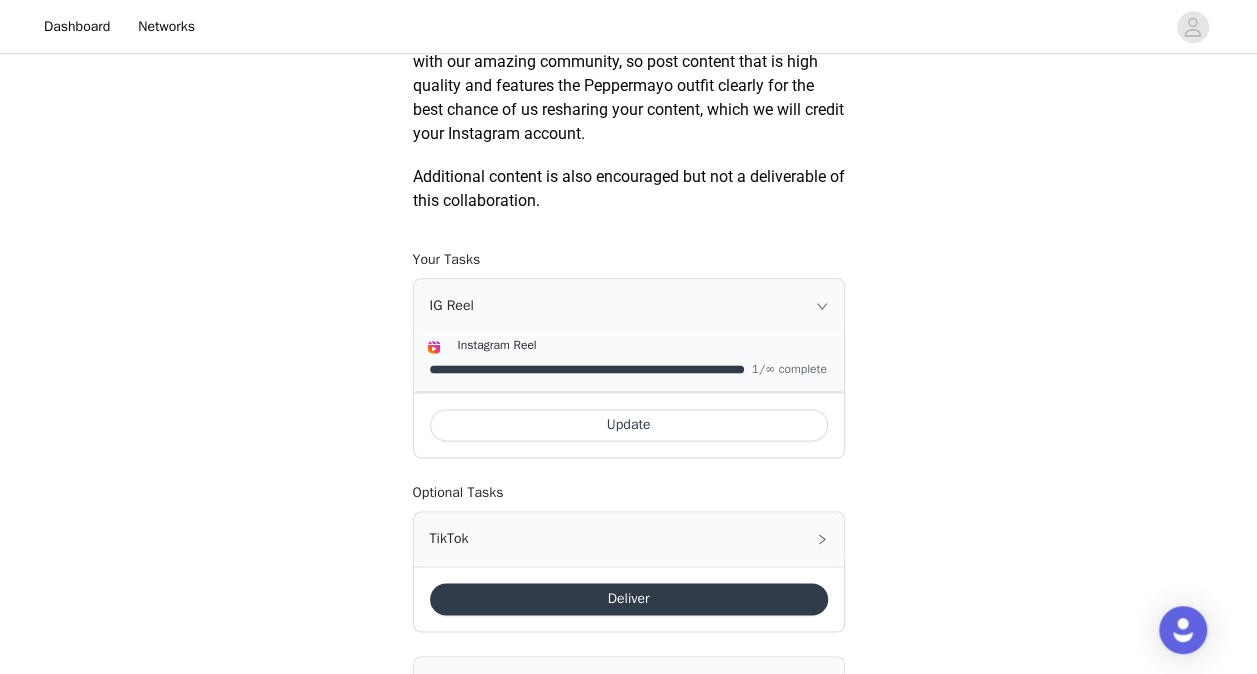 click on "Update" at bounding box center (629, 425) 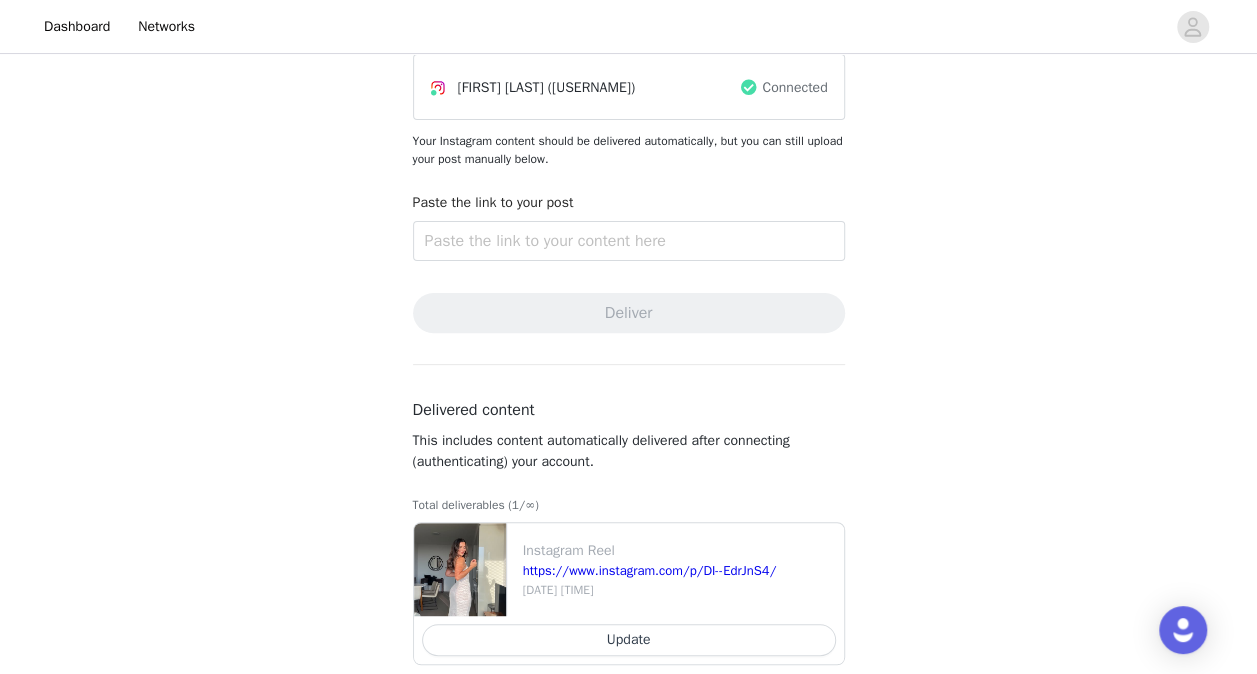 scroll, scrollTop: 193, scrollLeft: 0, axis: vertical 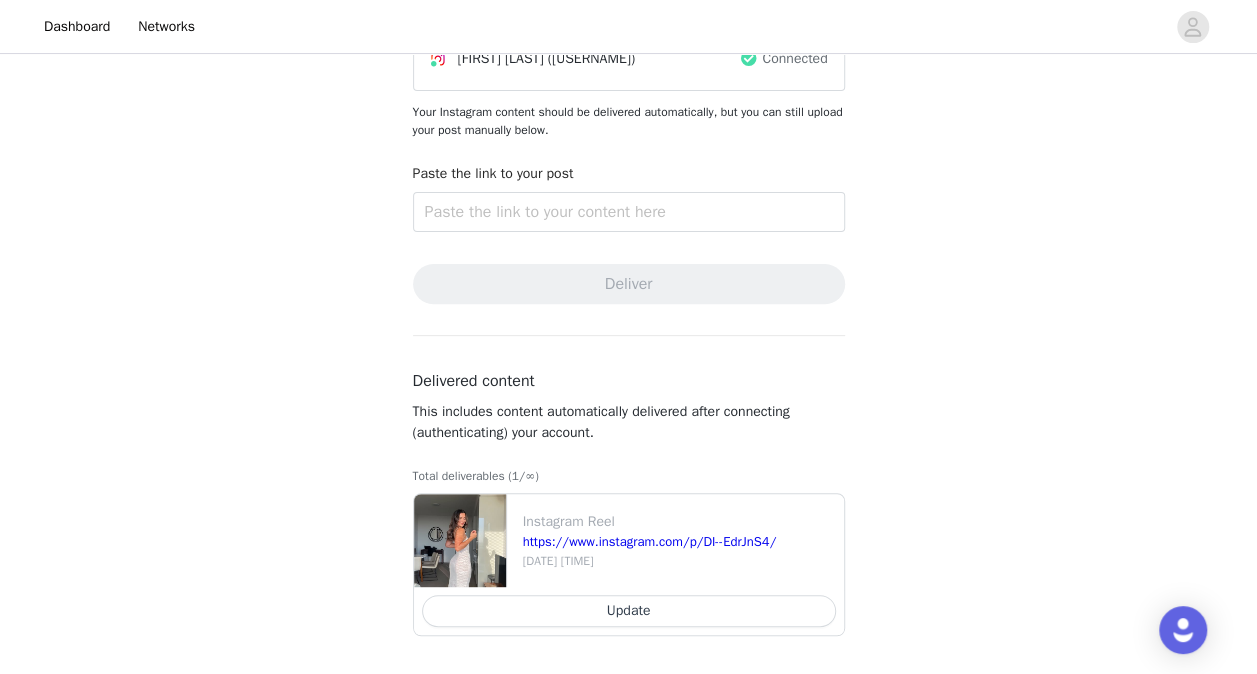 click on "Update" at bounding box center [629, 611] 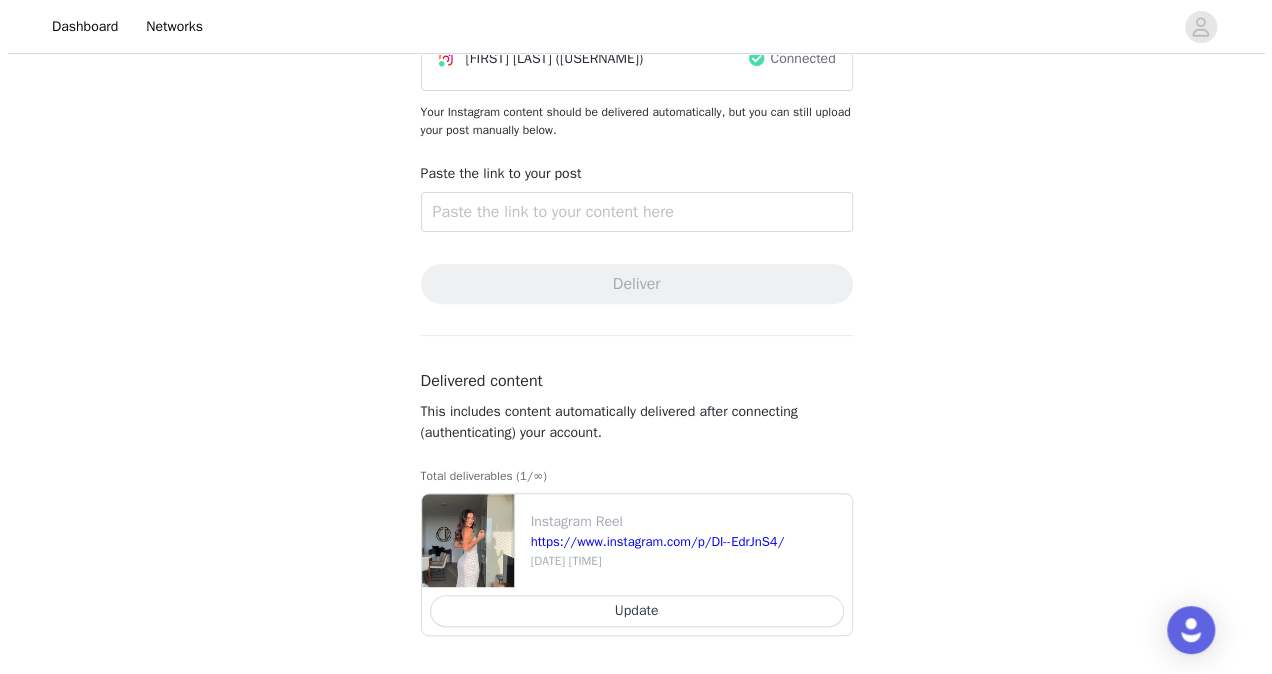scroll, scrollTop: 0, scrollLeft: 0, axis: both 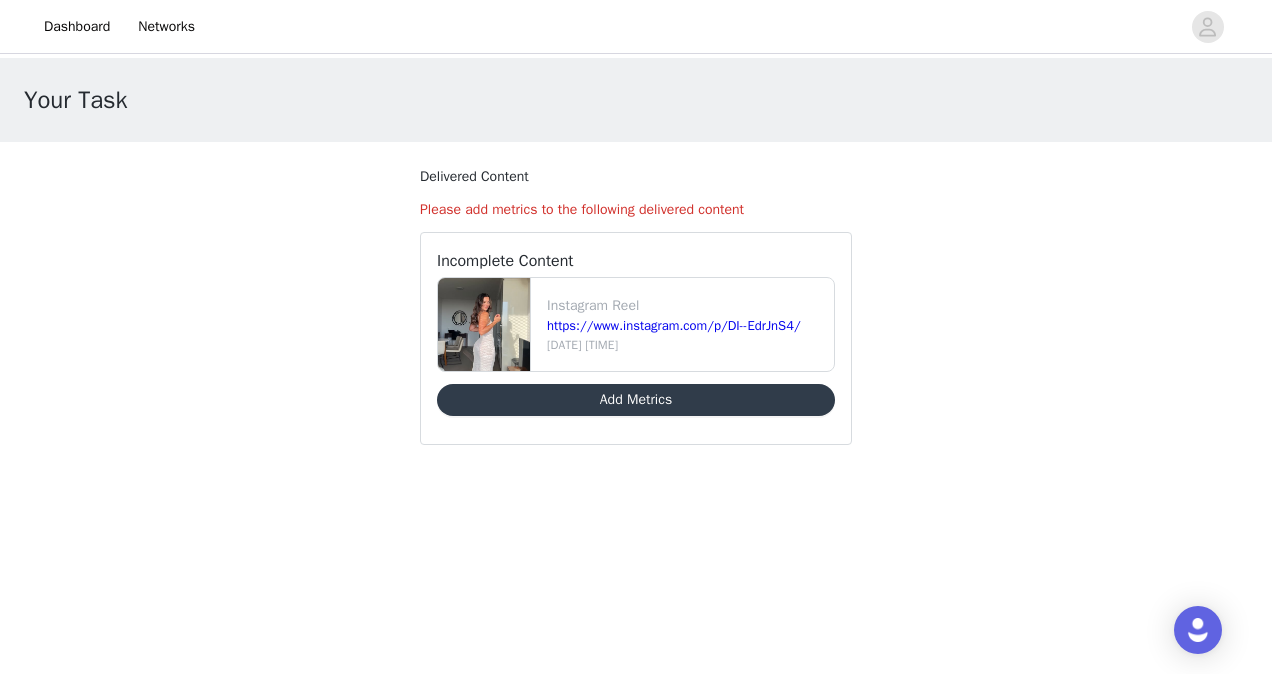 click on "Add Metrics" at bounding box center (636, 400) 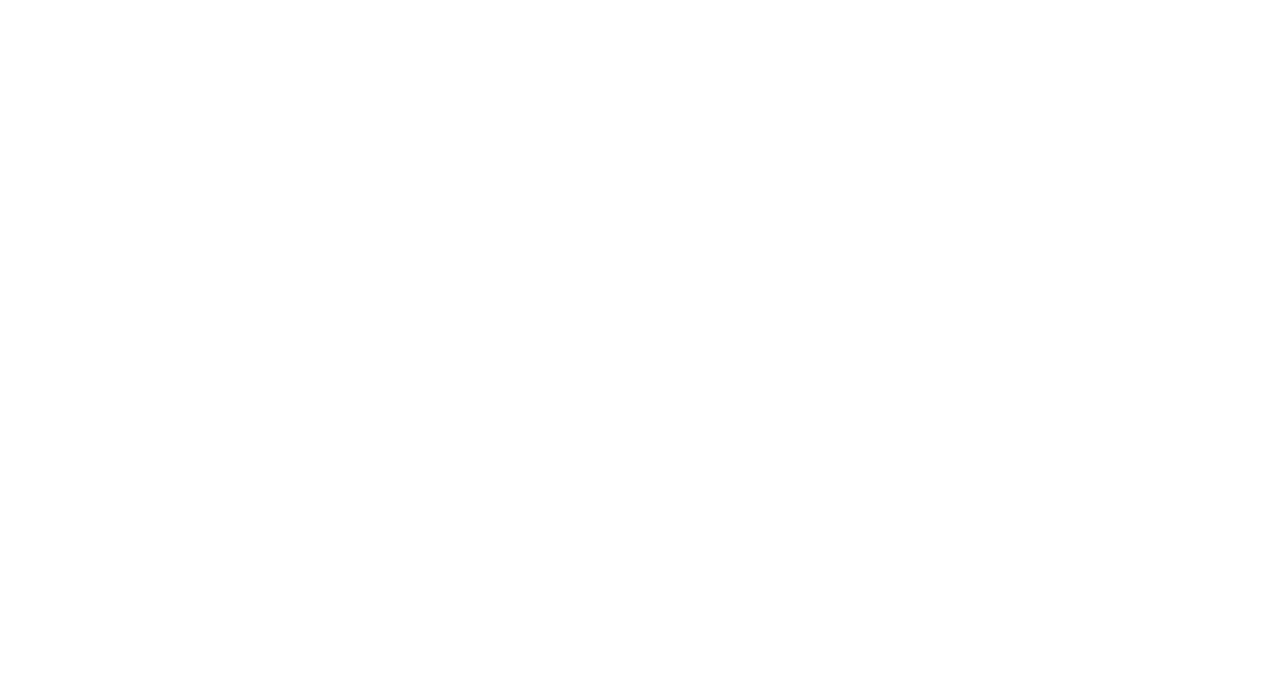 scroll, scrollTop: 0, scrollLeft: 0, axis: both 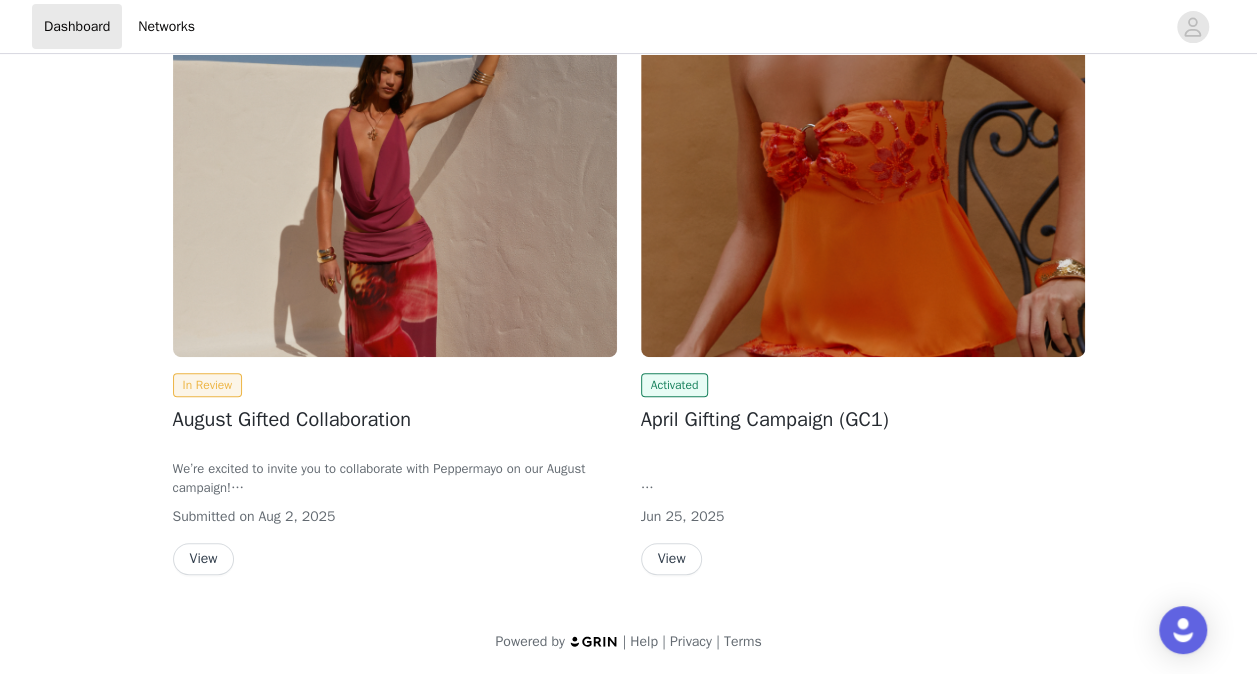 click on "View" at bounding box center [204, 559] 